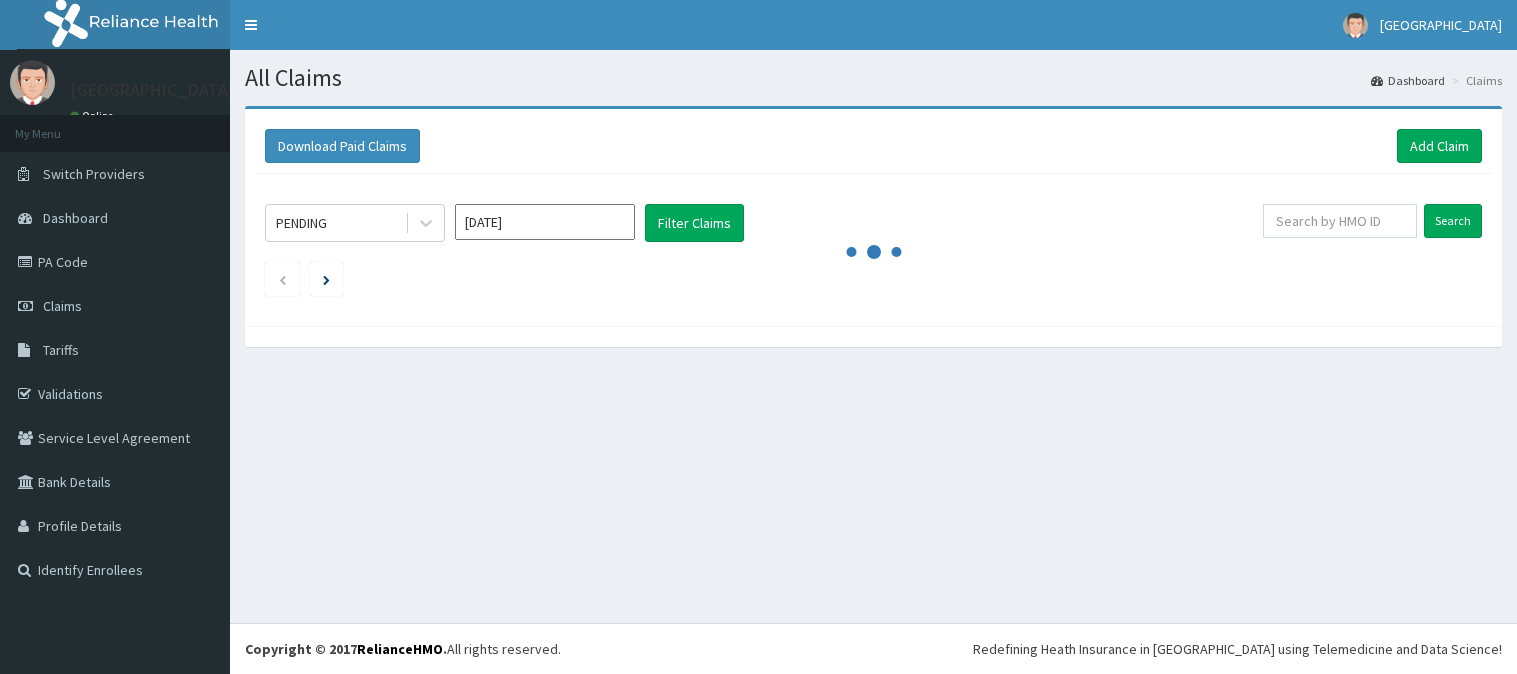 scroll, scrollTop: 0, scrollLeft: 0, axis: both 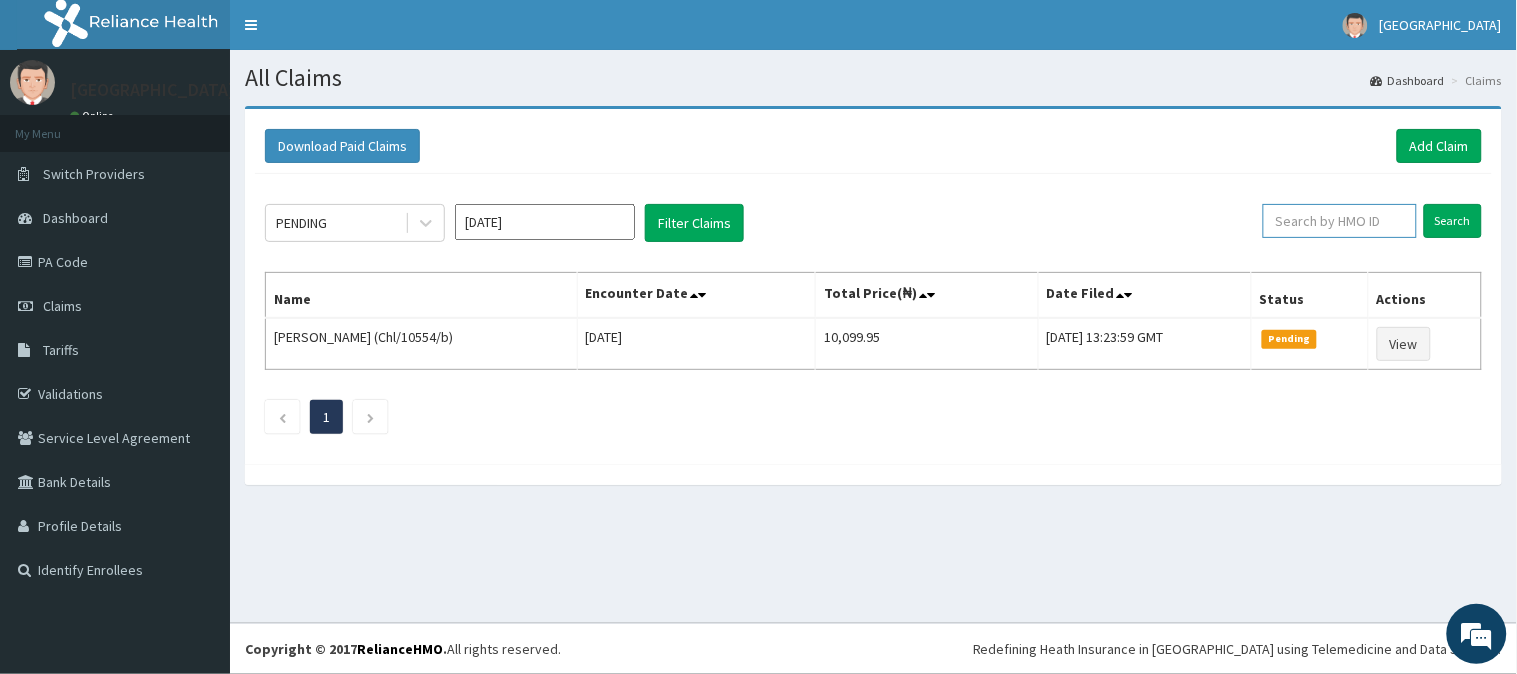click at bounding box center [1340, 221] 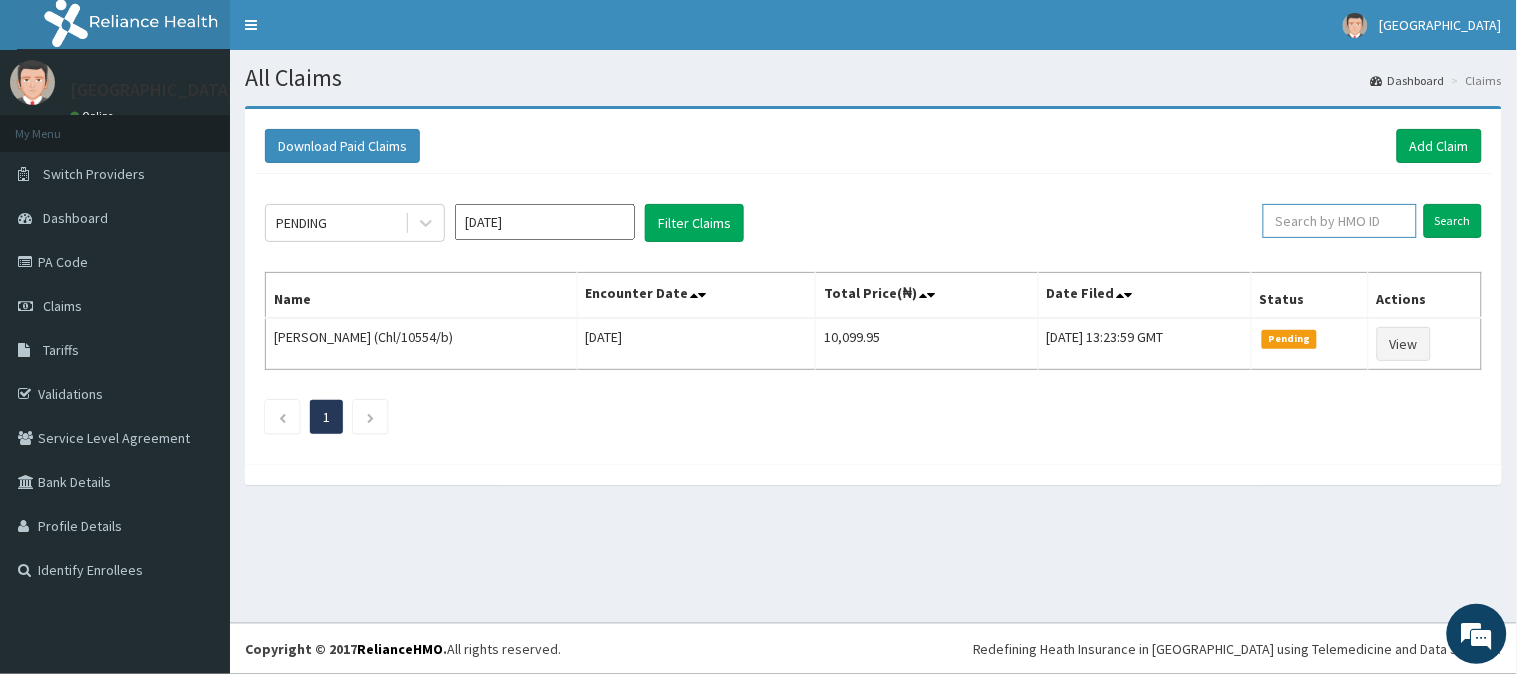 paste on "Sve/10056/a" 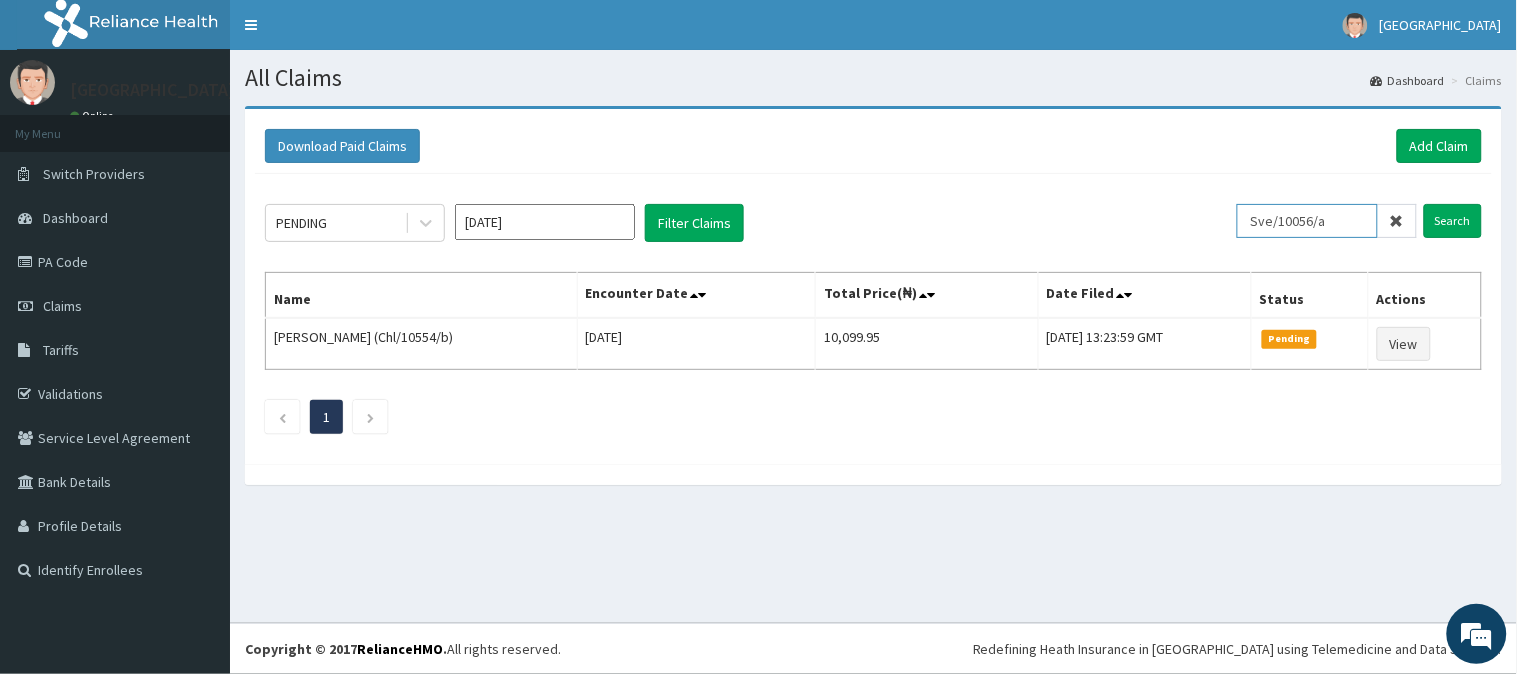 type on "Sve/10056/a" 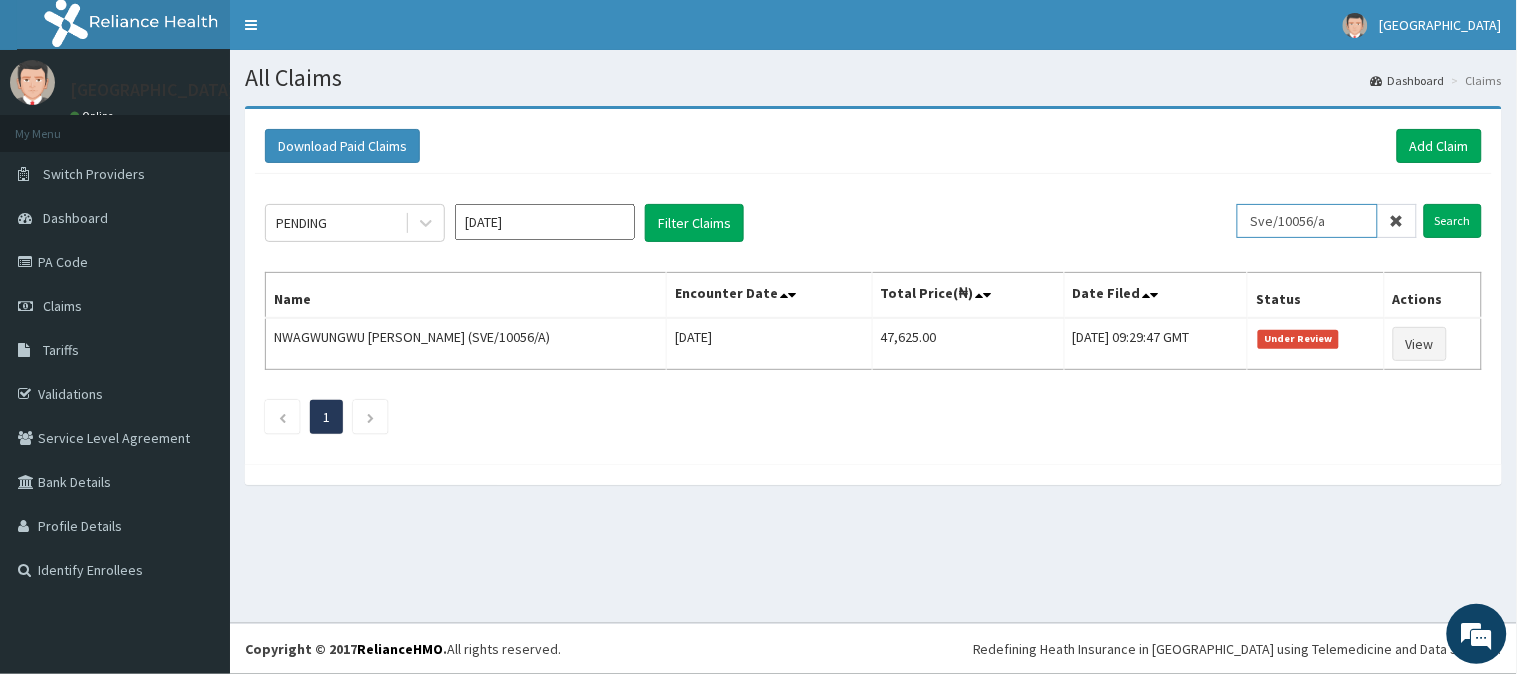 click on "Sve/10056/a" at bounding box center [1307, 221] 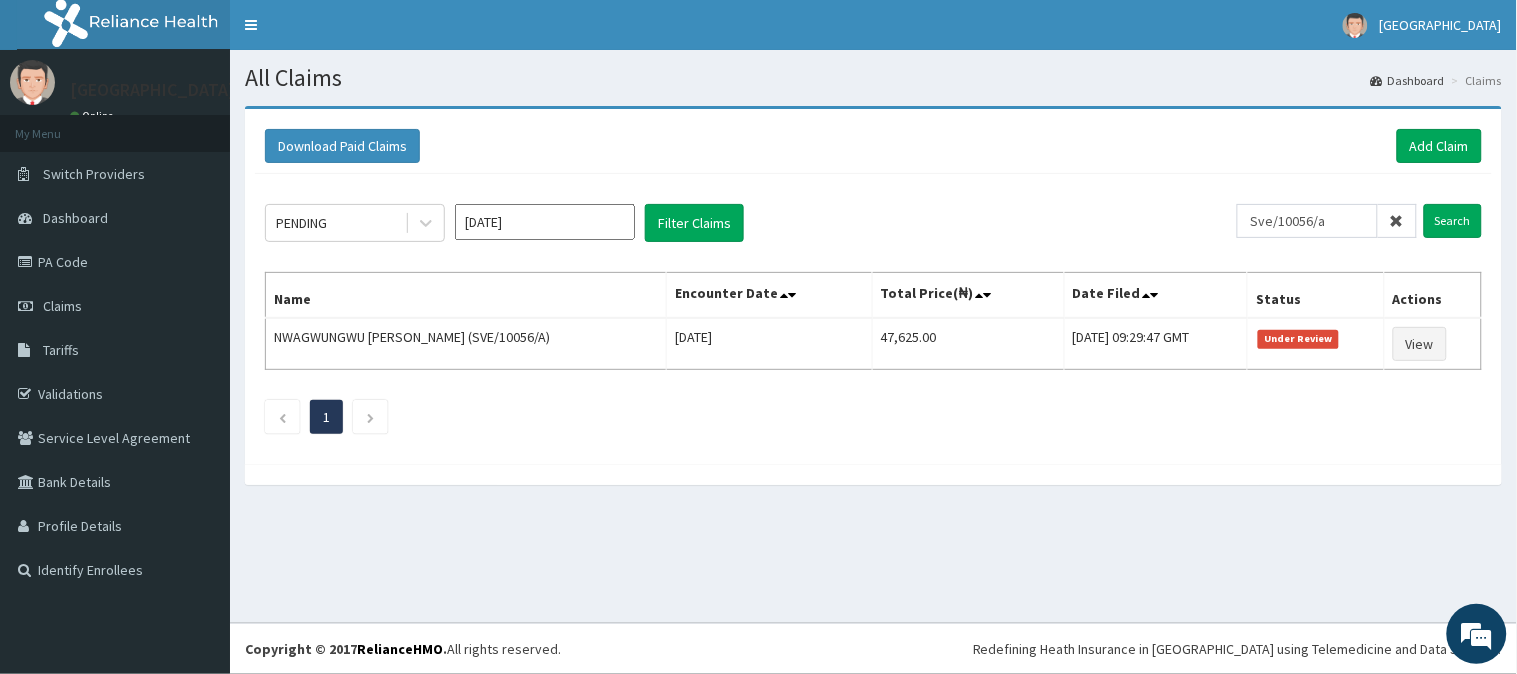 click on "Sve/10056/a Search" at bounding box center (1359, 223) 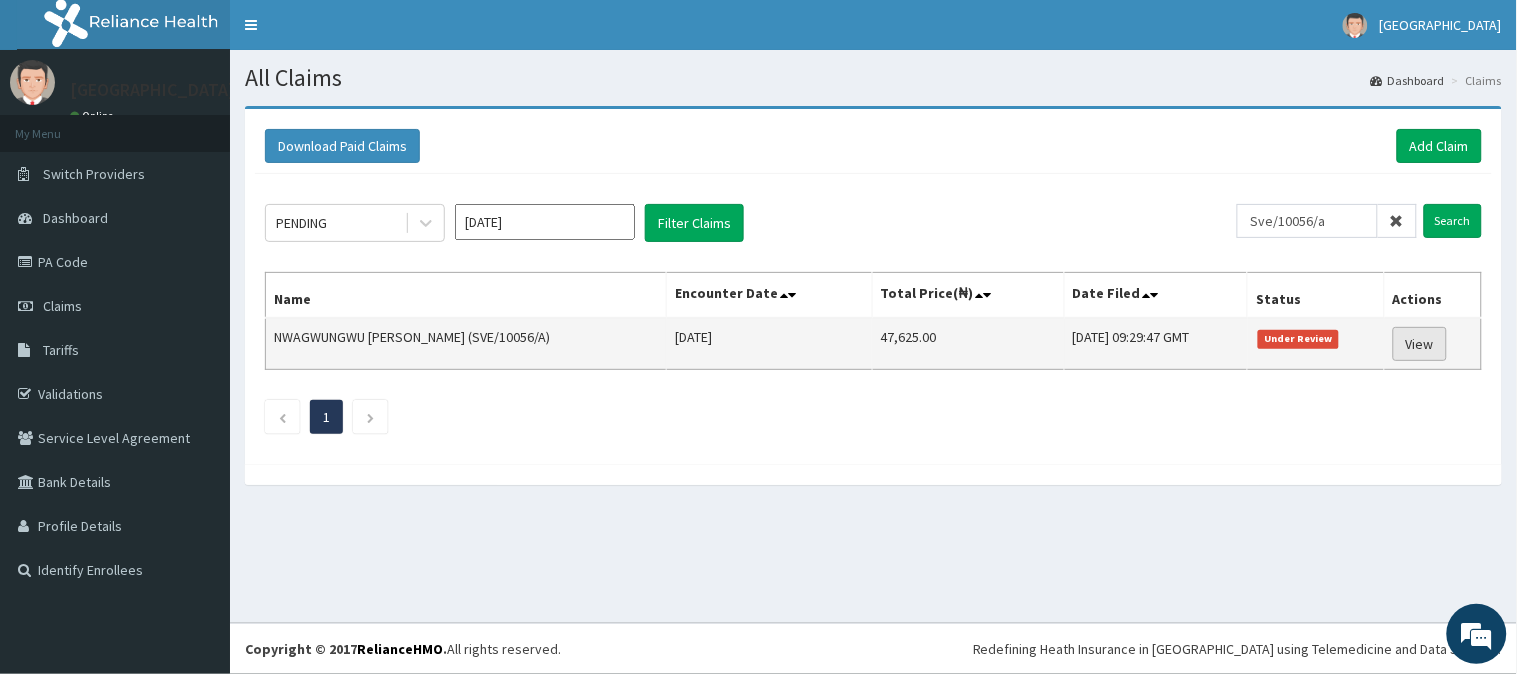 click on "View" at bounding box center (1420, 344) 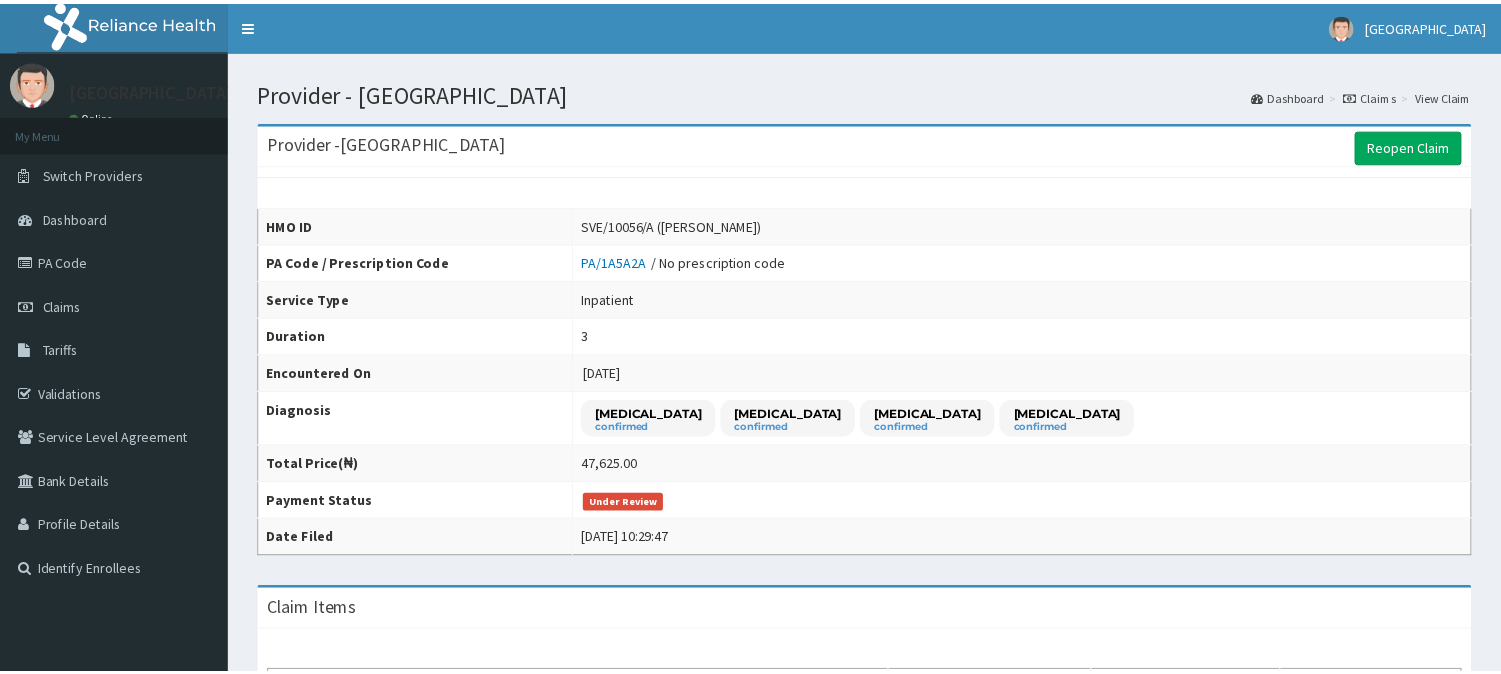 scroll, scrollTop: 220, scrollLeft: 0, axis: vertical 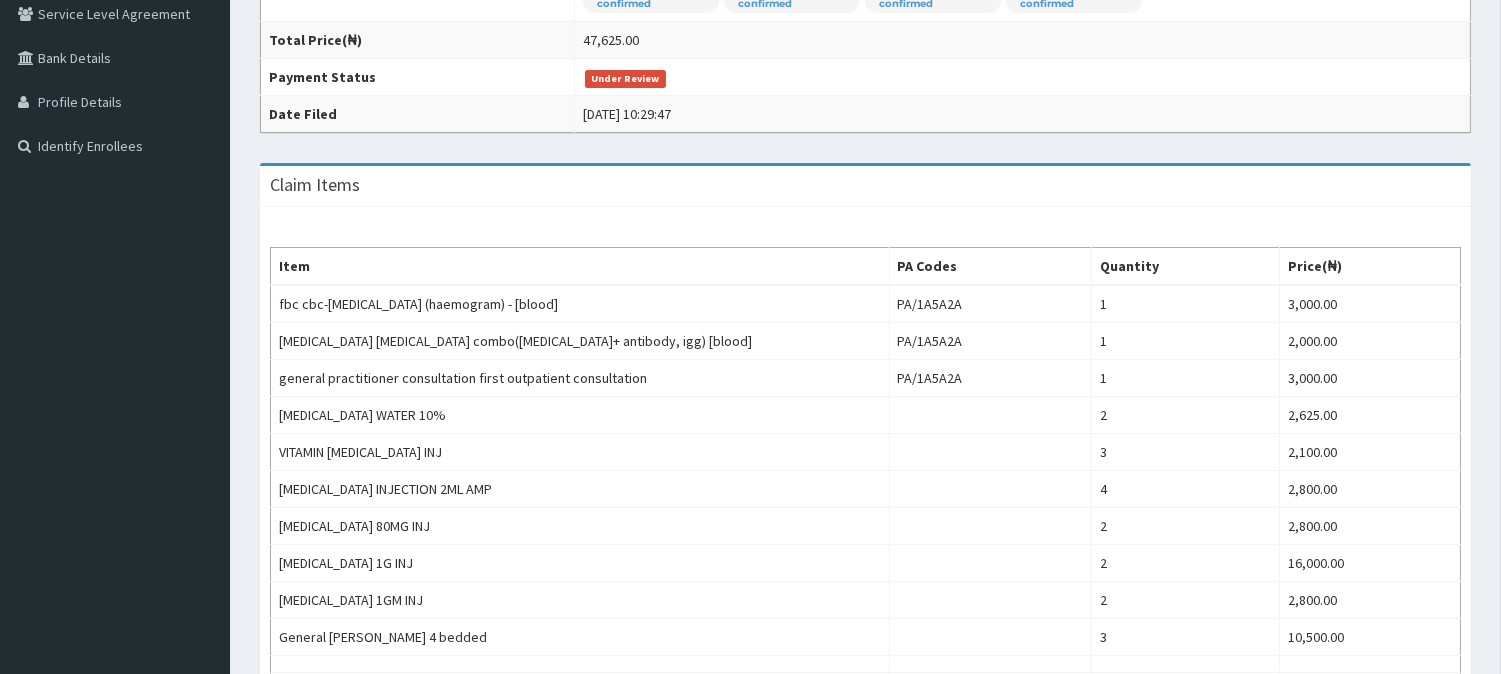 click on "R EL
Toggle navigation
Siloan Hospital Siloan Hospital - siloanhmo@gmail.com Member since  October 24, 2021 at 2:39:22 AM   Profile Sign out" at bounding box center [750, 344] 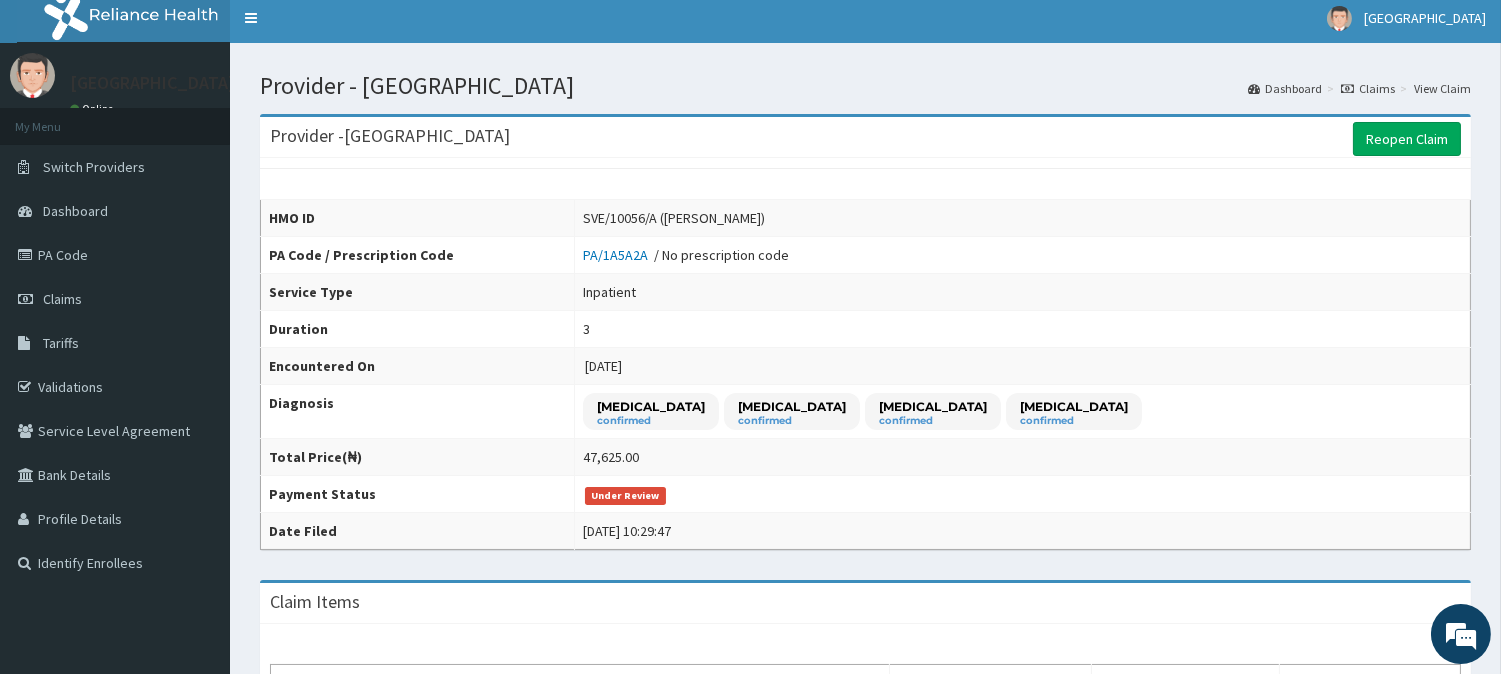 scroll, scrollTop: 0, scrollLeft: 0, axis: both 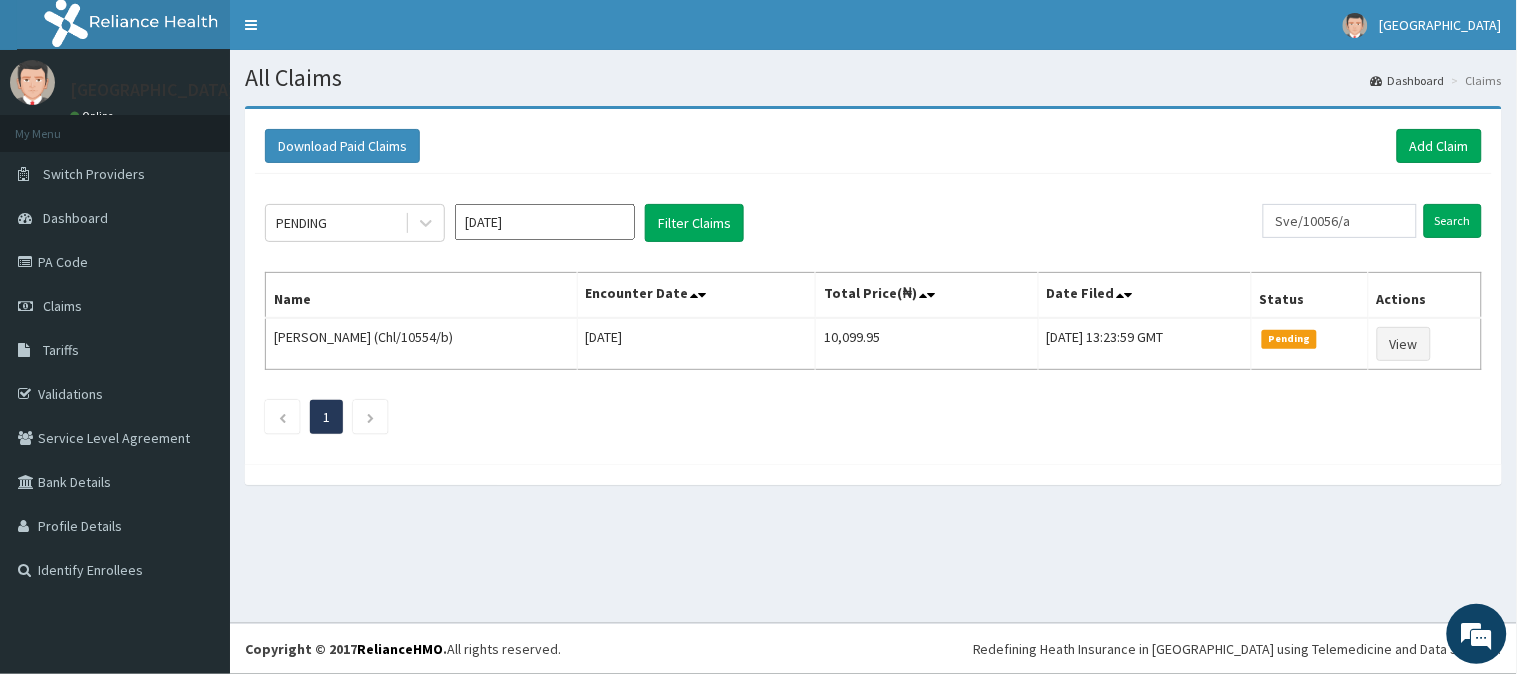 click on "Sve/10056/a Search" at bounding box center [1372, 223] 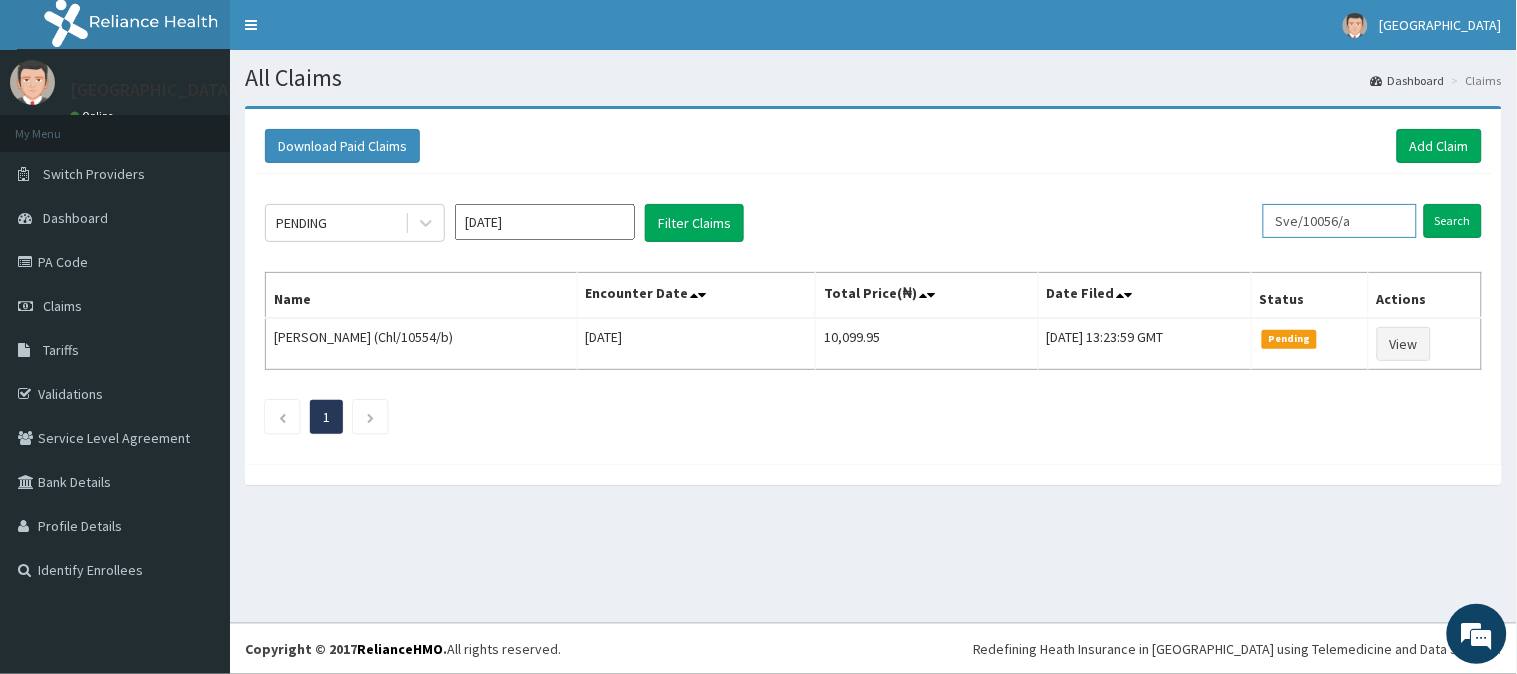 drag, startPoint x: 1356, startPoint y: 227, endPoint x: 1276, endPoint y: 227, distance: 80 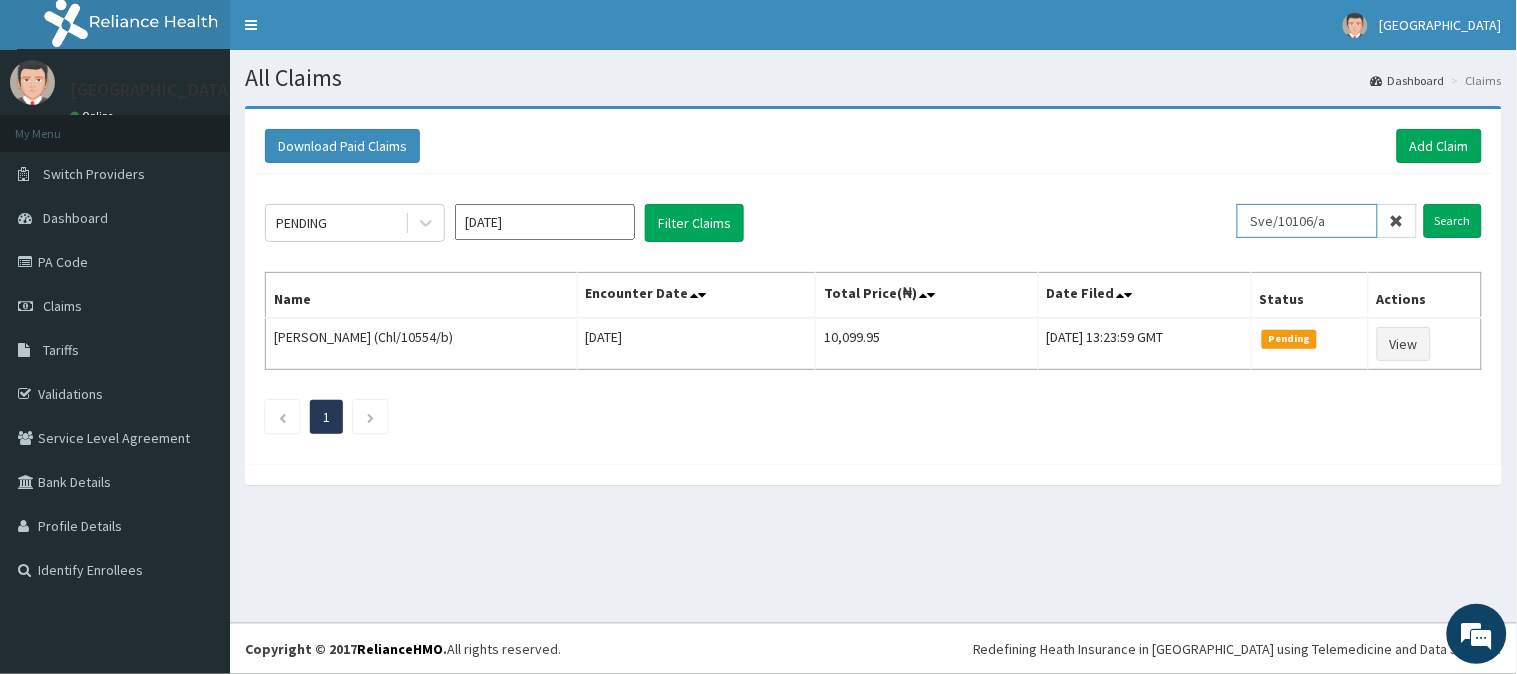click on "Search" at bounding box center [1453, 221] 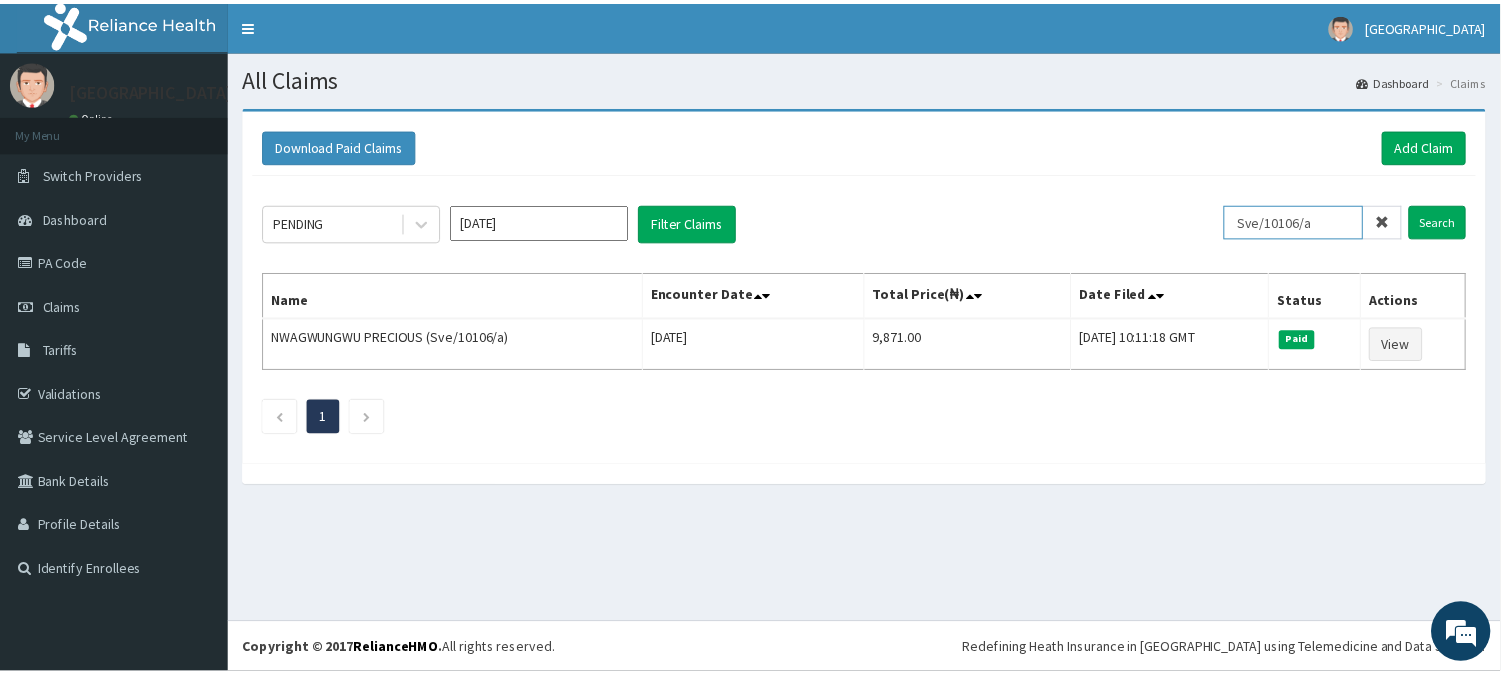 scroll, scrollTop: 0, scrollLeft: 0, axis: both 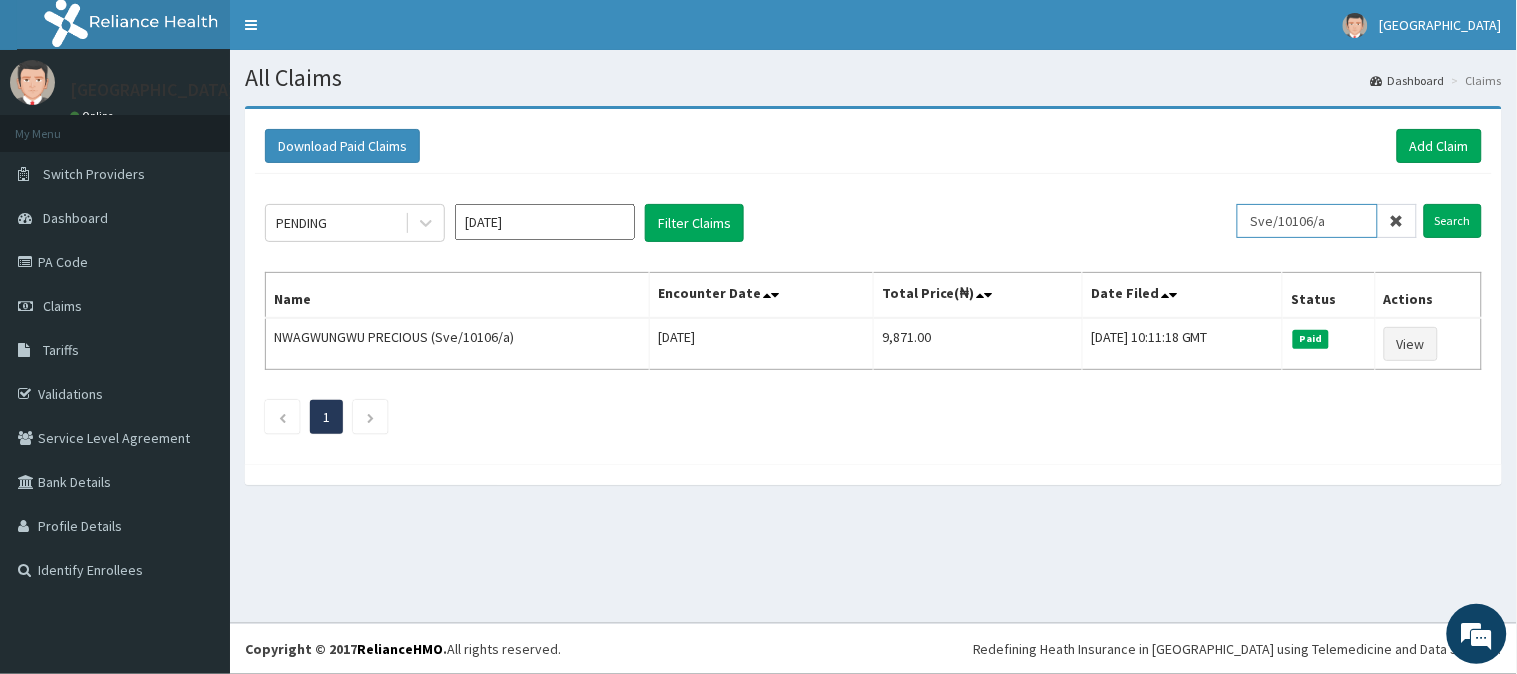 drag, startPoint x: 1354, startPoint y: 211, endPoint x: 1125, endPoint y: 253, distance: 232.81967 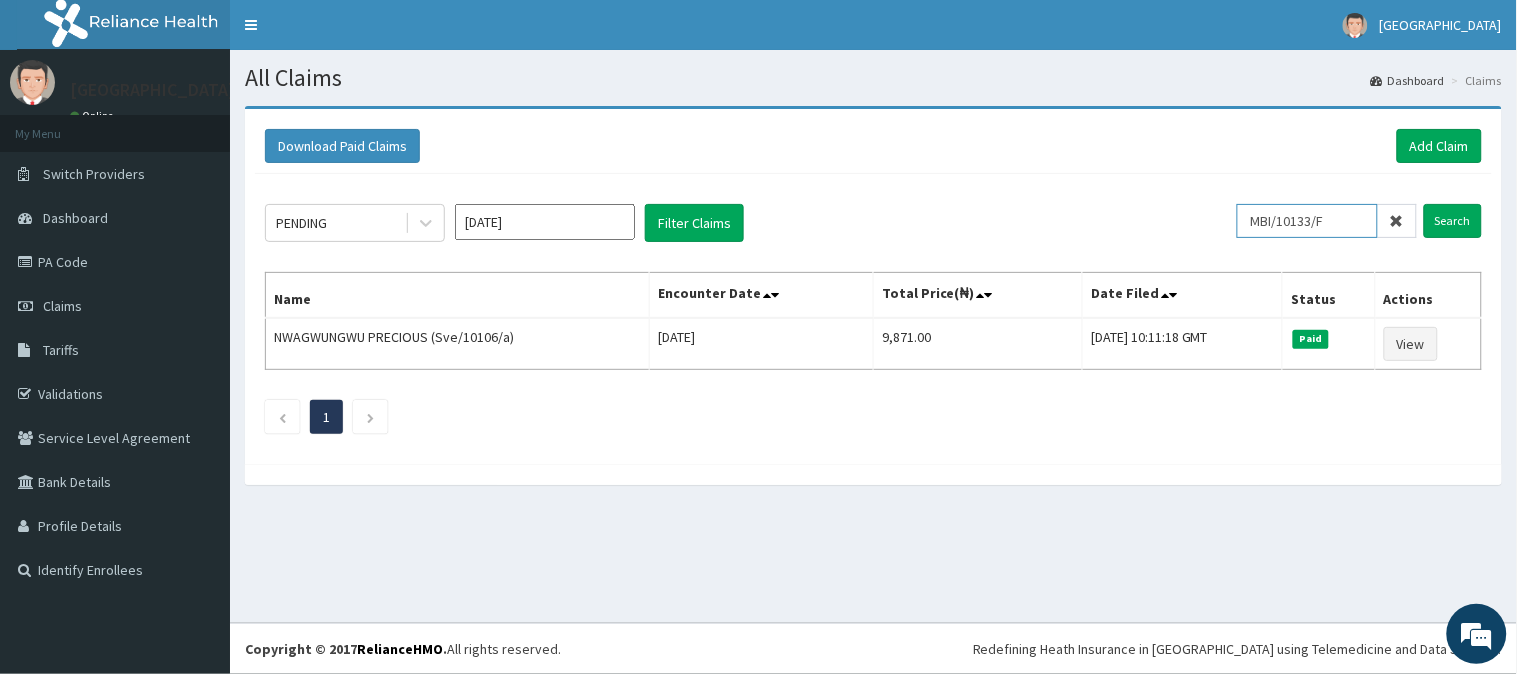 type on "MBI/10133/F" 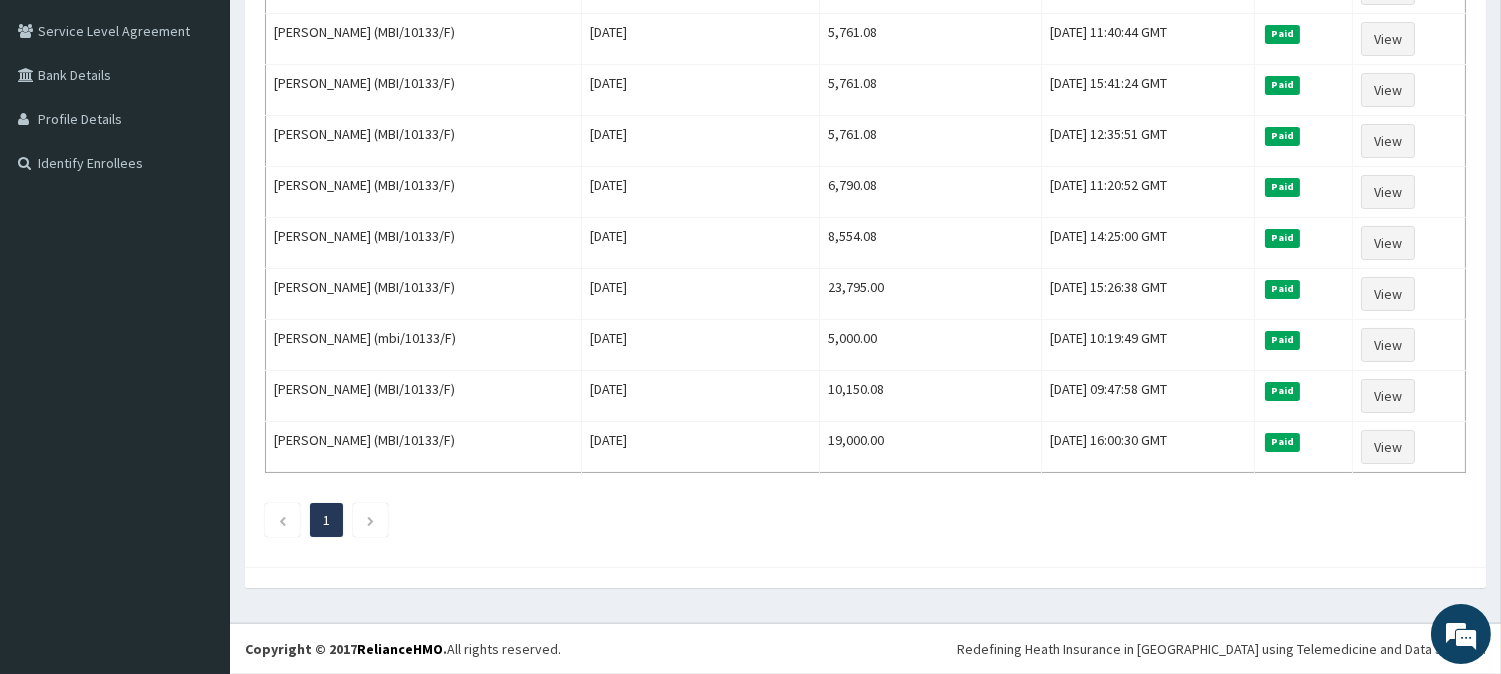 scroll, scrollTop: 0, scrollLeft: 0, axis: both 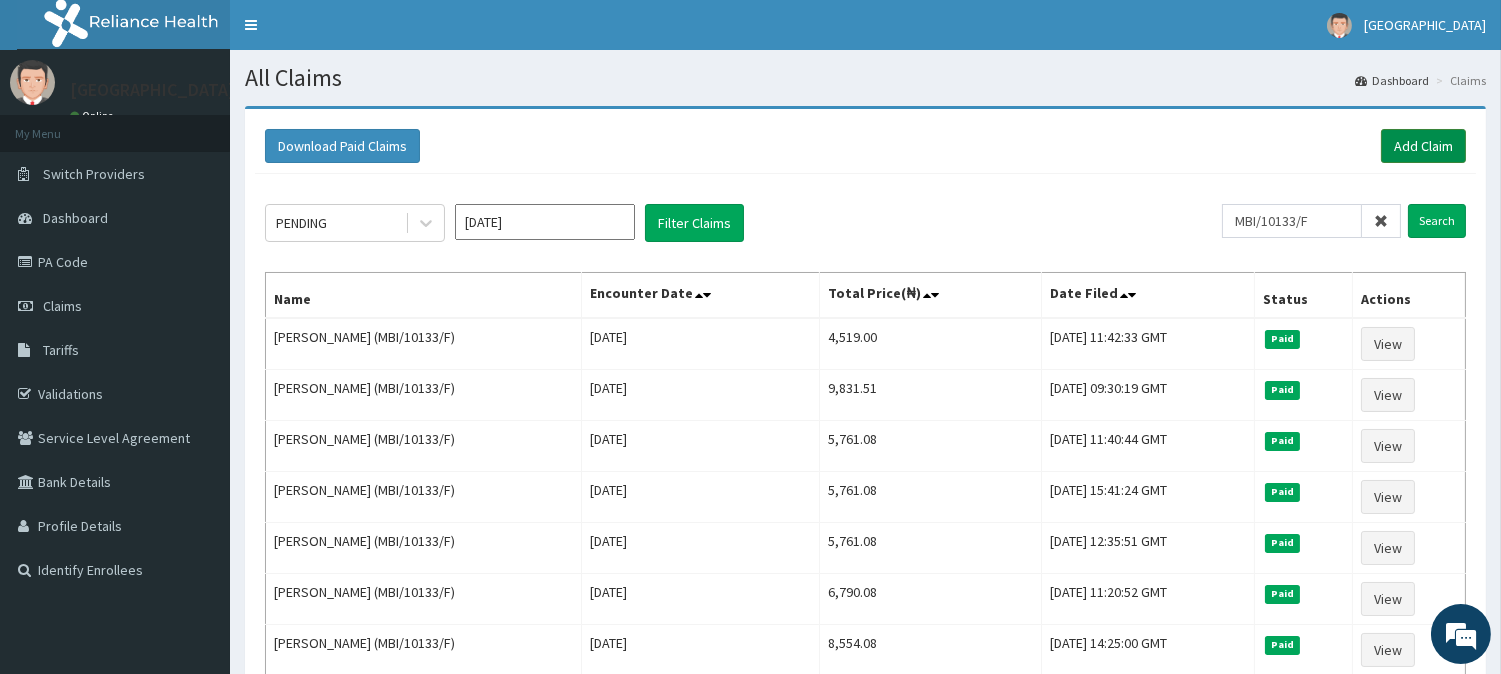 click on "Add Claim" at bounding box center (1423, 146) 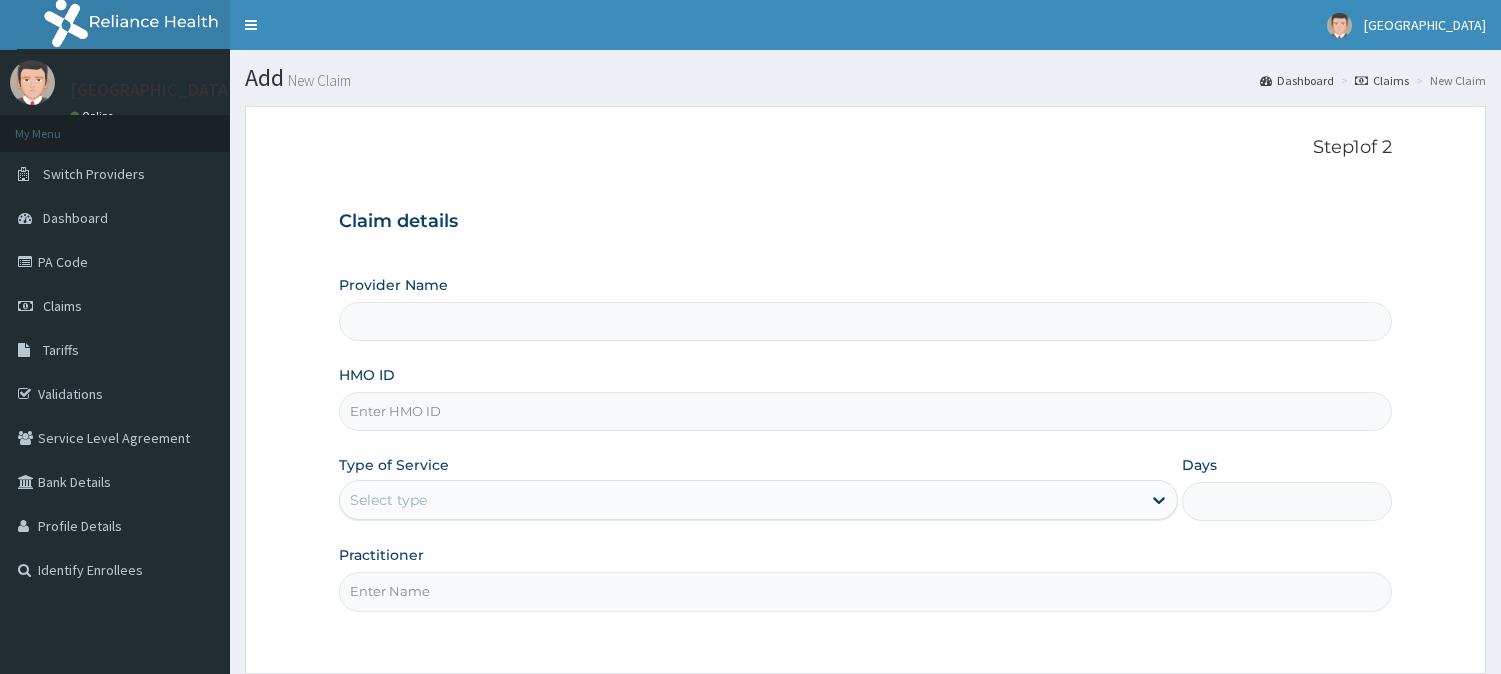 scroll, scrollTop: 0, scrollLeft: 0, axis: both 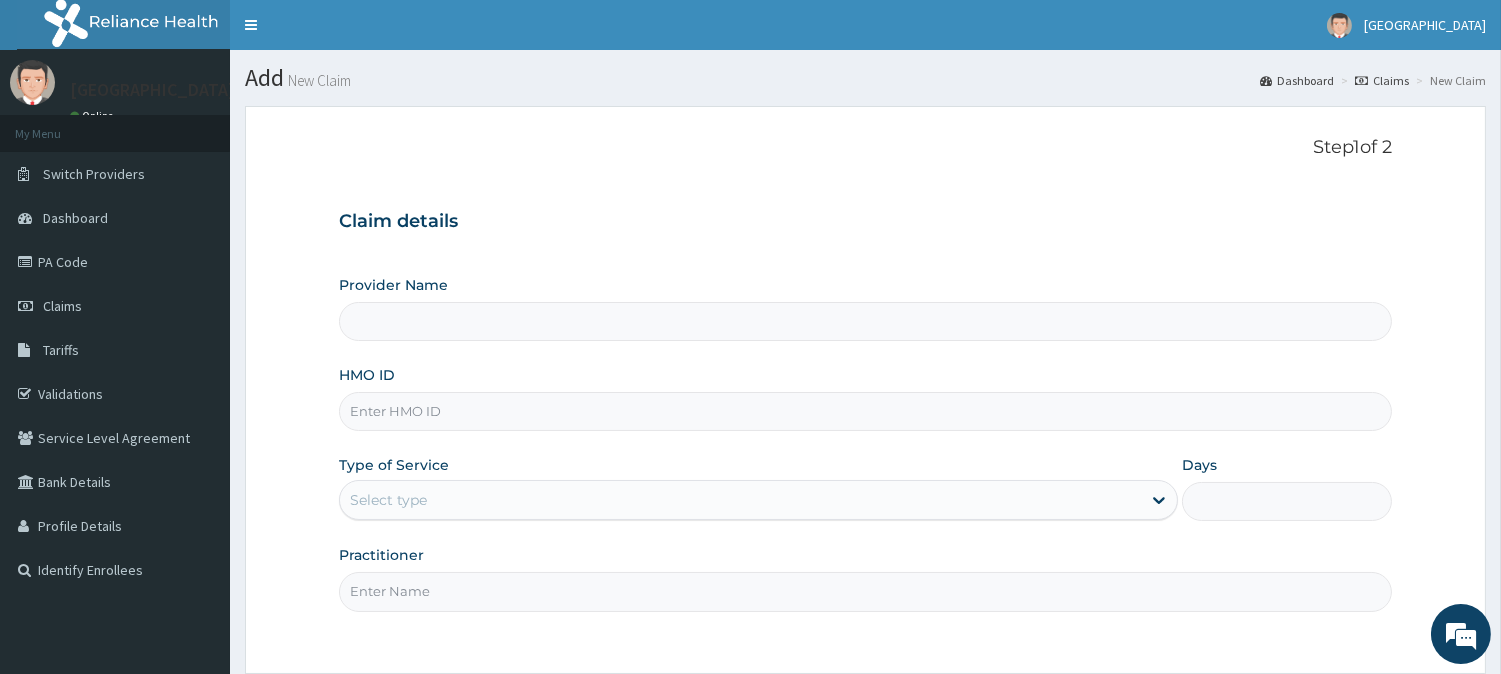type on "MBI/10133/F" 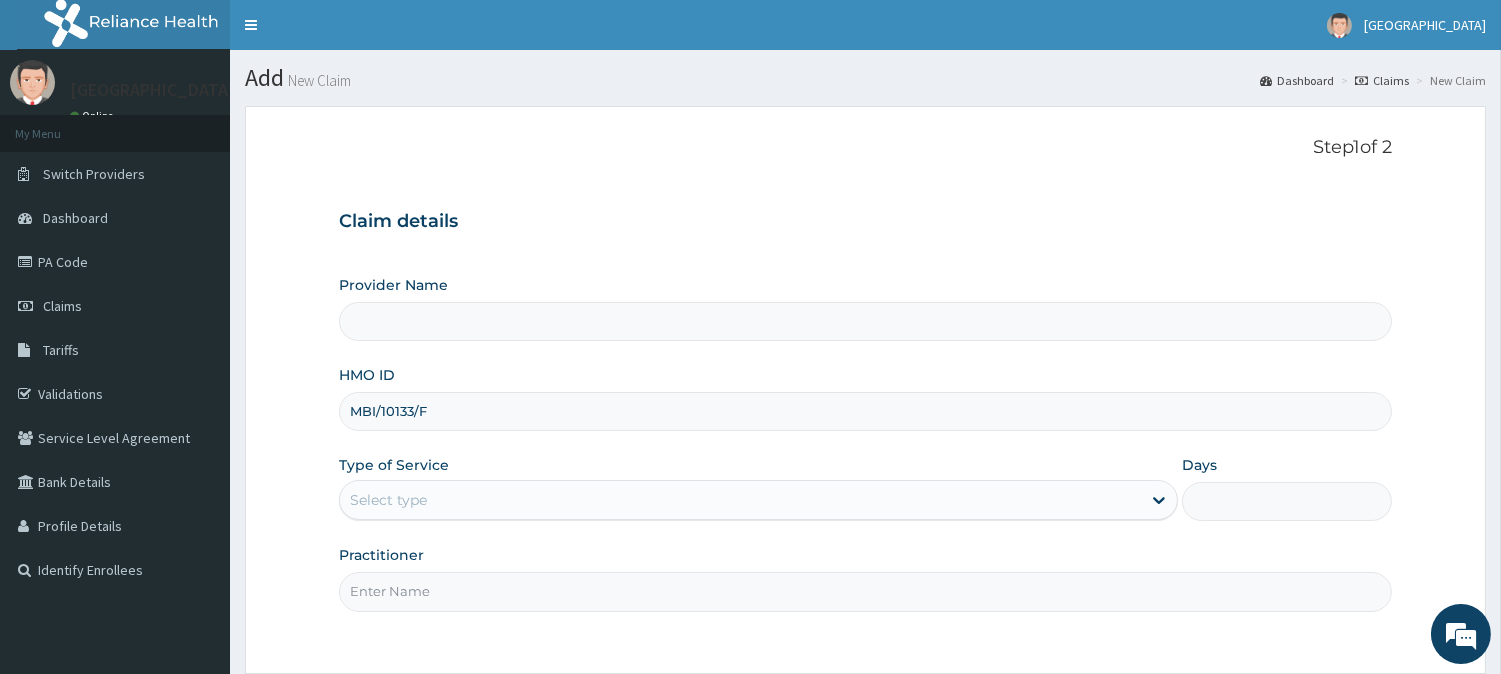 type on "[GEOGRAPHIC_DATA]" 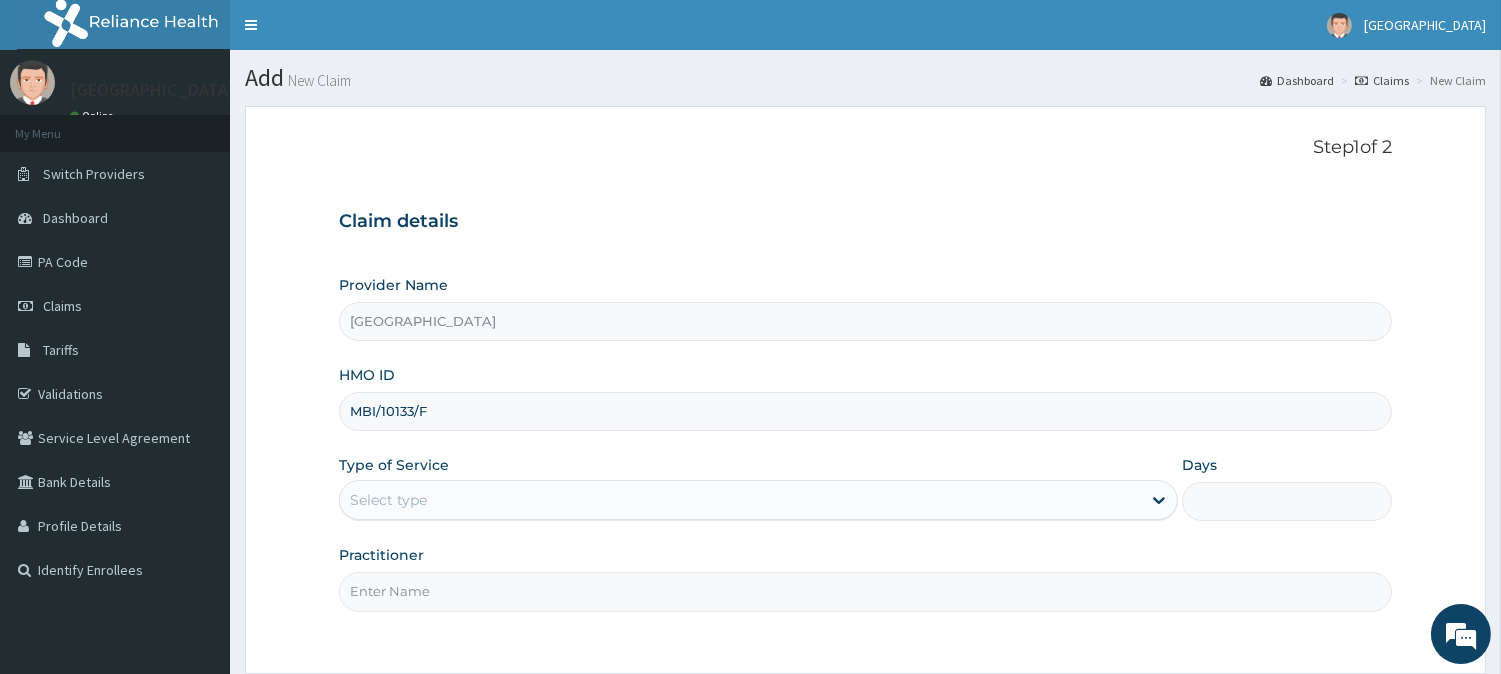 type on "MBI/10133/F" 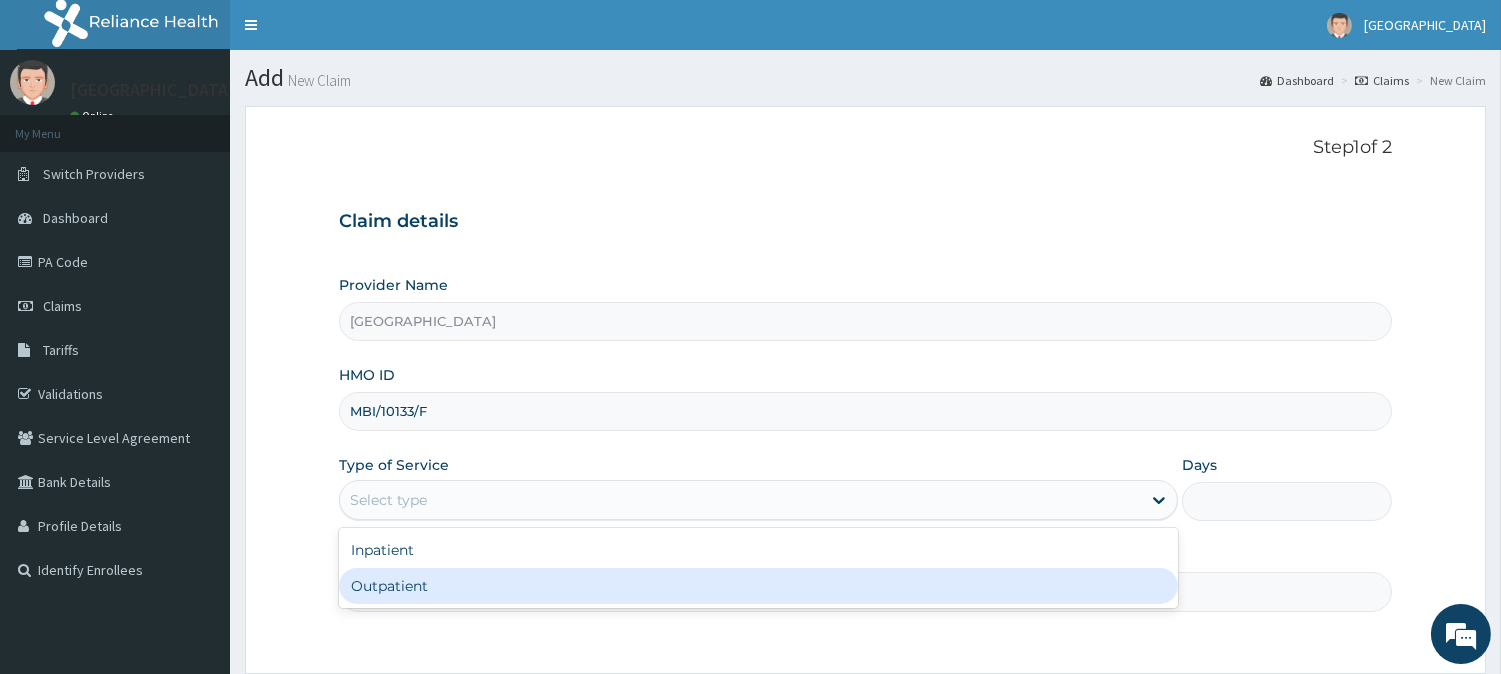 click on "Outpatient" at bounding box center (758, 586) 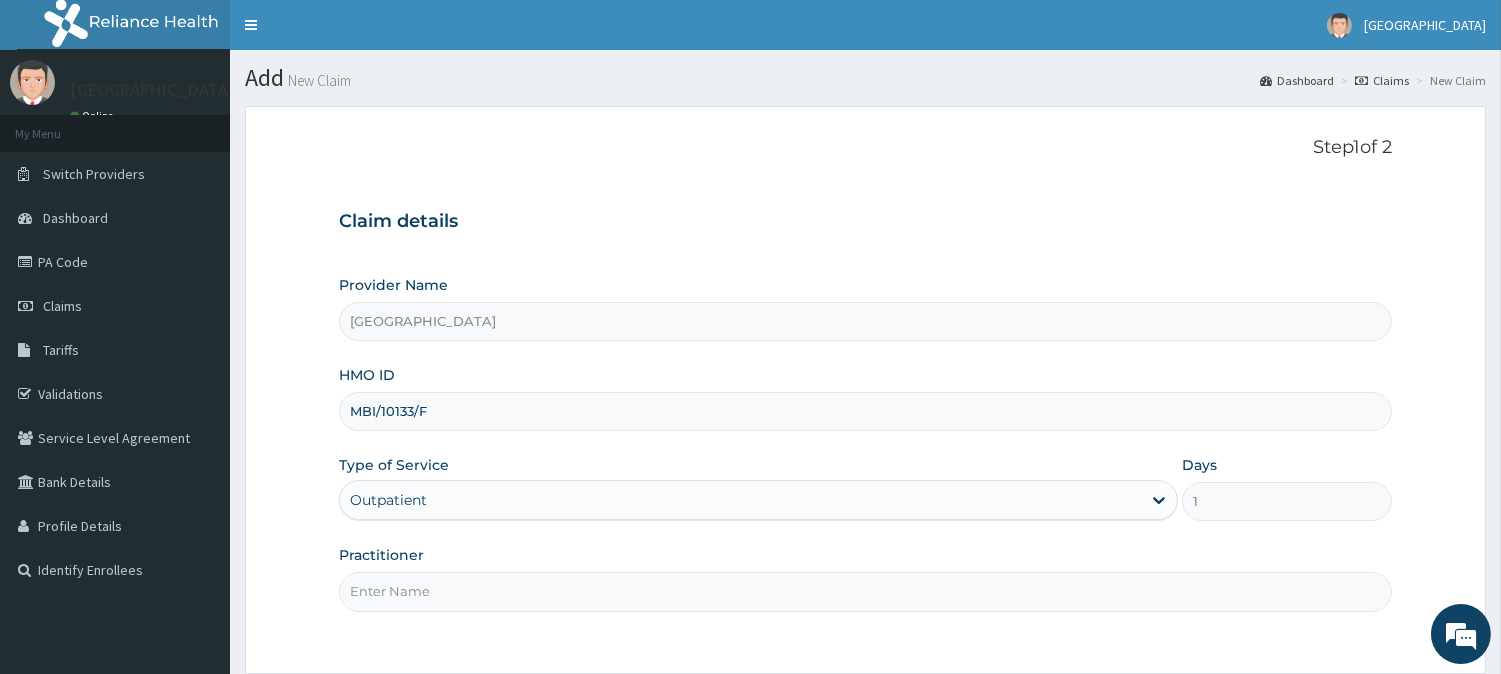 click on "Practitioner" at bounding box center (865, 591) 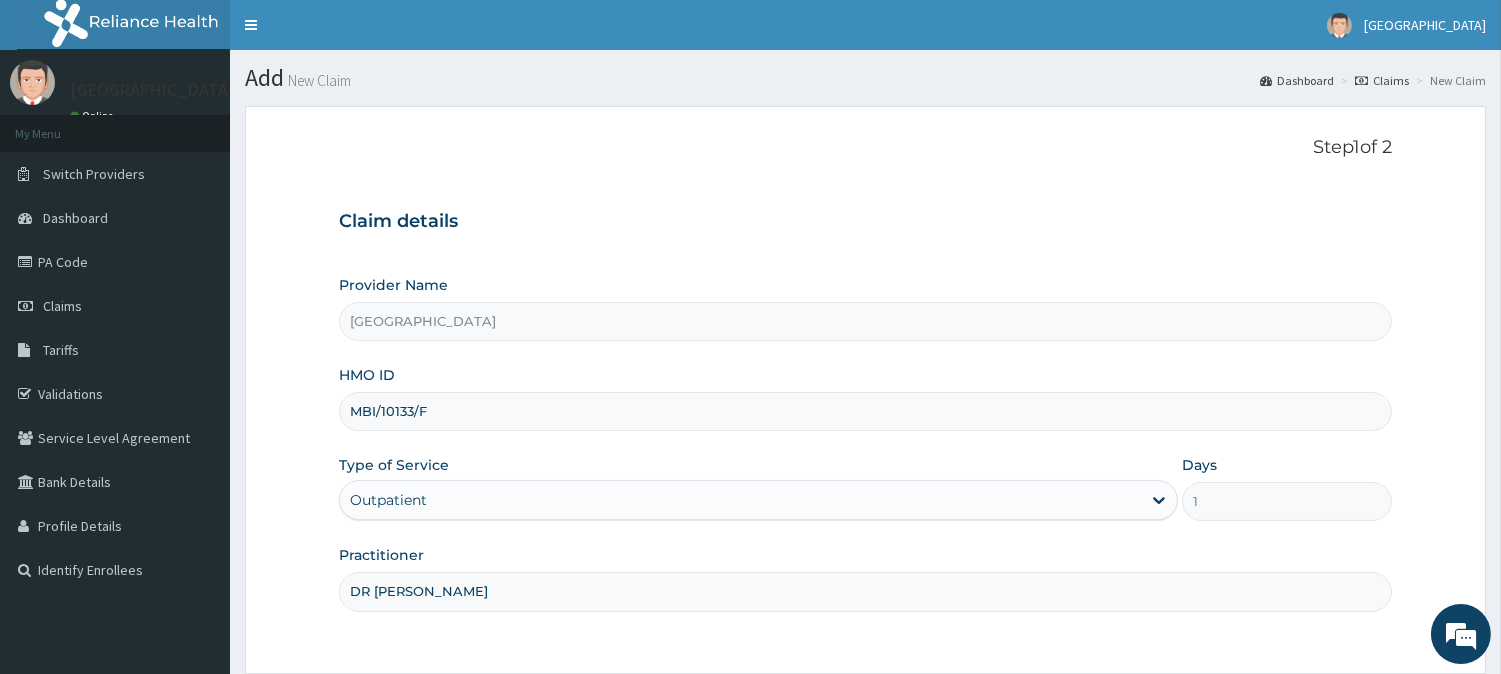 type on "DR YUSUF" 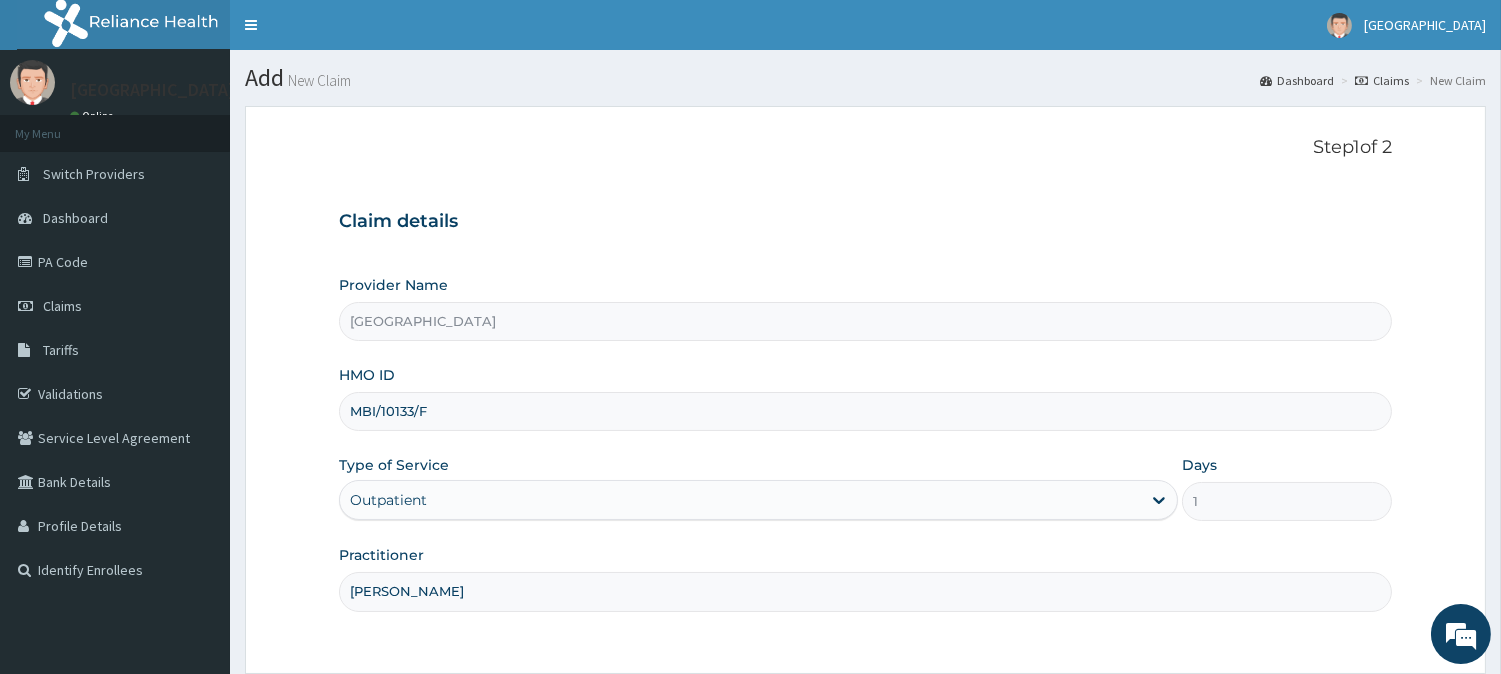 scroll, scrollTop: 157, scrollLeft: 0, axis: vertical 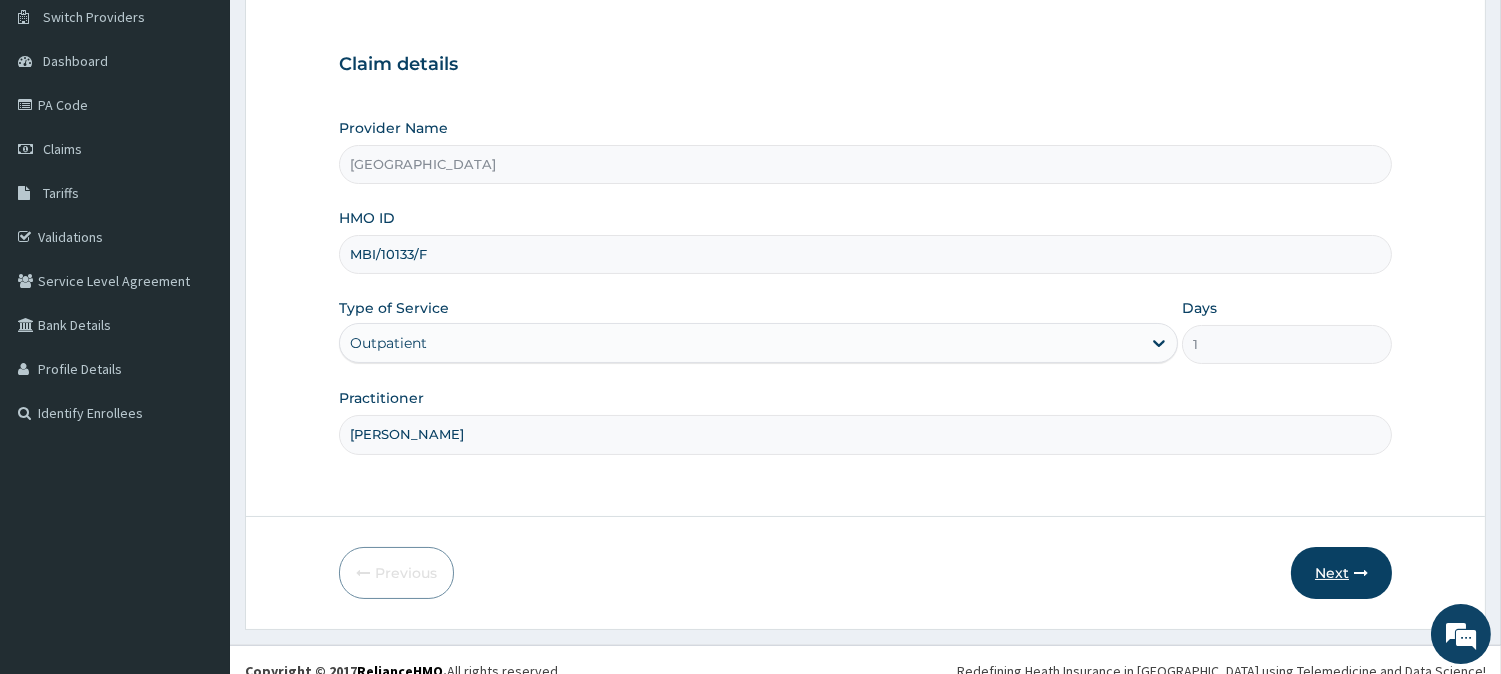 click on "Next" at bounding box center [1341, 573] 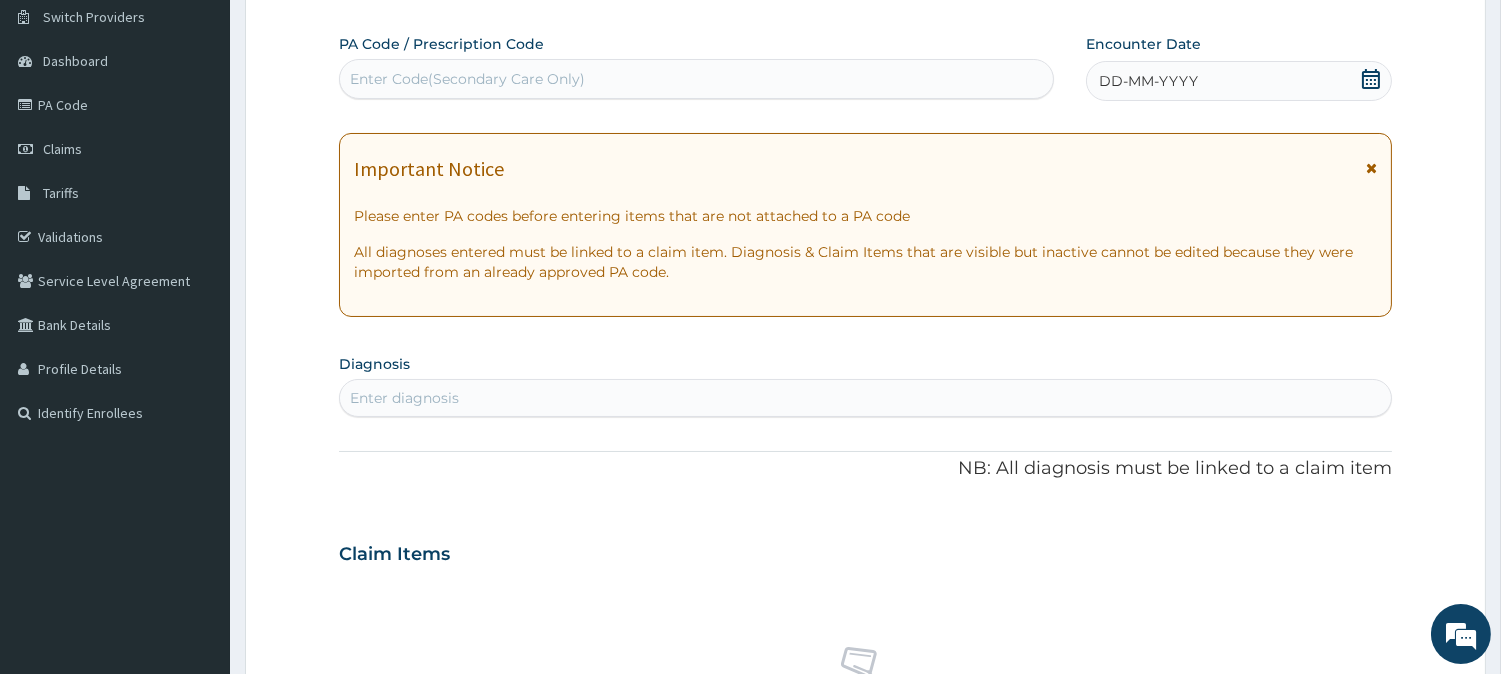 scroll, scrollTop: 0, scrollLeft: 0, axis: both 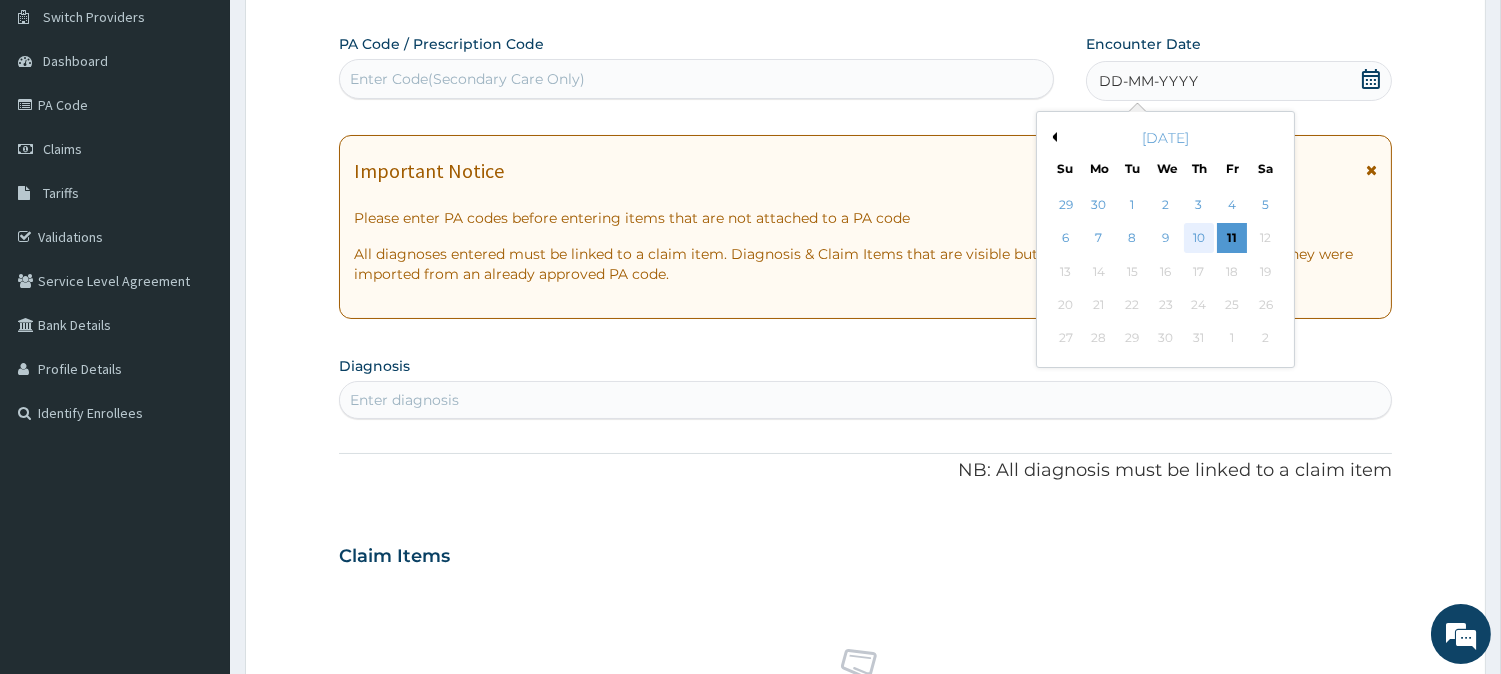 click on "10" at bounding box center [1199, 239] 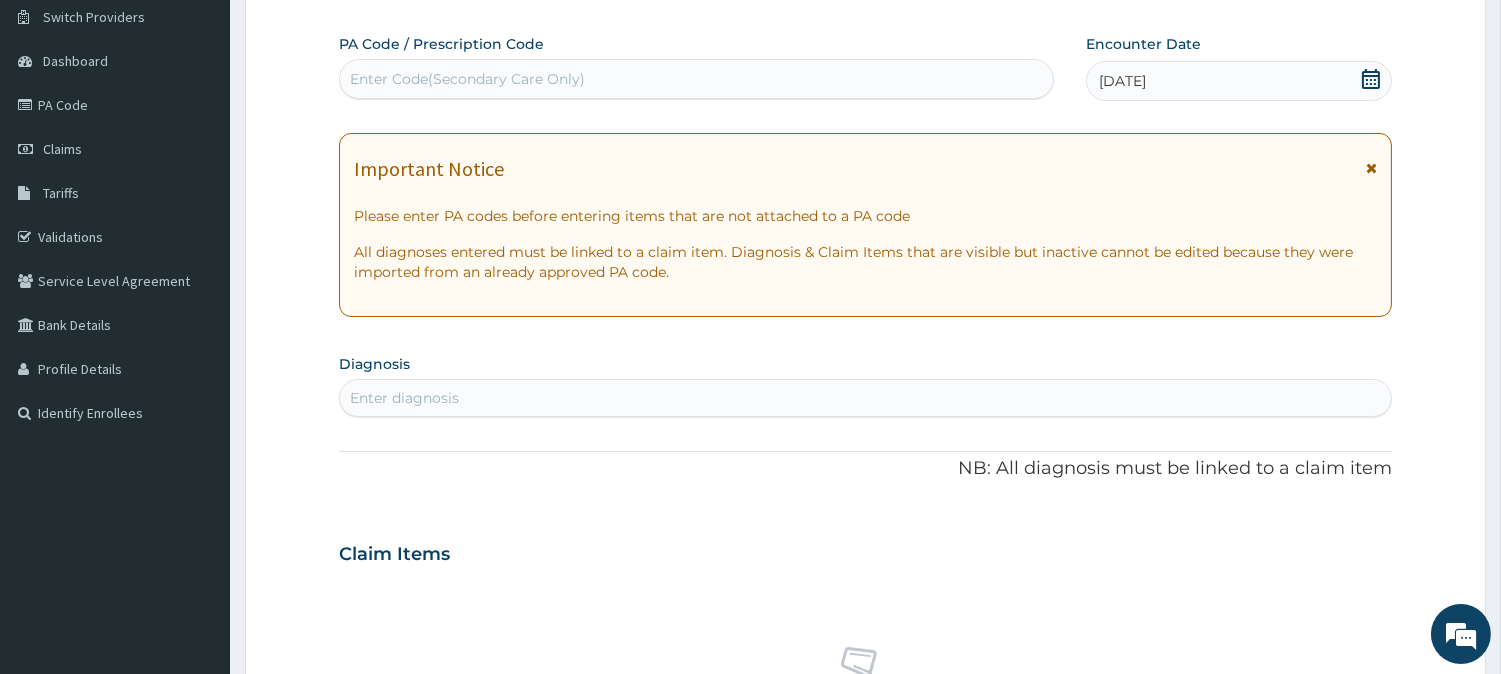click on "Enter diagnosis" at bounding box center [865, 398] 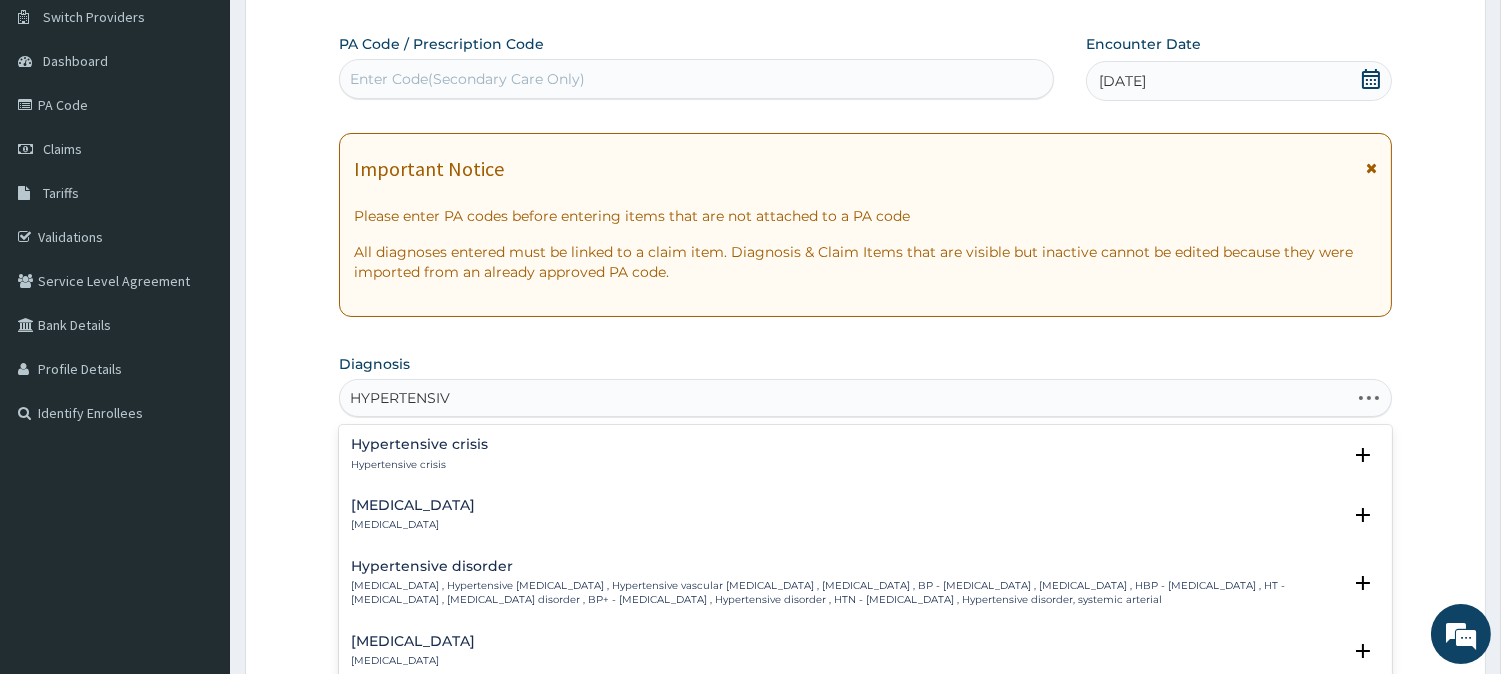 type on "HYPERTENSIVE" 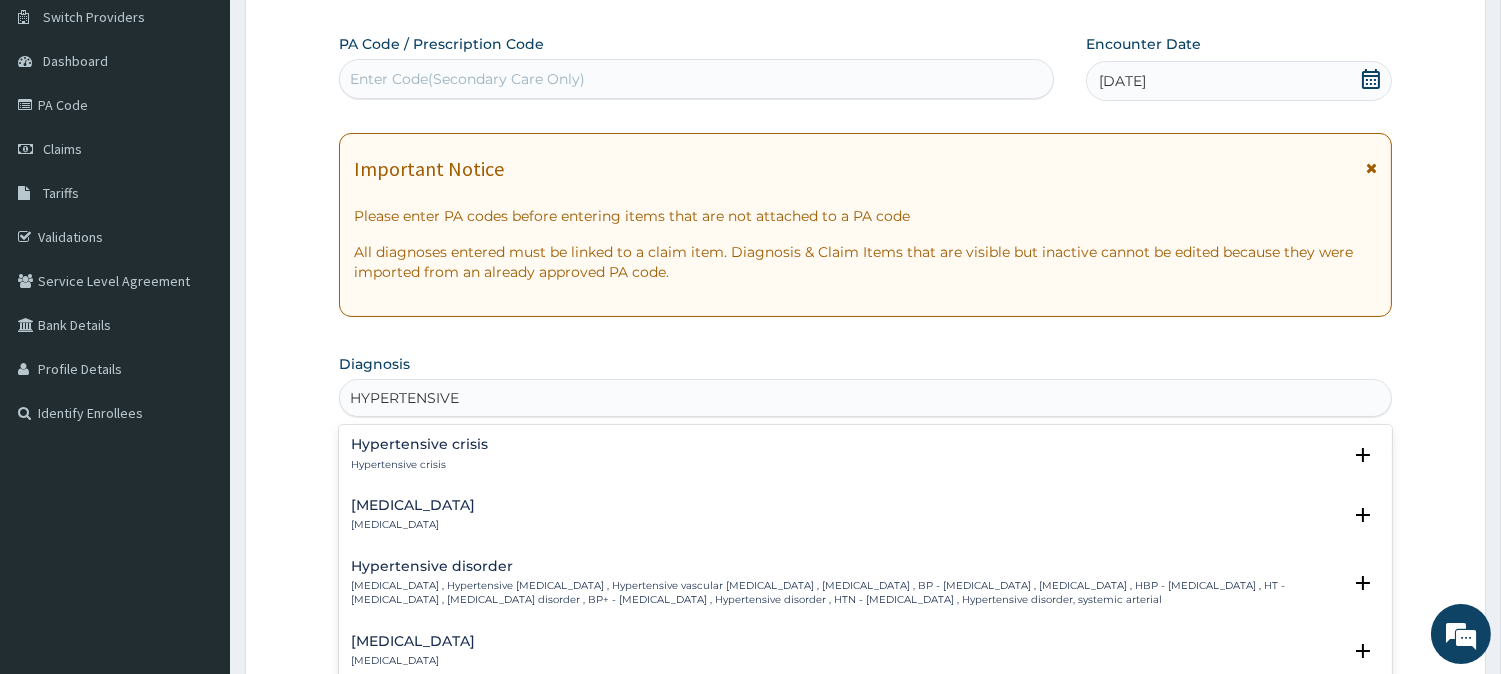 click on "Hypertensive crisis" at bounding box center [419, 444] 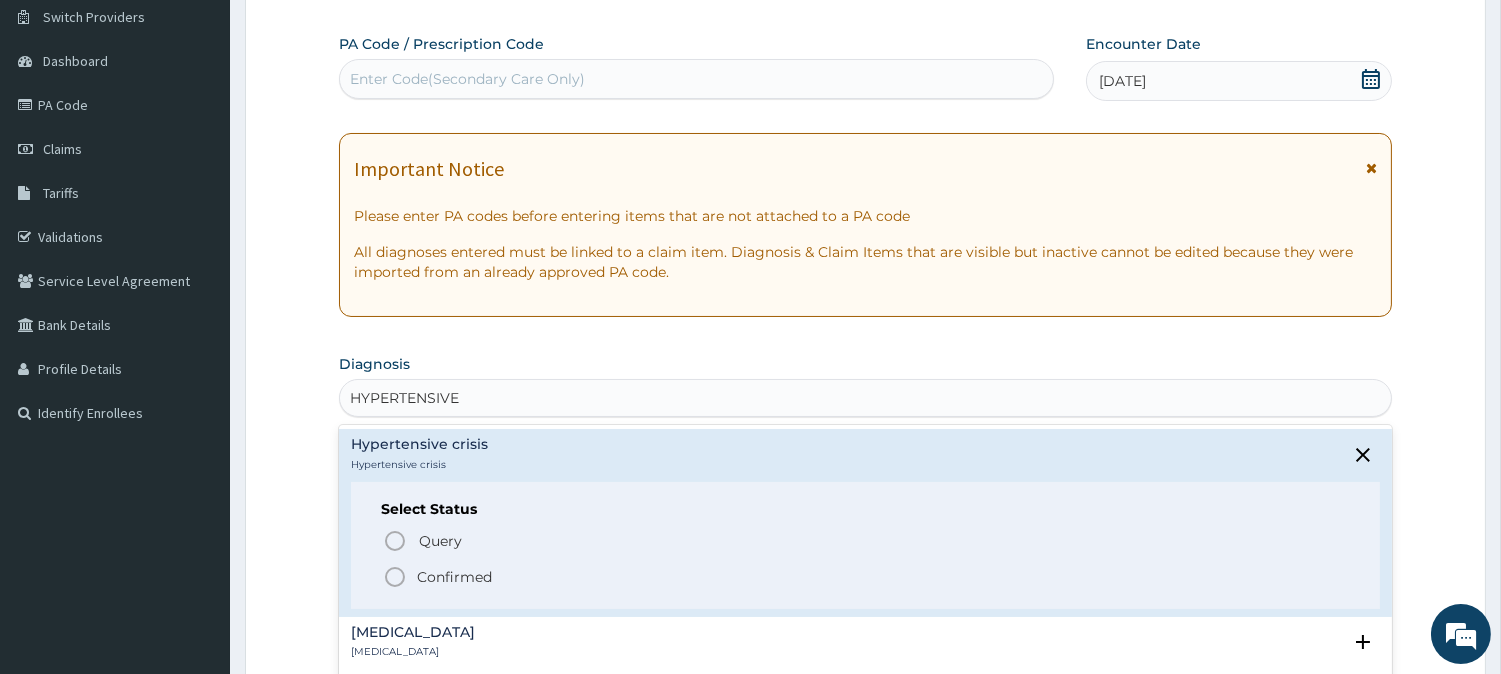 click on "Confirmed" at bounding box center (454, 577) 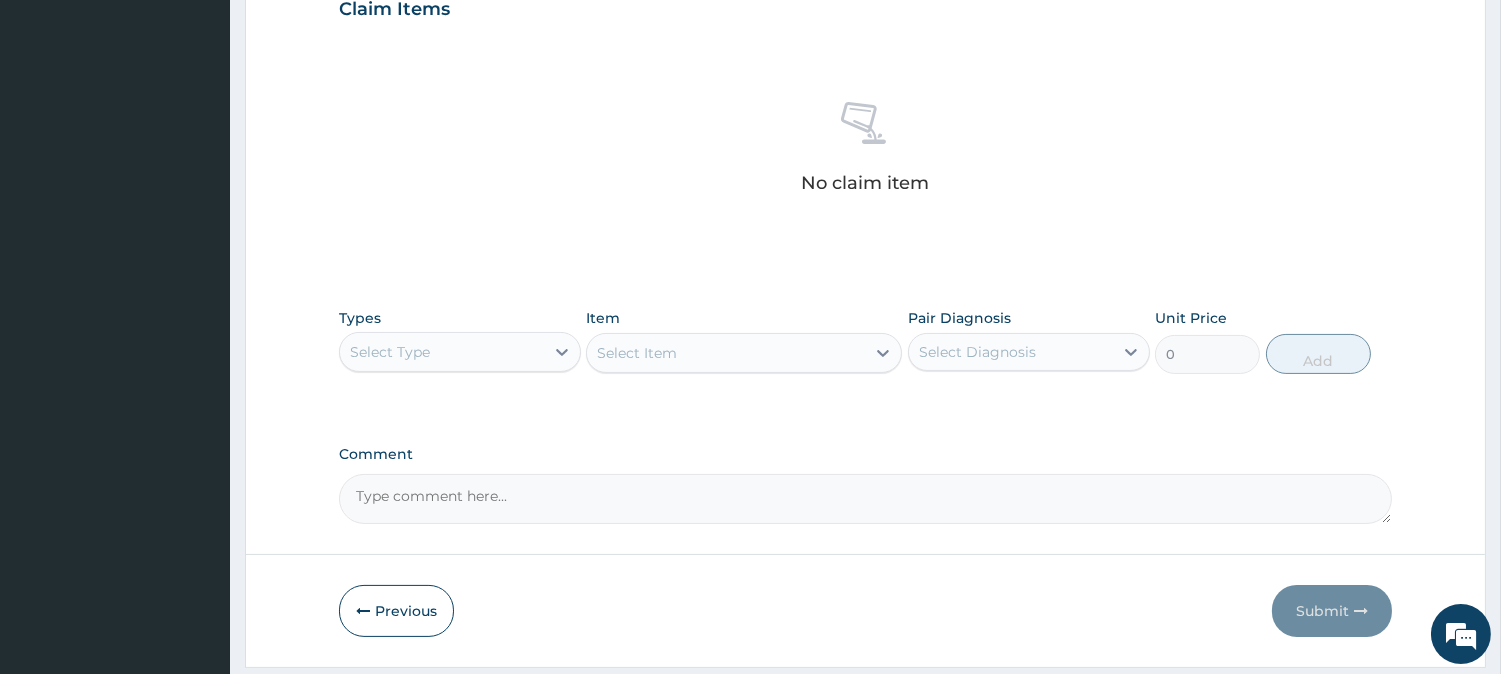 scroll, scrollTop: 711, scrollLeft: 0, axis: vertical 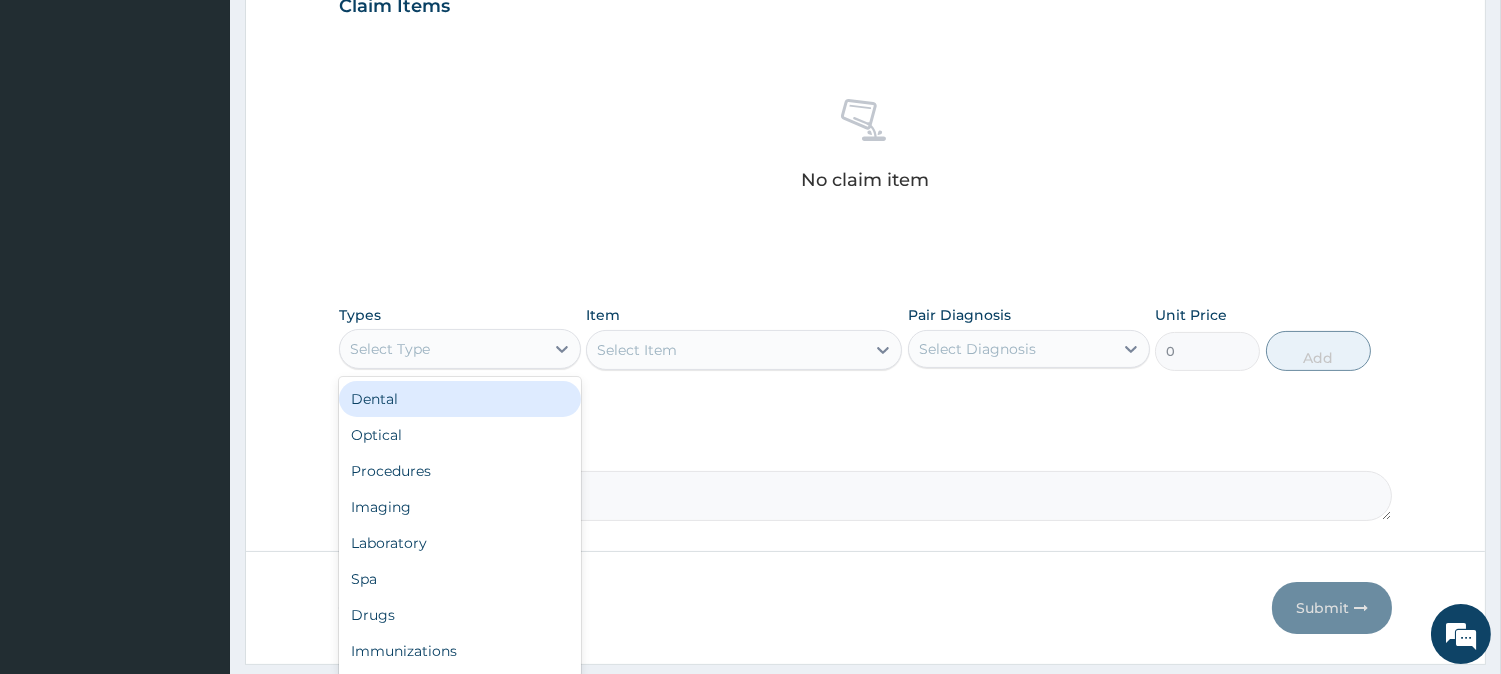 click on "Select Type" at bounding box center [442, 349] 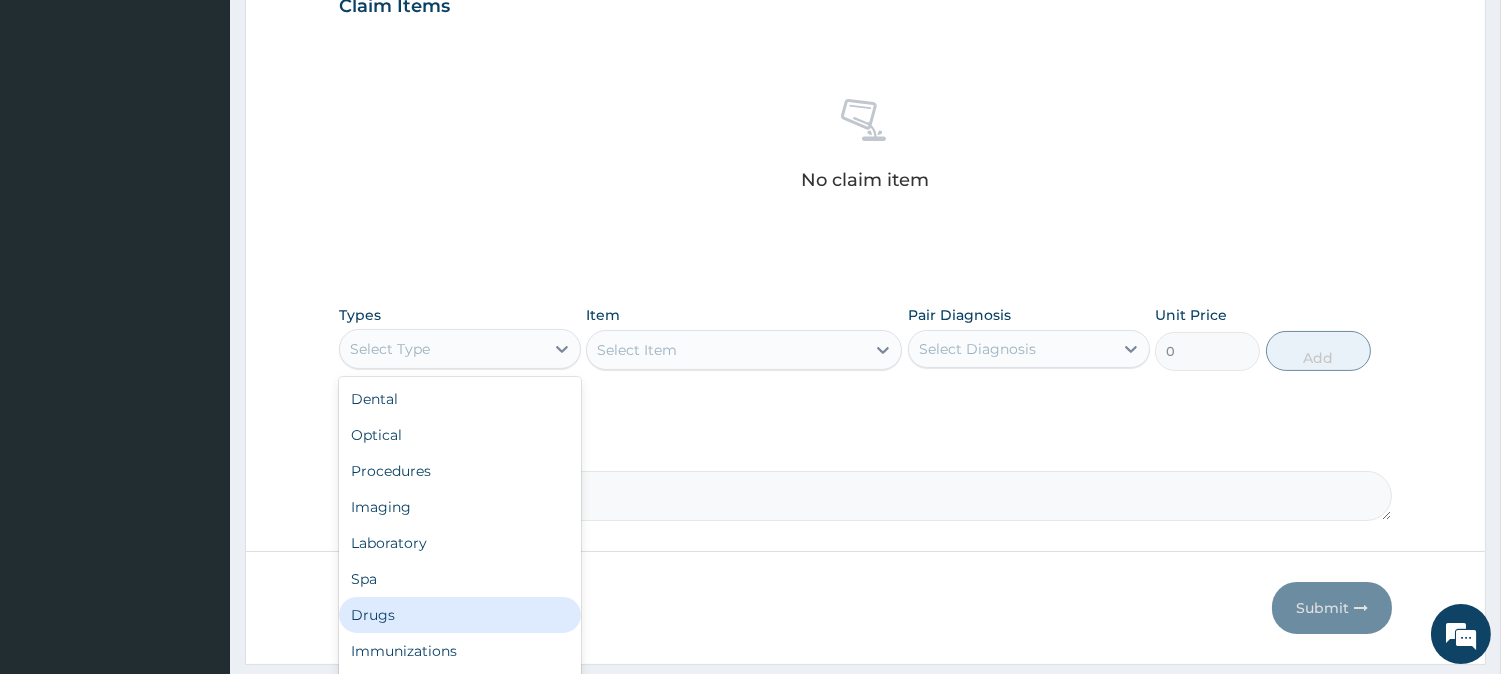 click on "Drugs" at bounding box center [460, 615] 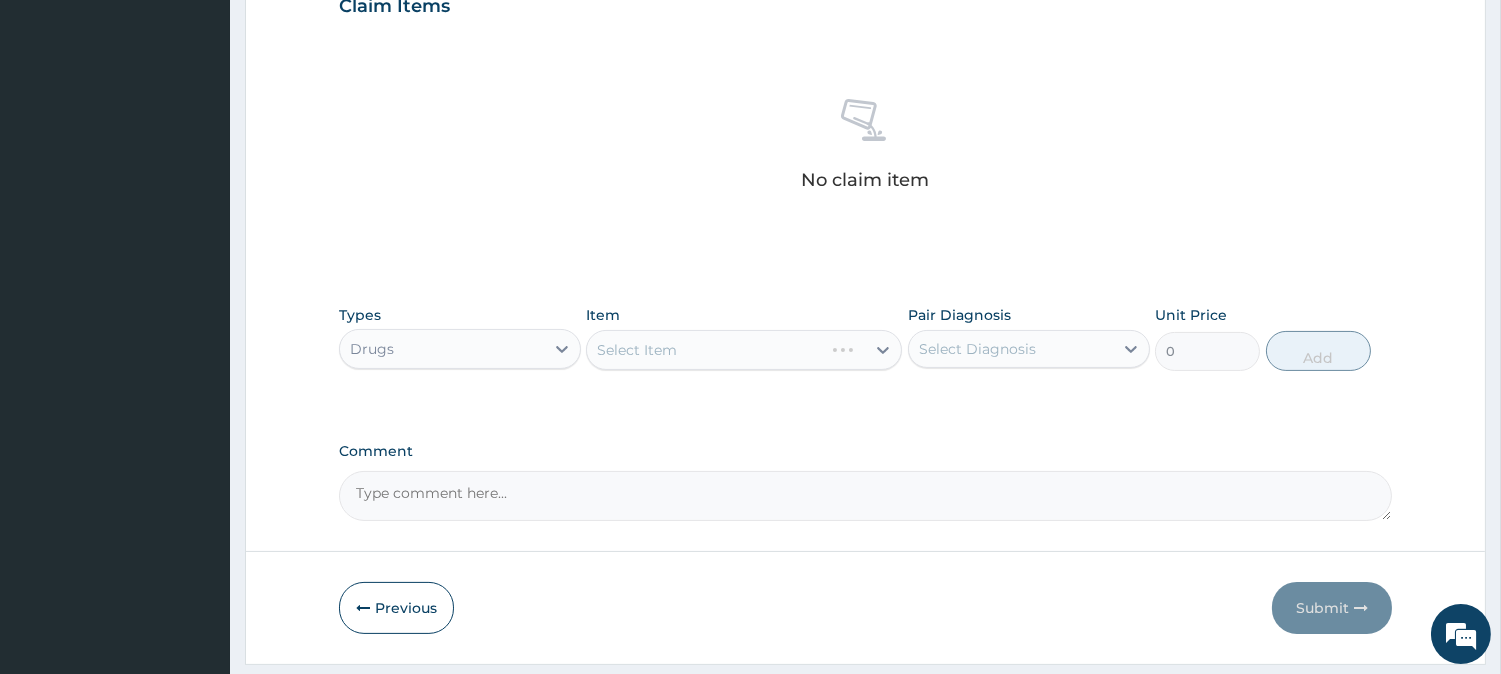 click on "Select Diagnosis" at bounding box center (1011, 349) 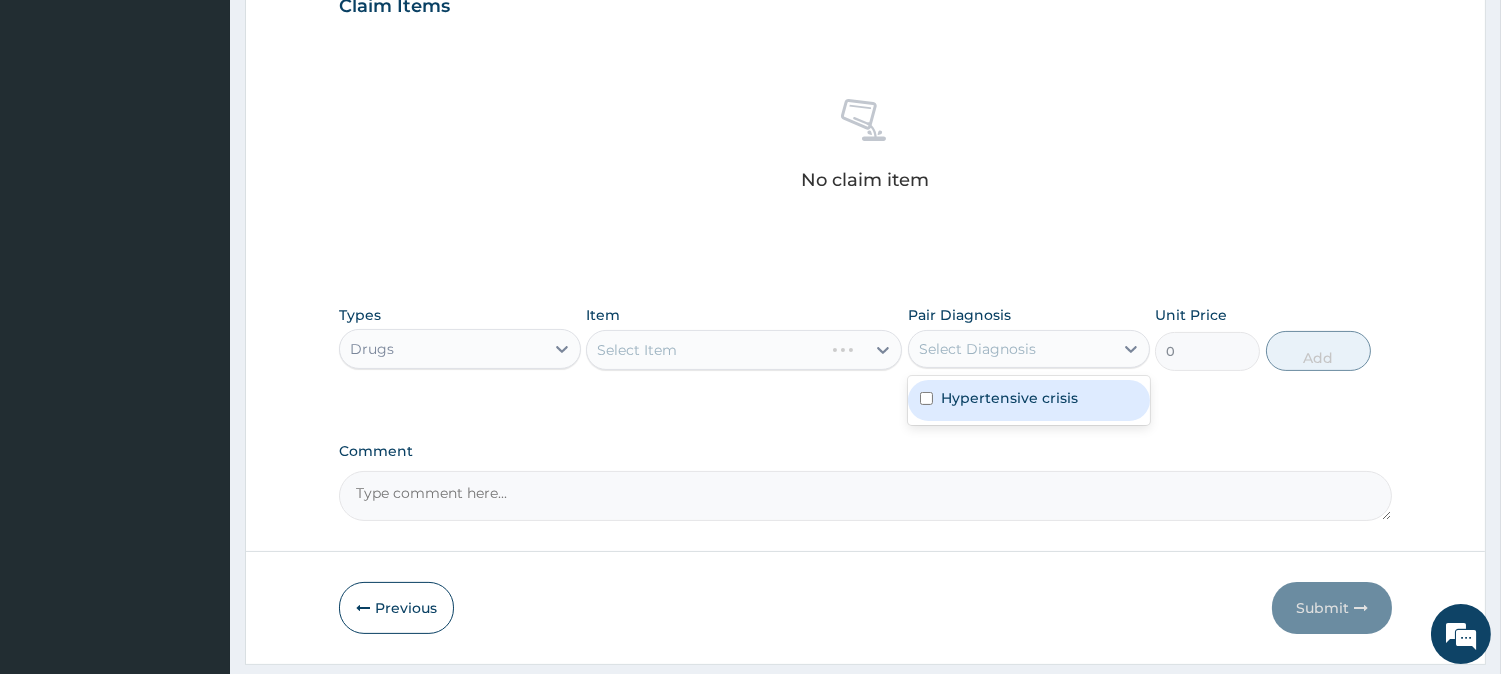 click on "Hypertensive crisis" at bounding box center (1009, 398) 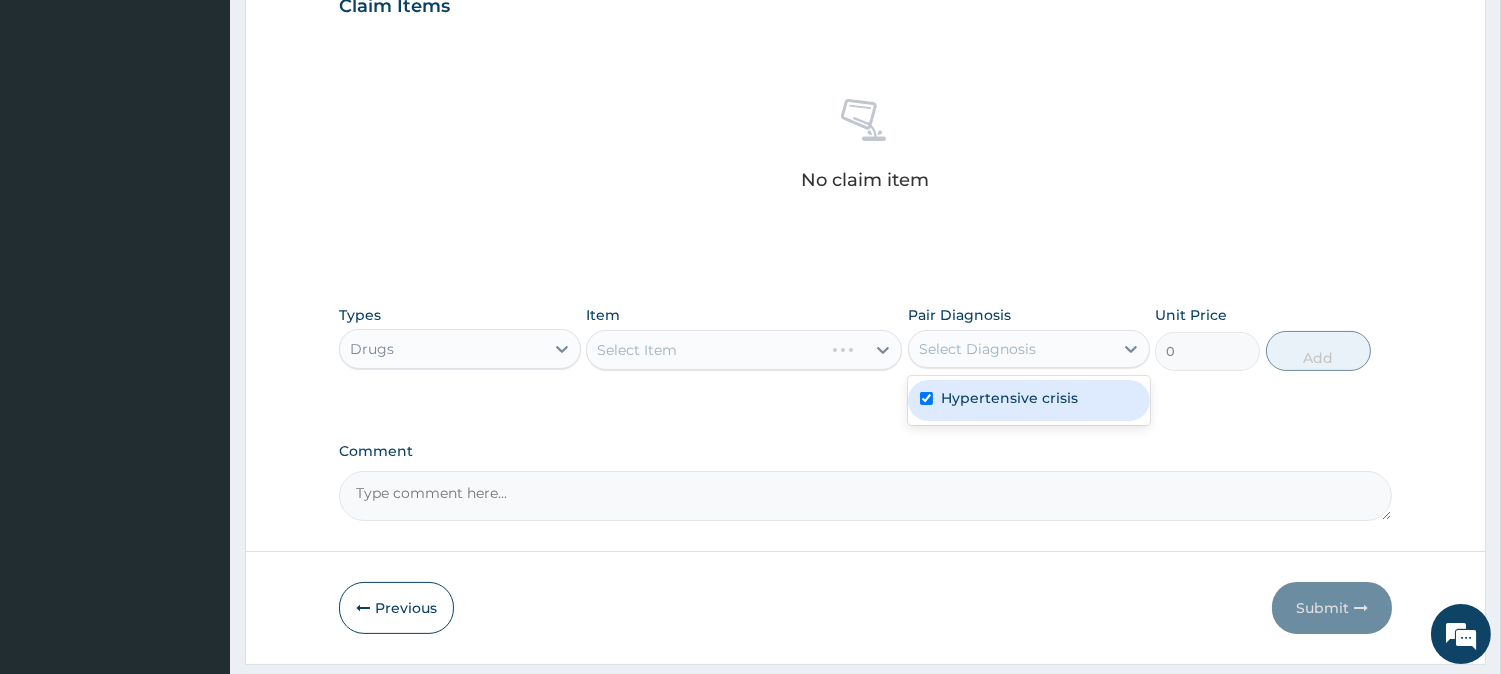 checkbox on "true" 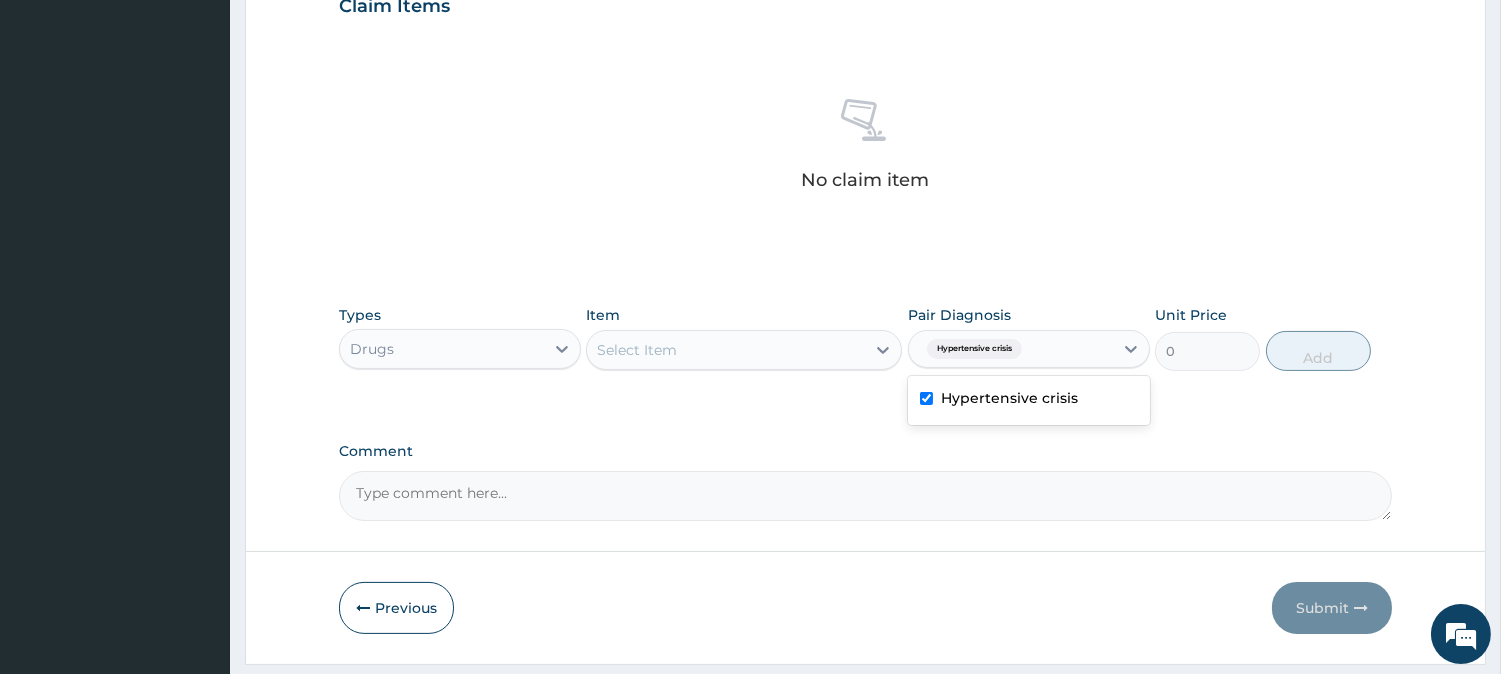 click on "Select Item" at bounding box center (726, 350) 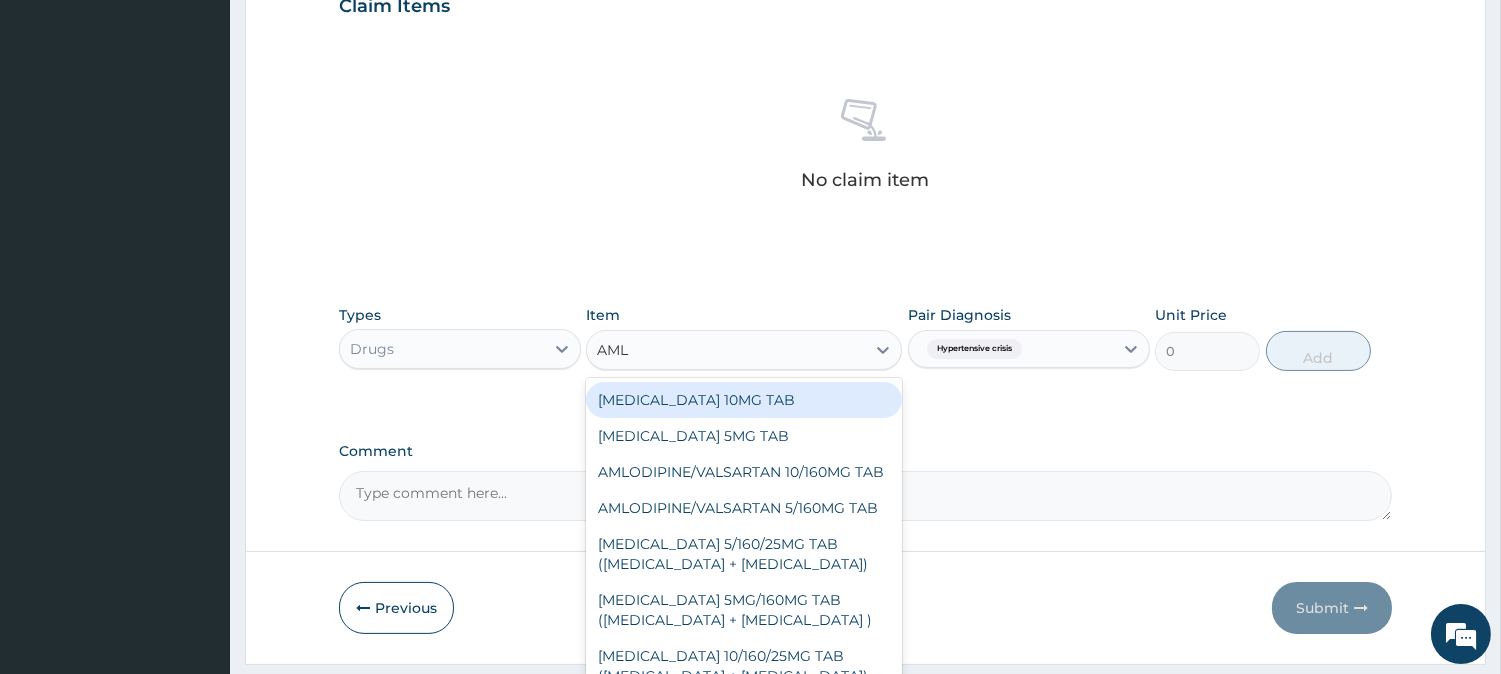 type on "AMLO" 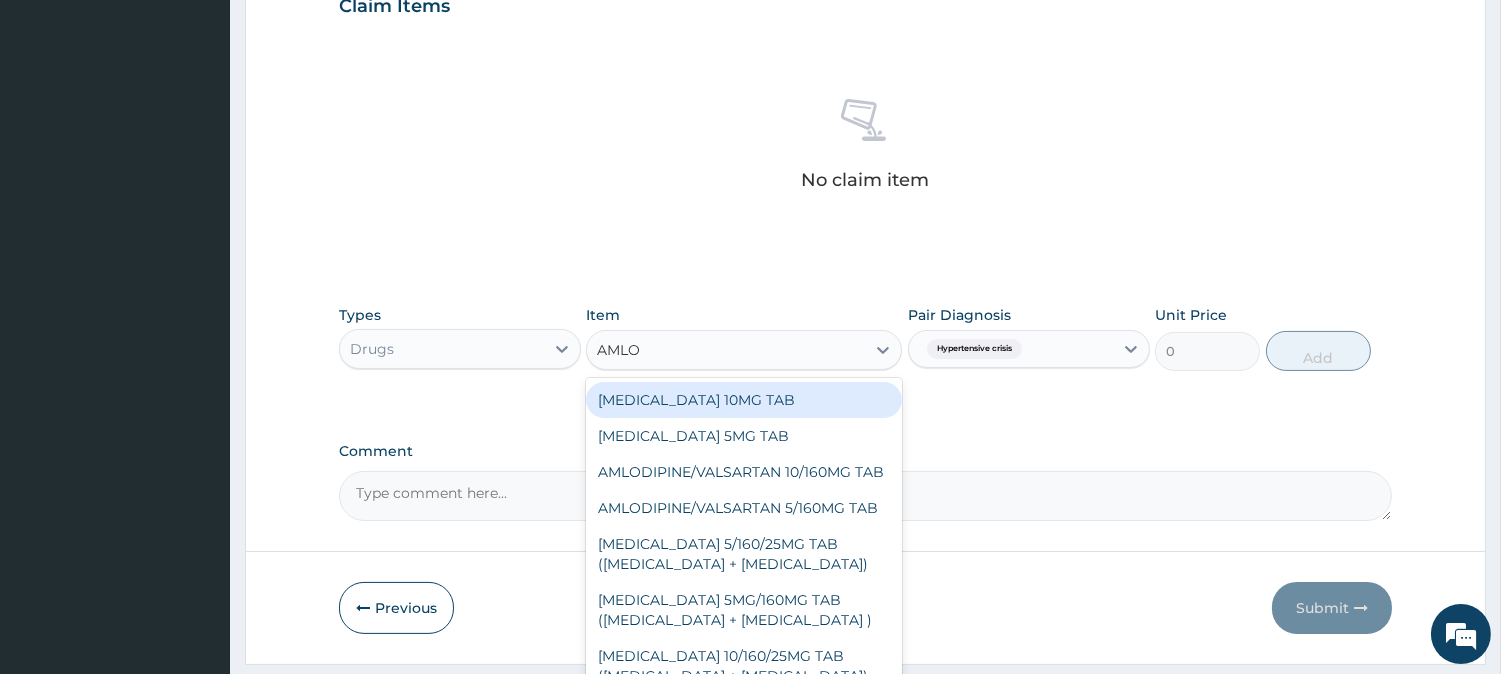 click on "[MEDICAL_DATA] 10MG TAB" at bounding box center (744, 400) 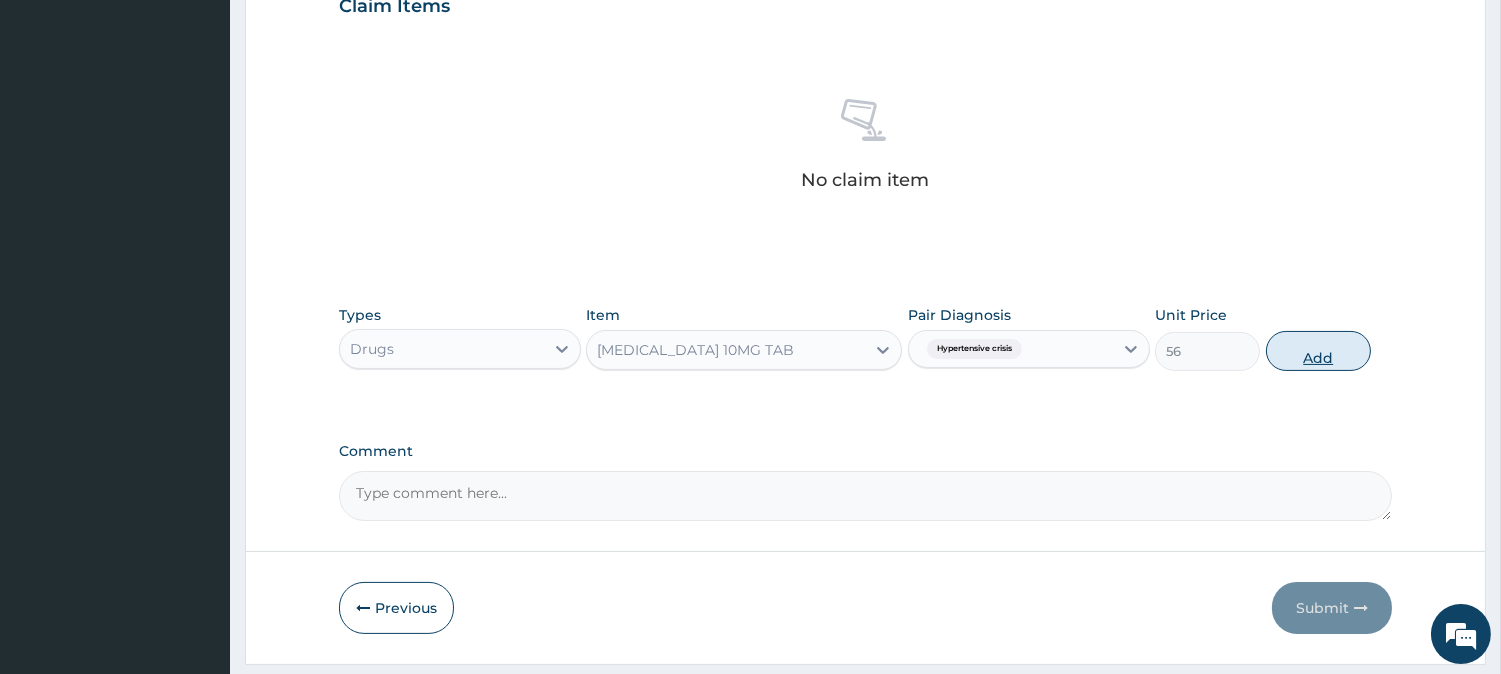 click on "Add" at bounding box center [1318, 351] 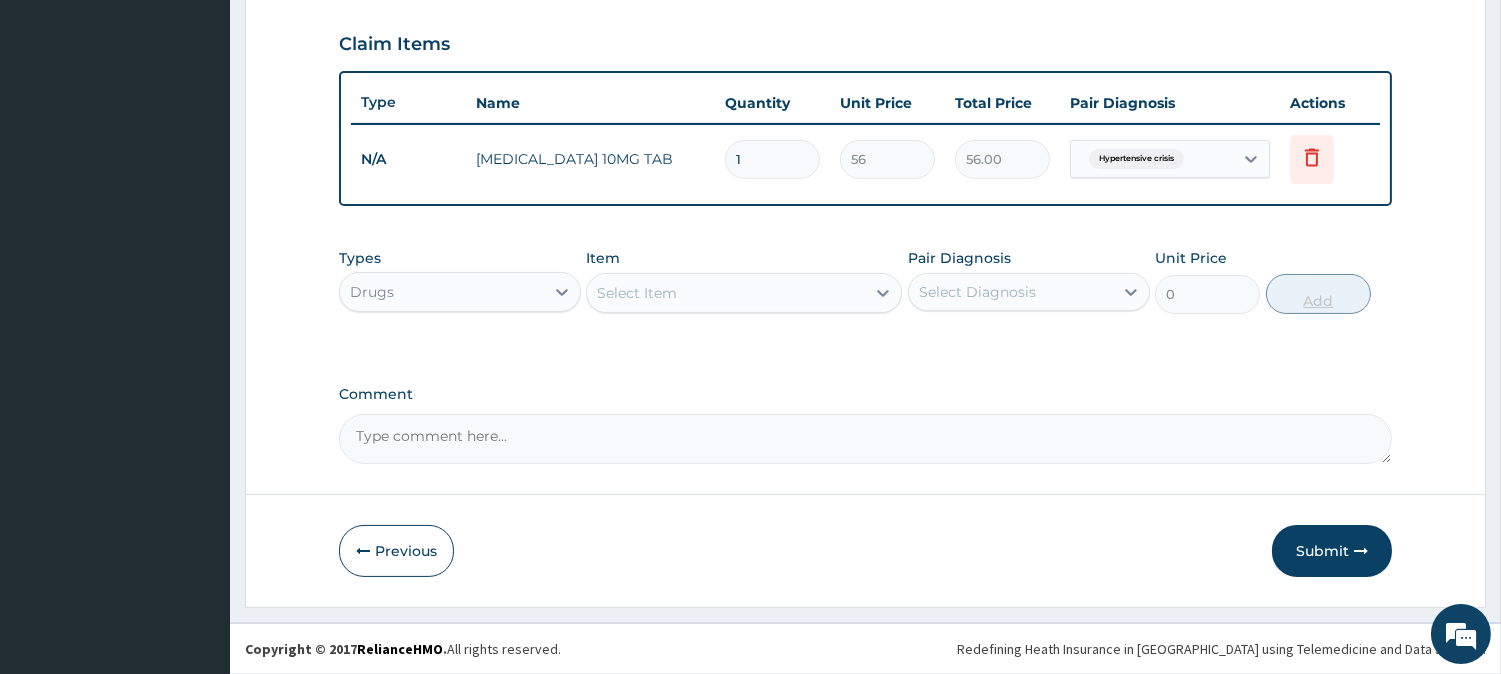 scroll, scrollTop: 671, scrollLeft: 0, axis: vertical 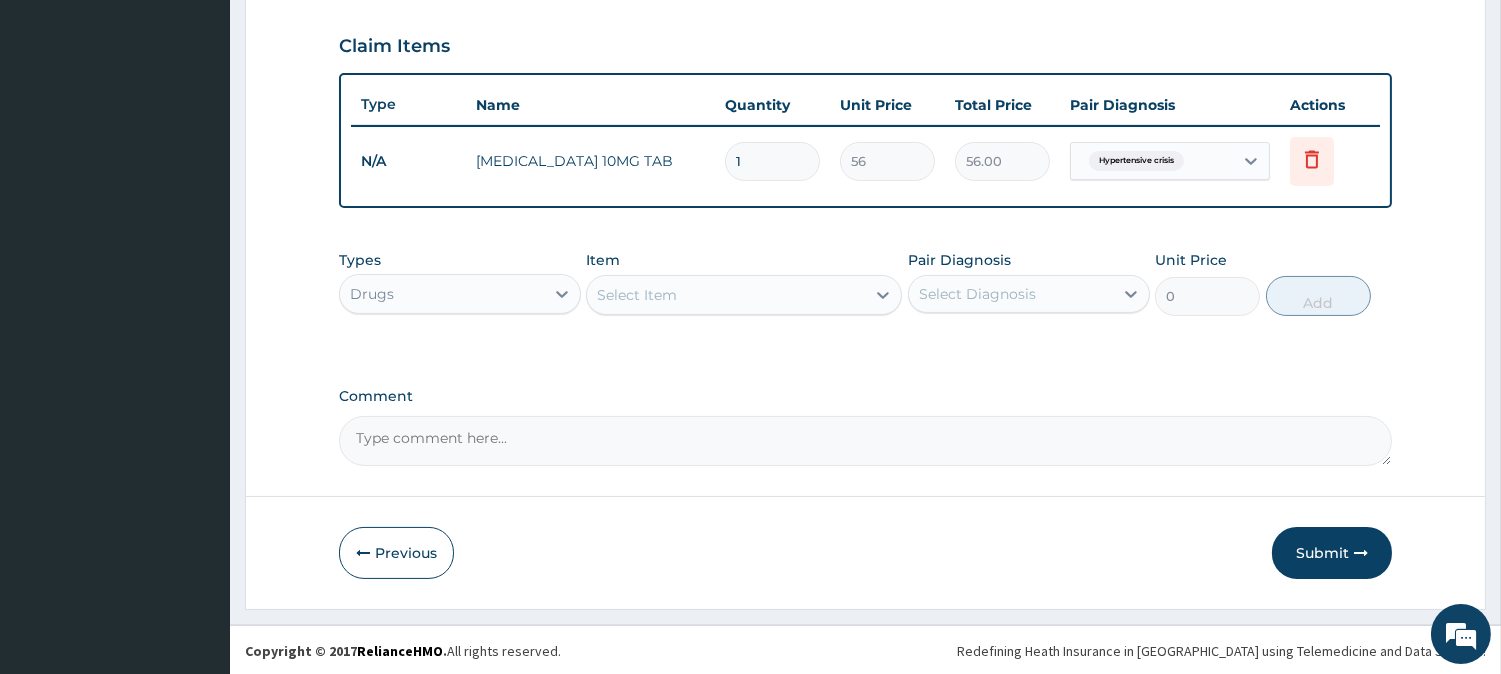 click on "Select Item" at bounding box center (726, 295) 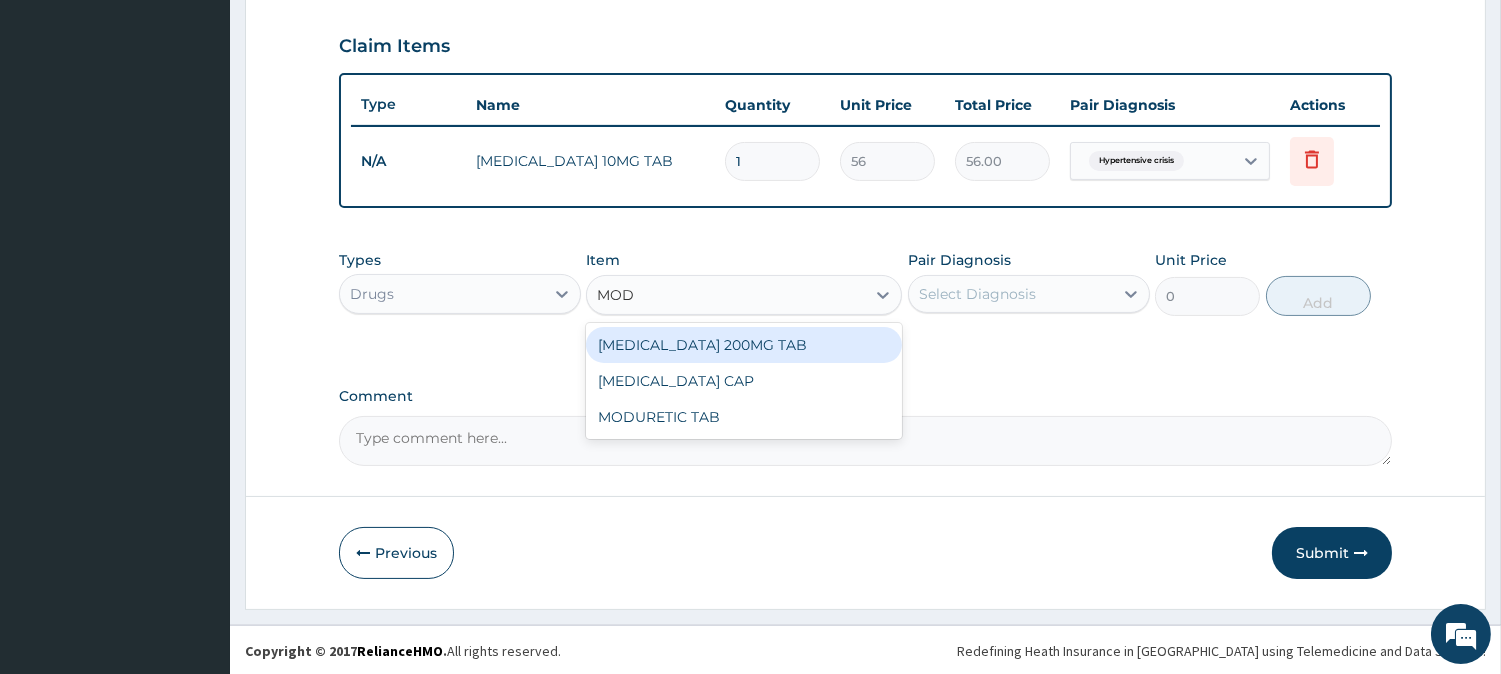type on "MODU" 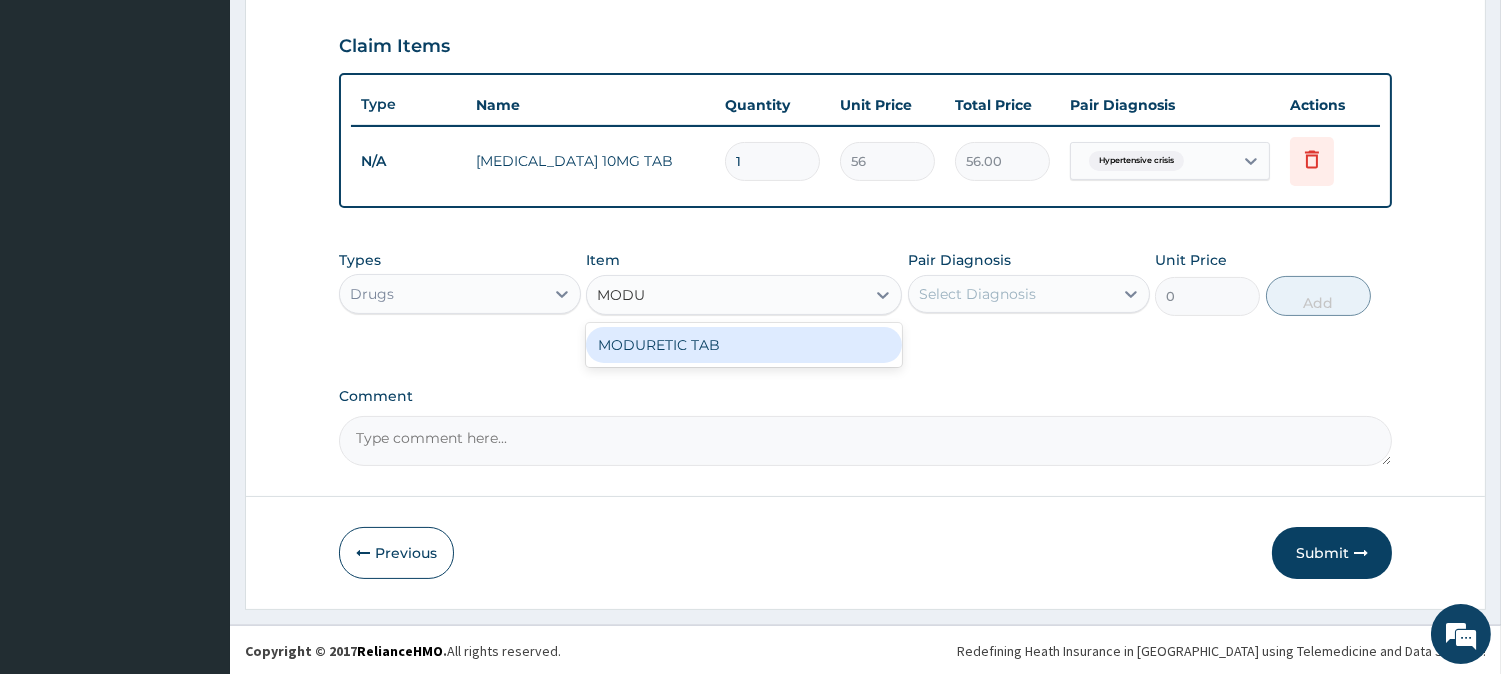 click on "MODURETIC TAB" at bounding box center [744, 345] 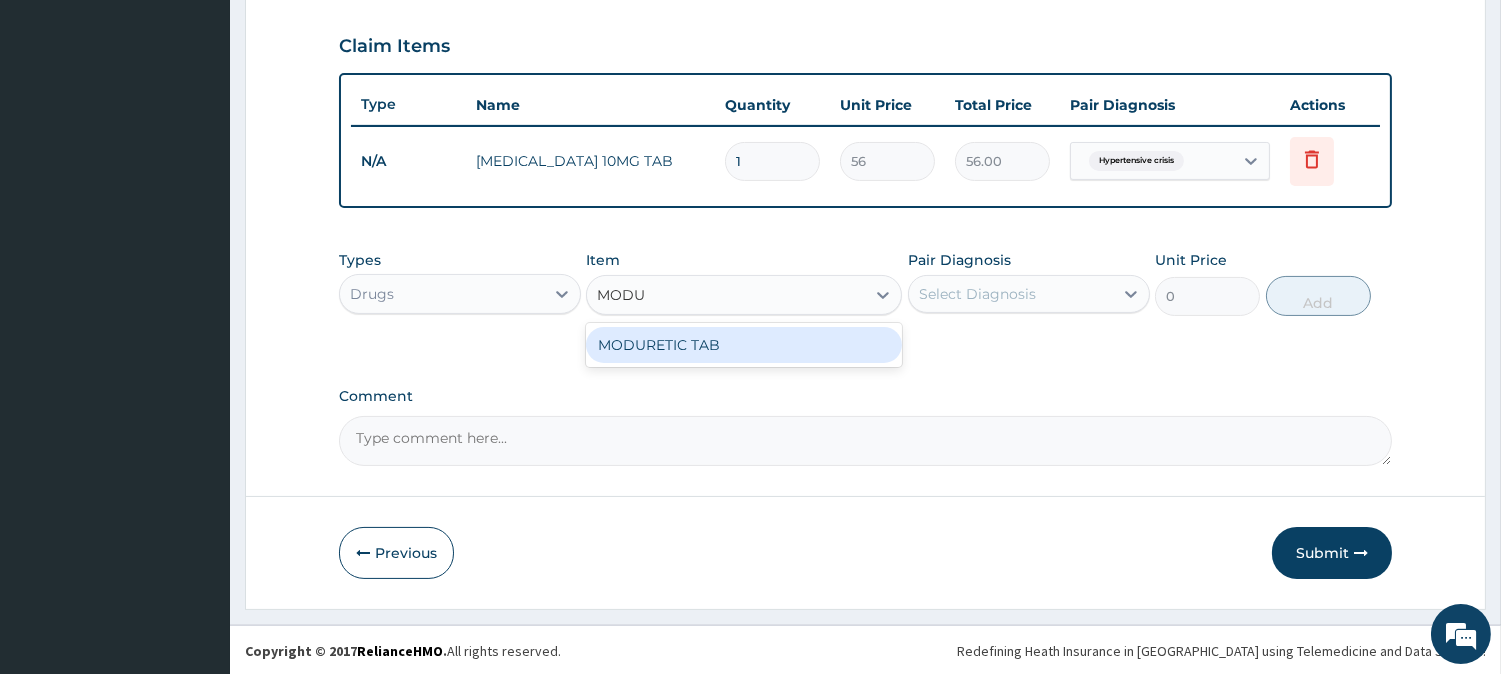type 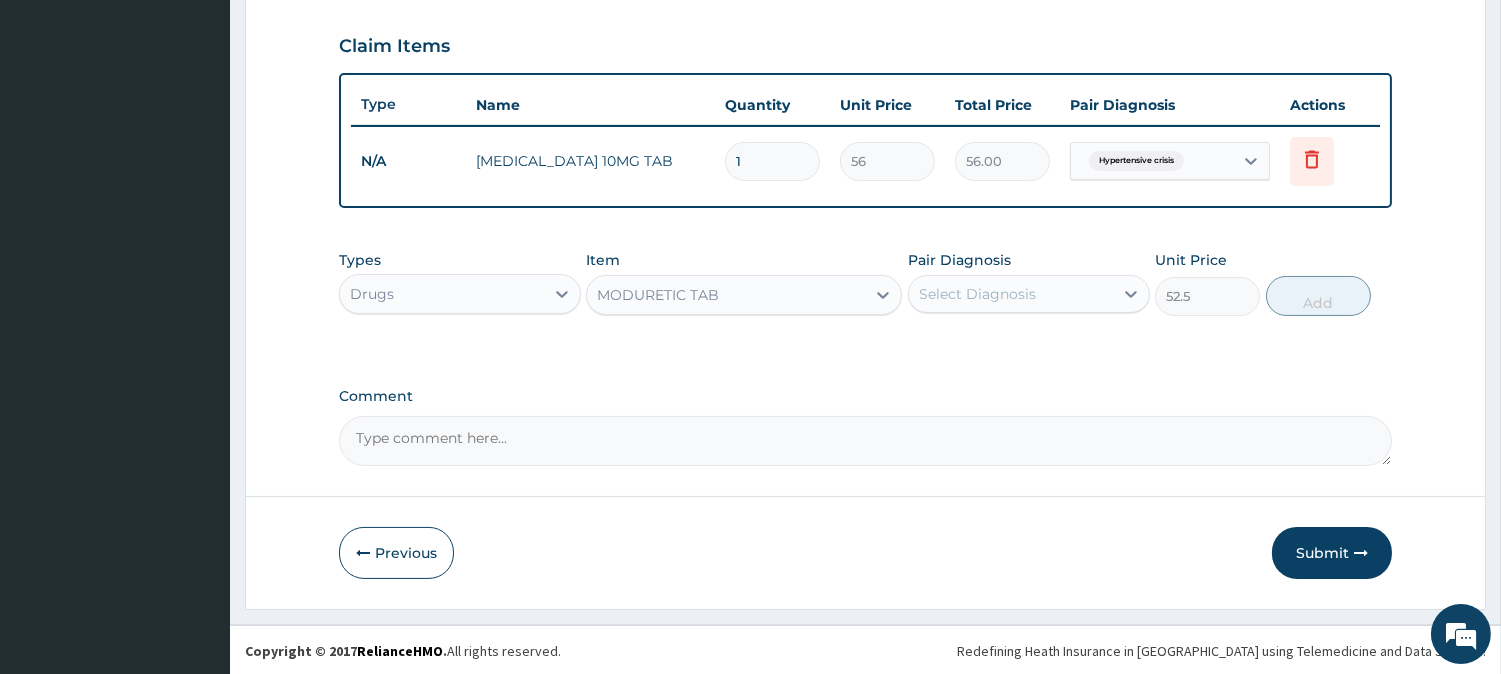 click on "Select Diagnosis" at bounding box center [1011, 294] 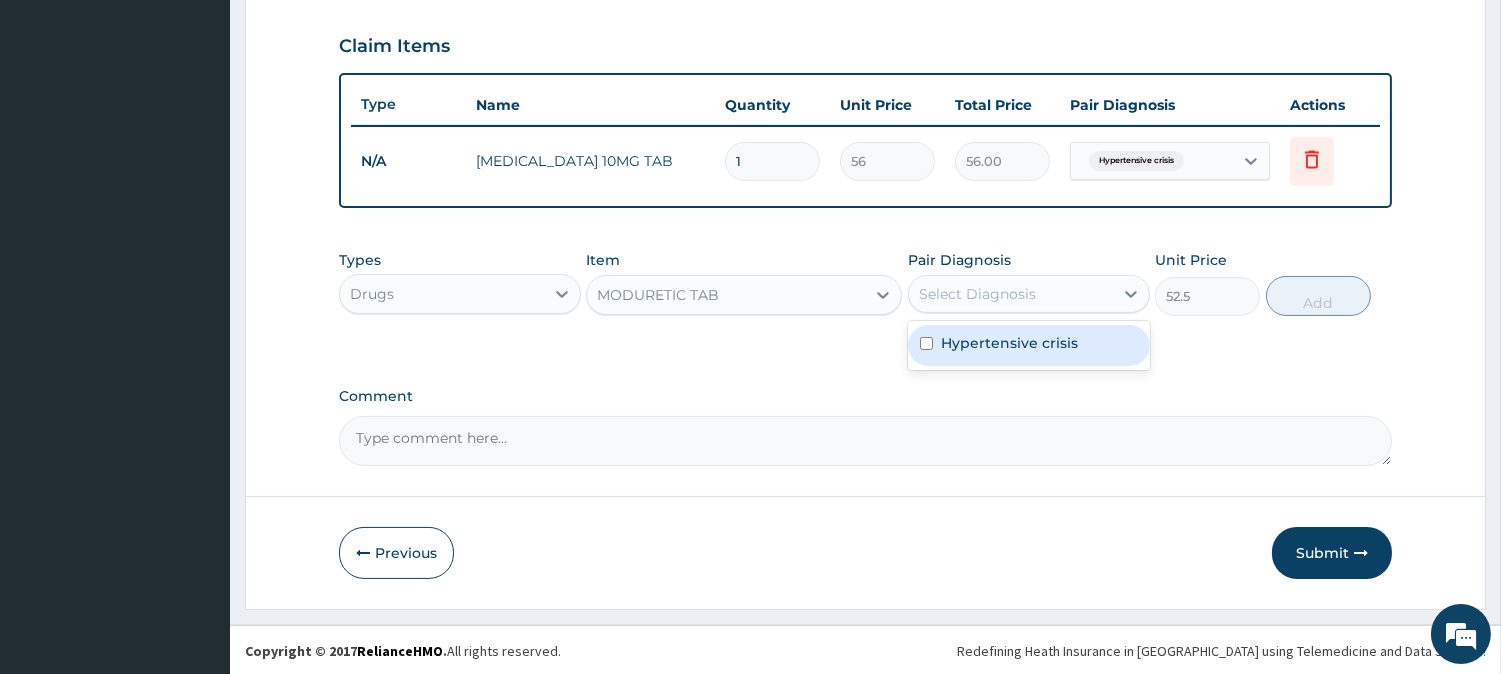 click on "Hypertensive crisis" at bounding box center (1009, 343) 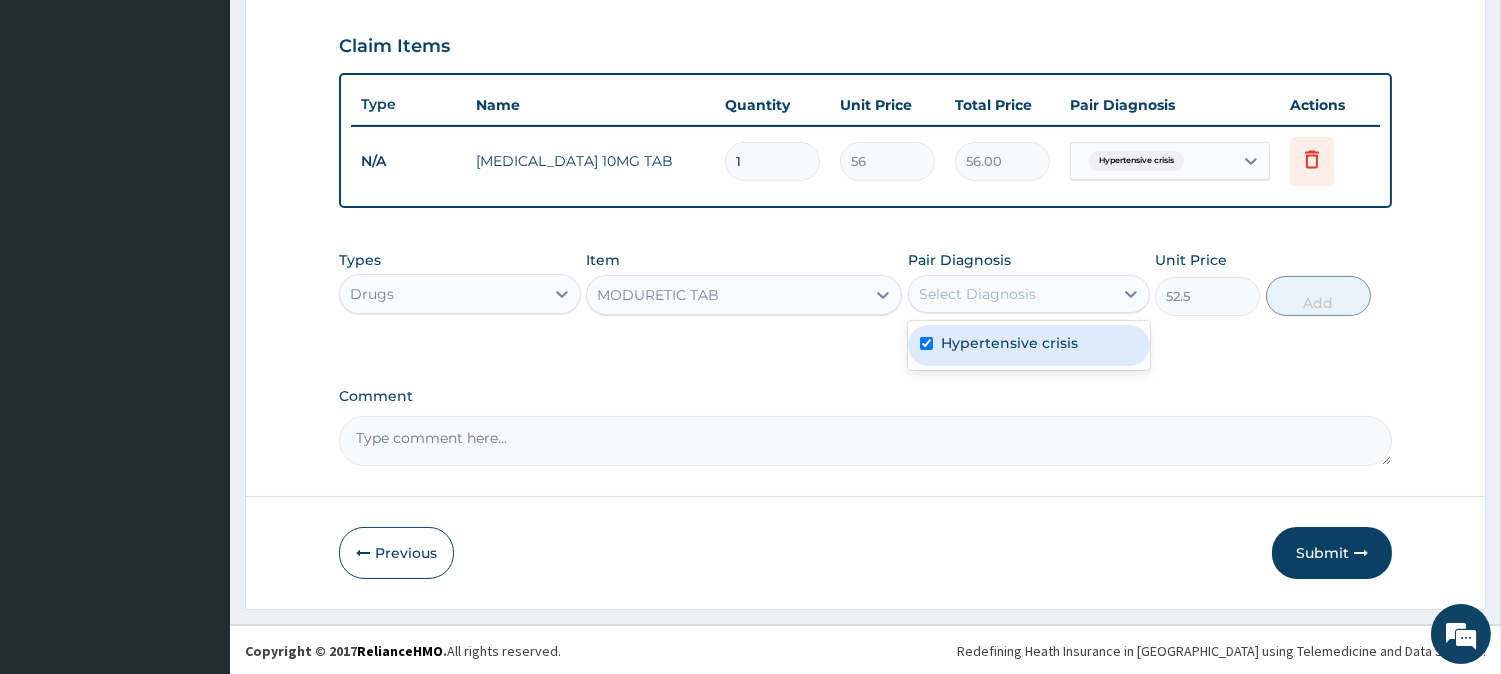 checkbox on "true" 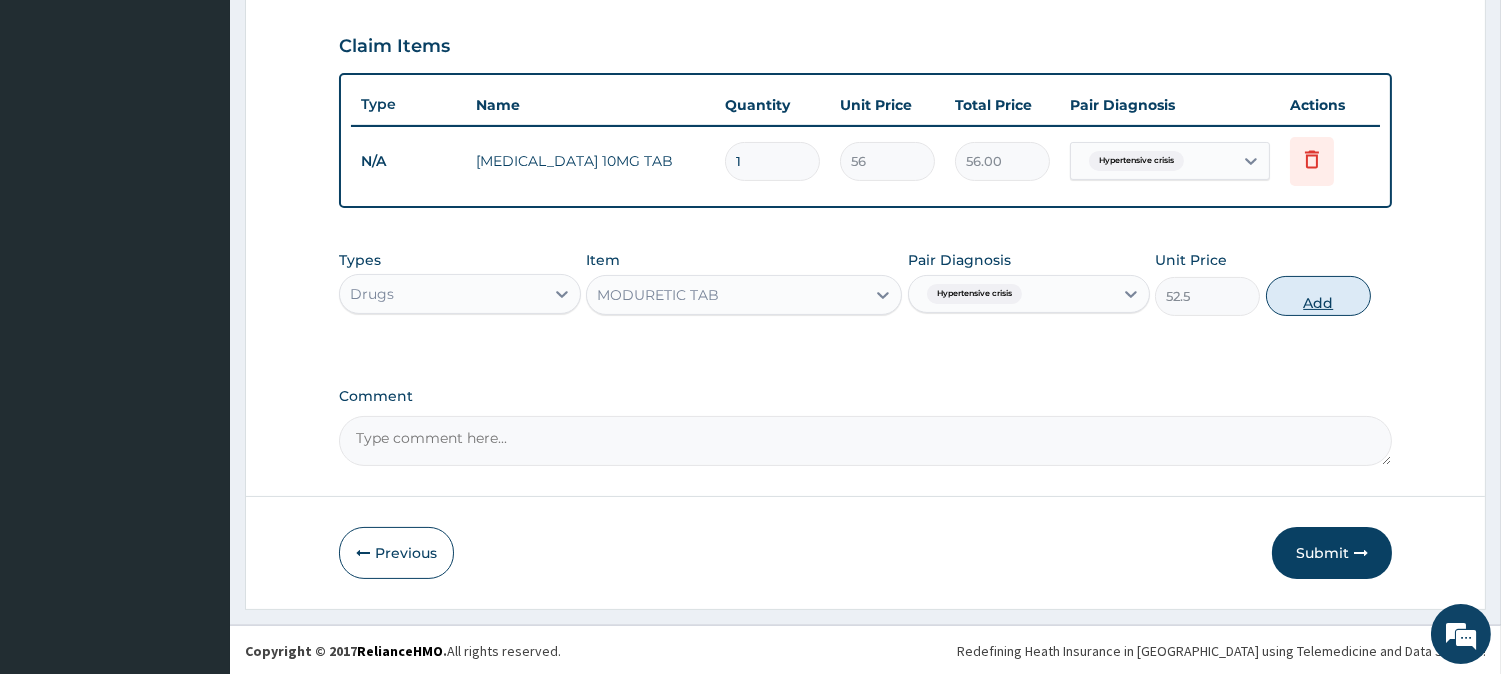 click on "Add" at bounding box center [1318, 296] 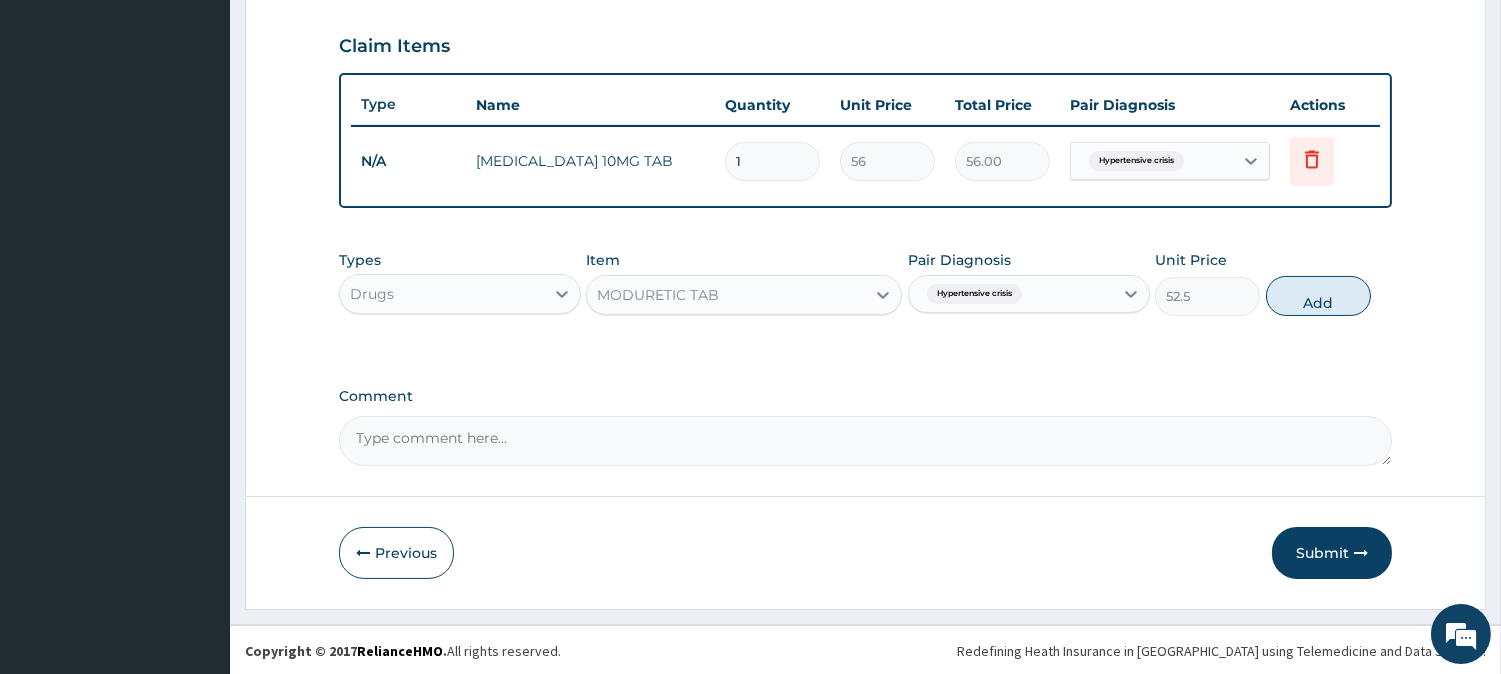type on "0" 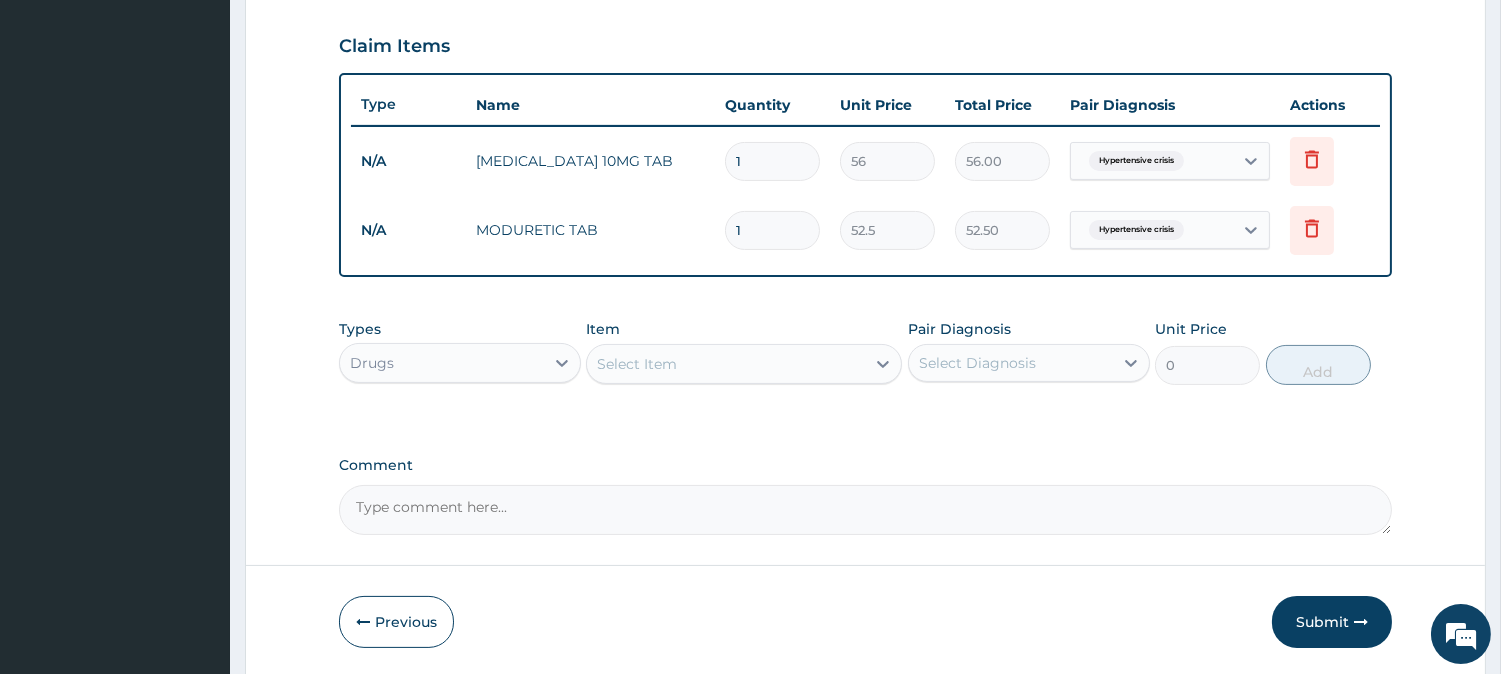 type on "14" 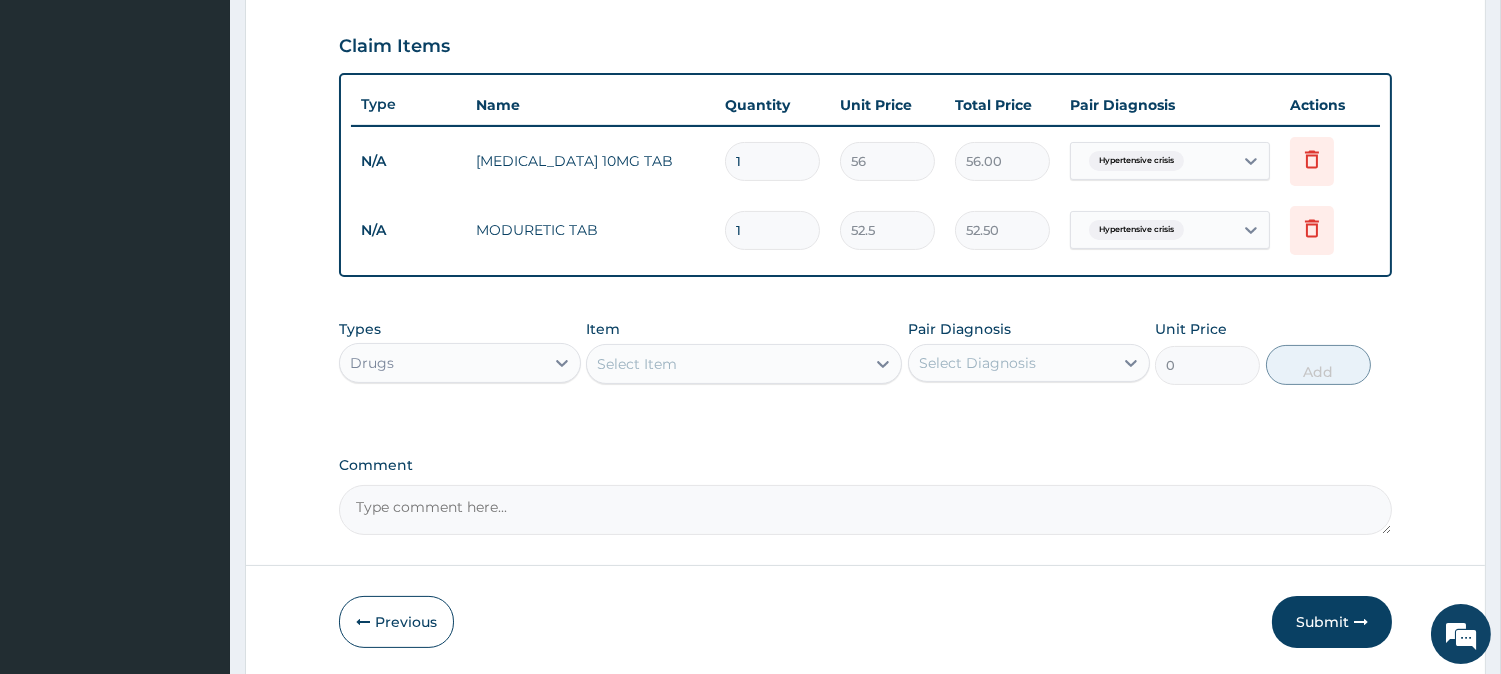 type on "735.00" 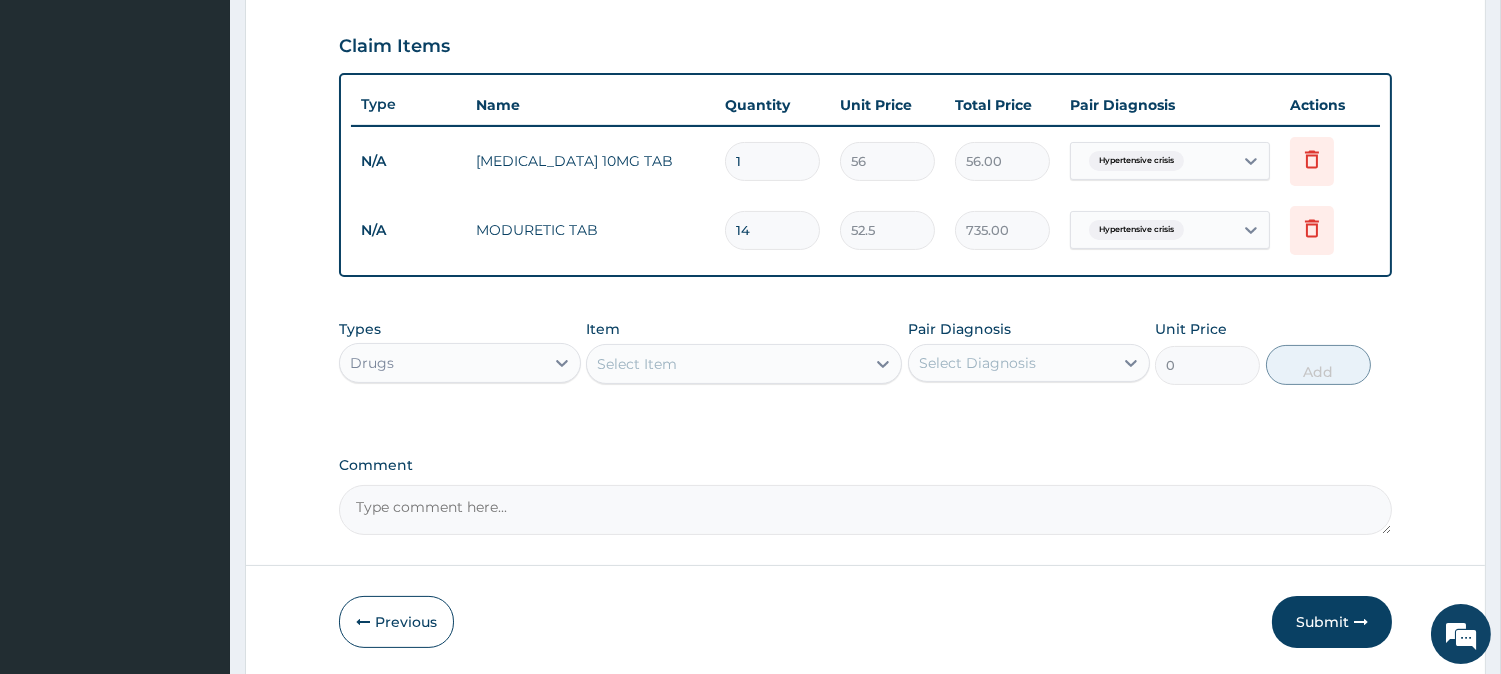 type on "14" 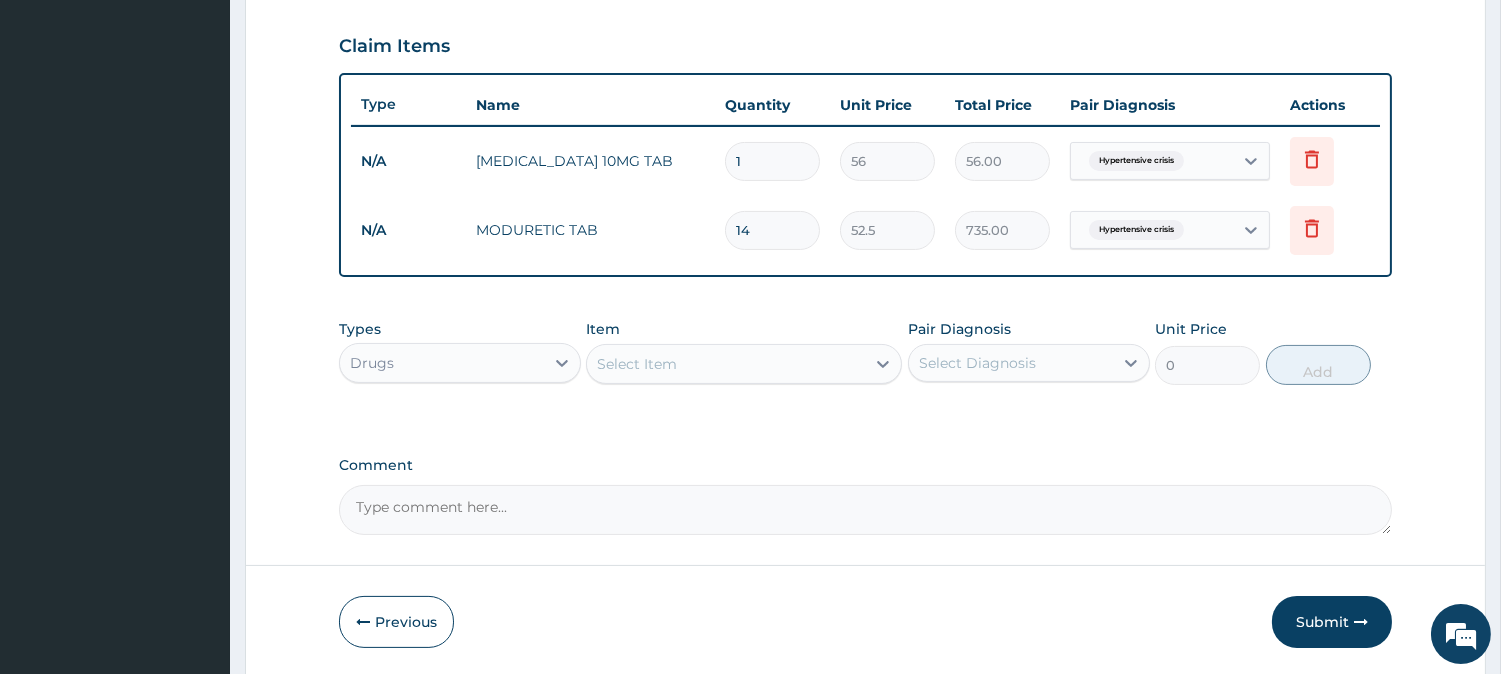 click on "1" at bounding box center [772, 161] 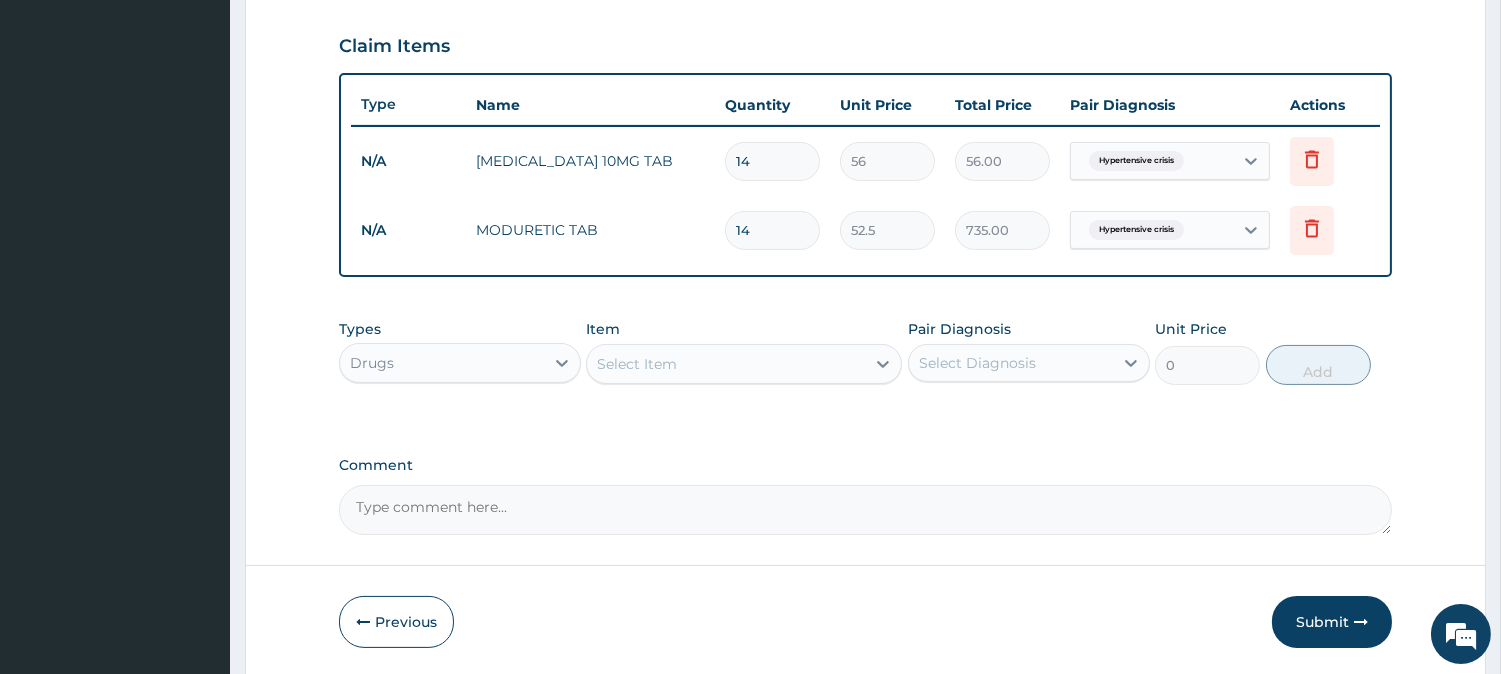 type on "784.00" 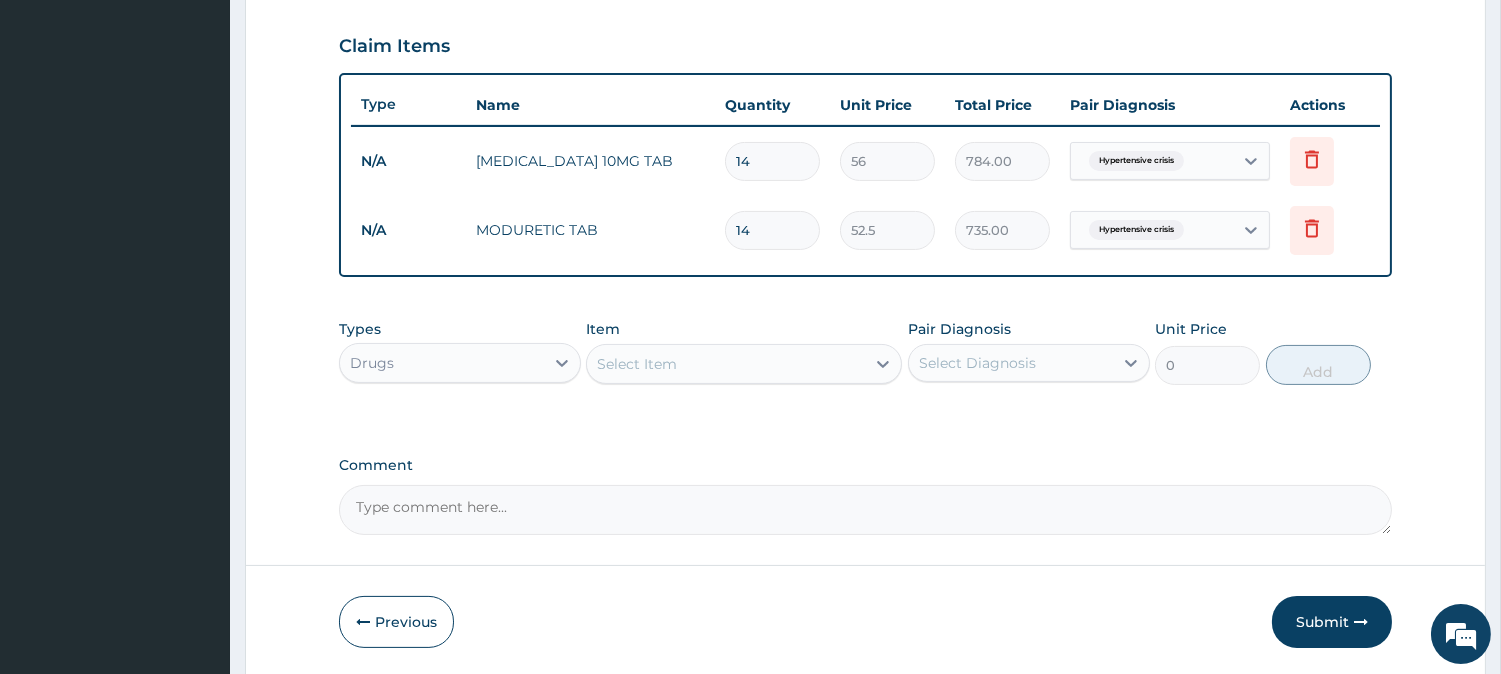 type on "14" 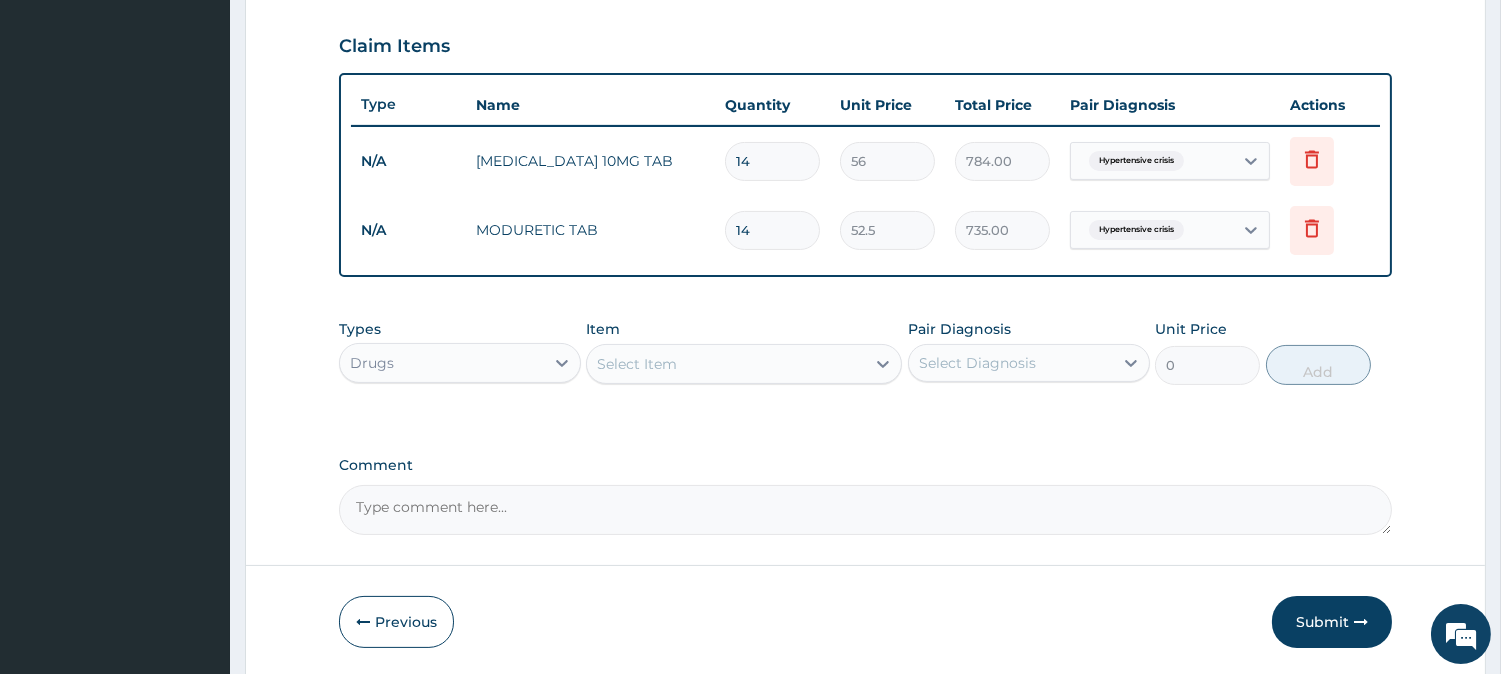 click on "Drugs" at bounding box center (442, 363) 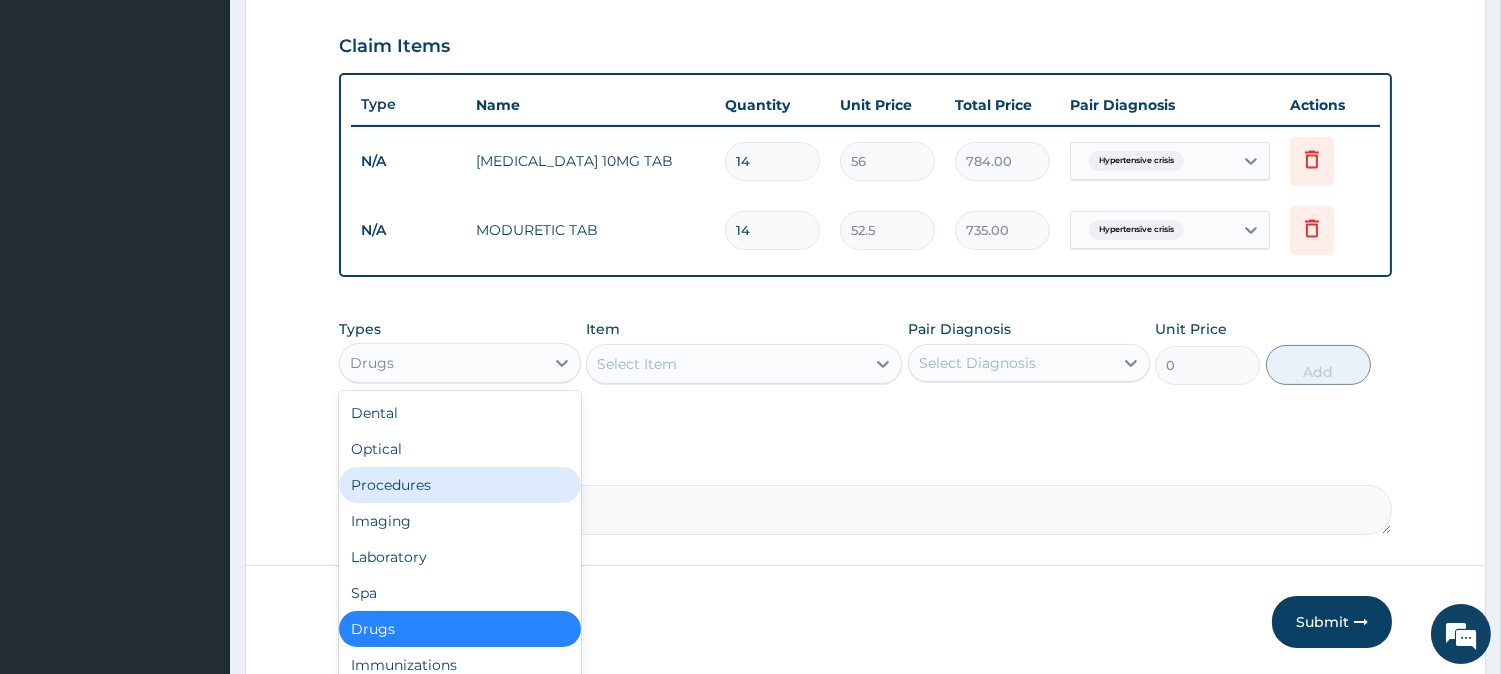 click on "Procedures" at bounding box center (460, 485) 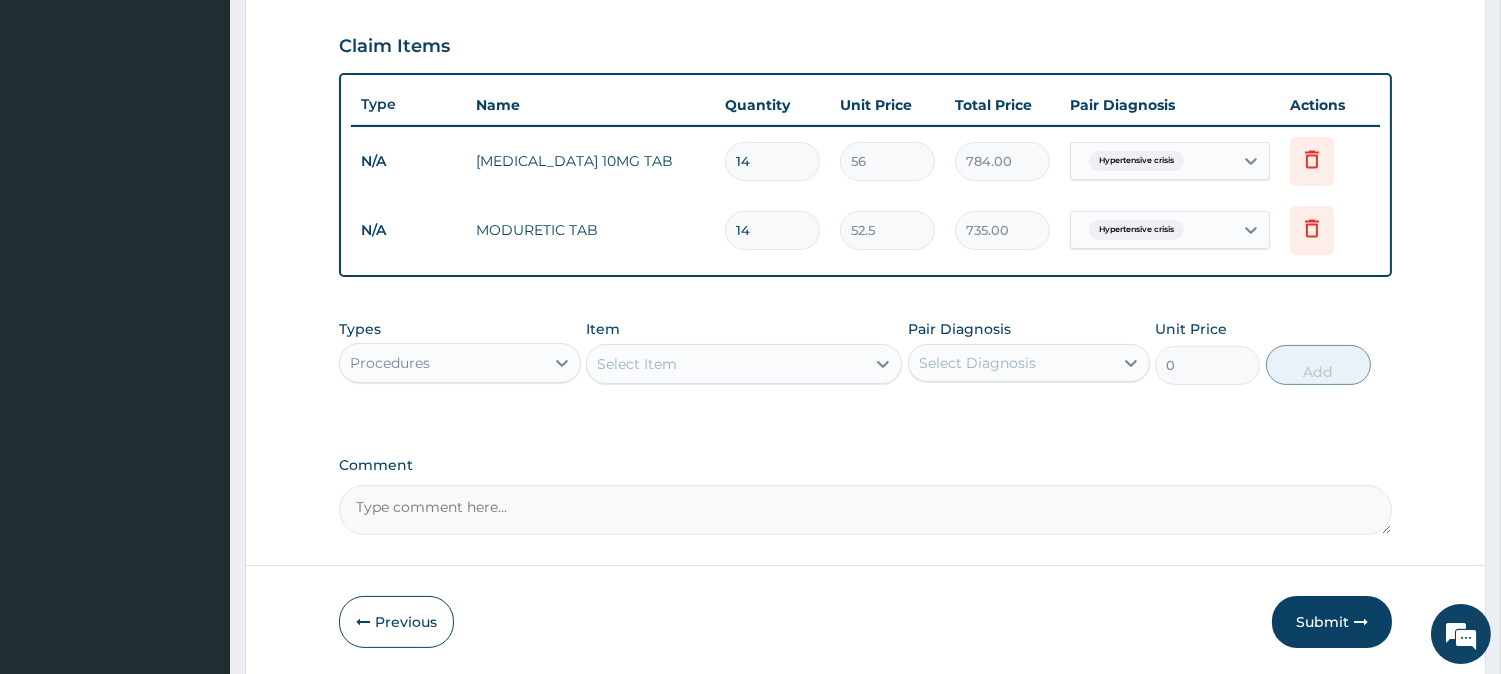 click on "Select Item" at bounding box center [726, 364] 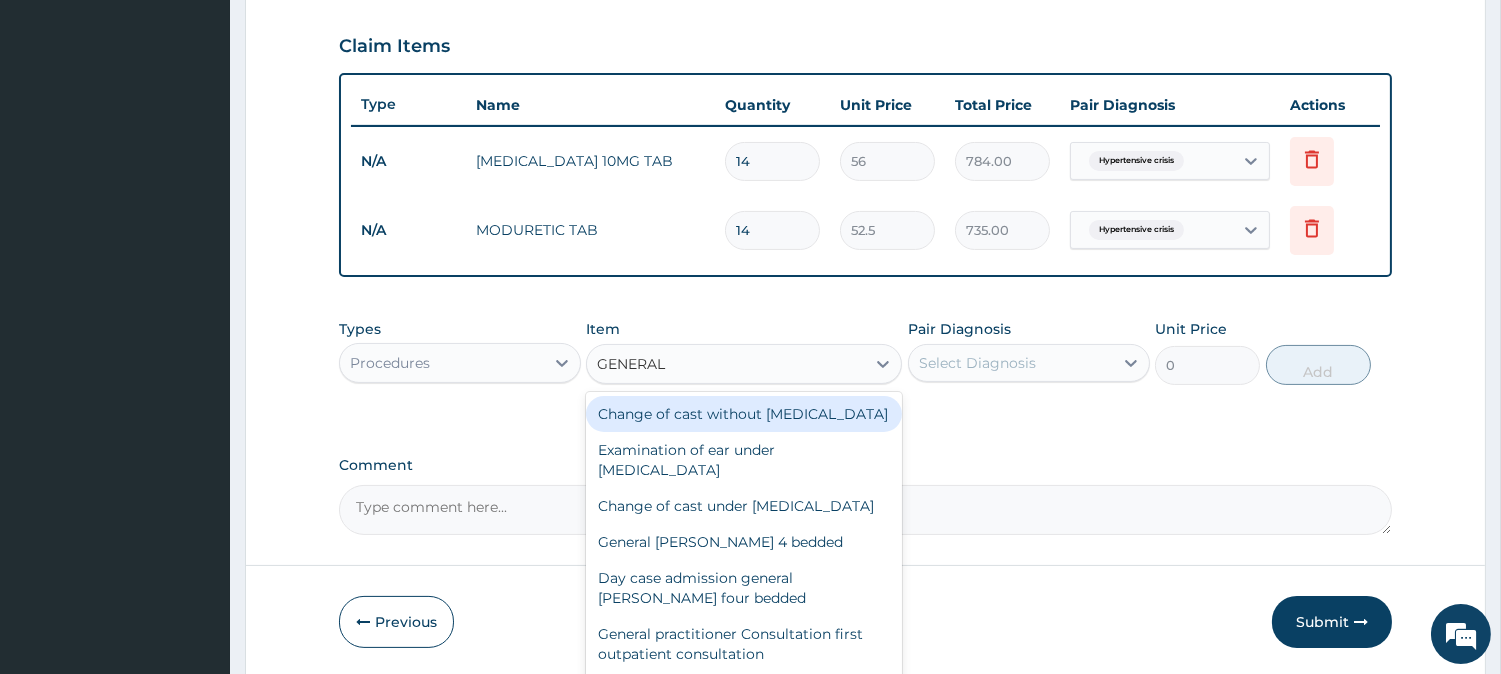 type on "GENERAL P" 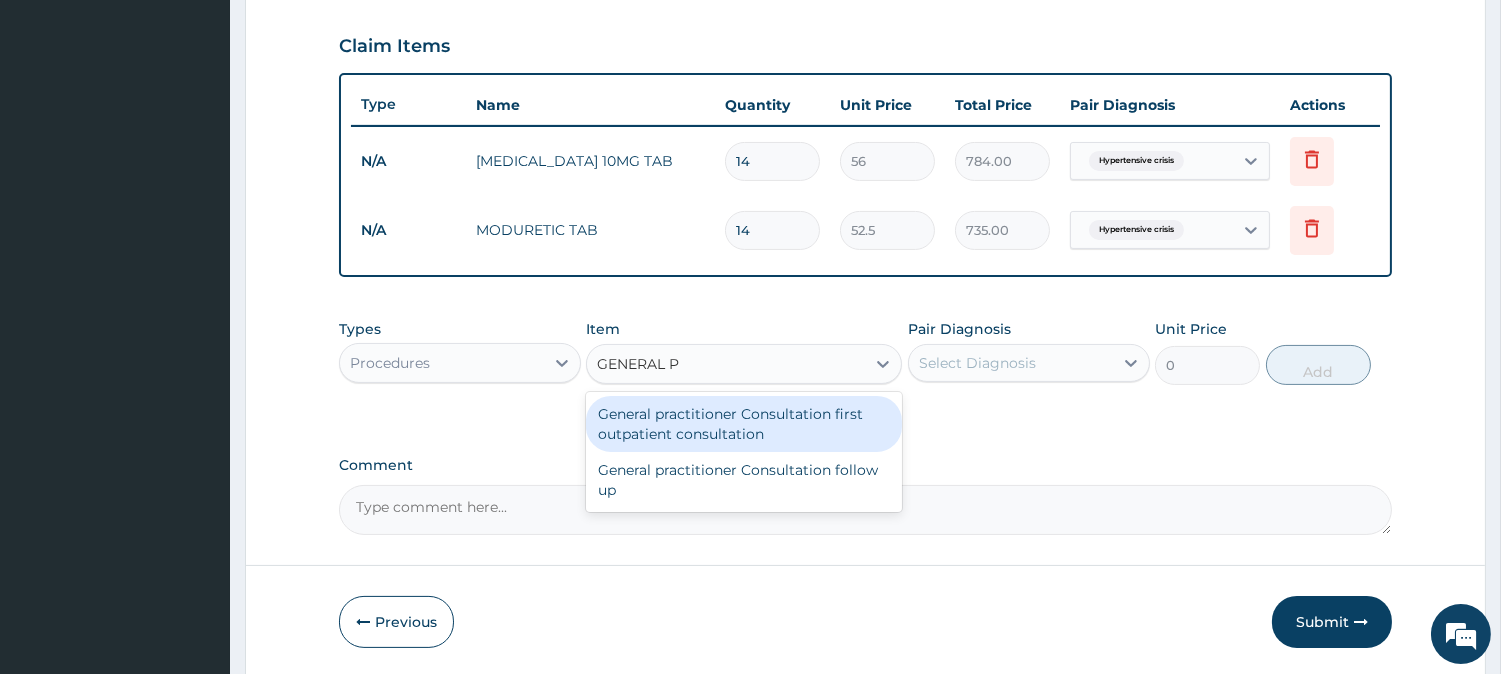 click on "General practitioner Consultation first outpatient consultation" at bounding box center [744, 424] 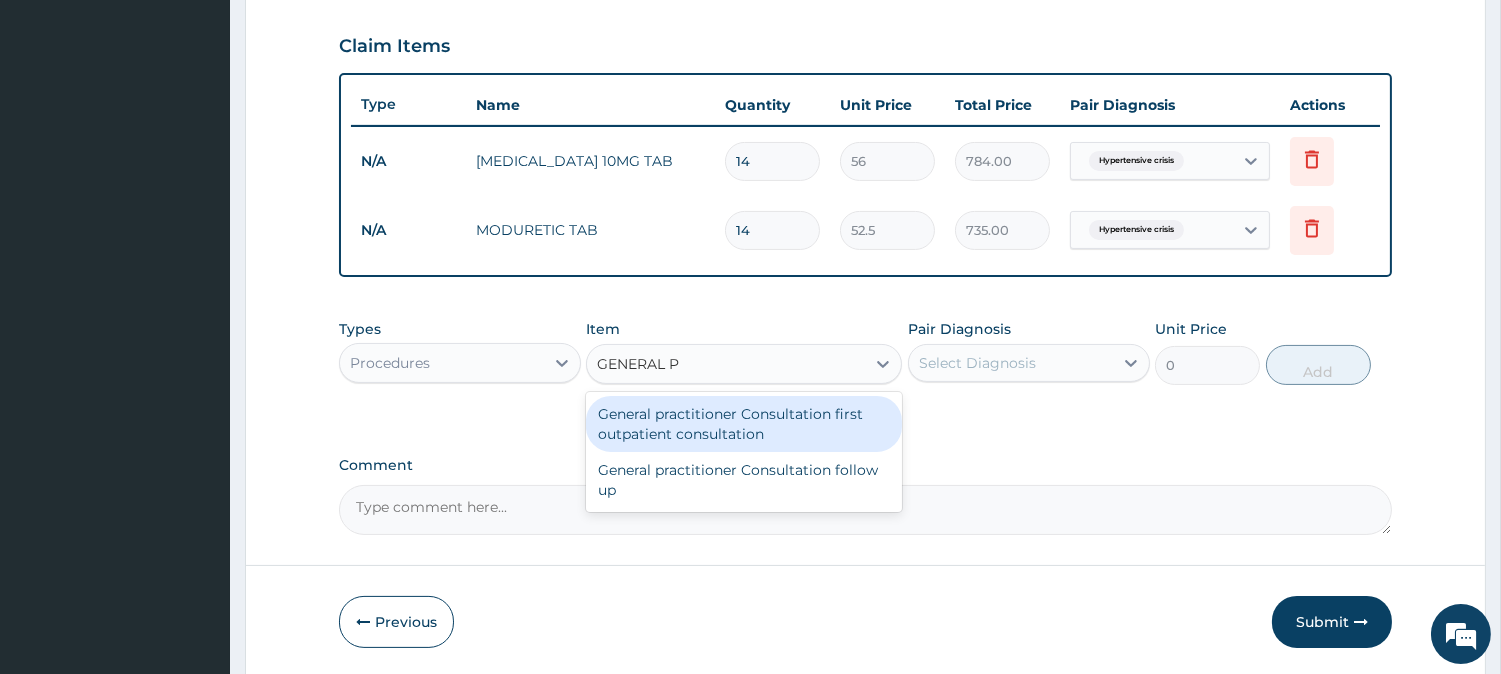 type 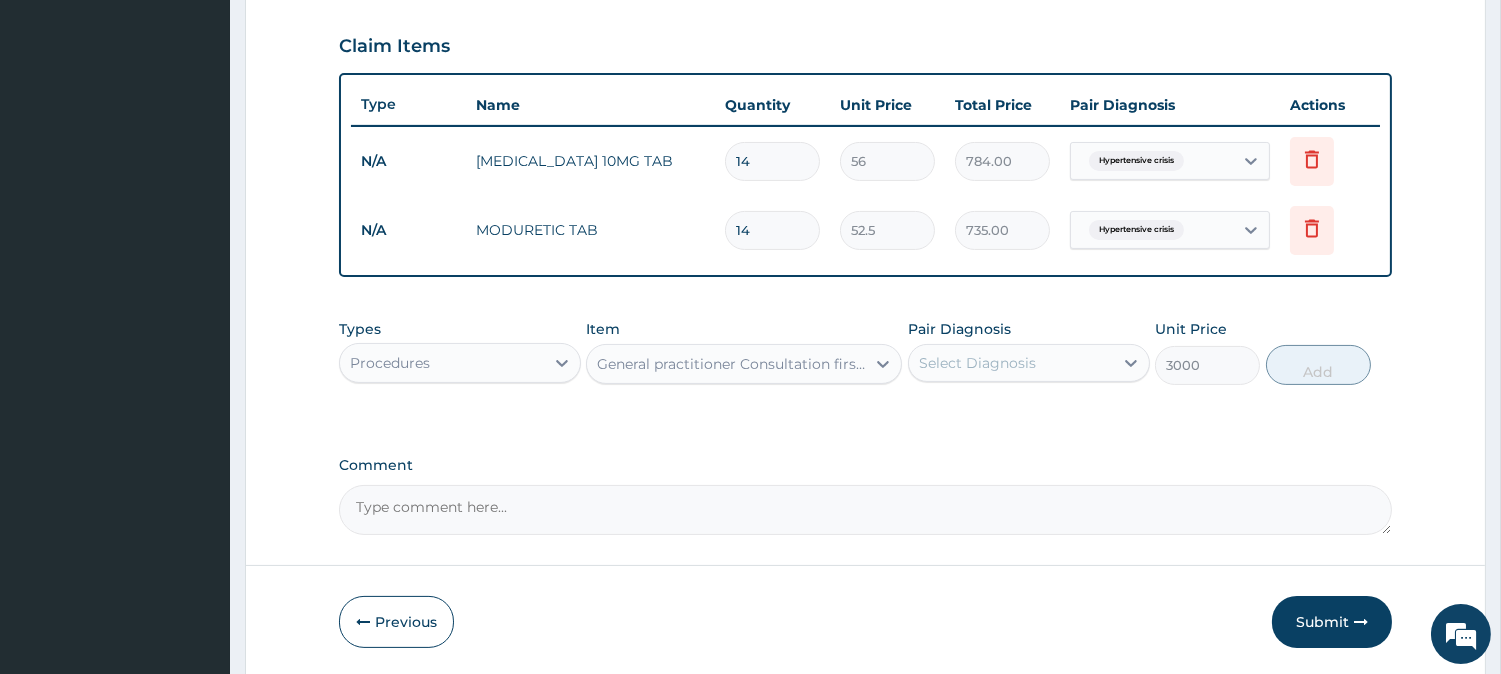 click on "Select Diagnosis" at bounding box center (1011, 363) 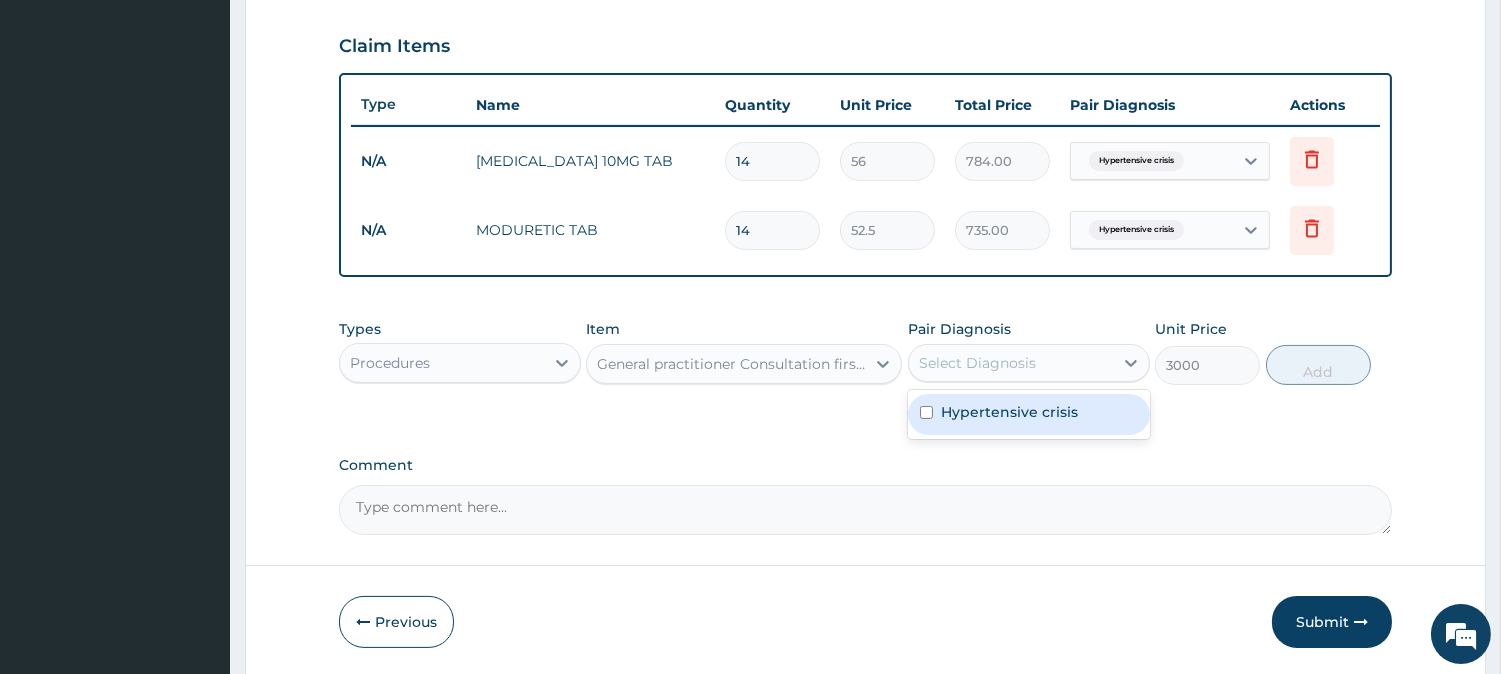 click on "Hypertensive crisis" at bounding box center [1009, 412] 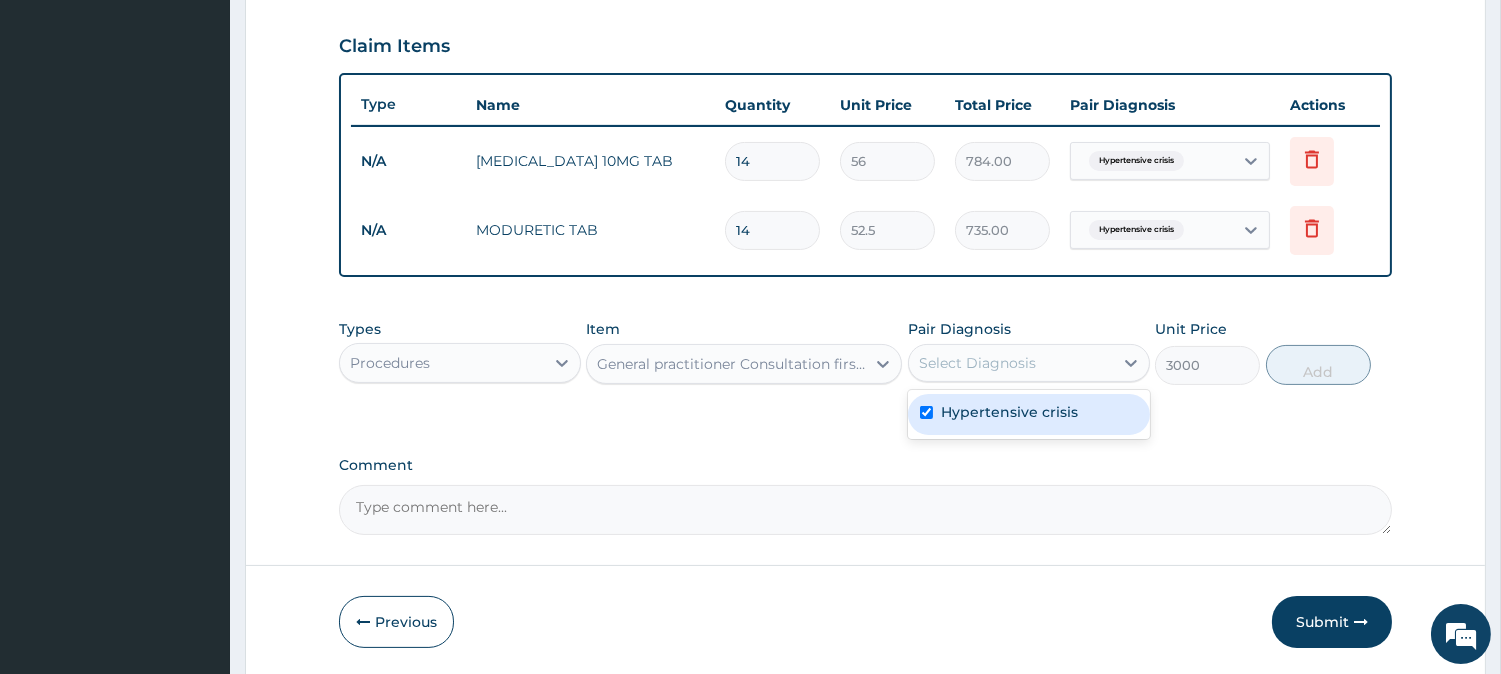checkbox on "true" 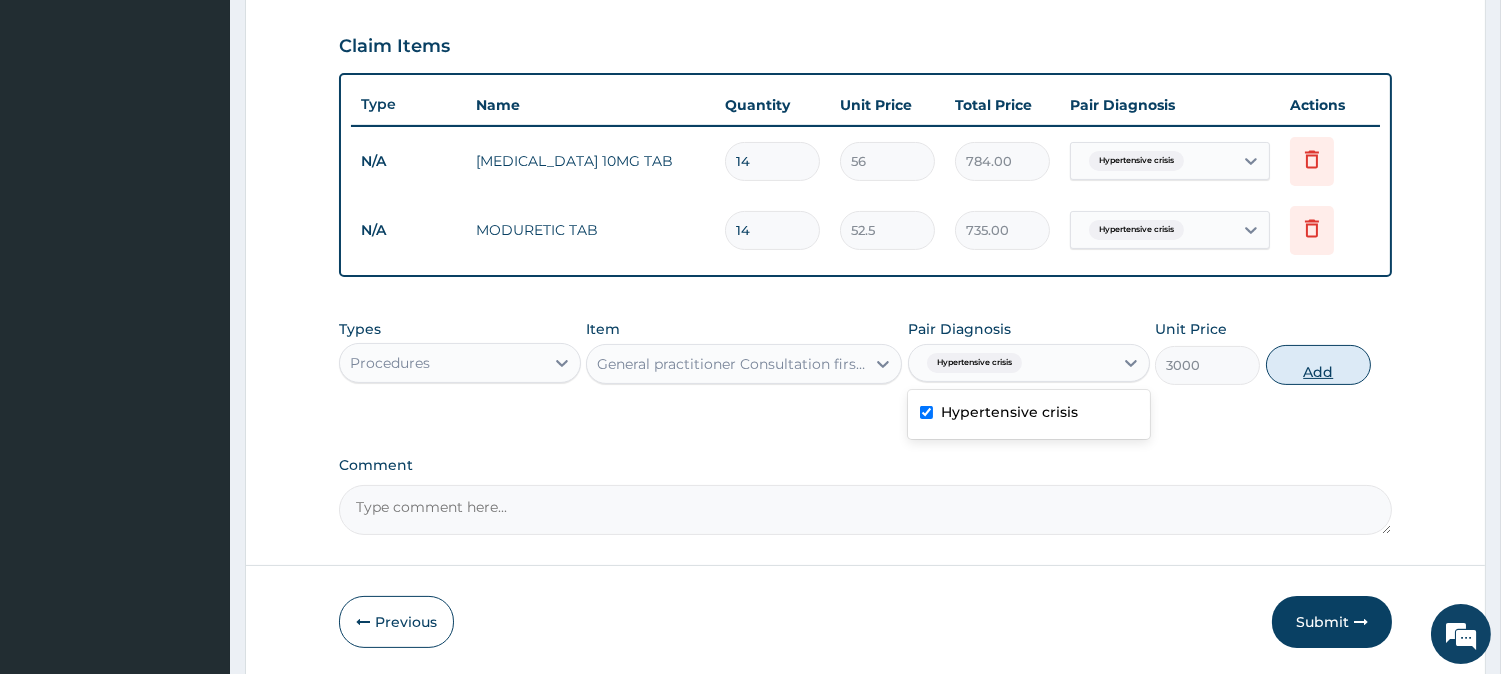 click on "Add" at bounding box center (1318, 365) 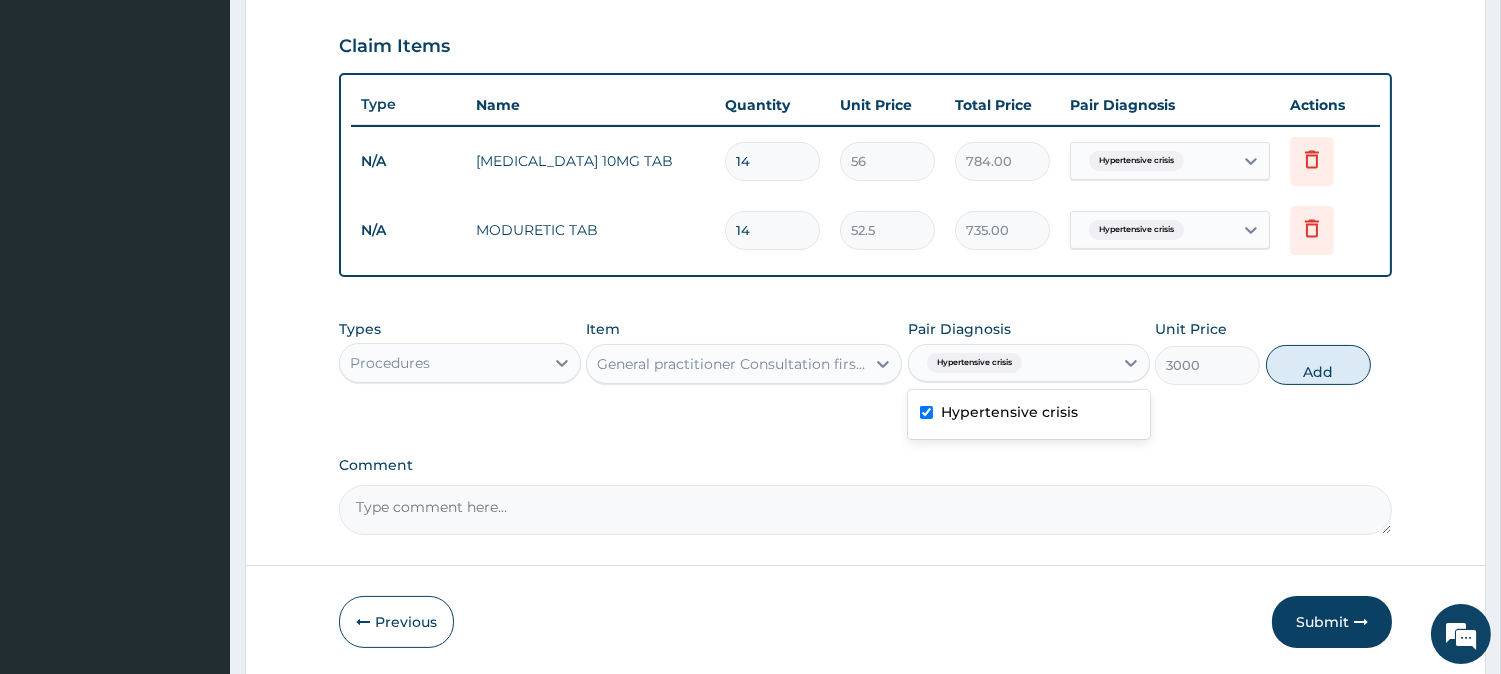 type on "0" 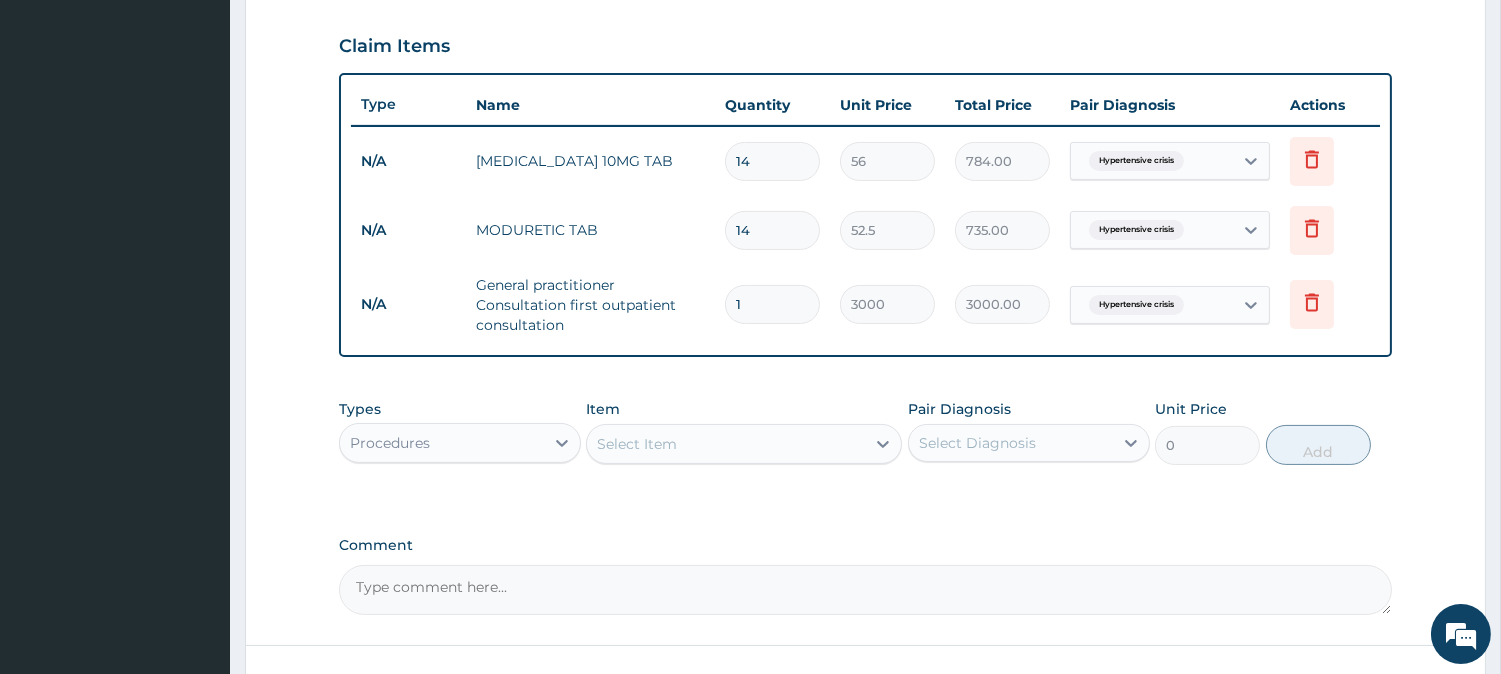 scroll, scrollTop: 812, scrollLeft: 0, axis: vertical 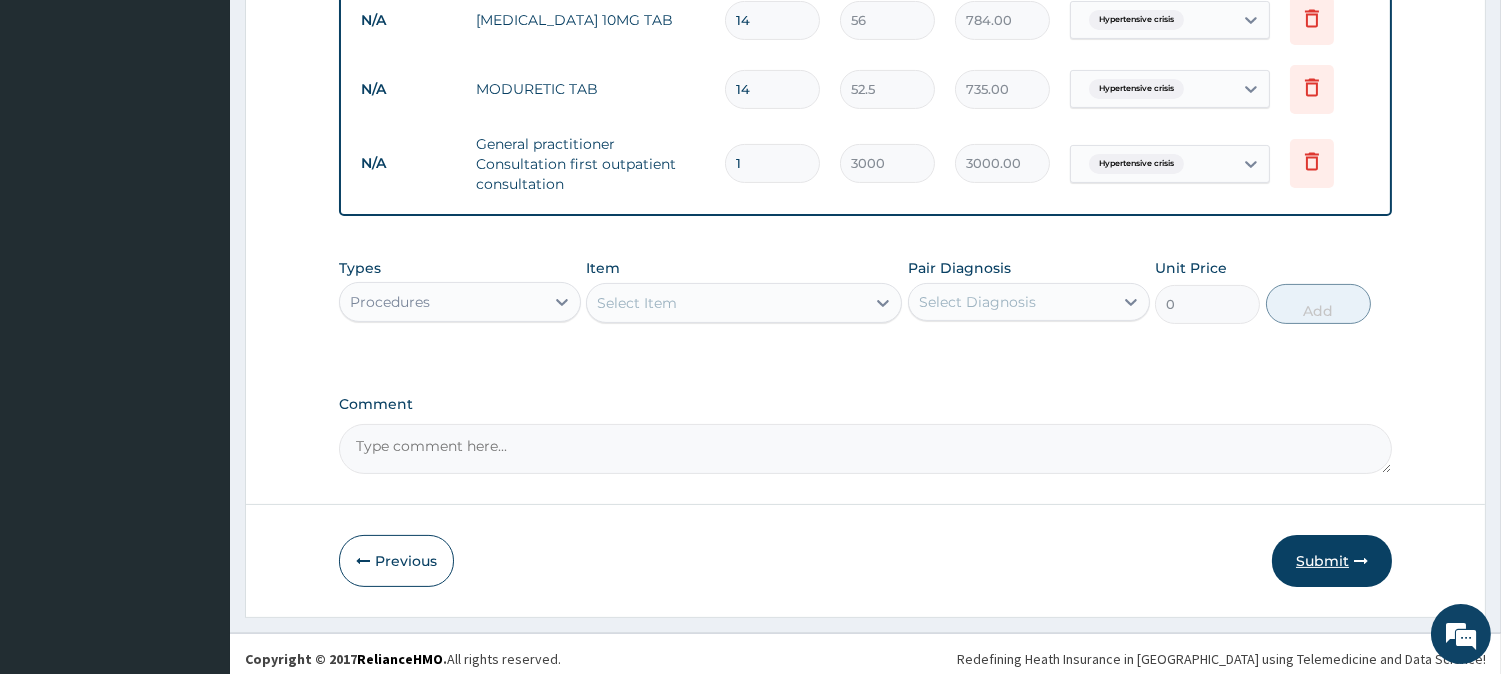 click on "Submit" at bounding box center [1332, 561] 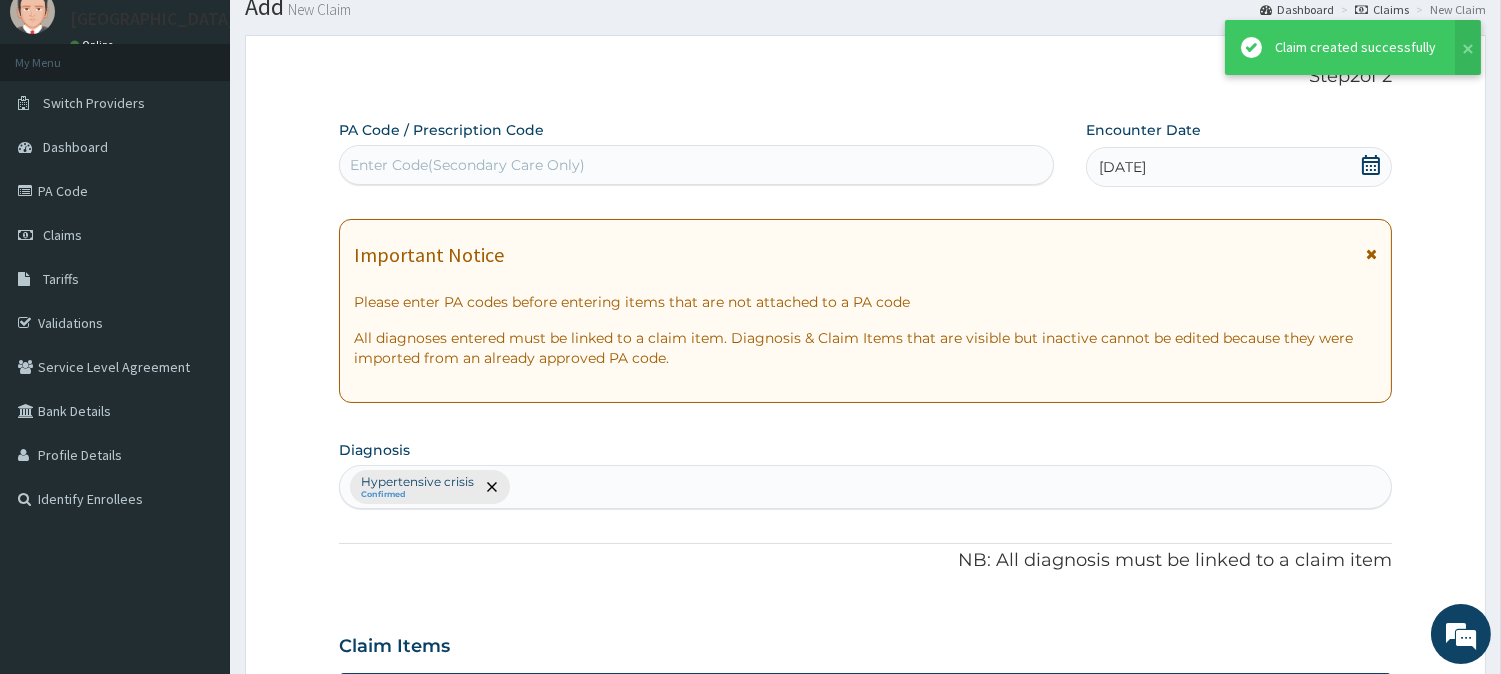 scroll, scrollTop: 812, scrollLeft: 0, axis: vertical 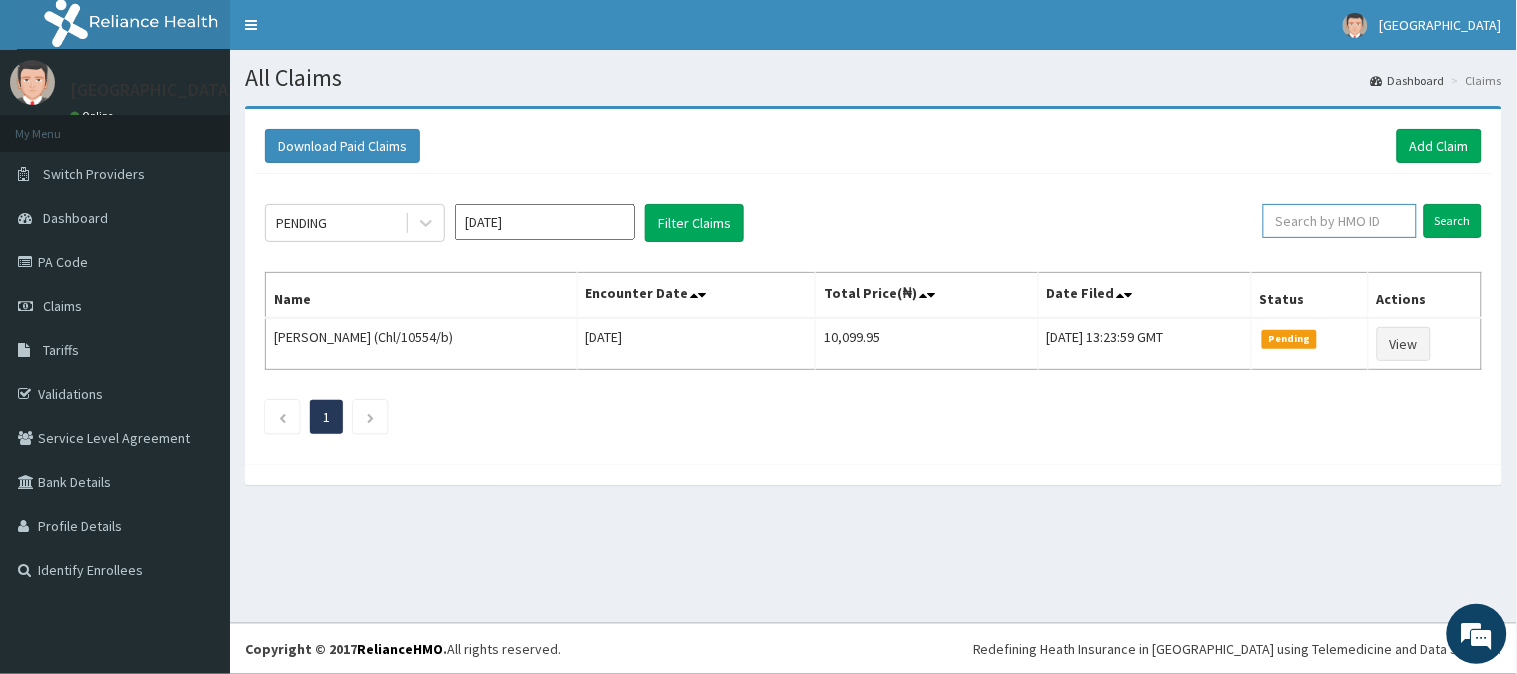 click at bounding box center (1340, 221) 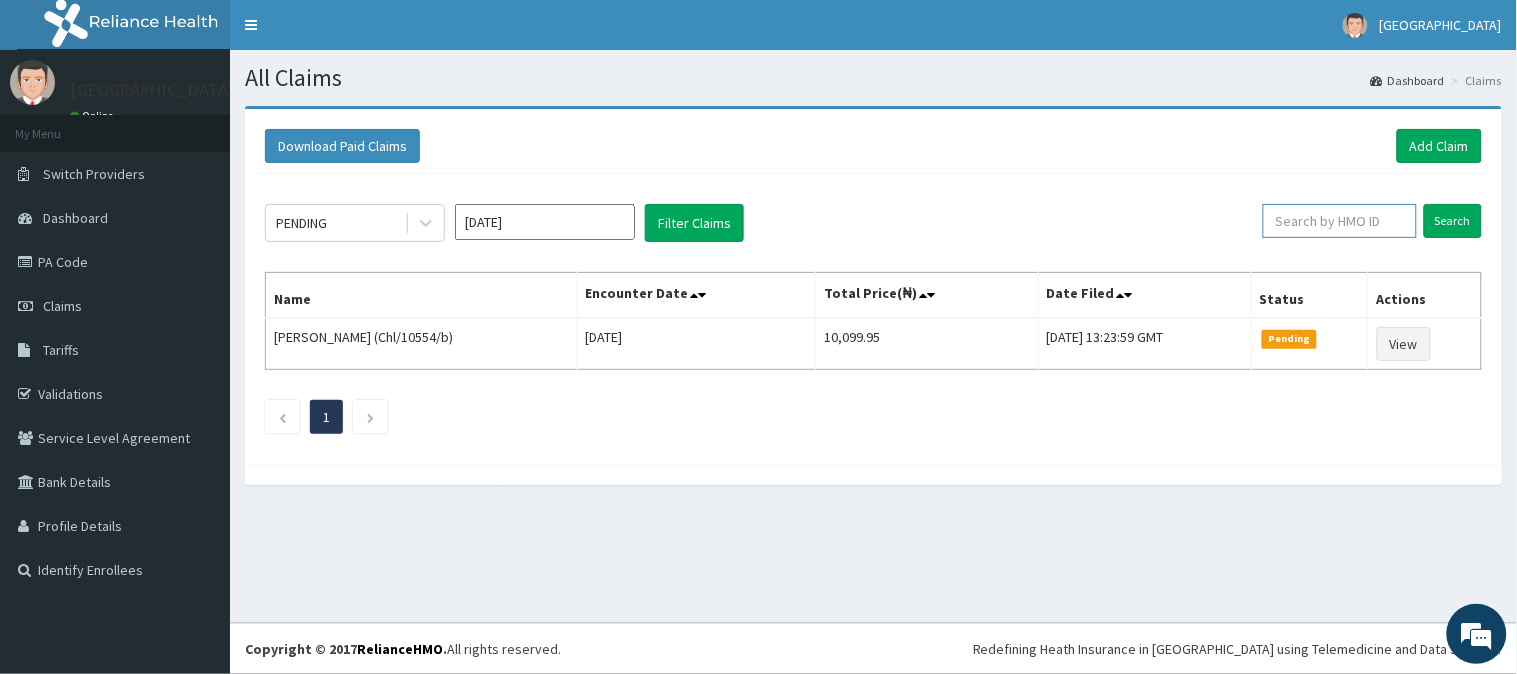 paste on "Chl/10554/b" 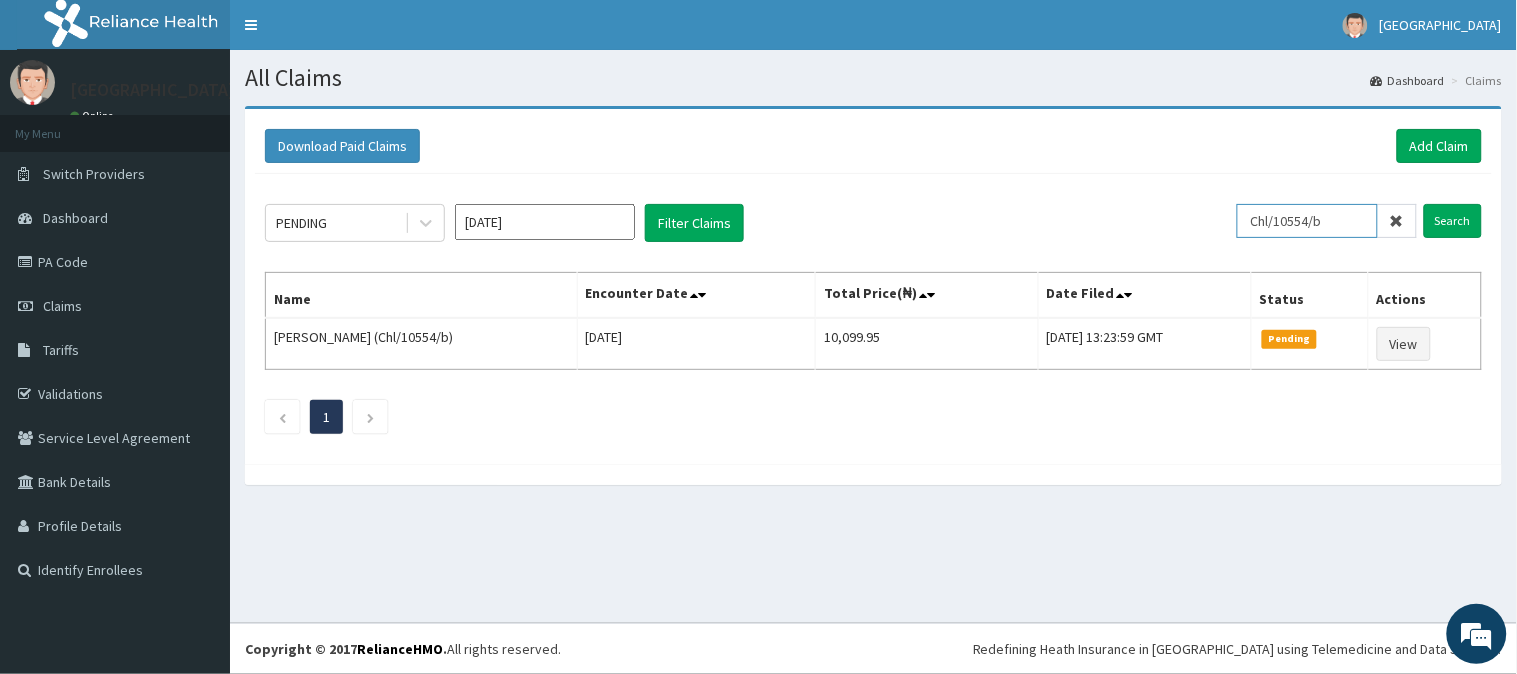 type on "Chl/10554/b" 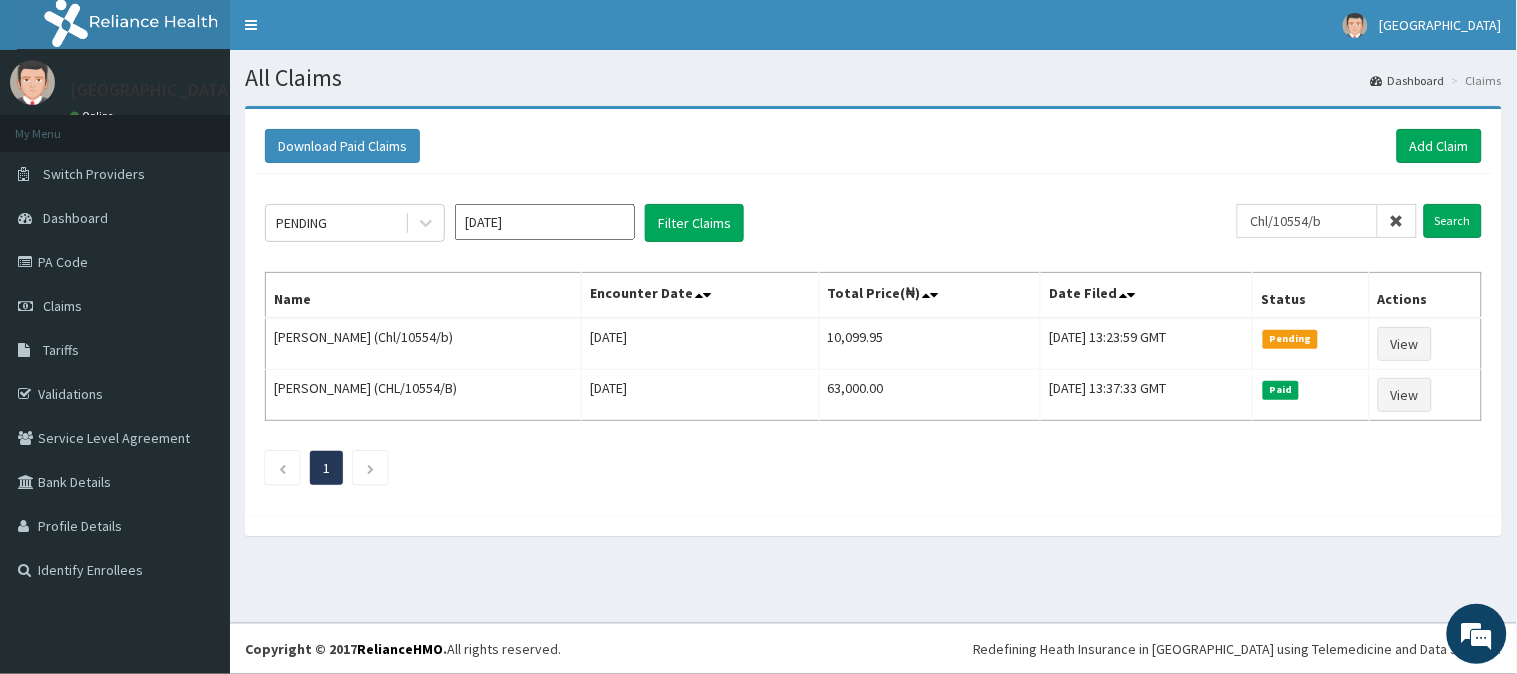 click on "PENDING [DATE] Filter Claims Chl/10554/b Search Name Encounter Date Total Price(₦) Date Filed Status Actions Mercy [PERSON_NAME] (Chl/10554/b) [DATE] 10,099.95 [DATE] 13:23:59 GMT Pending View Mercy [PERSON_NAME] (CHL/10554/B) [DATE] 63,000.00 [DATE] 13:37:33 GMT Paid View 1" 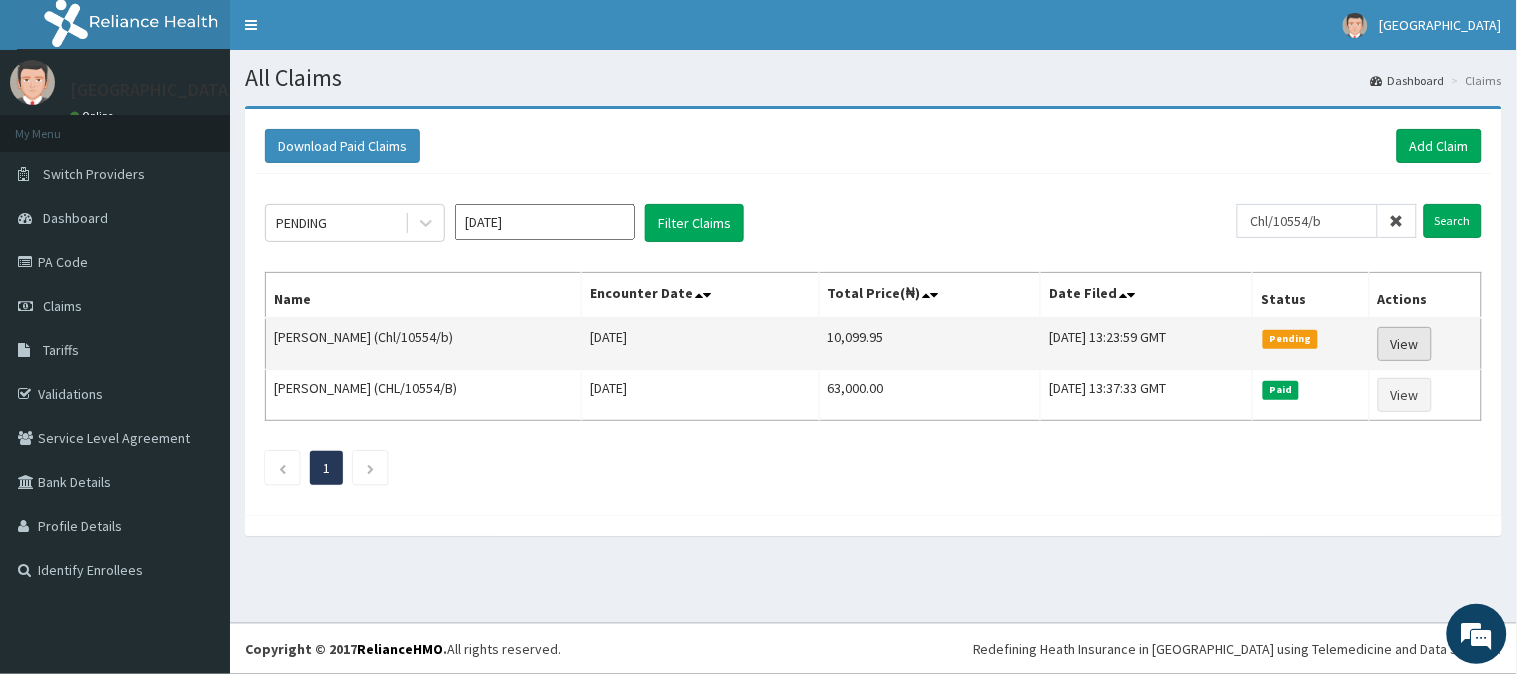 click on "View" at bounding box center (1405, 344) 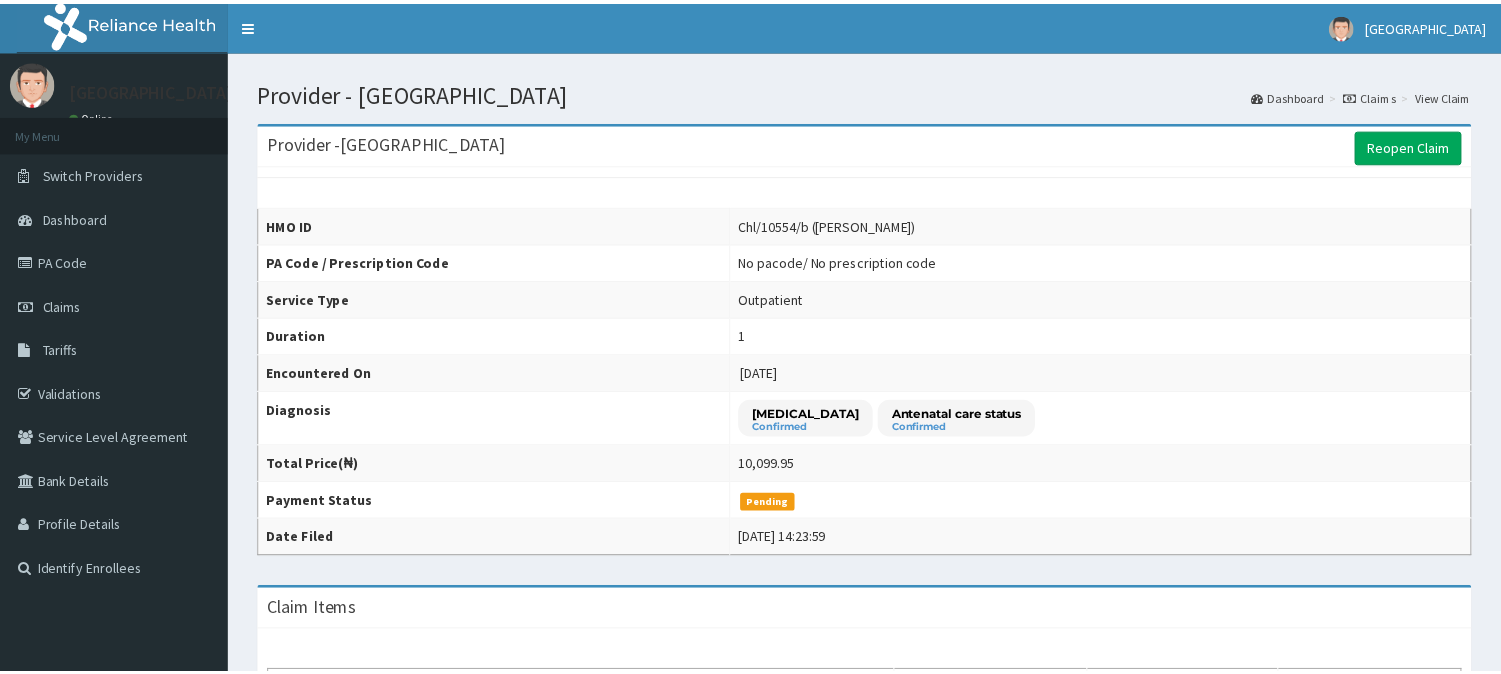 scroll, scrollTop: 0, scrollLeft: 0, axis: both 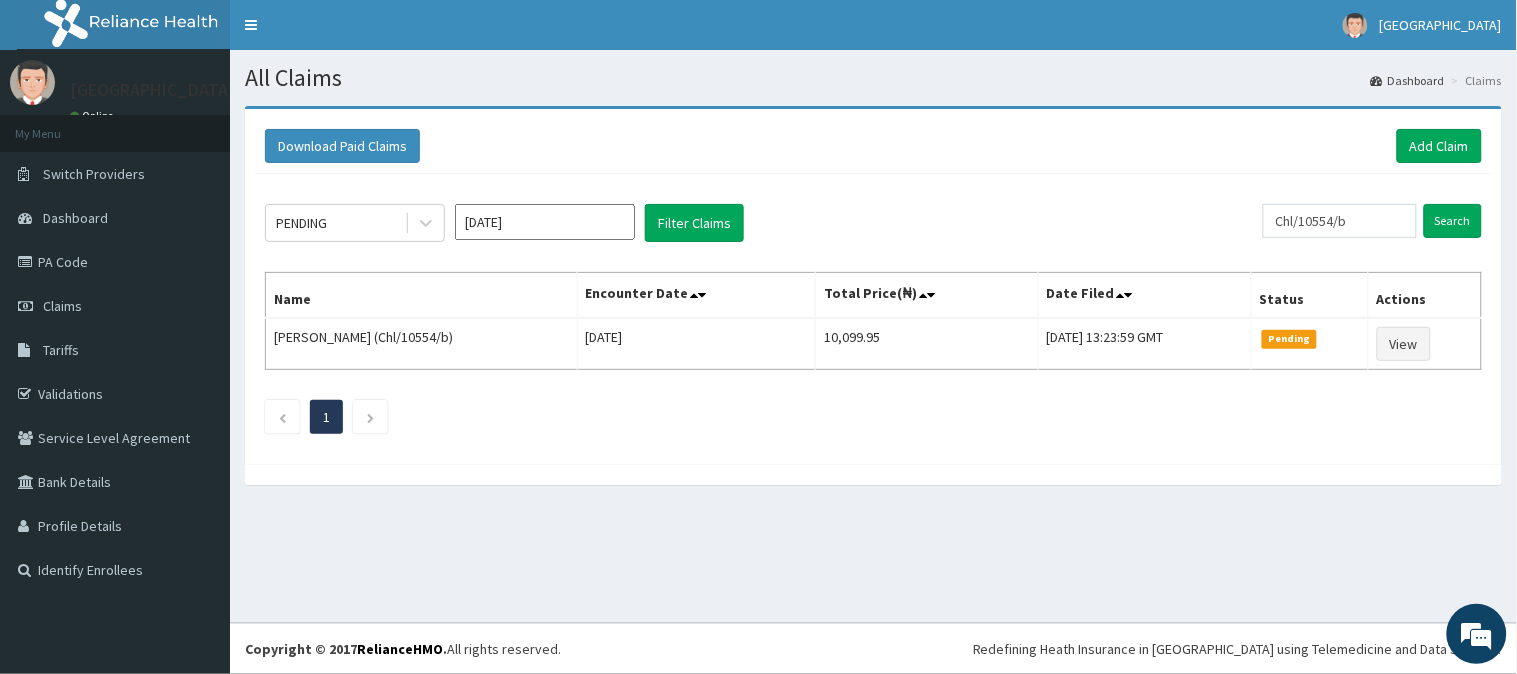 drag, startPoint x: 1374, startPoint y: 211, endPoint x: 1217, endPoint y: 217, distance: 157.11461 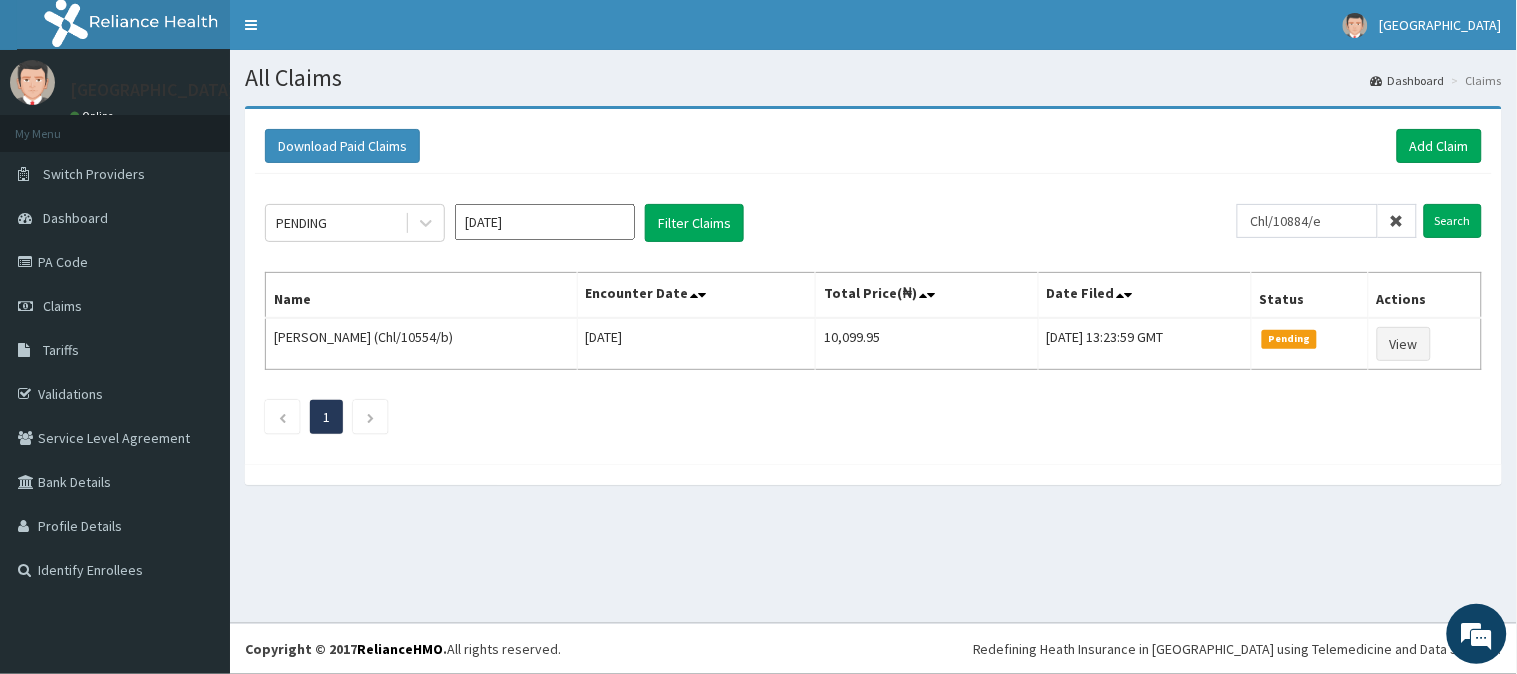 type on "Chl/10884/e" 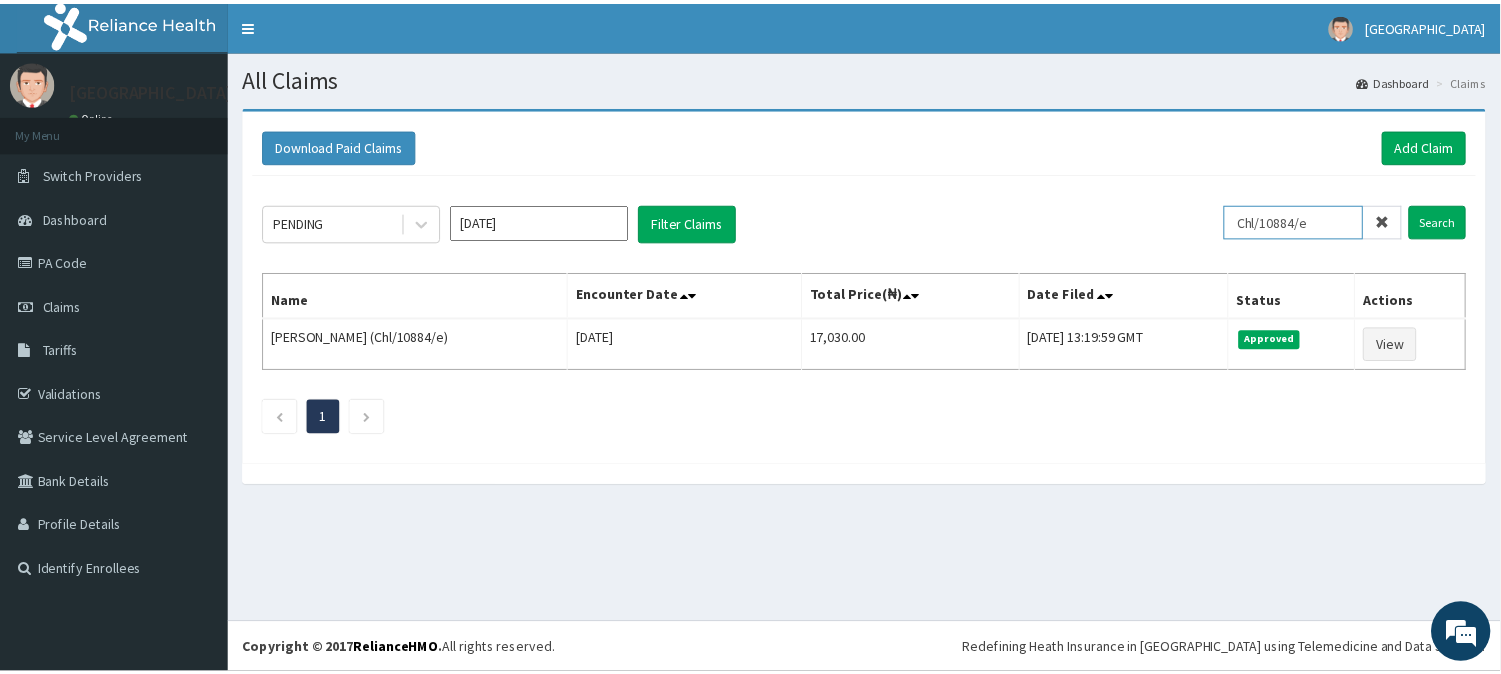 scroll, scrollTop: 0, scrollLeft: 0, axis: both 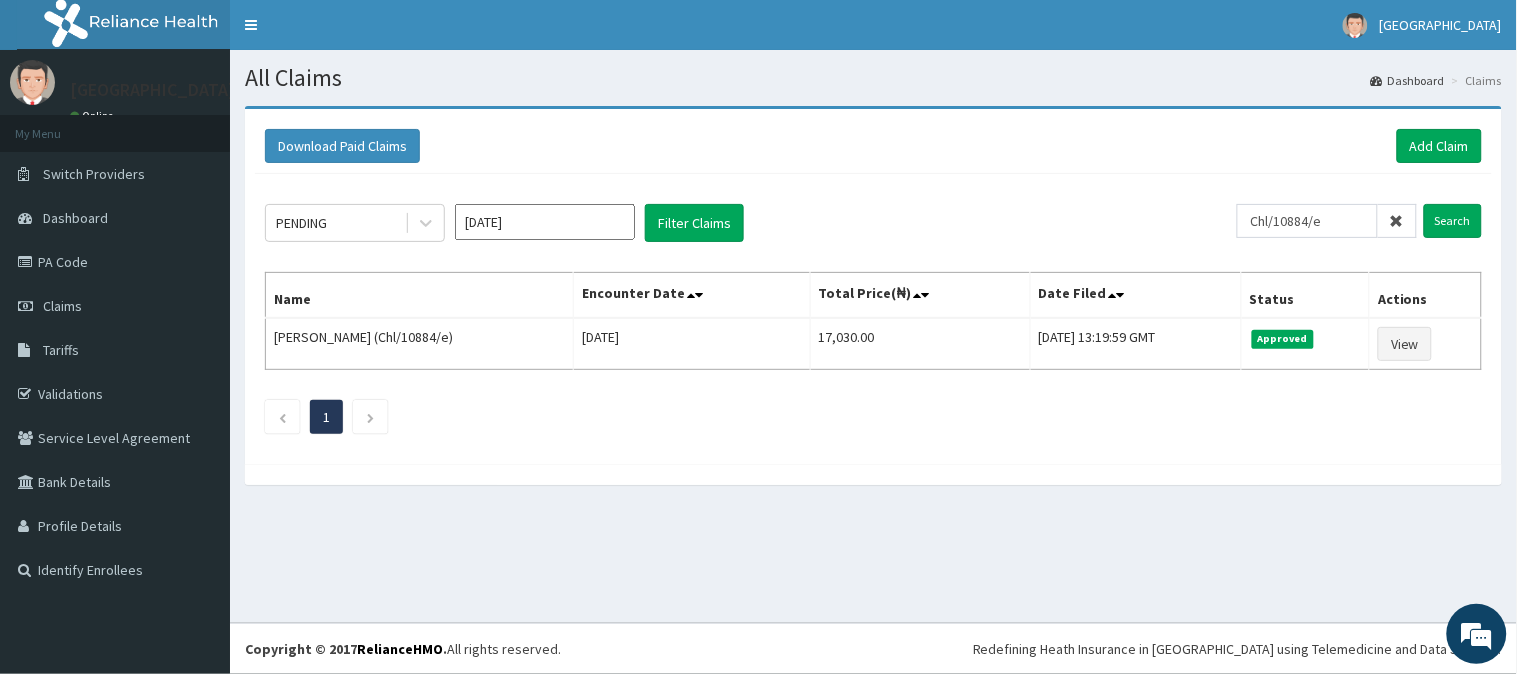 click at bounding box center [1397, 221] 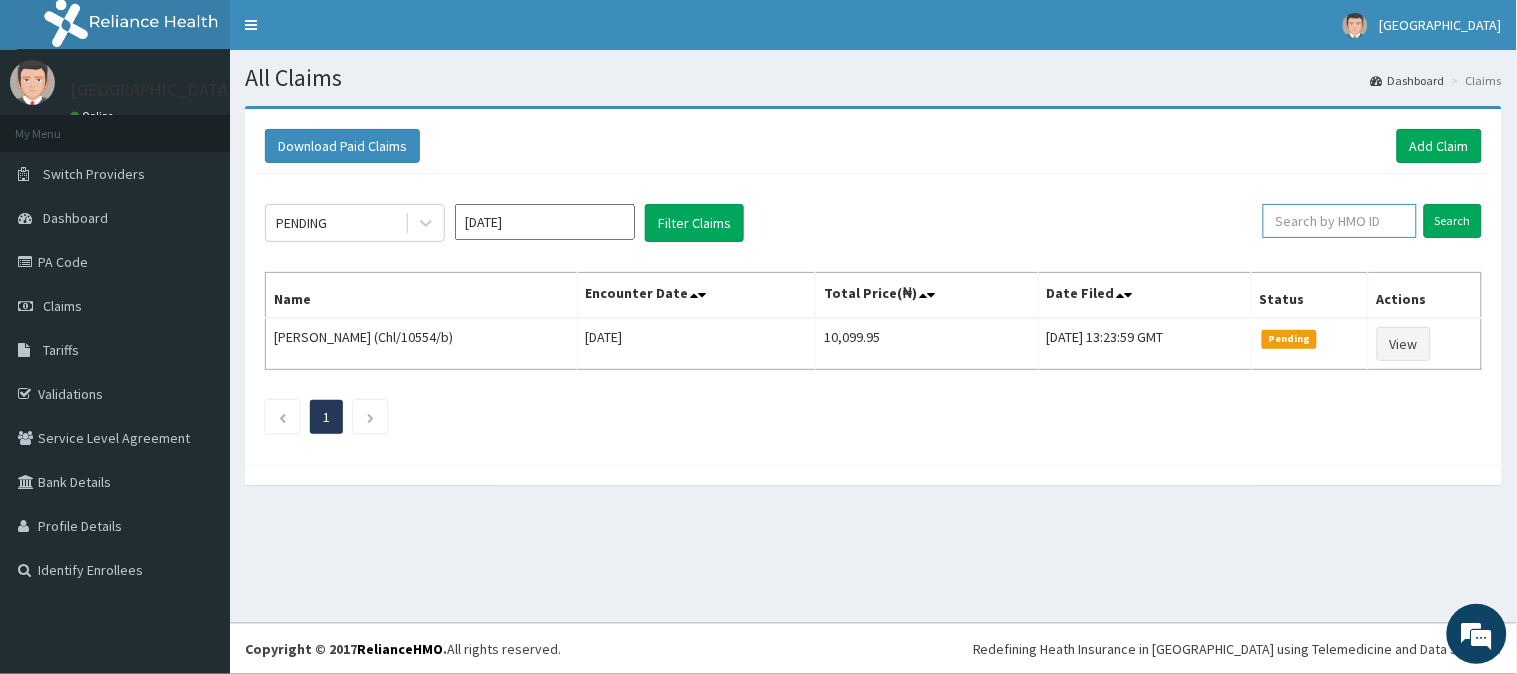 click at bounding box center (1340, 221) 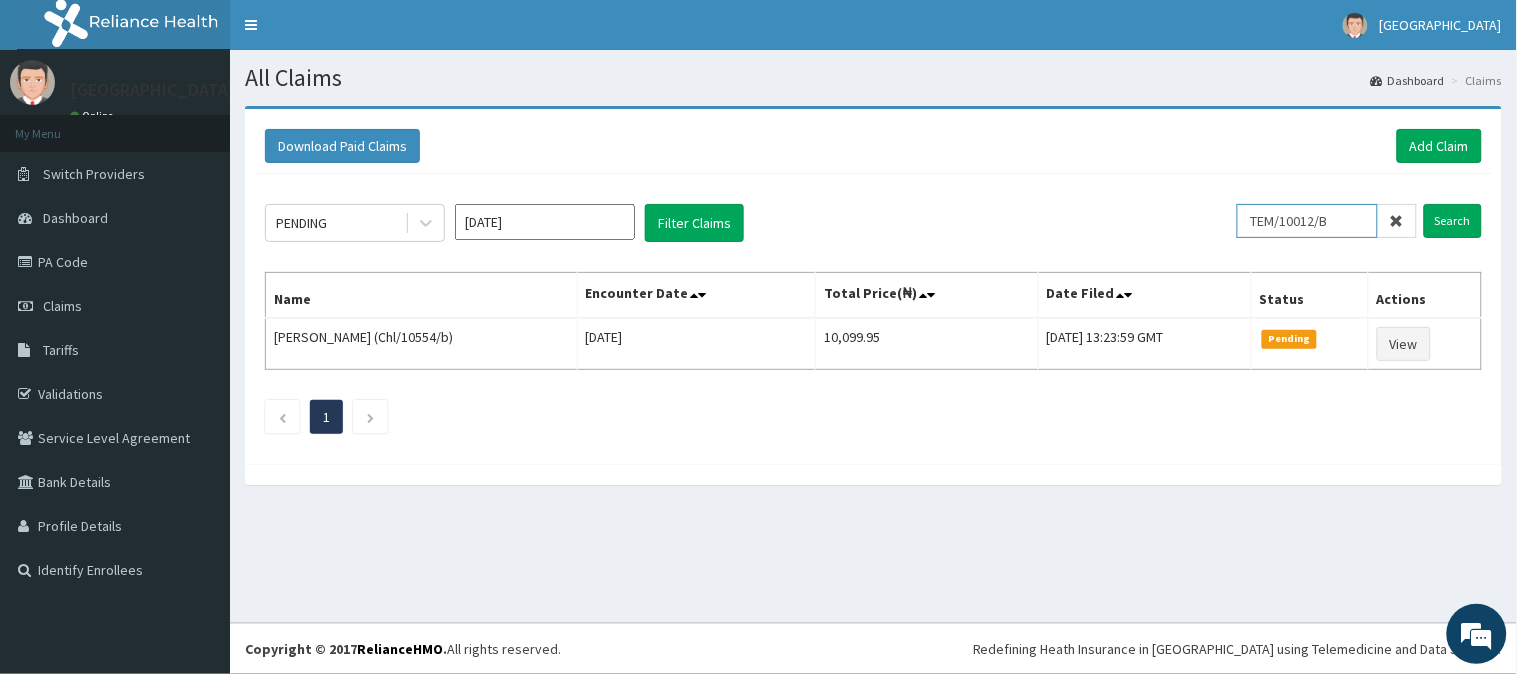 type on "TEM/10012/B" 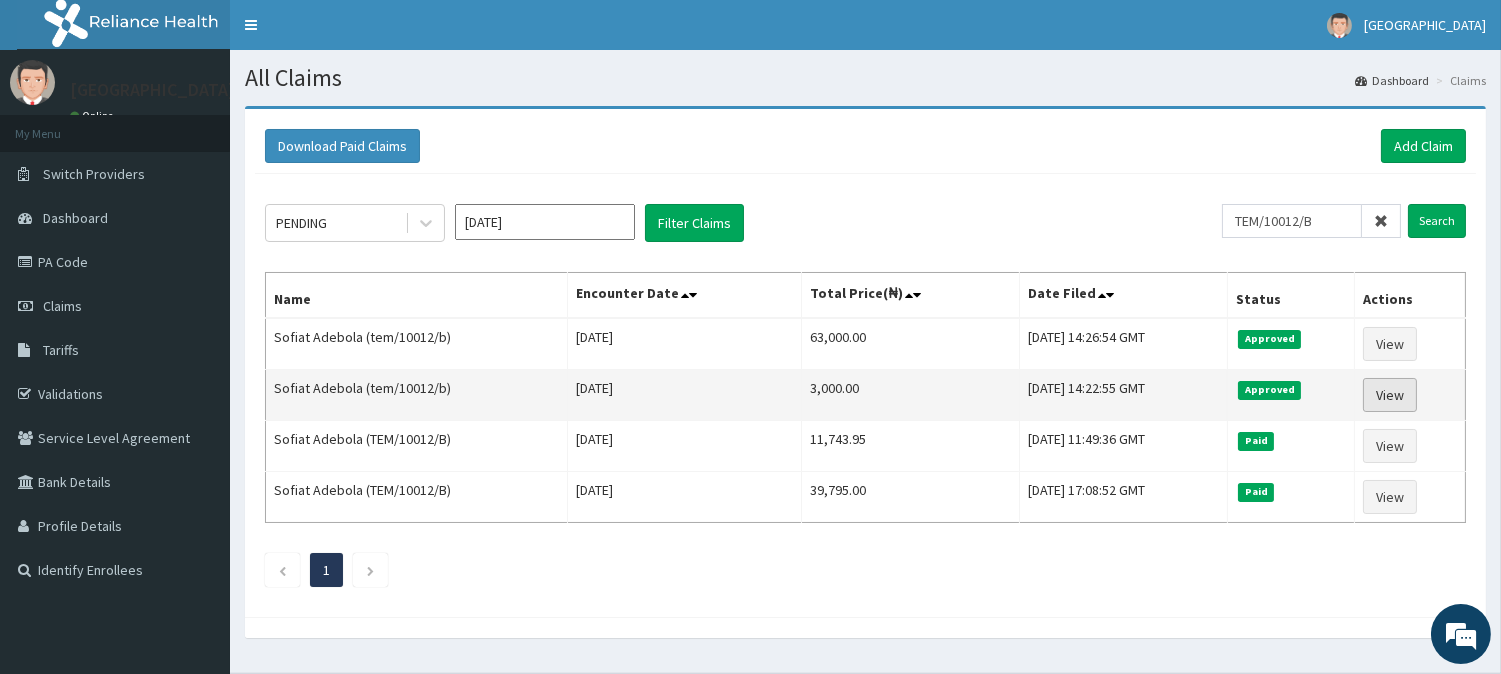 click on "View" at bounding box center (1390, 395) 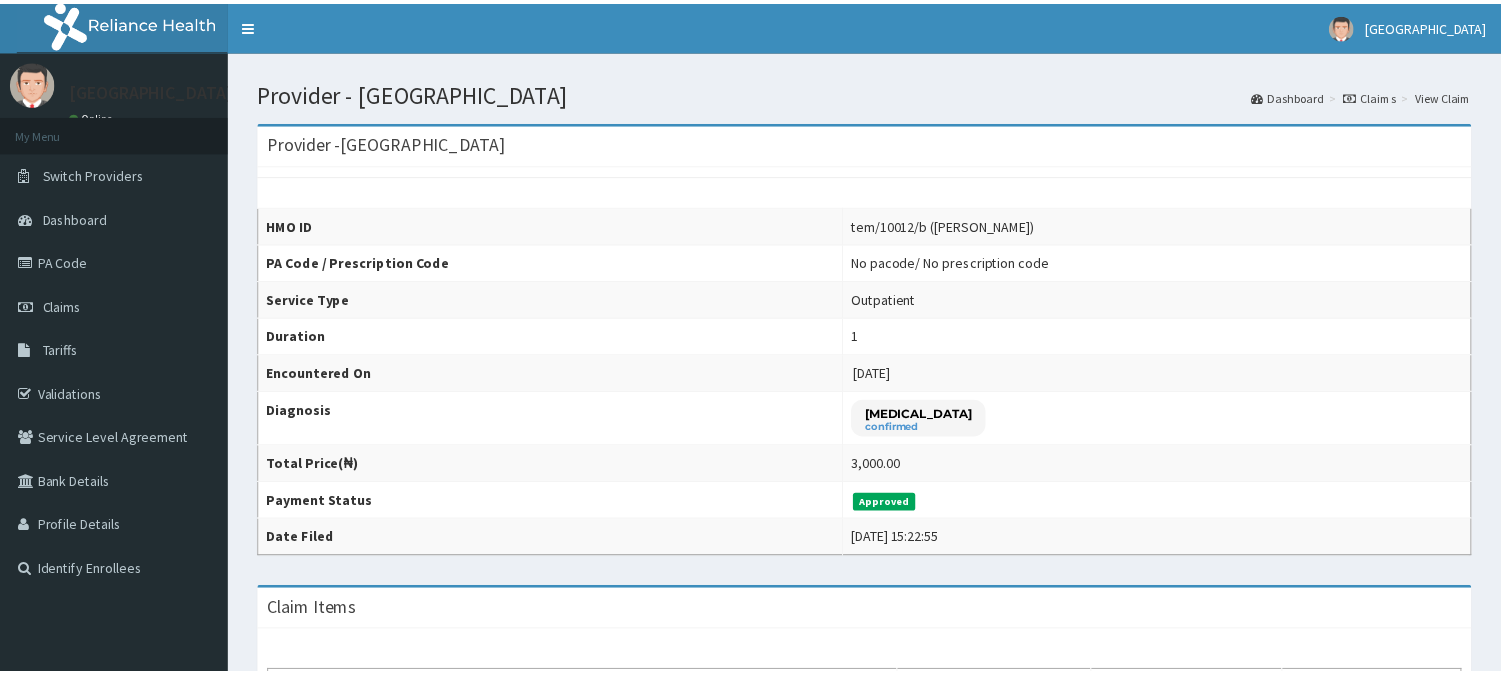scroll, scrollTop: 0, scrollLeft: 0, axis: both 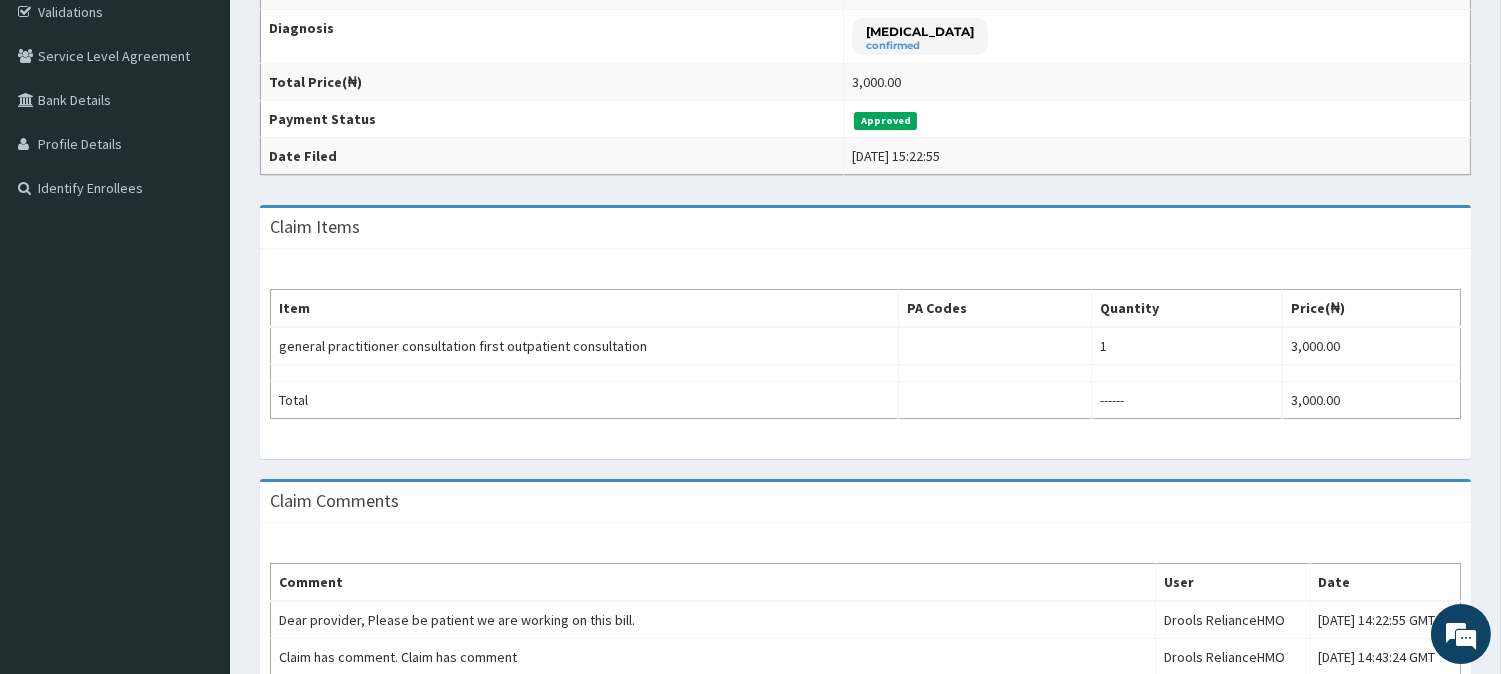 drag, startPoint x: 0, startPoint y: 0, endPoint x: 1516, endPoint y: 394, distance: 1566.3627 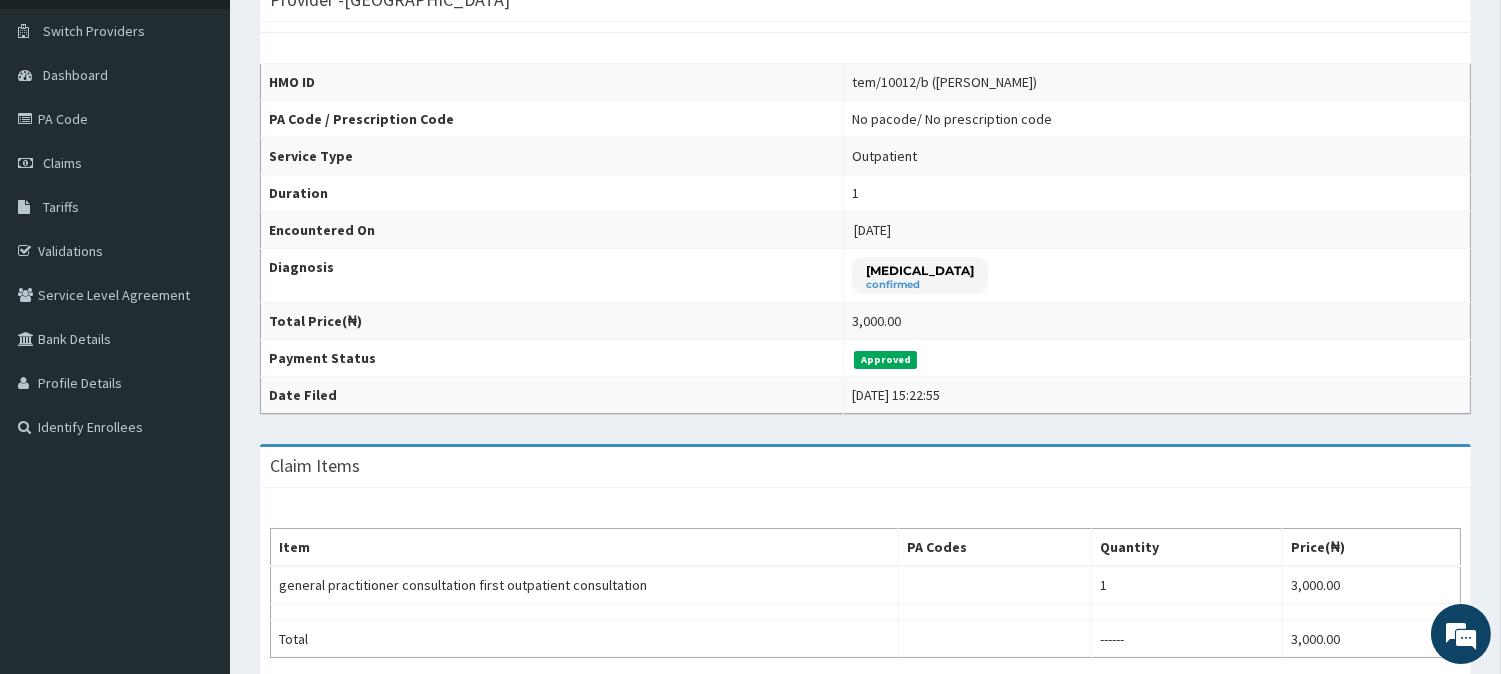 scroll, scrollTop: 0, scrollLeft: 0, axis: both 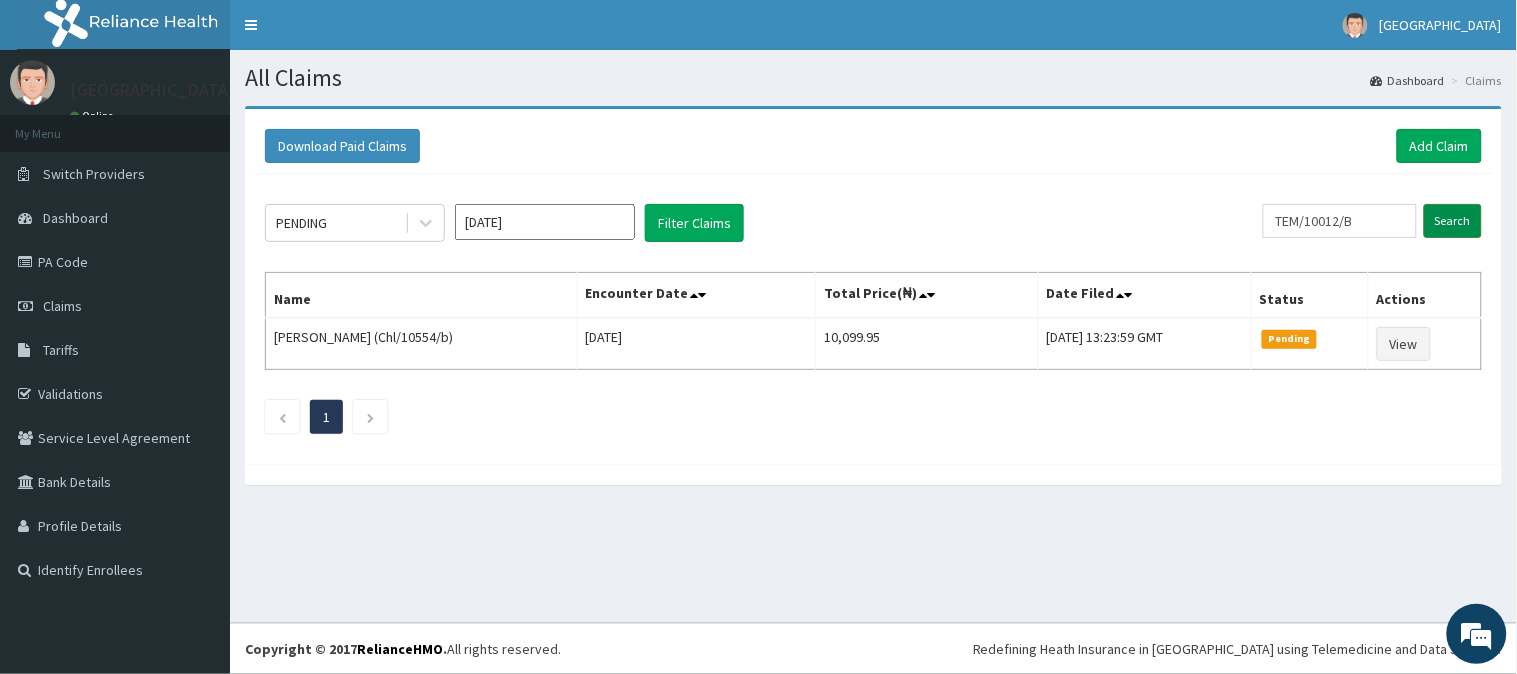 click on "Search" at bounding box center [1453, 221] 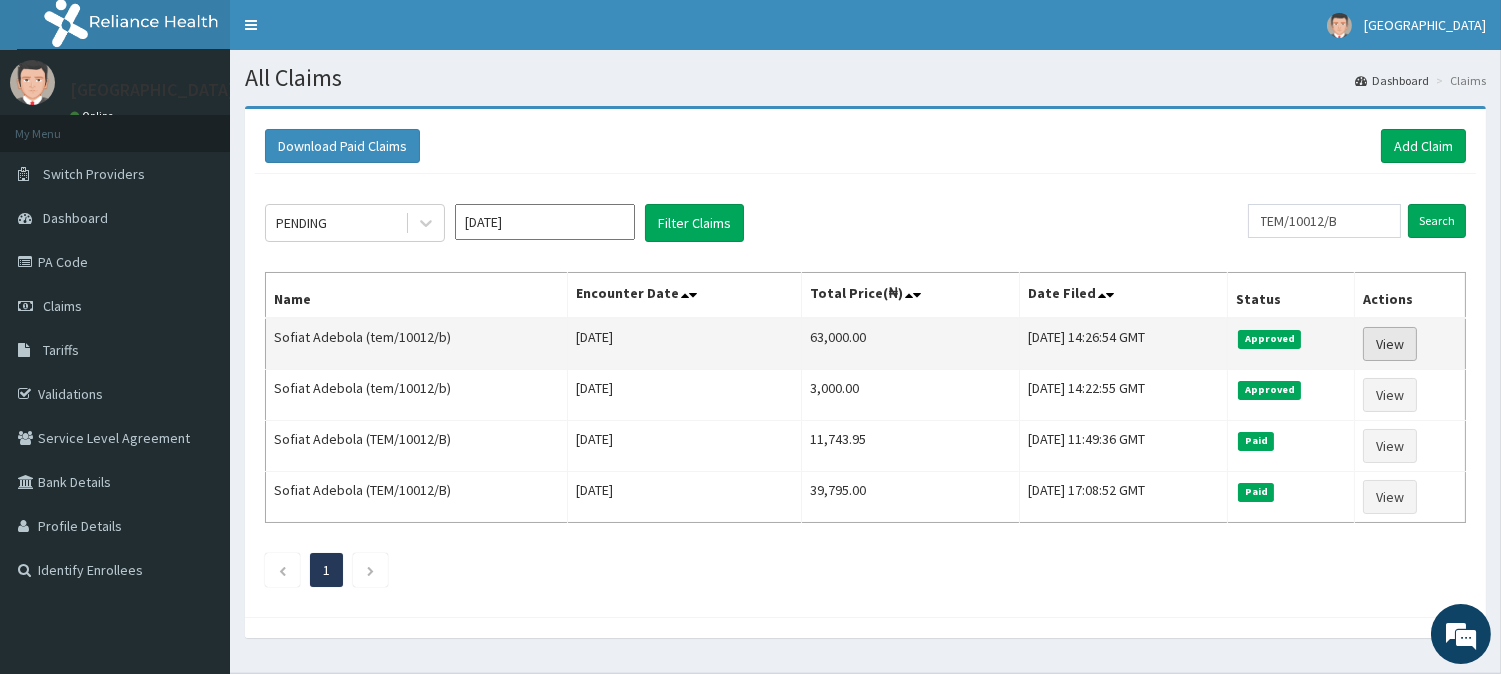 click on "View" at bounding box center (1390, 344) 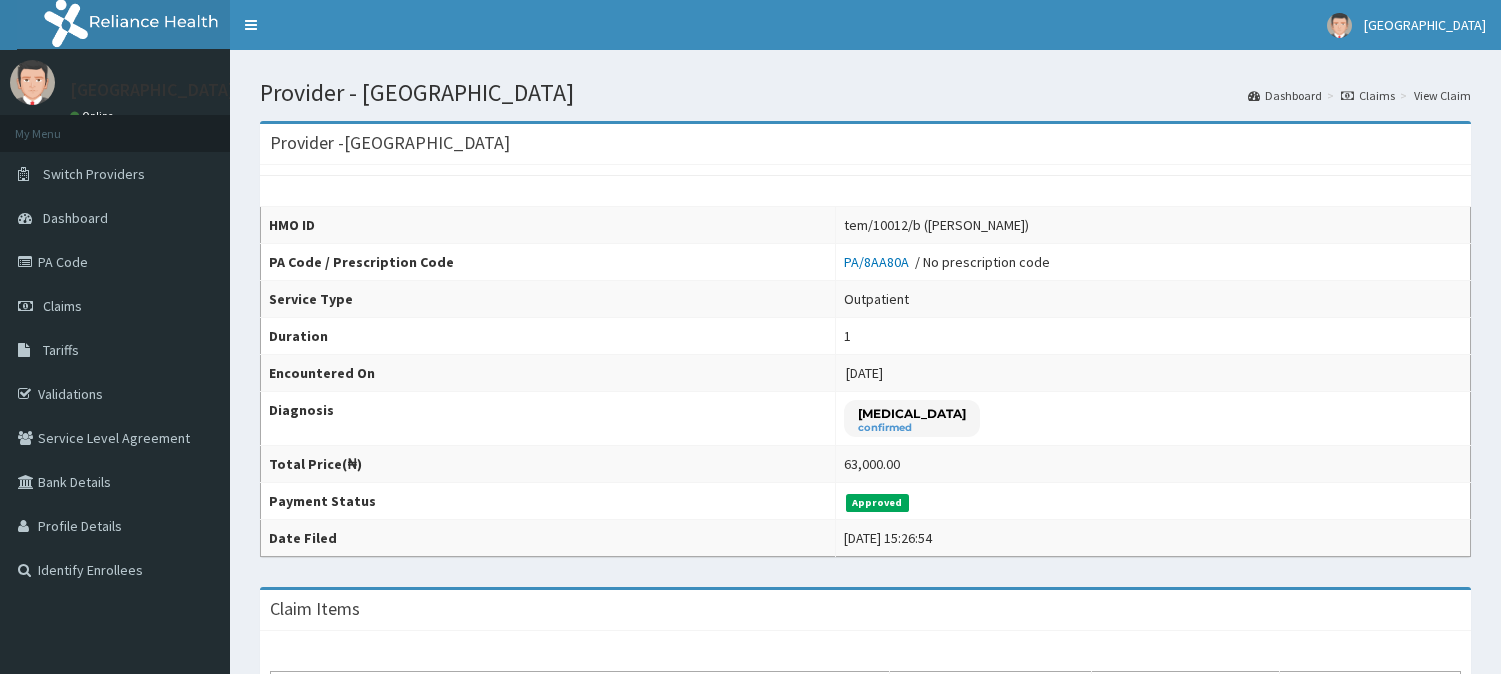 scroll, scrollTop: 0, scrollLeft: 0, axis: both 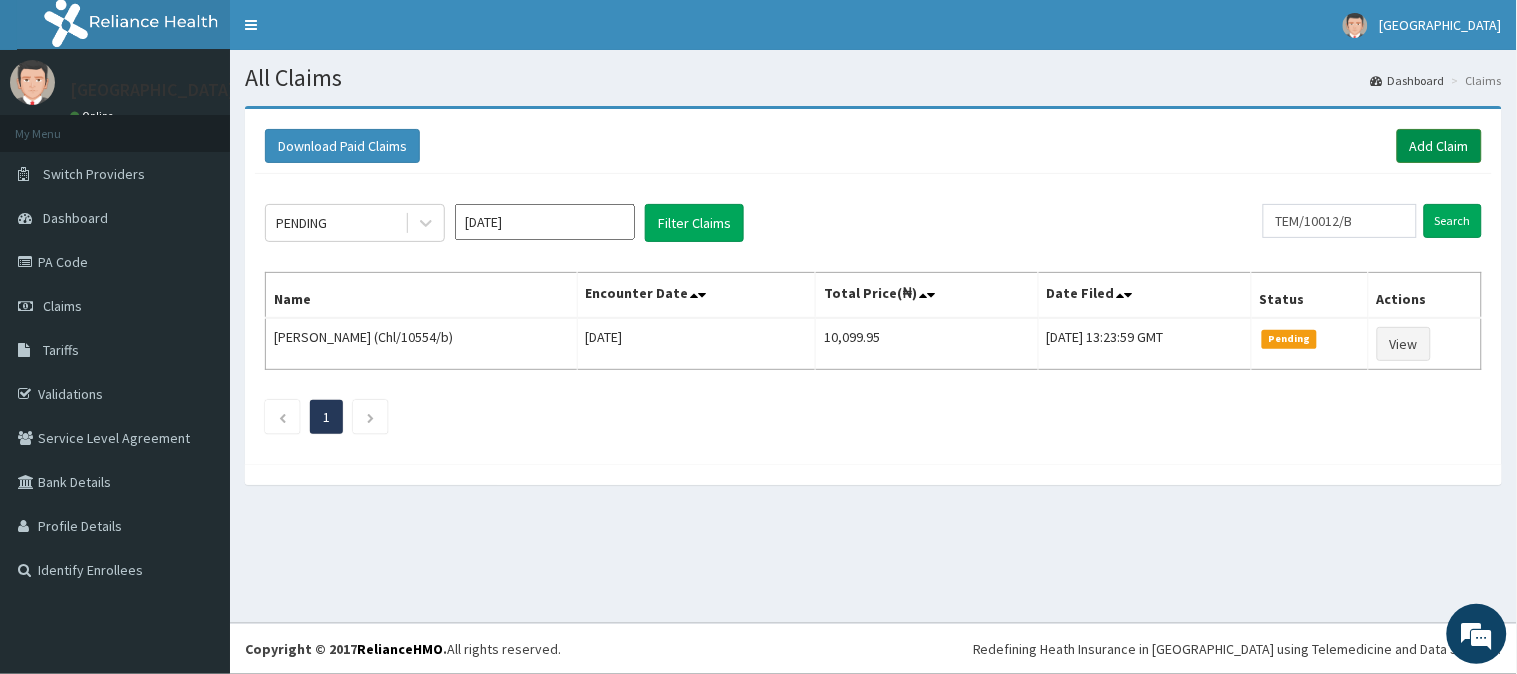 click on "Add Claim" at bounding box center (1439, 146) 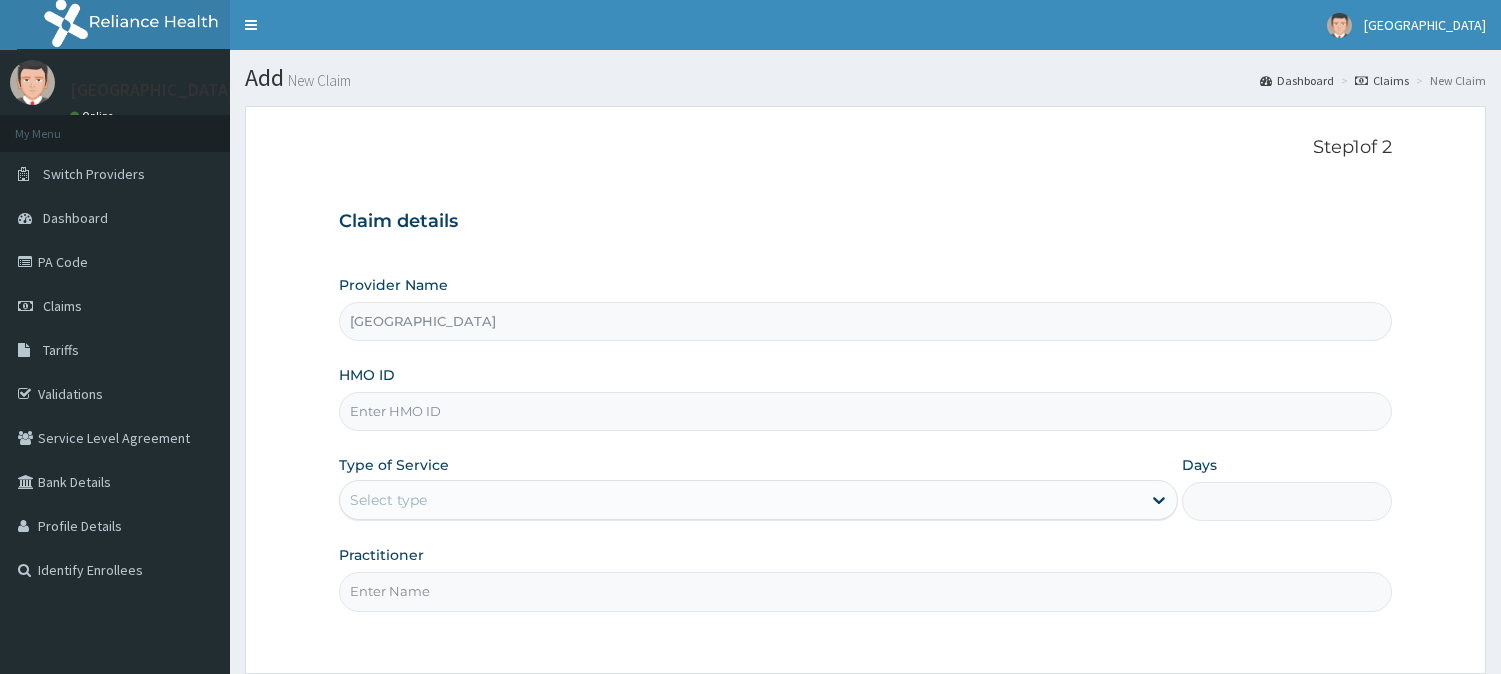 scroll, scrollTop: 0, scrollLeft: 0, axis: both 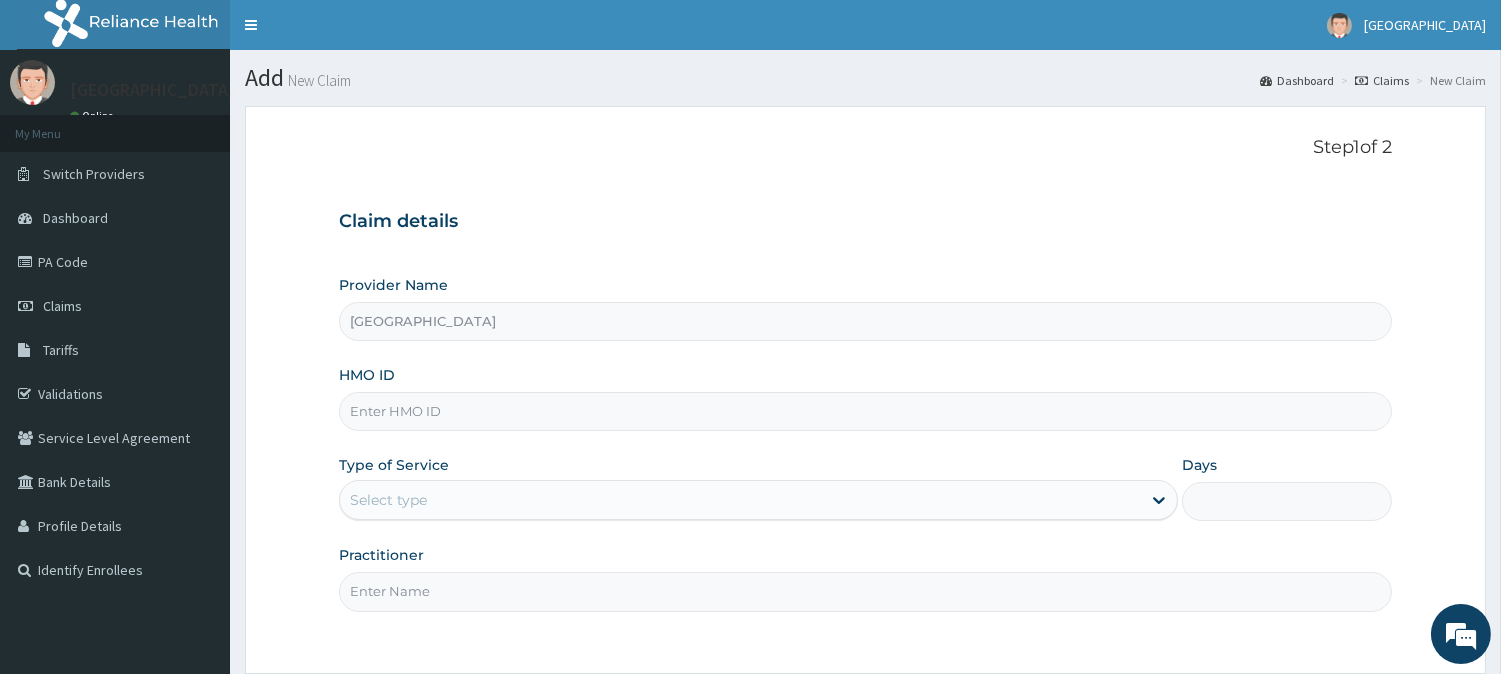 click on "HMO ID" at bounding box center (865, 411) 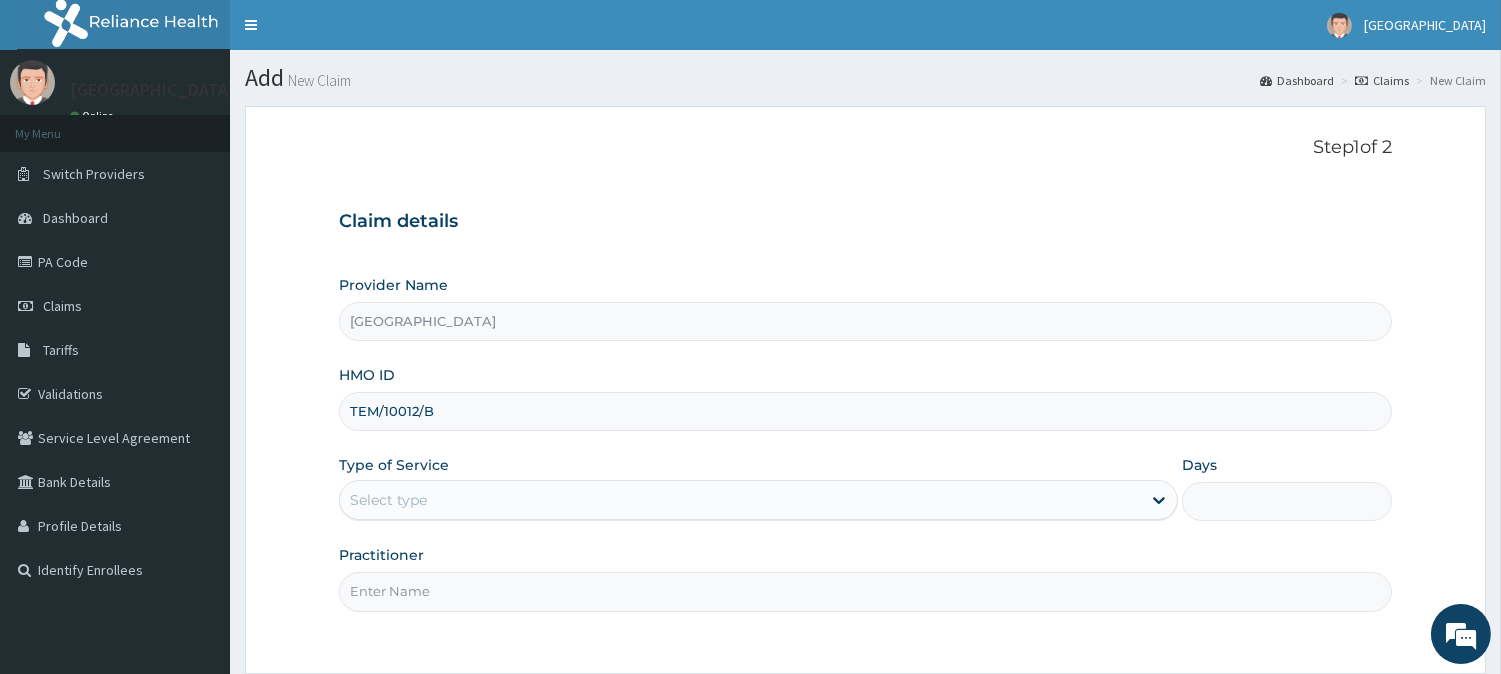 type on "TEM/10012/B" 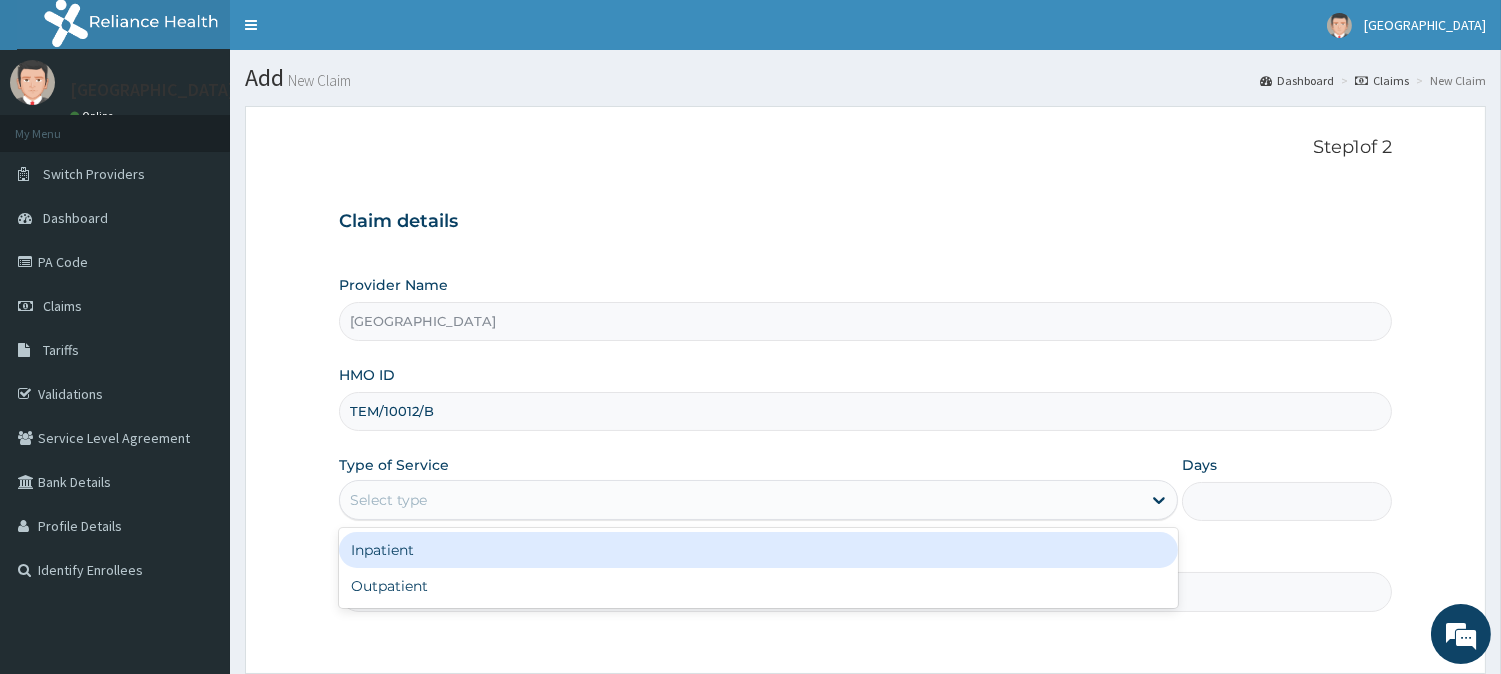 click on "Select type" at bounding box center (740, 500) 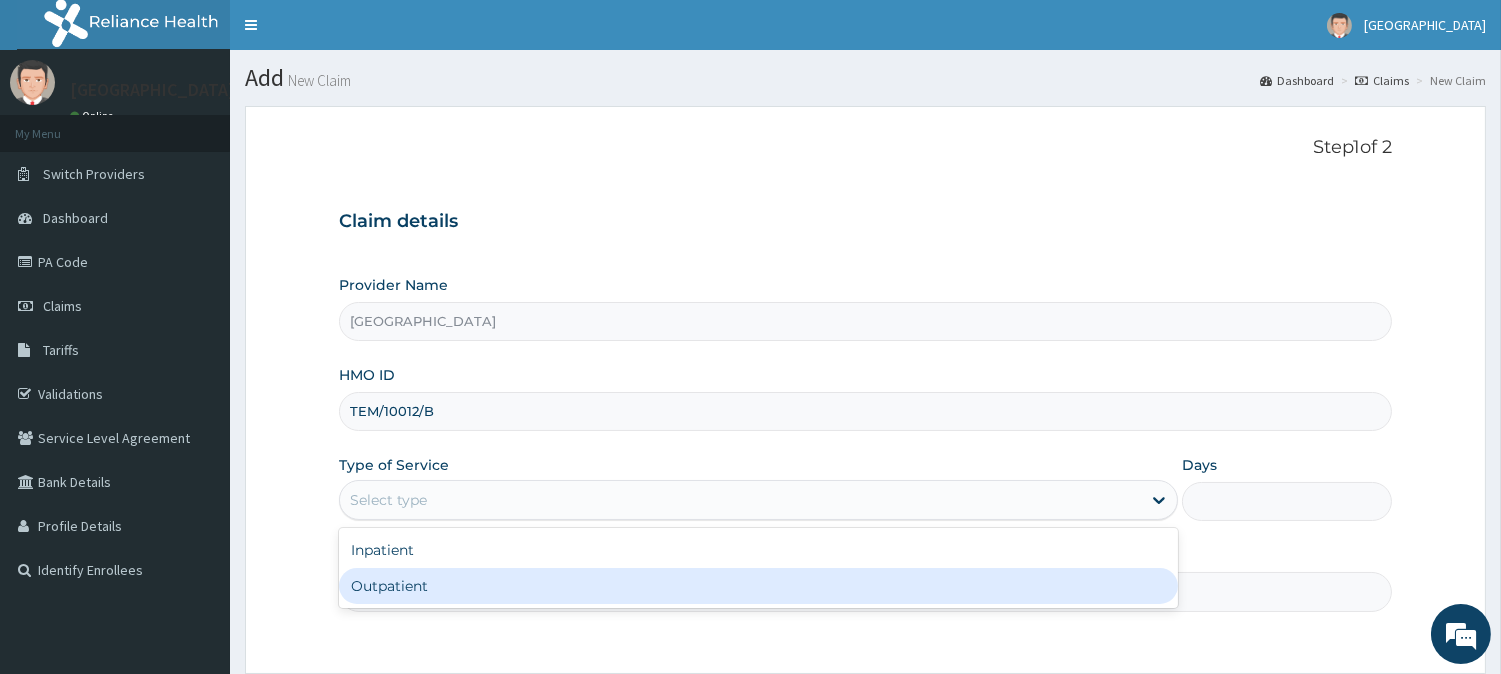 click on "Outpatient" at bounding box center [758, 586] 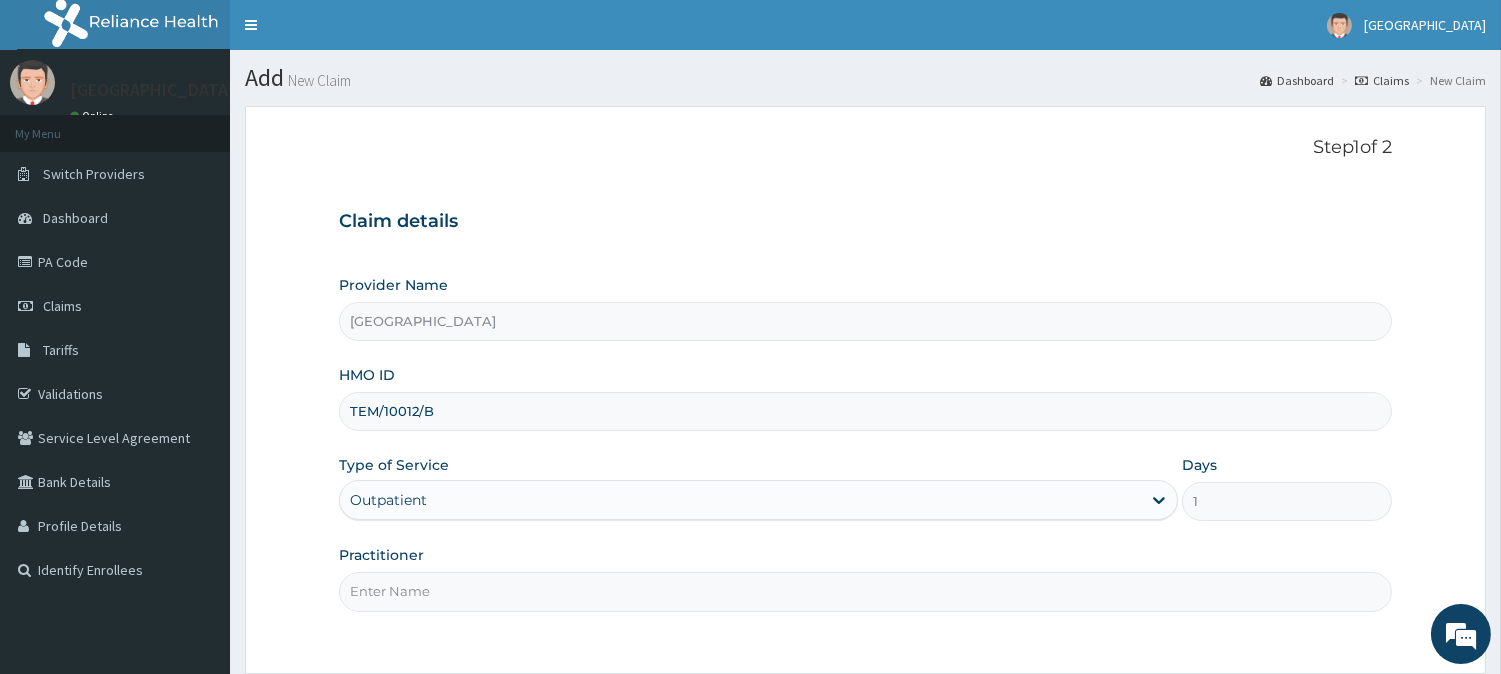 click on "Practitioner" at bounding box center (865, 591) 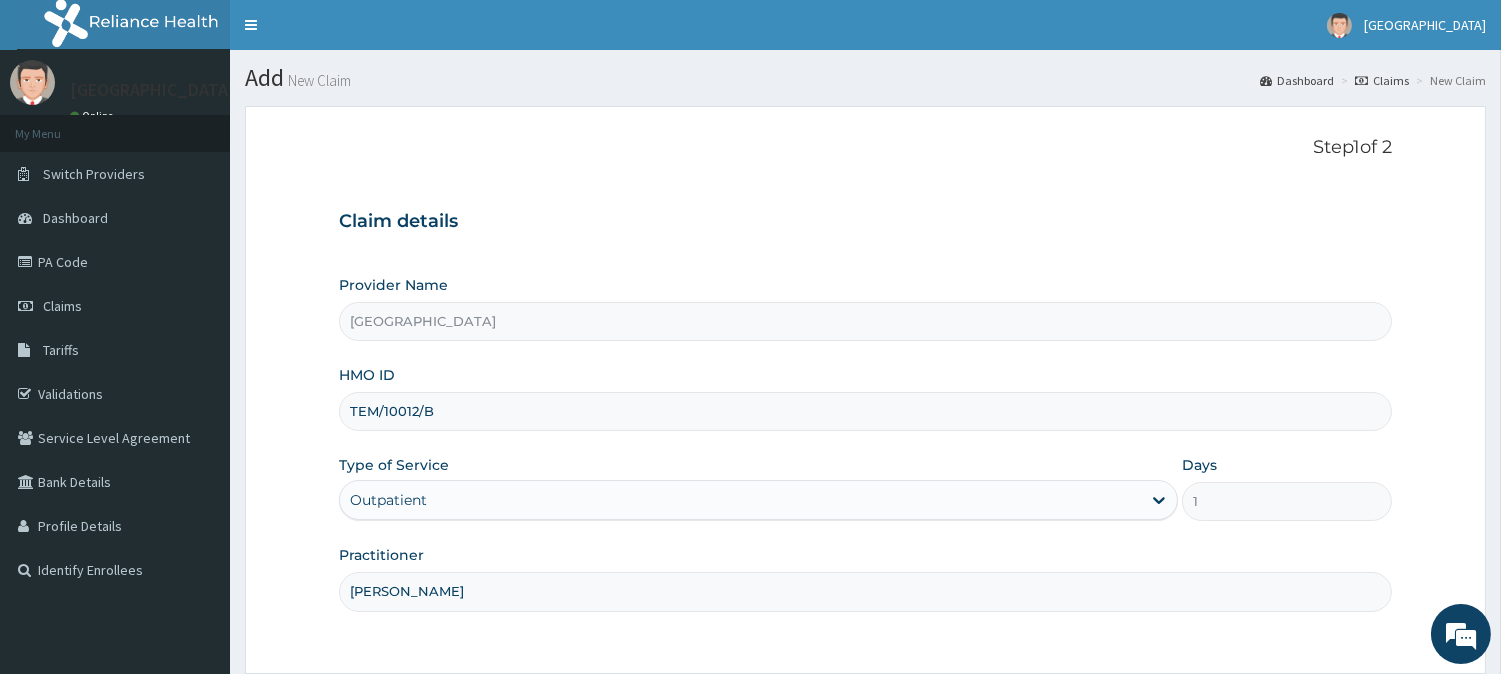 type on "DR YUSUF" 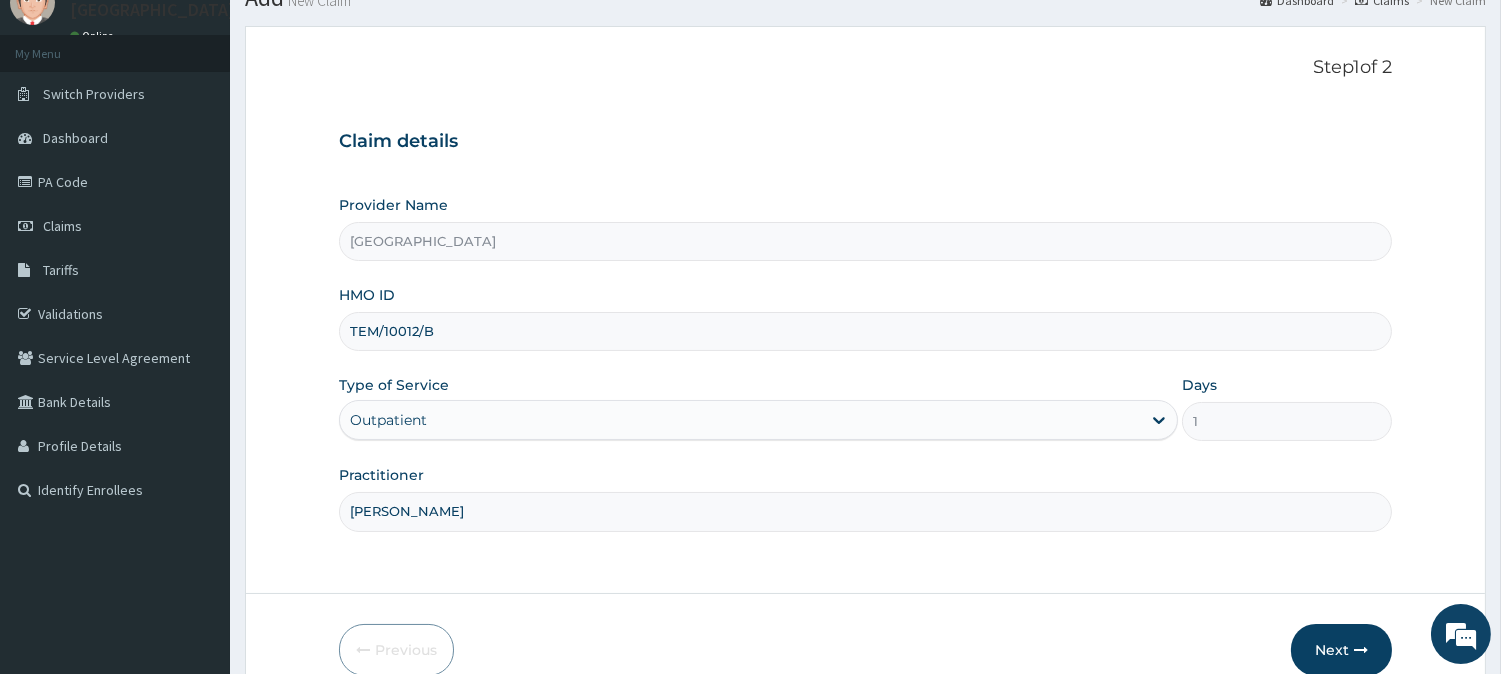 scroll, scrollTop: 140, scrollLeft: 0, axis: vertical 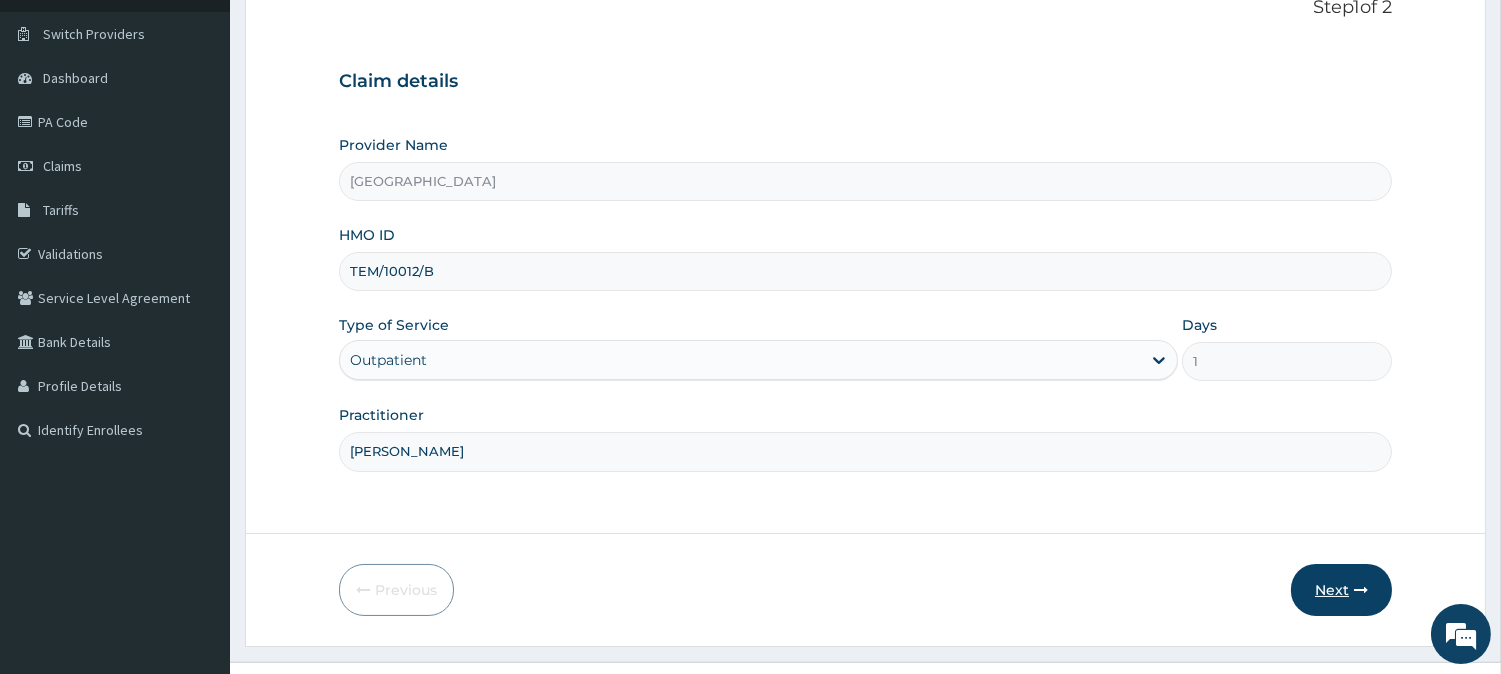 click on "Next" at bounding box center [1341, 590] 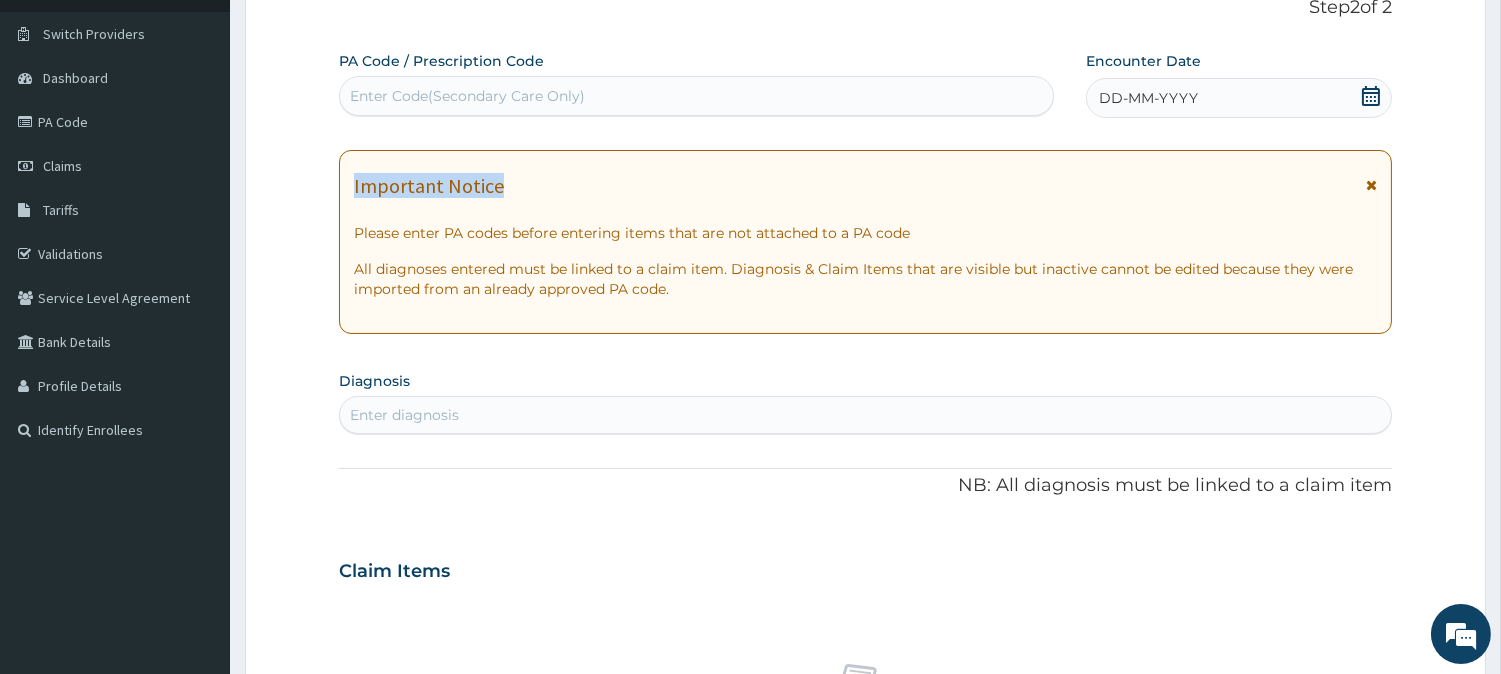 drag, startPoint x: 1220, startPoint y: 101, endPoint x: 1186, endPoint y: 195, distance: 99.95999 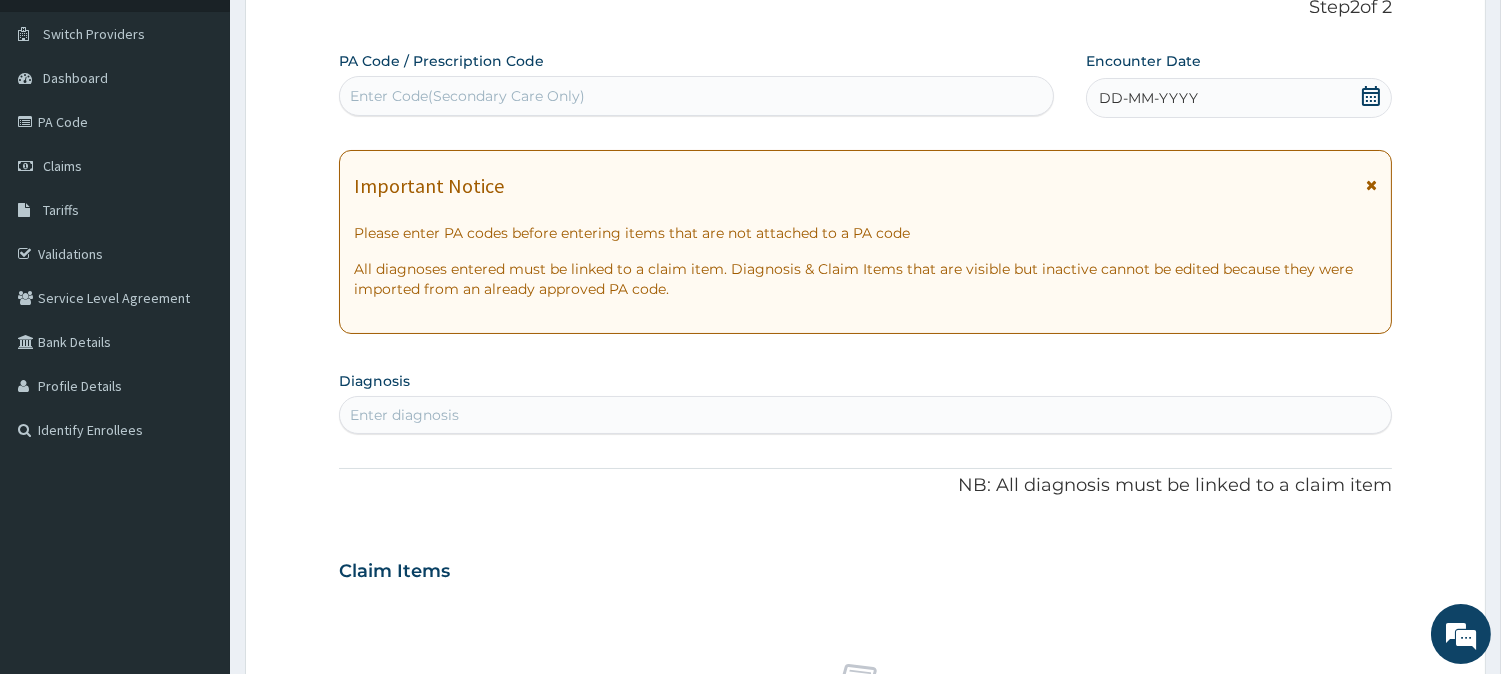 click on "DD-MM-YYYY" at bounding box center [1148, 98] 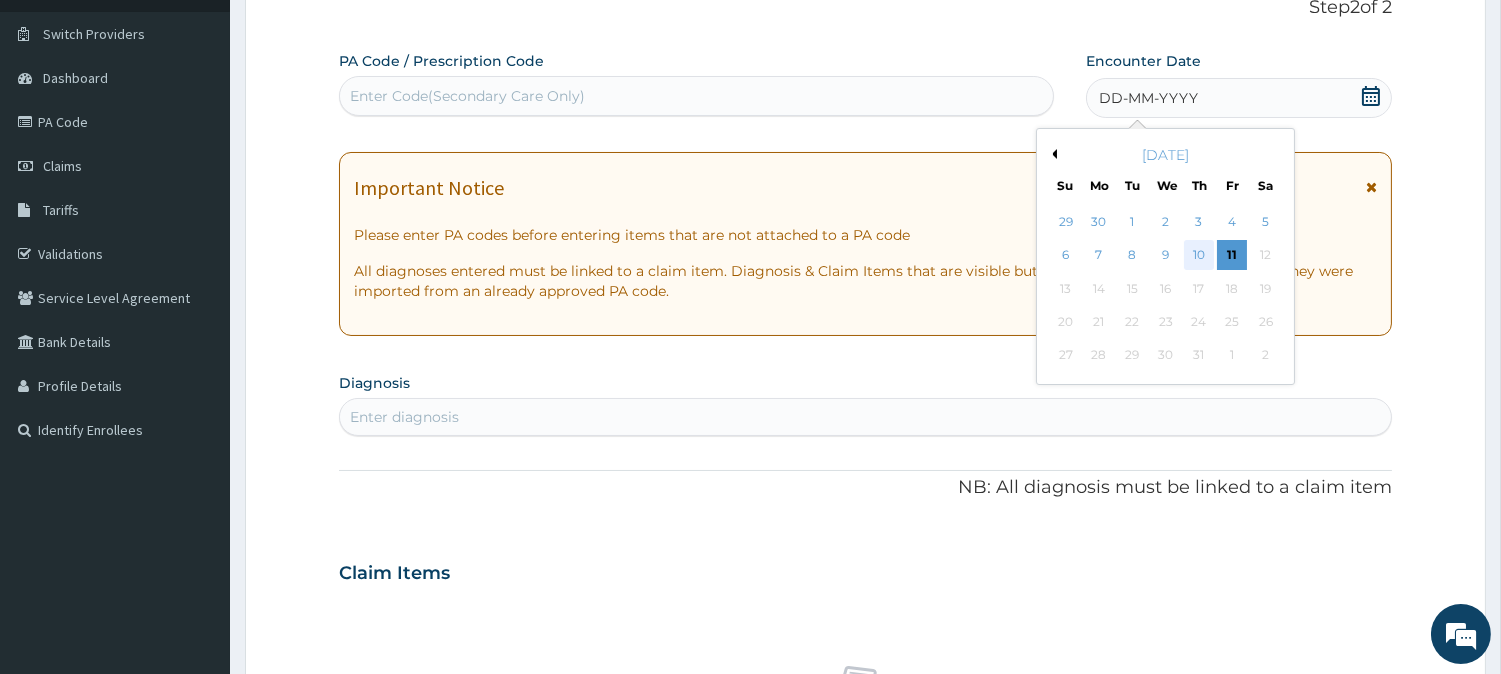 click on "10" at bounding box center (1199, 256) 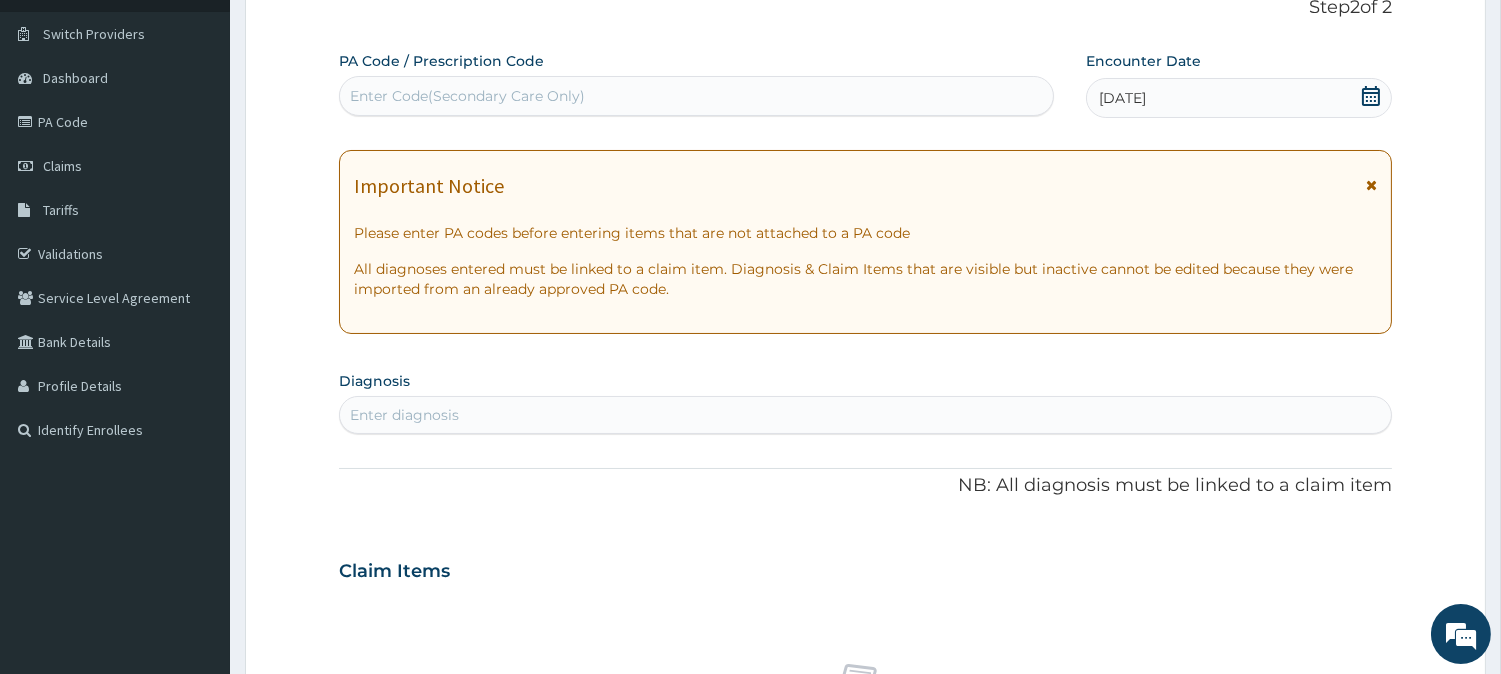 click on "Enter diagnosis" at bounding box center (865, 415) 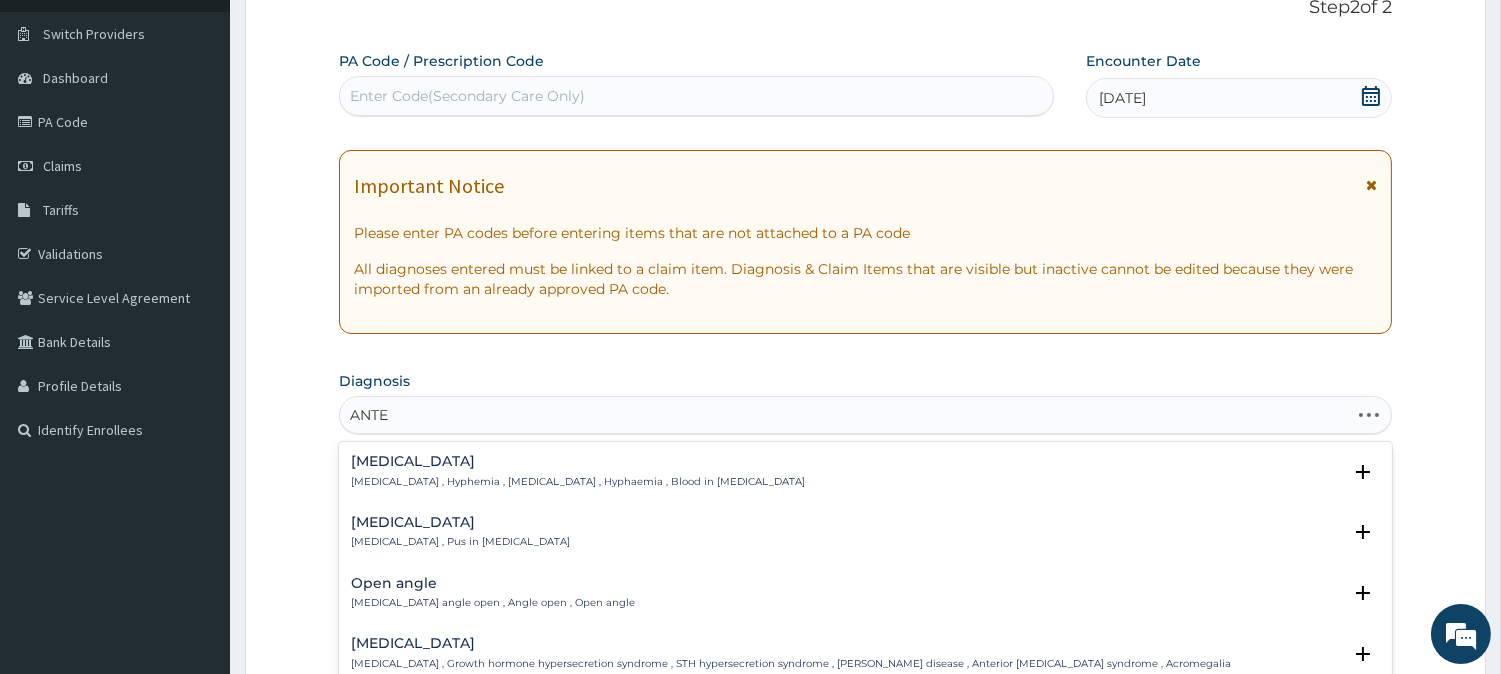 type on "ANTEN" 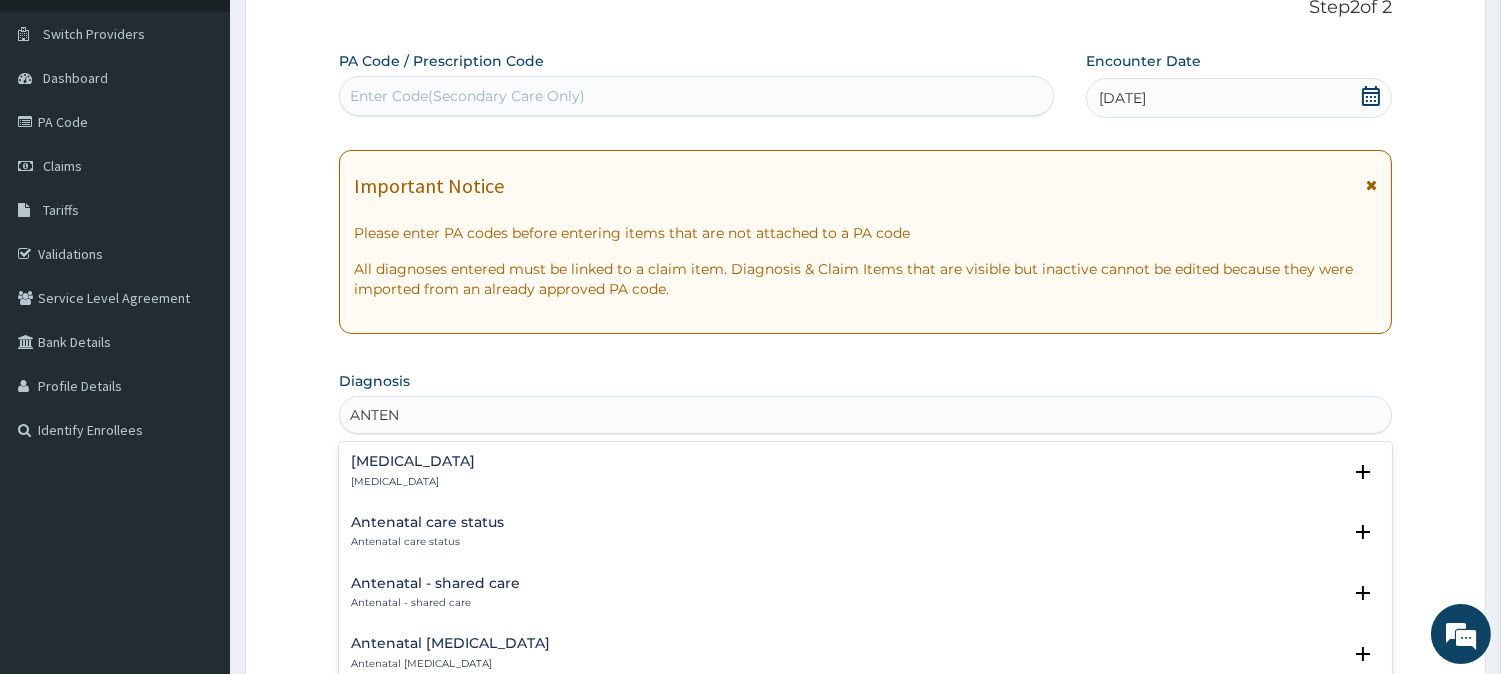 click on "Antenatal care status" at bounding box center (427, 522) 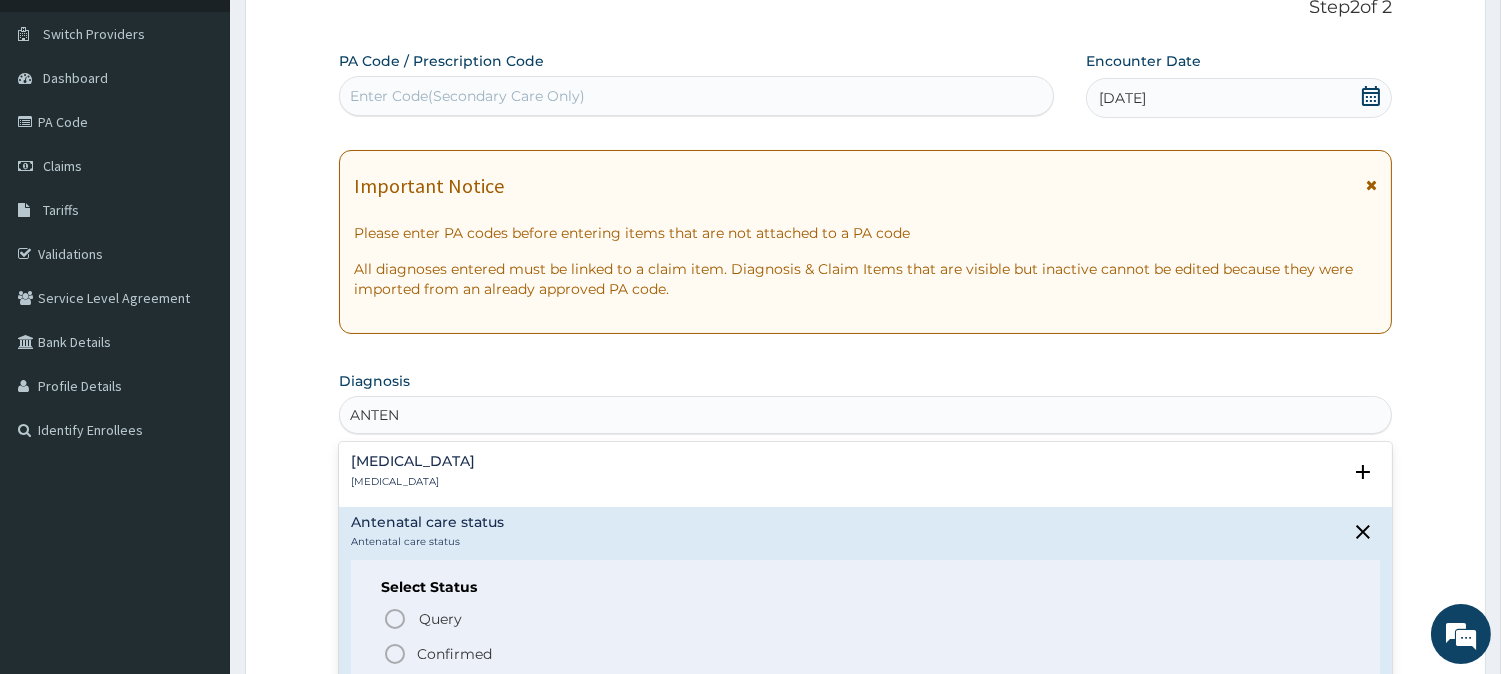 click on "Confirmed" at bounding box center [454, 654] 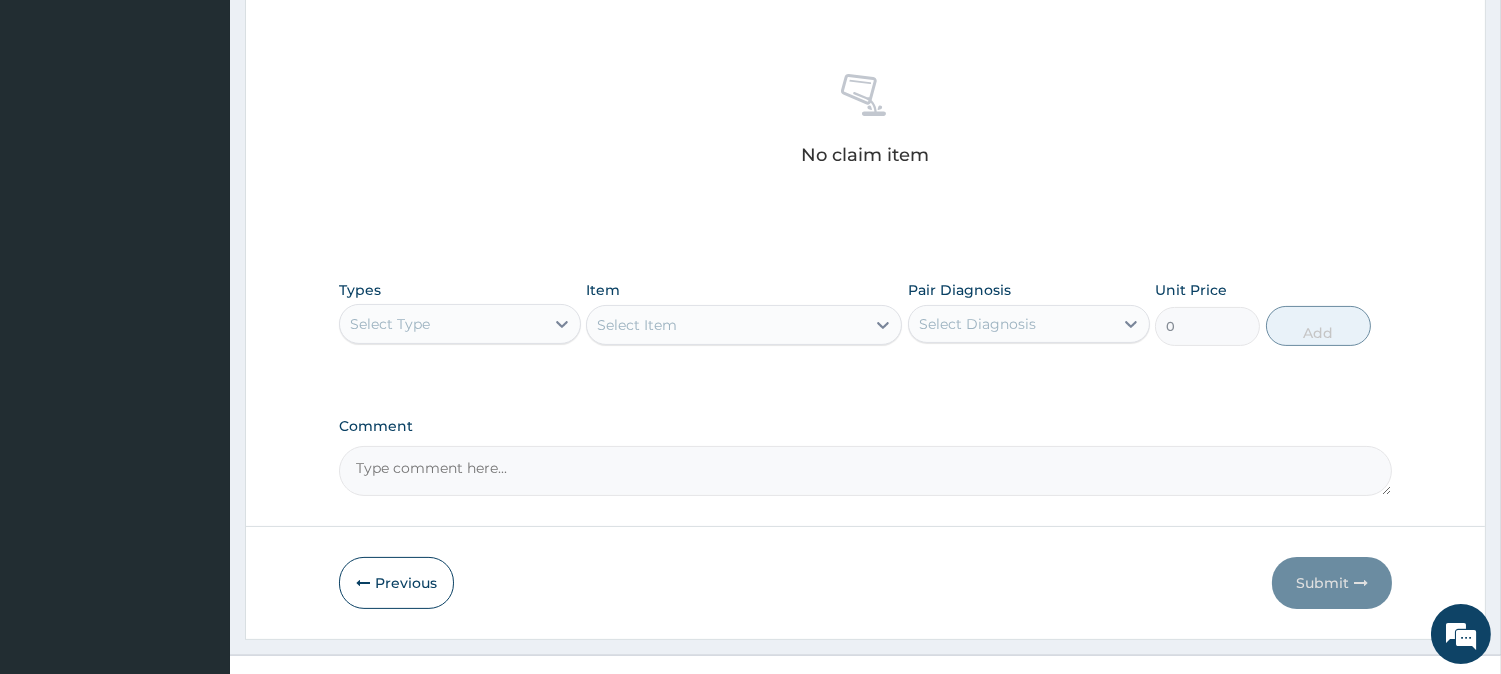 scroll, scrollTop: 767, scrollLeft: 0, axis: vertical 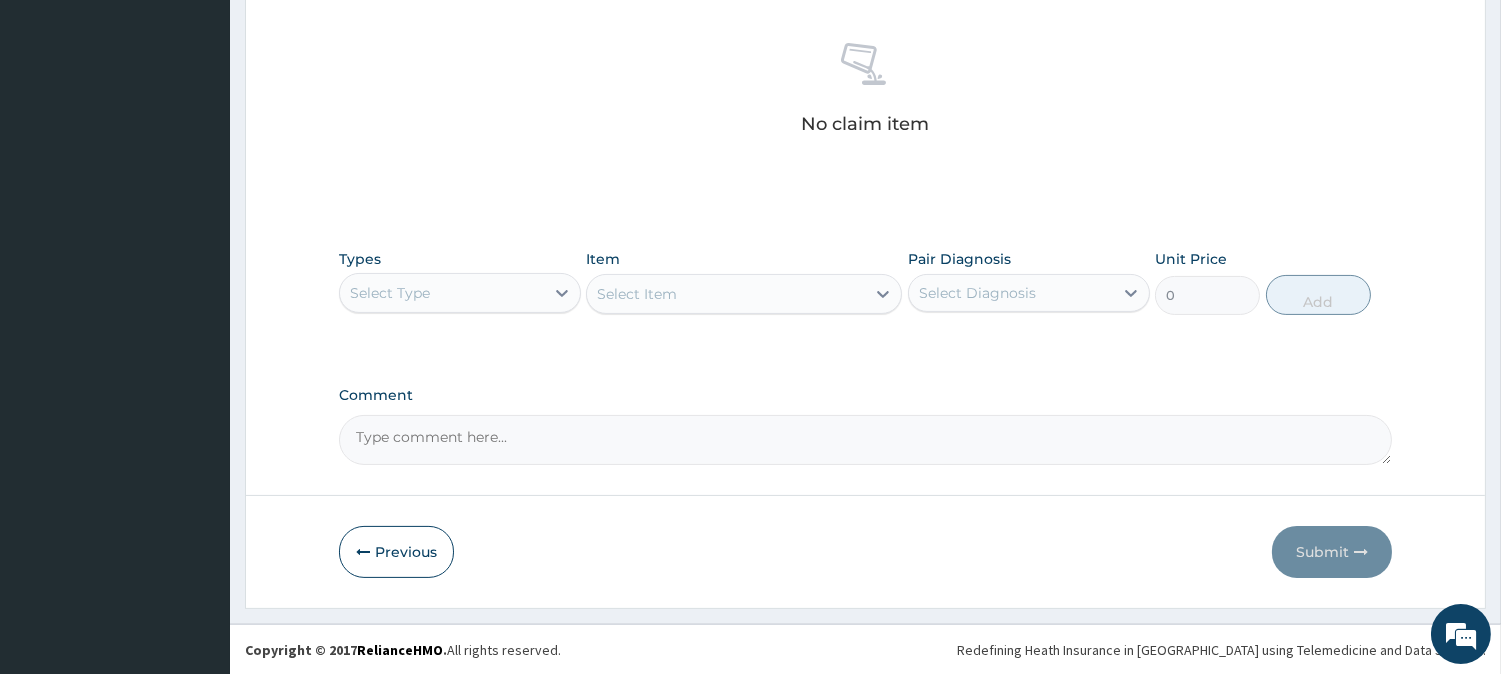 click on "Select Type" at bounding box center (442, 293) 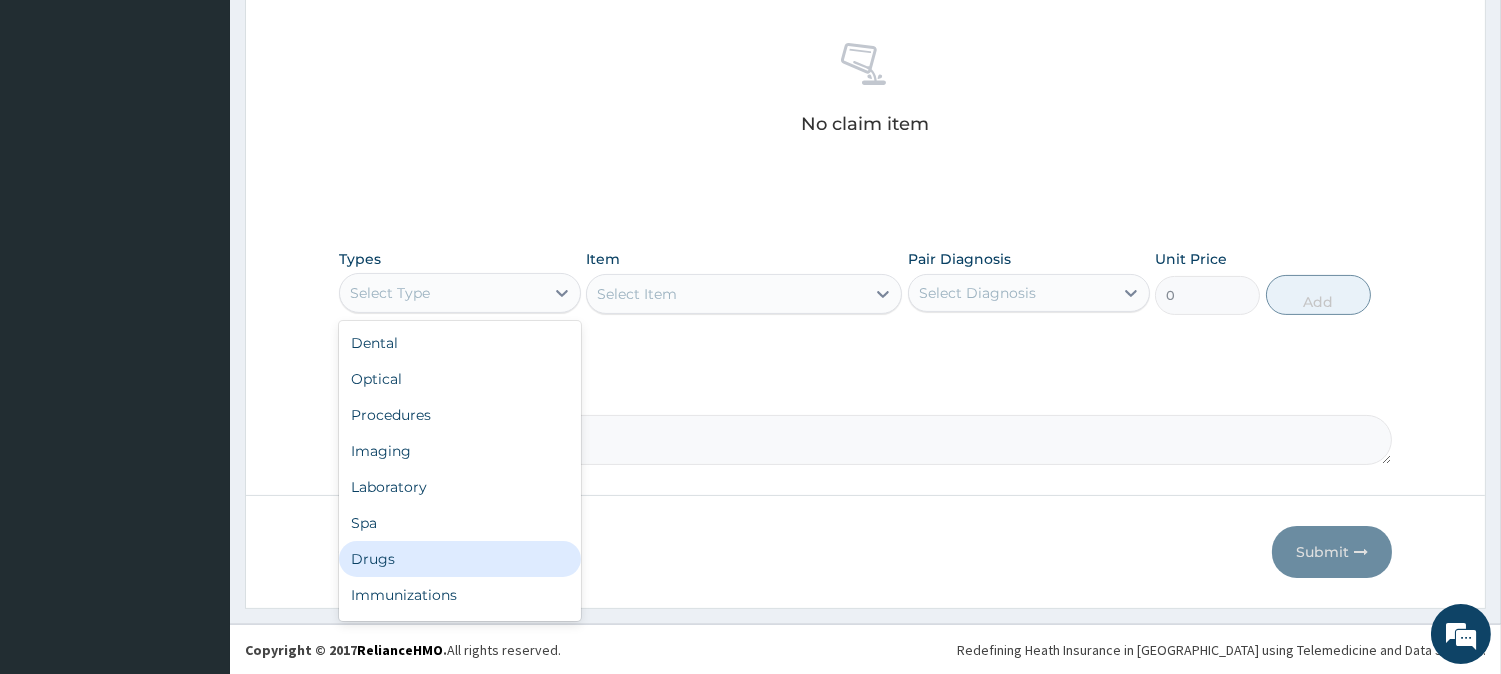 click on "Drugs" at bounding box center (460, 559) 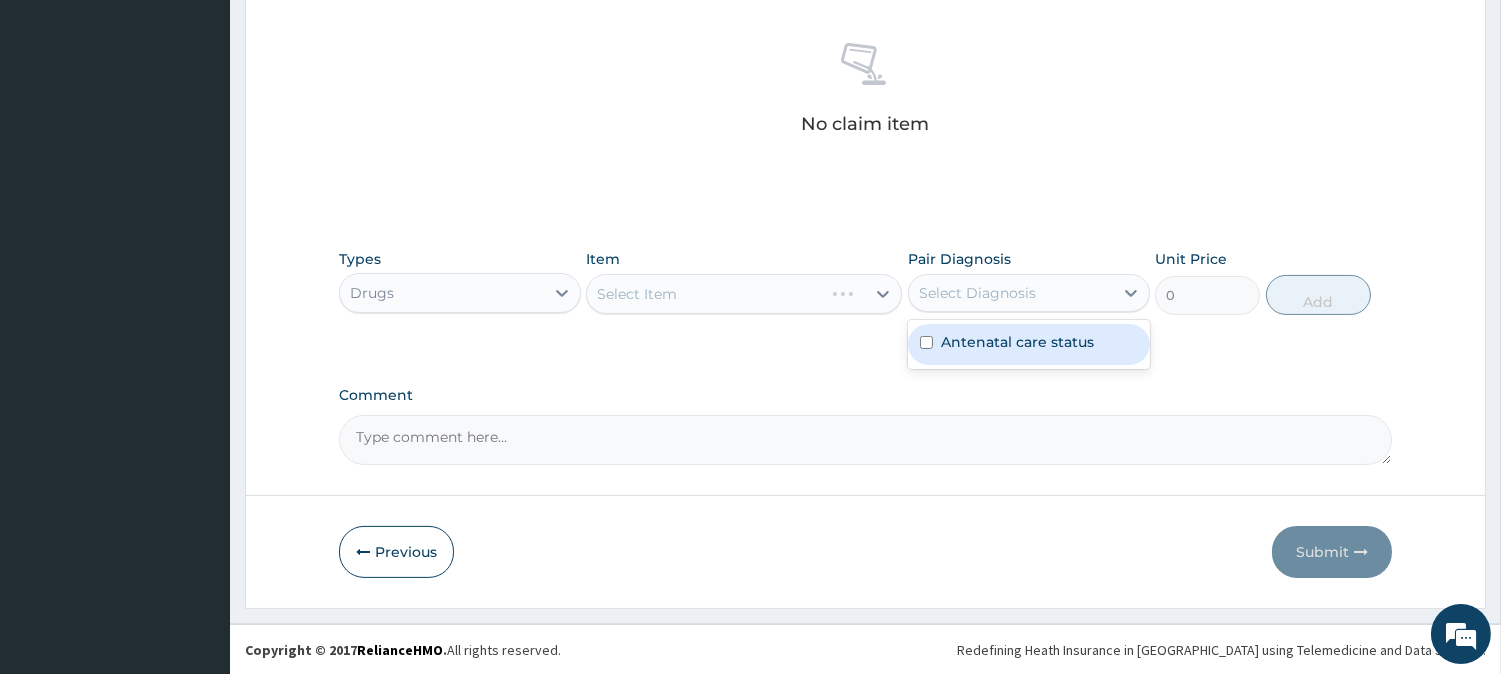 drag, startPoint x: 951, startPoint y: 290, endPoint x: 957, endPoint y: 335, distance: 45.39824 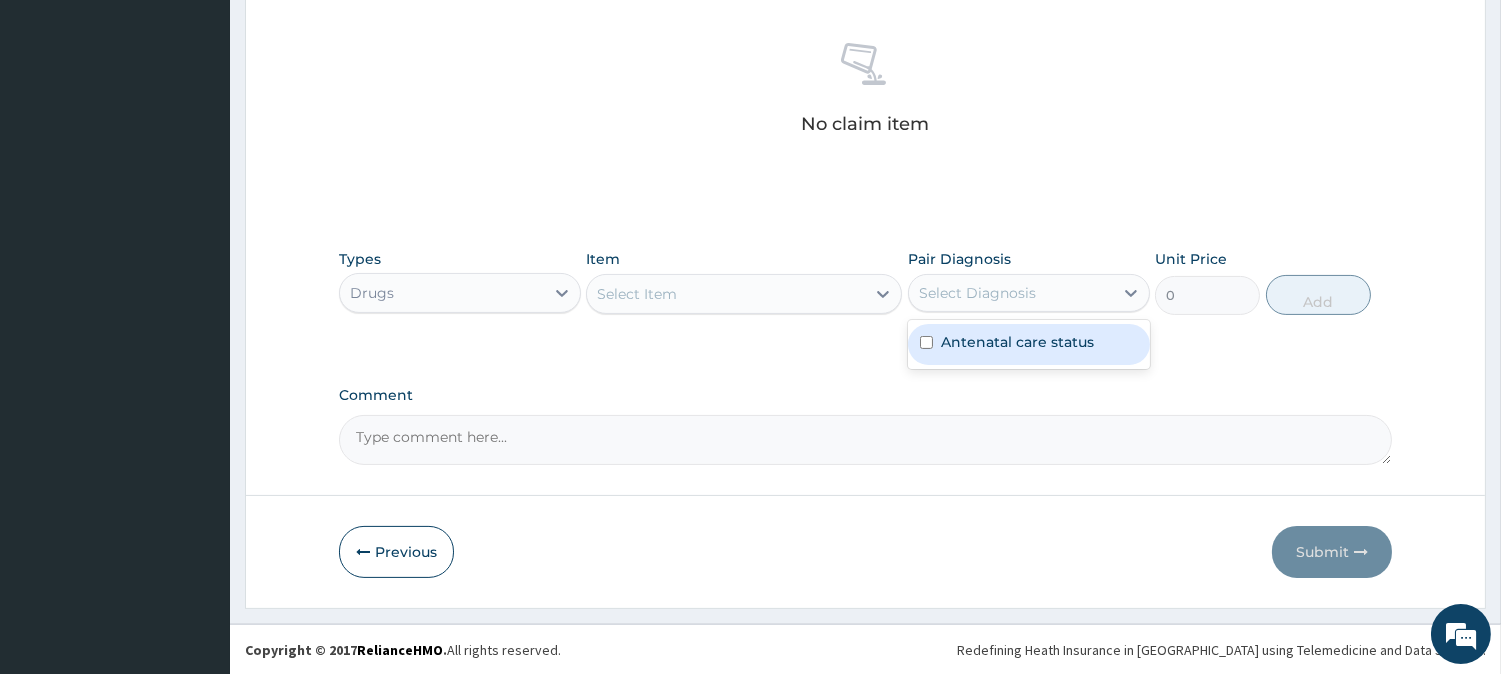 click on "Antenatal care status" at bounding box center [1017, 342] 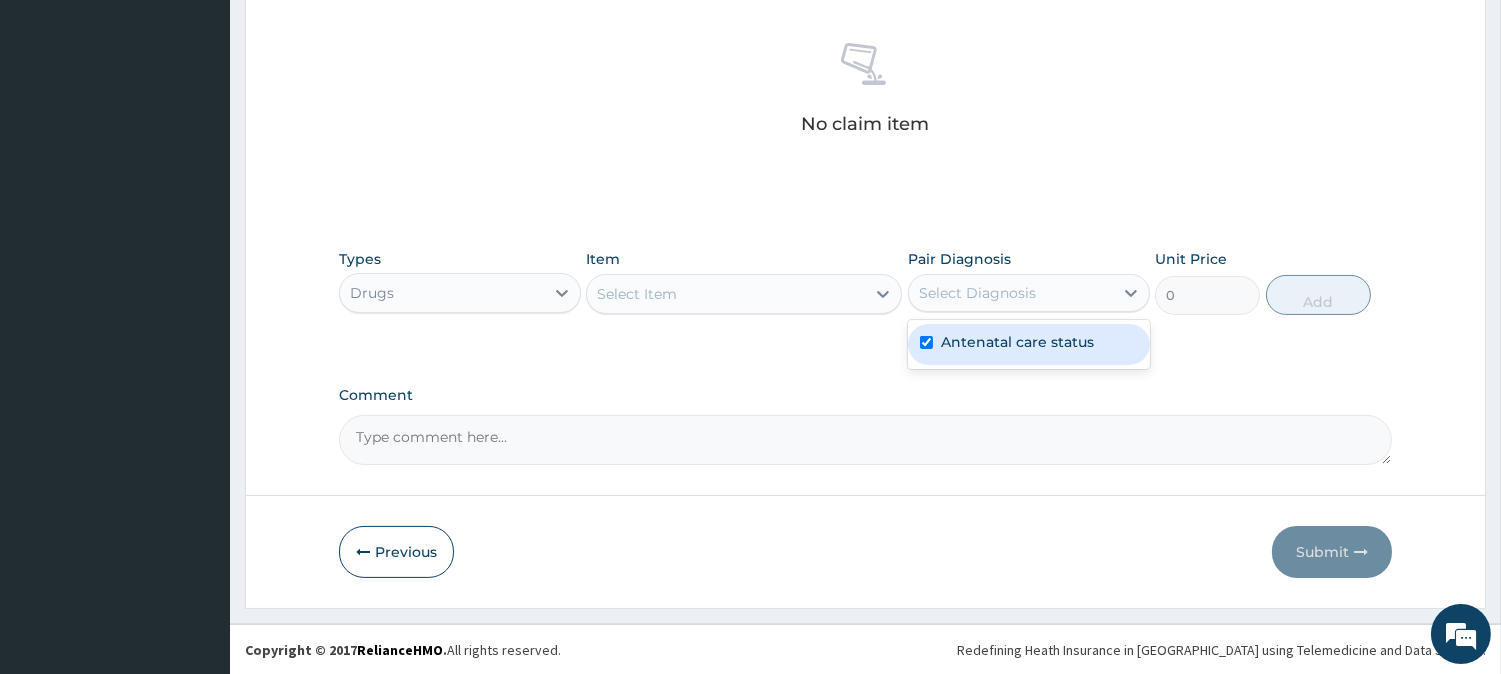 checkbox on "true" 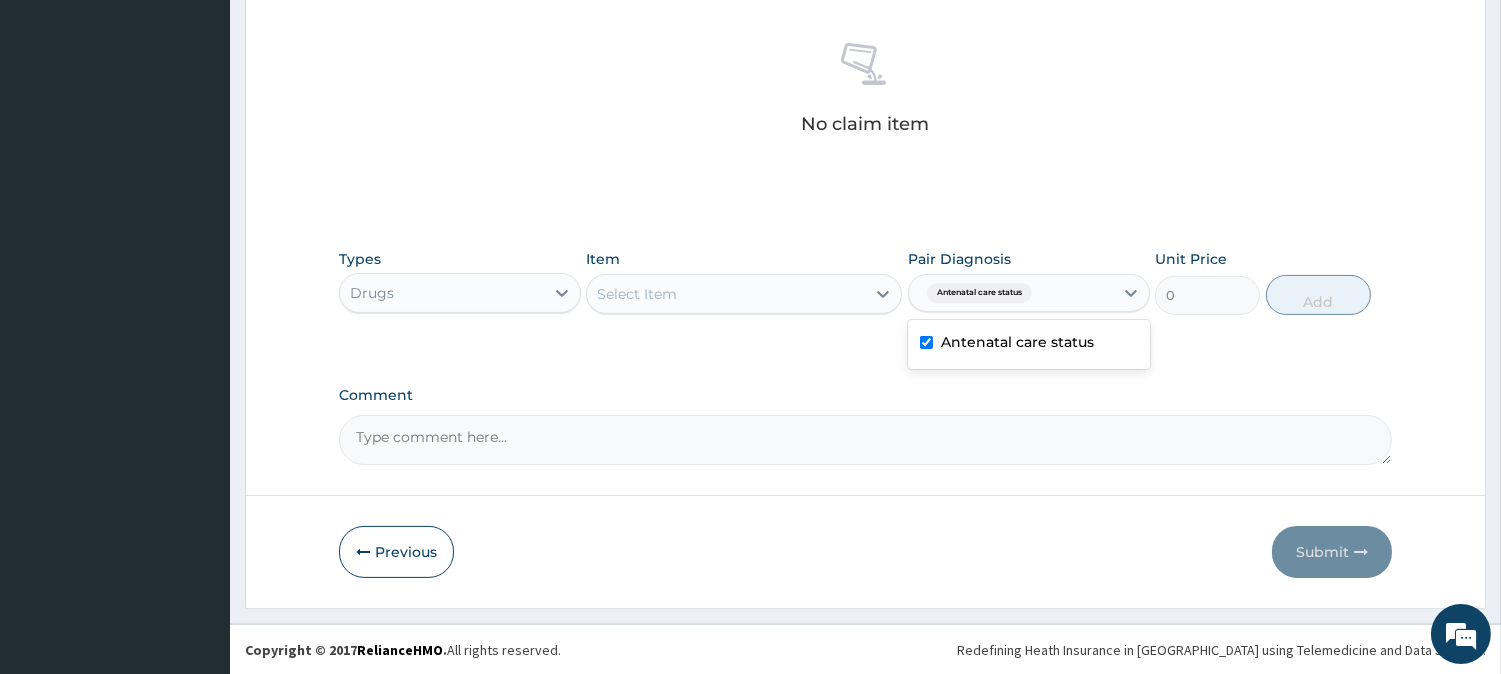 click on "Select Item" at bounding box center (726, 294) 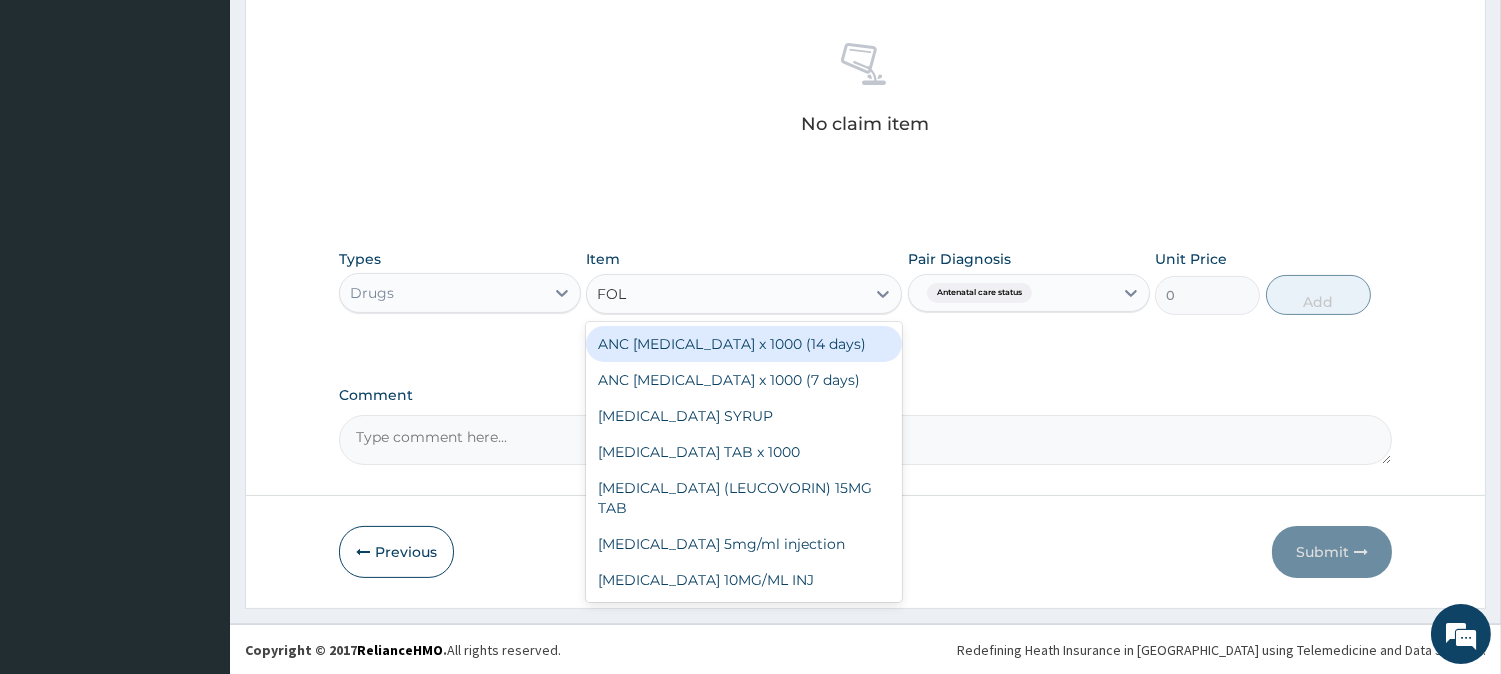 type on "FOLI" 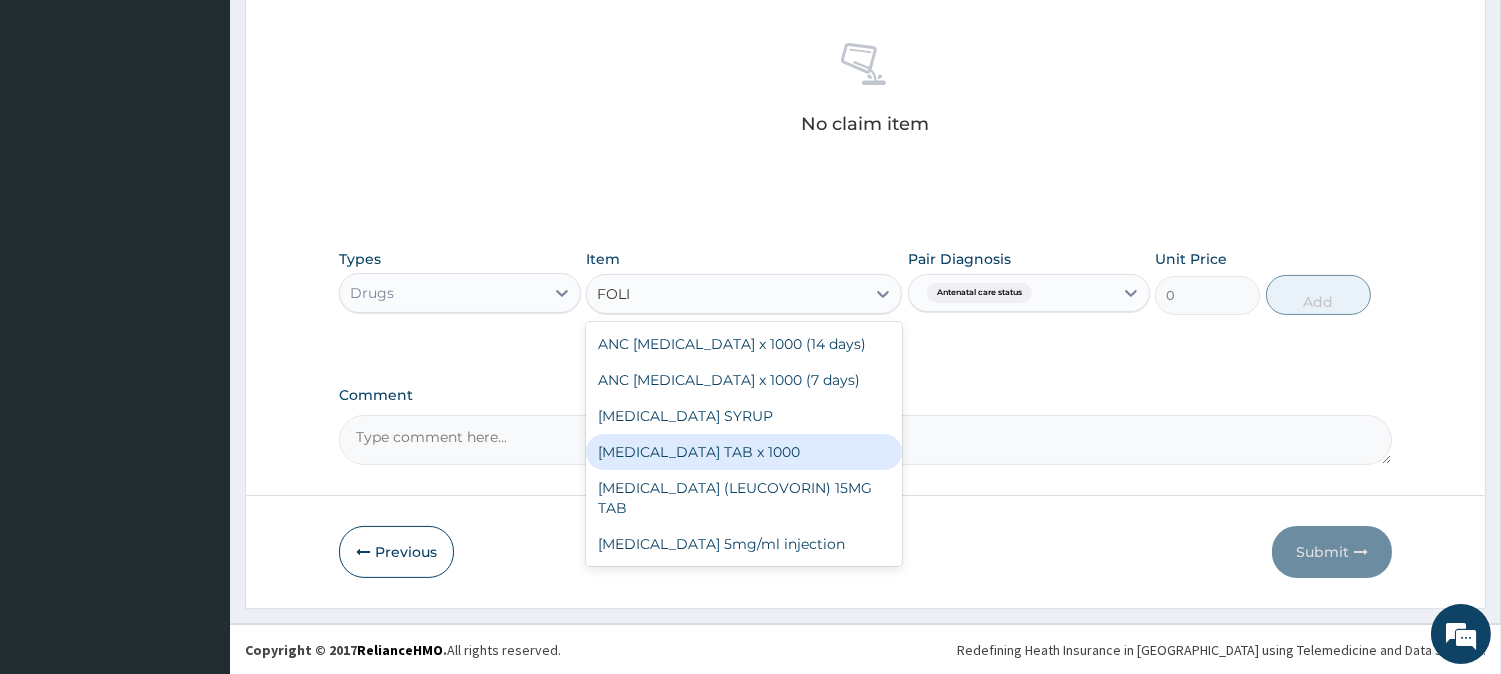 click on "[MEDICAL_DATA] TAB x 1000" at bounding box center [744, 452] 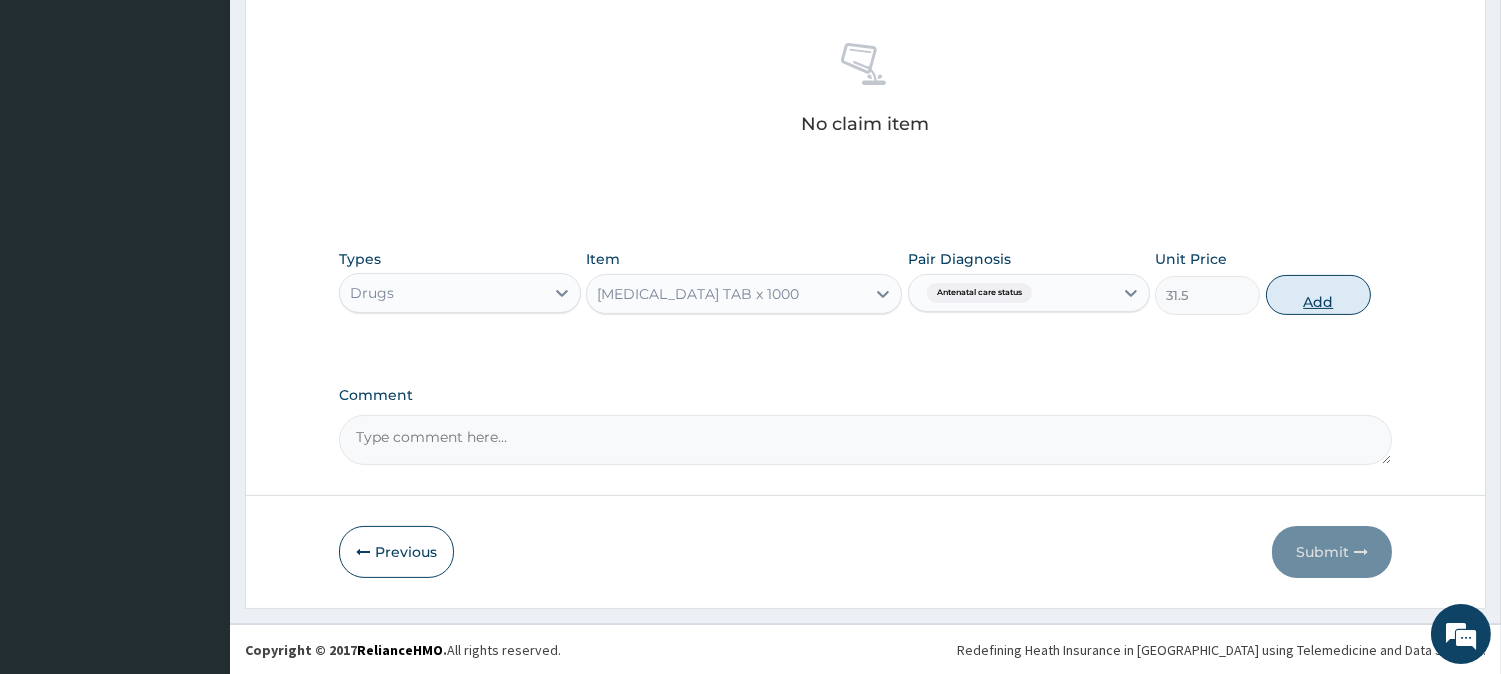 click on "Add" at bounding box center [1318, 295] 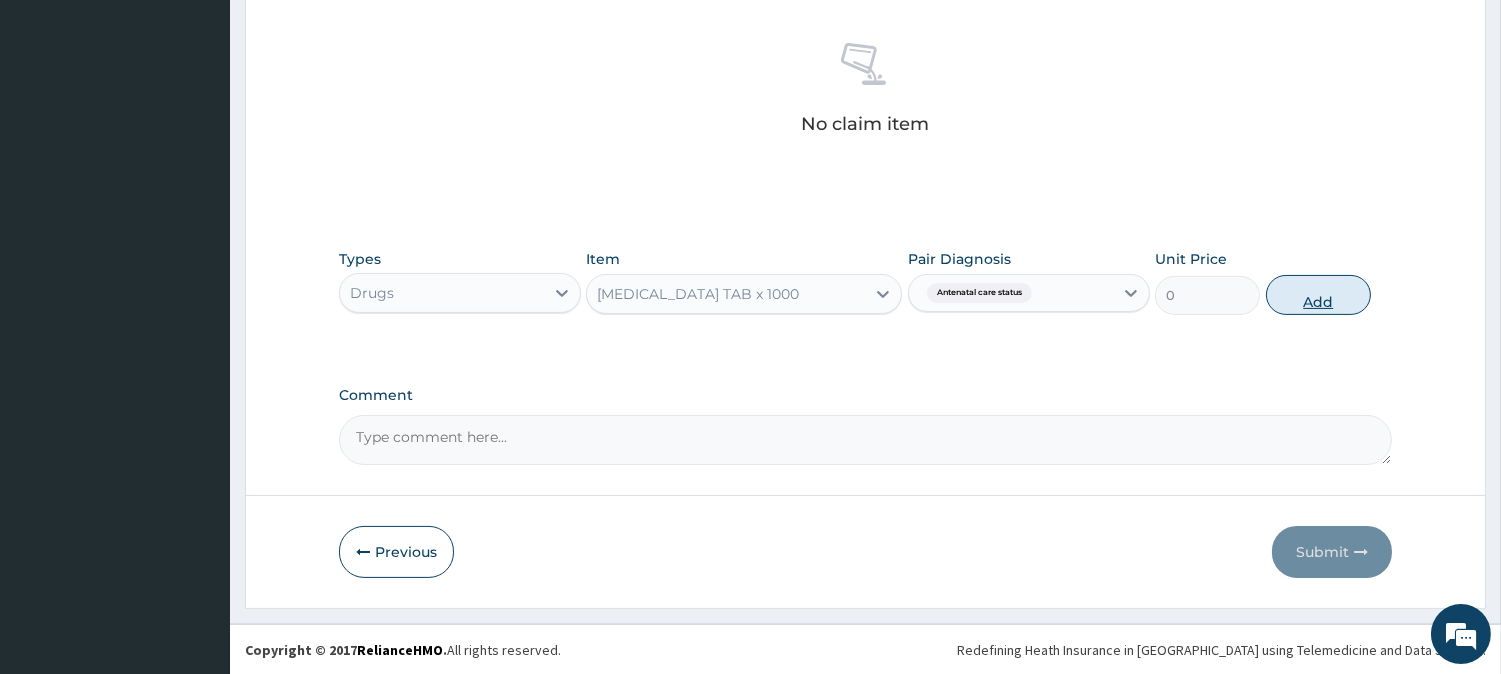 scroll, scrollTop: 671, scrollLeft: 0, axis: vertical 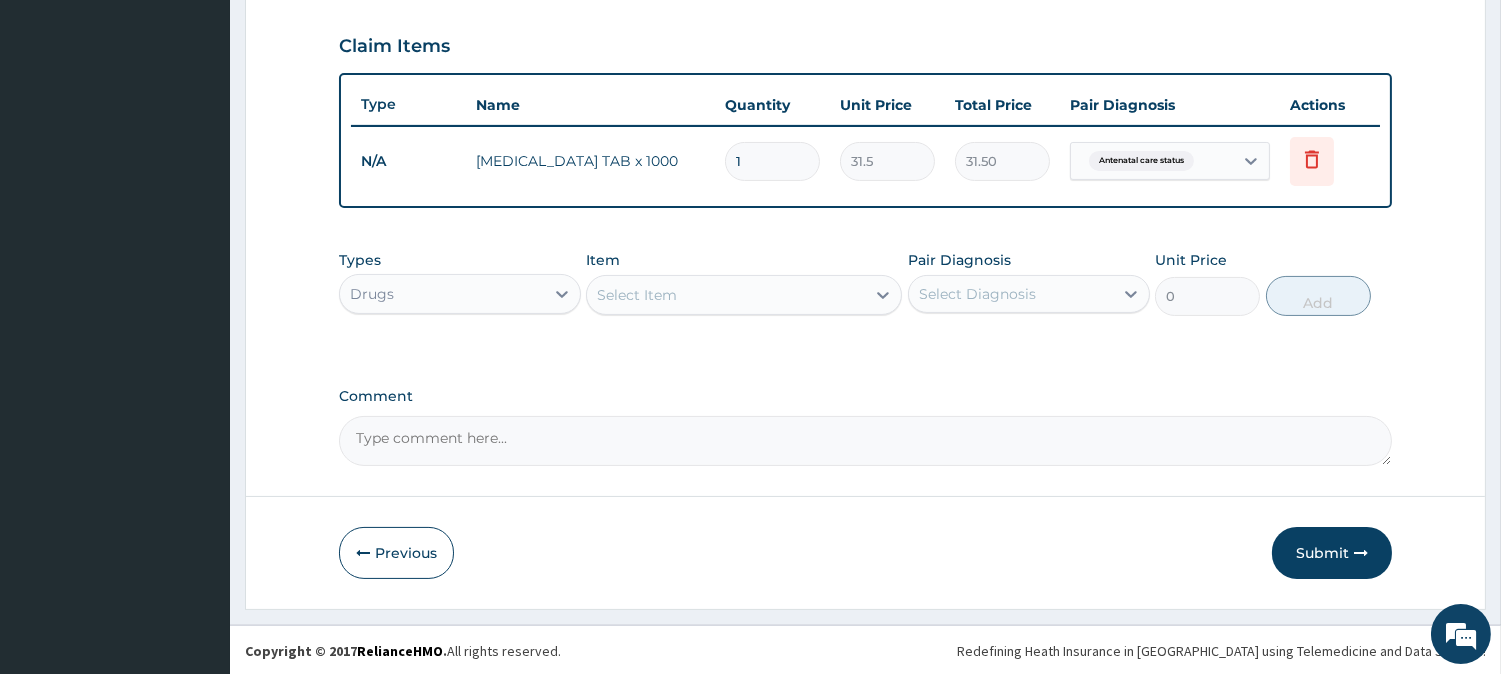 click on "Select Item" at bounding box center (726, 295) 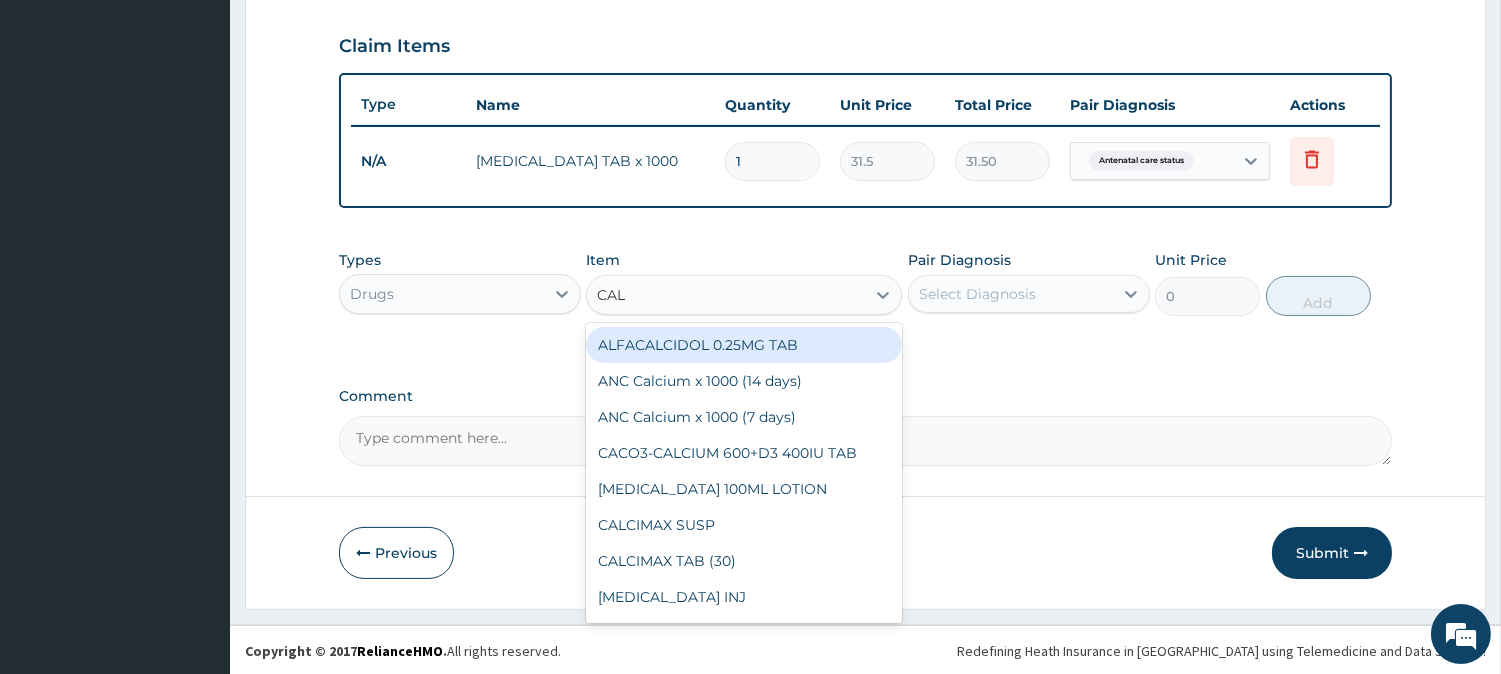 type on "CALC" 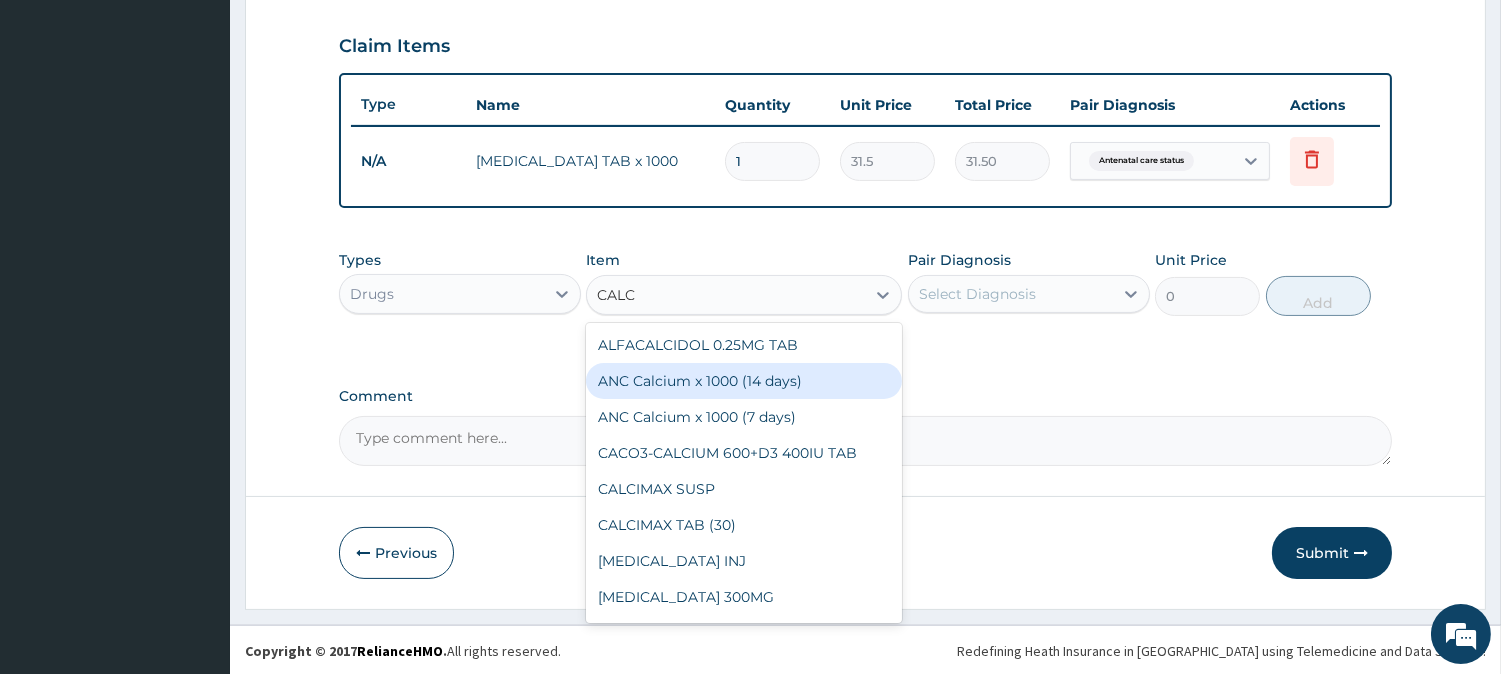 click on "ANC Calcium x 1000 (14 days)" at bounding box center [744, 381] 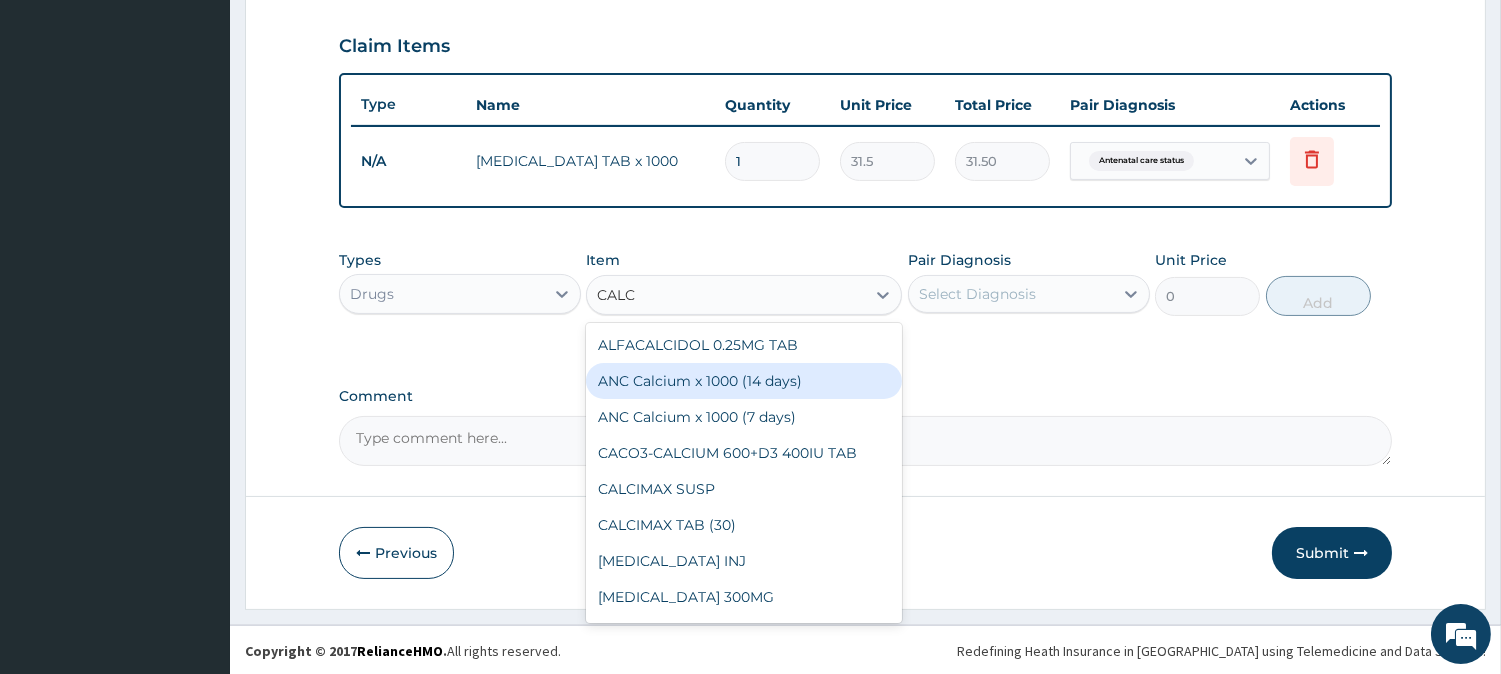 type 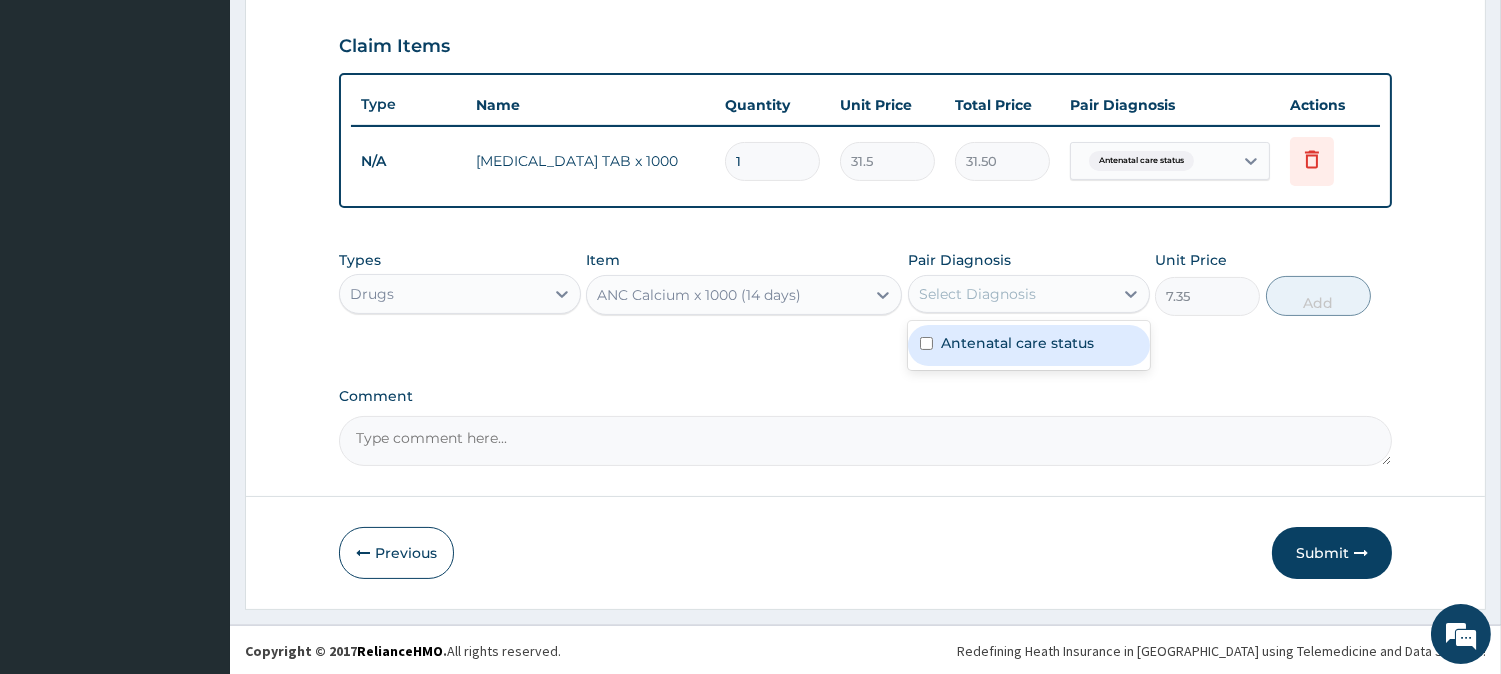 click on "Select Diagnosis" at bounding box center [977, 294] 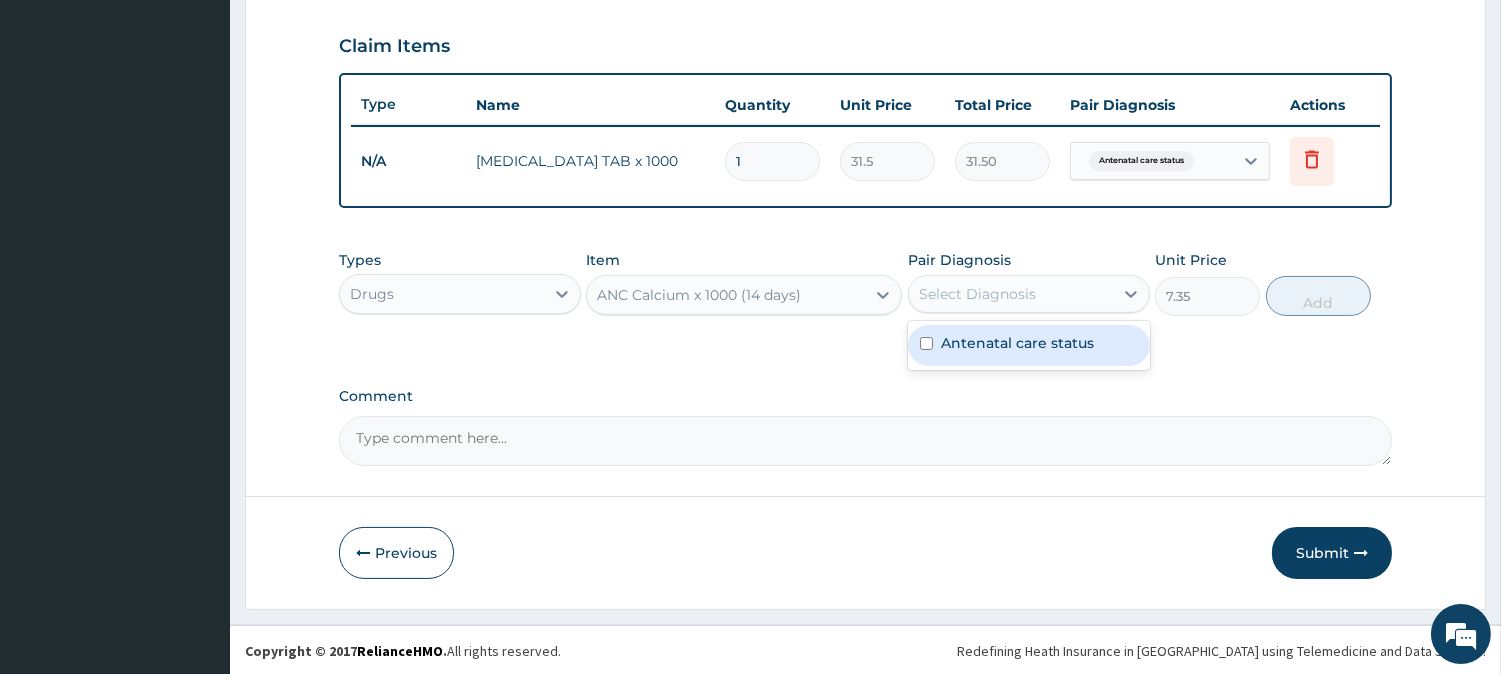 click on "Antenatal care status" at bounding box center (1029, 345) 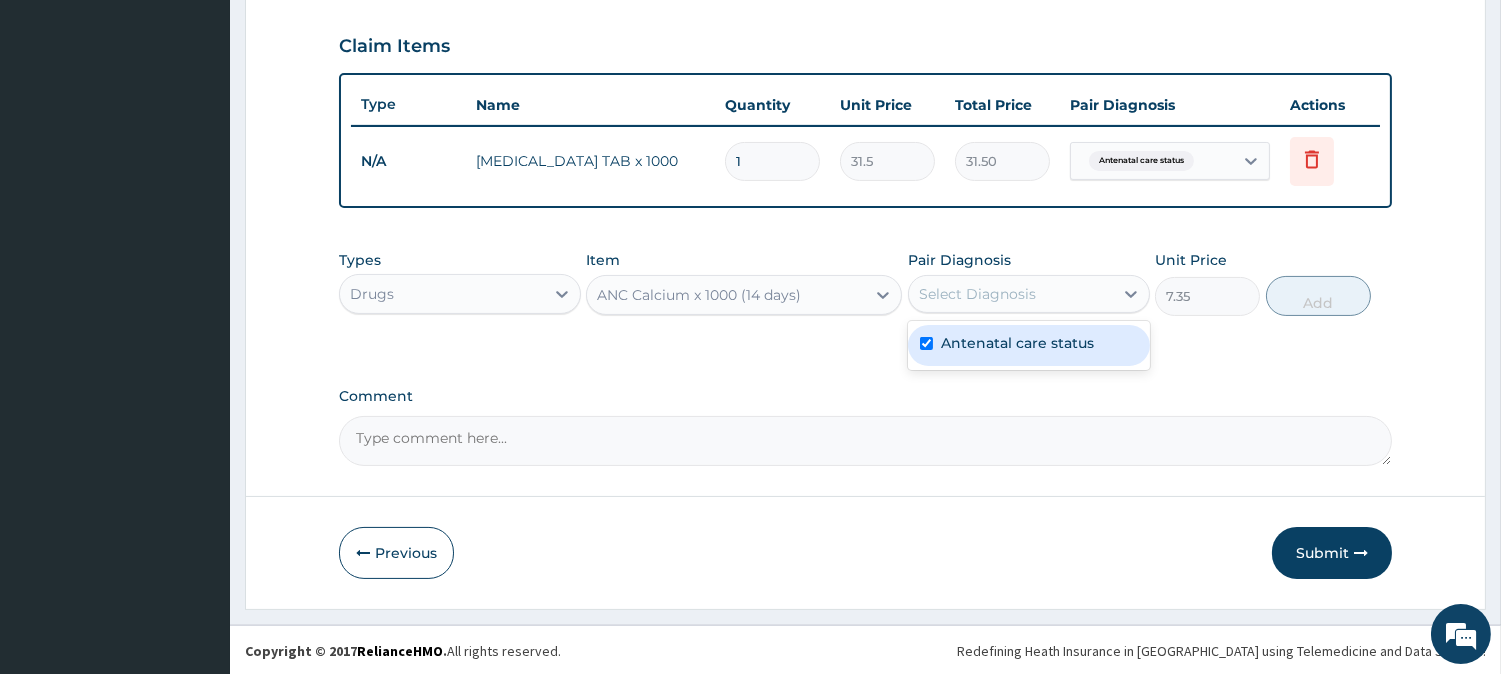 checkbox on "true" 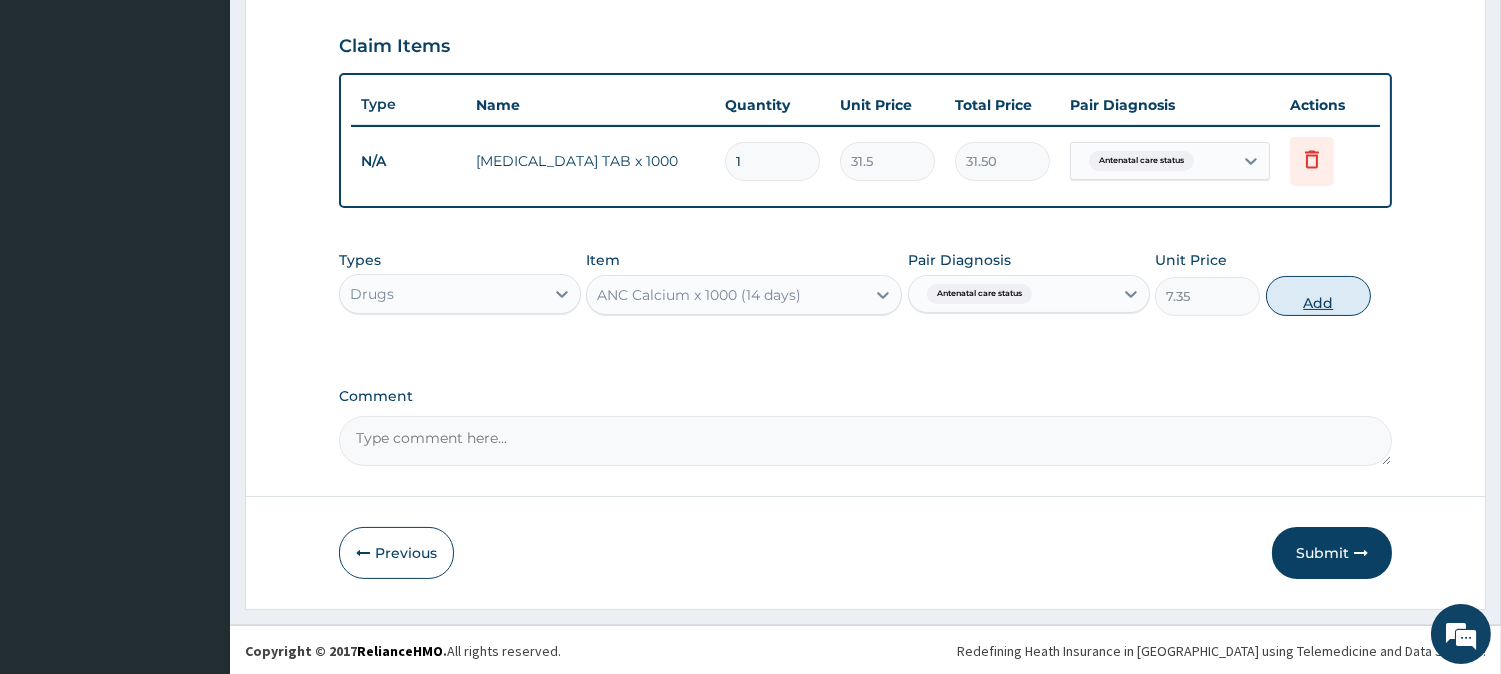 click on "Add" at bounding box center [1318, 296] 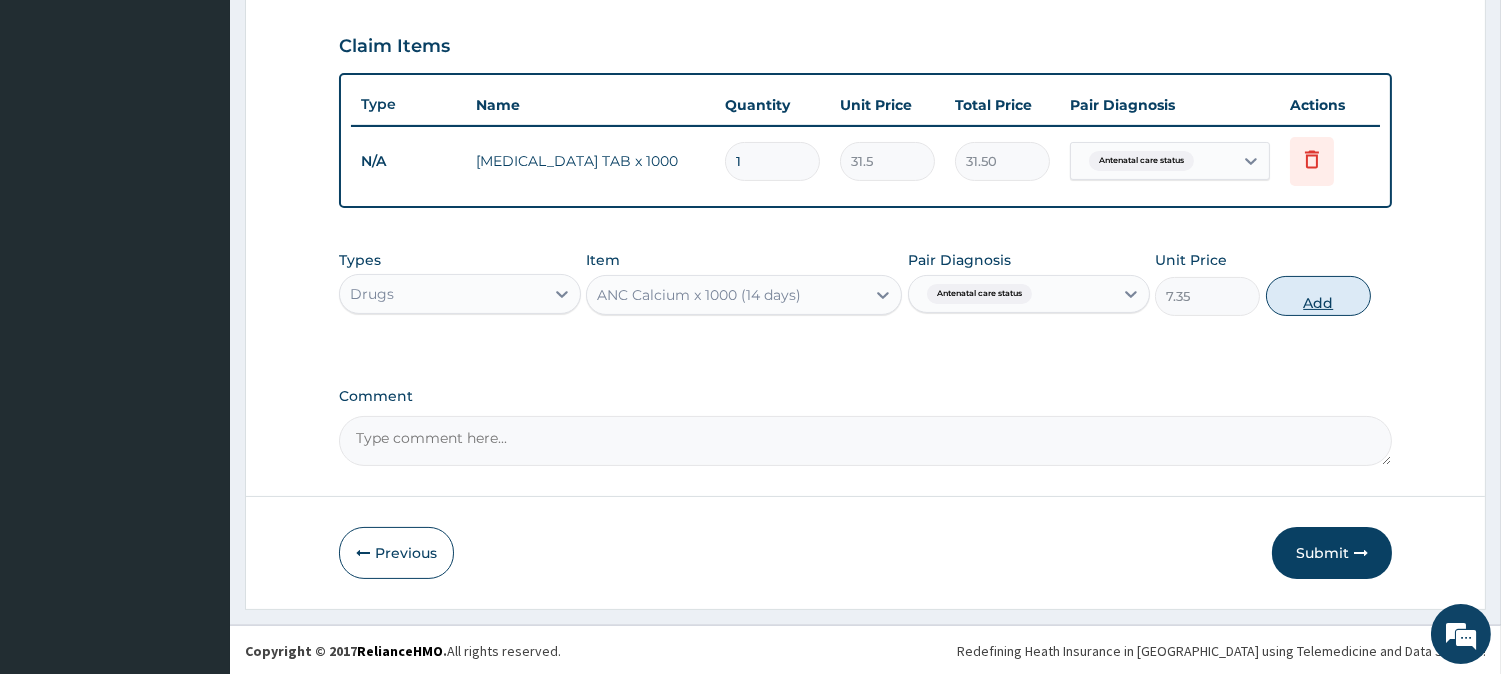 type on "0" 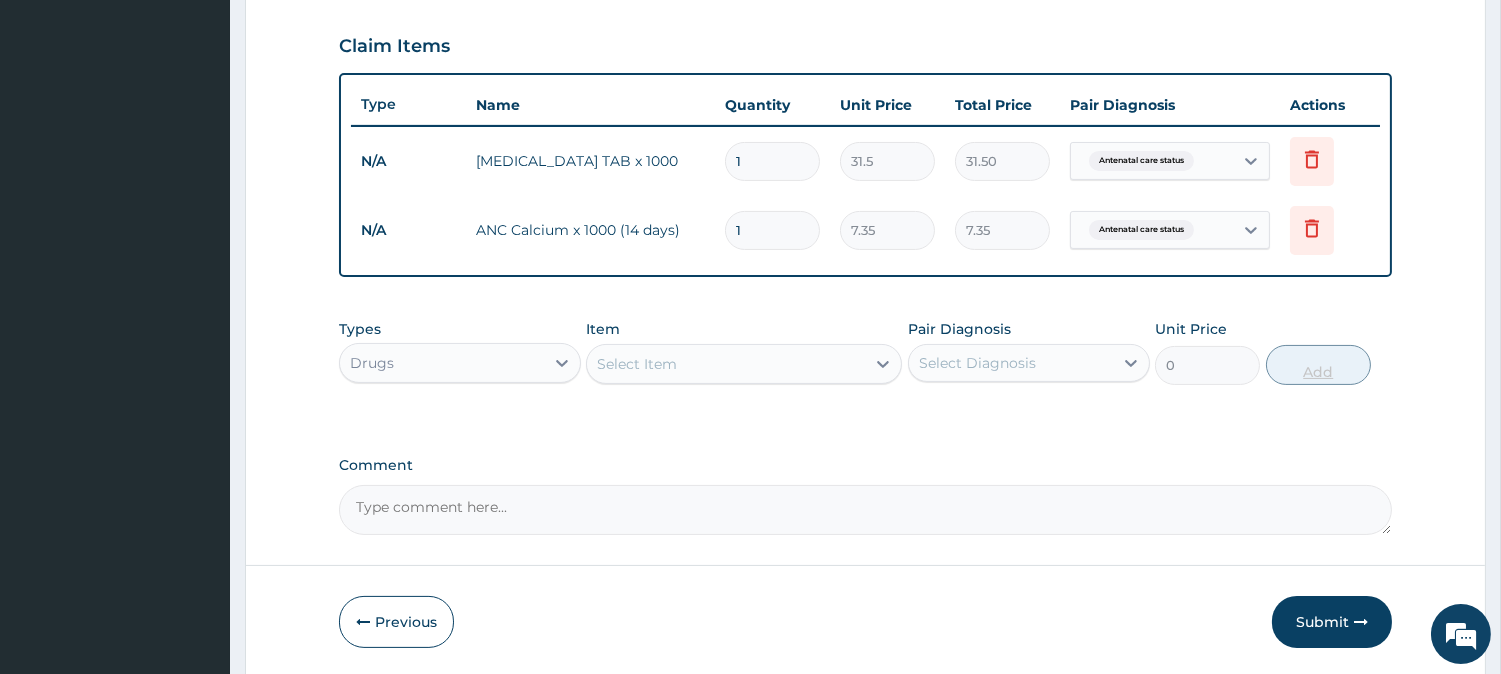 type on "14" 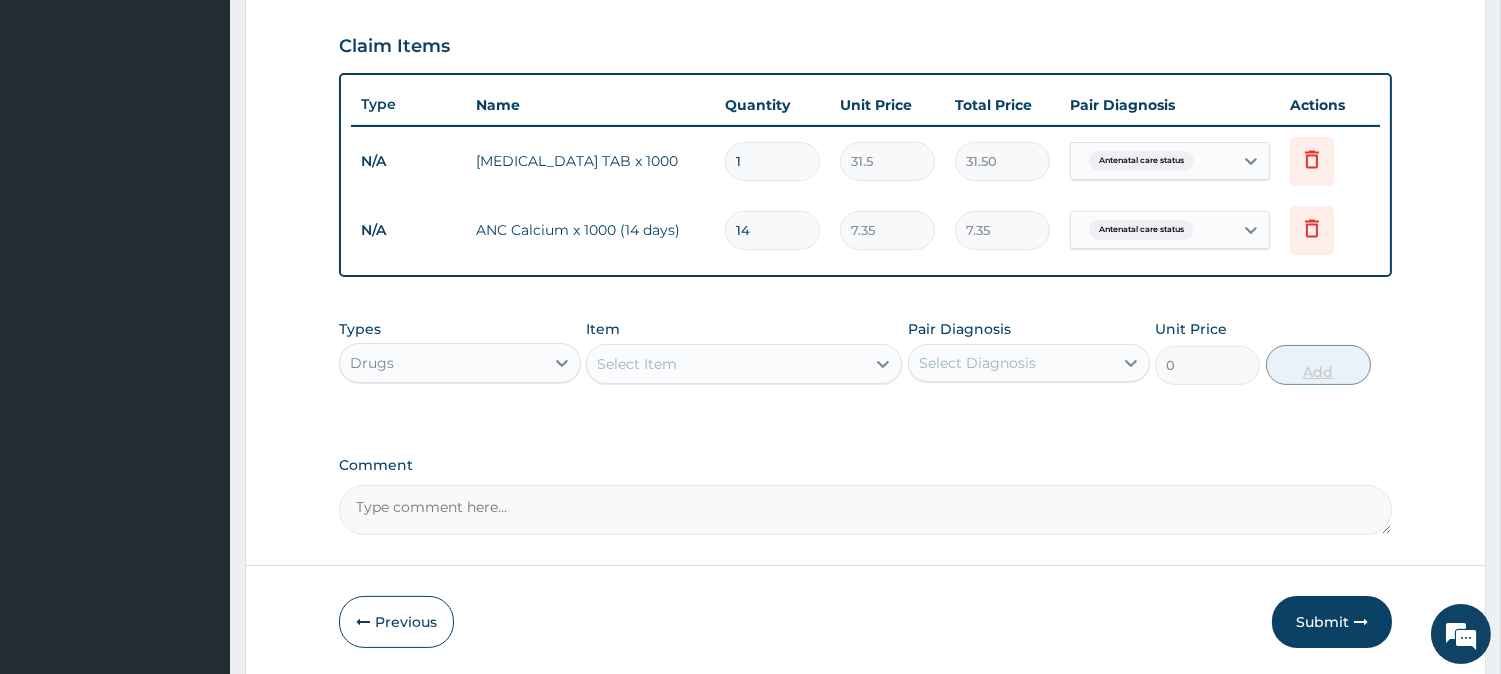 type on "102.90" 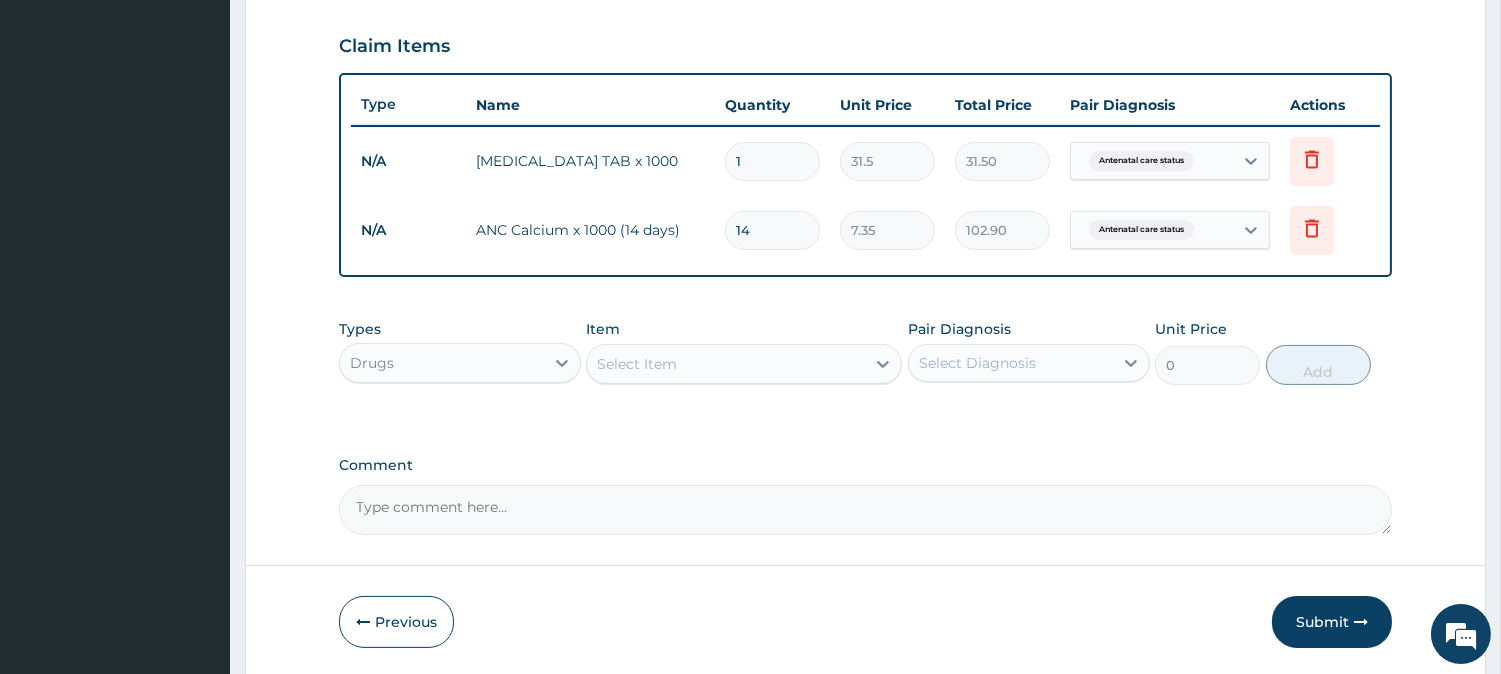 type on "14" 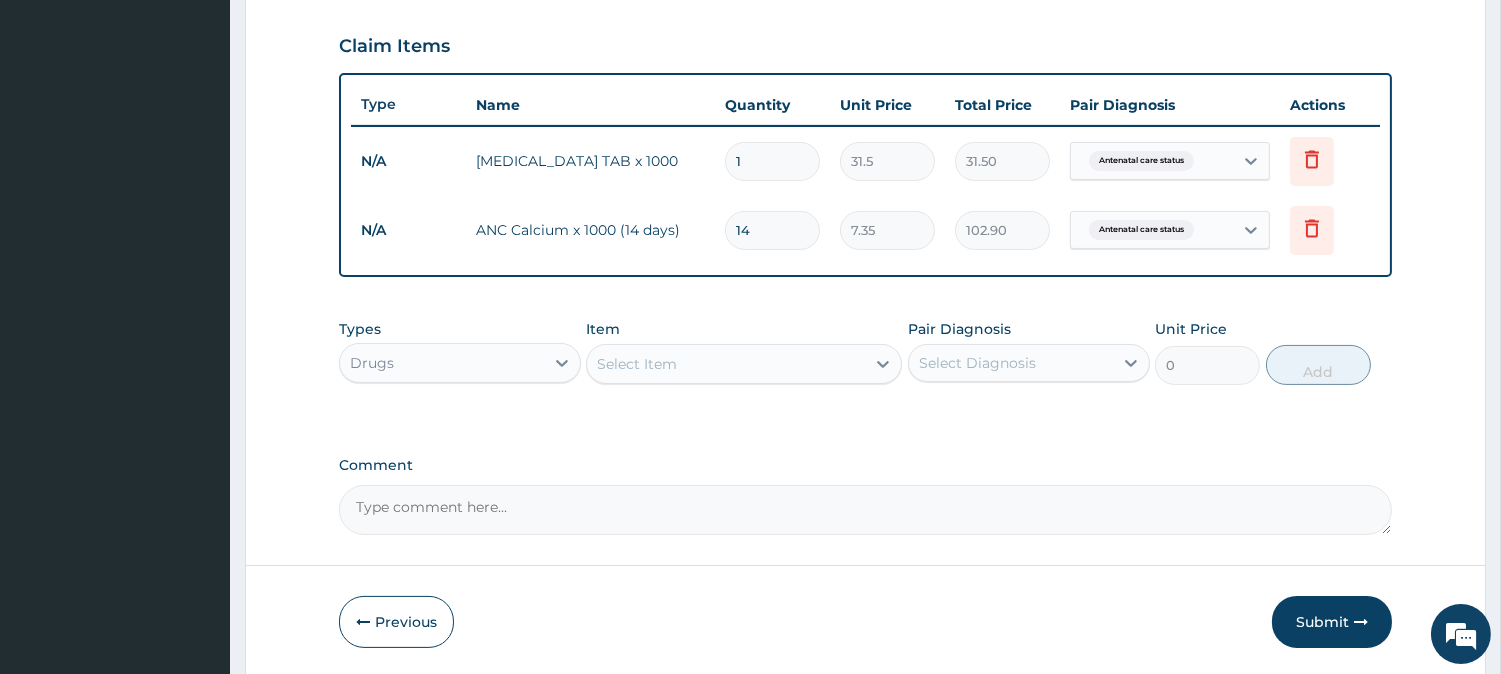 click on "Select Item" at bounding box center [726, 364] 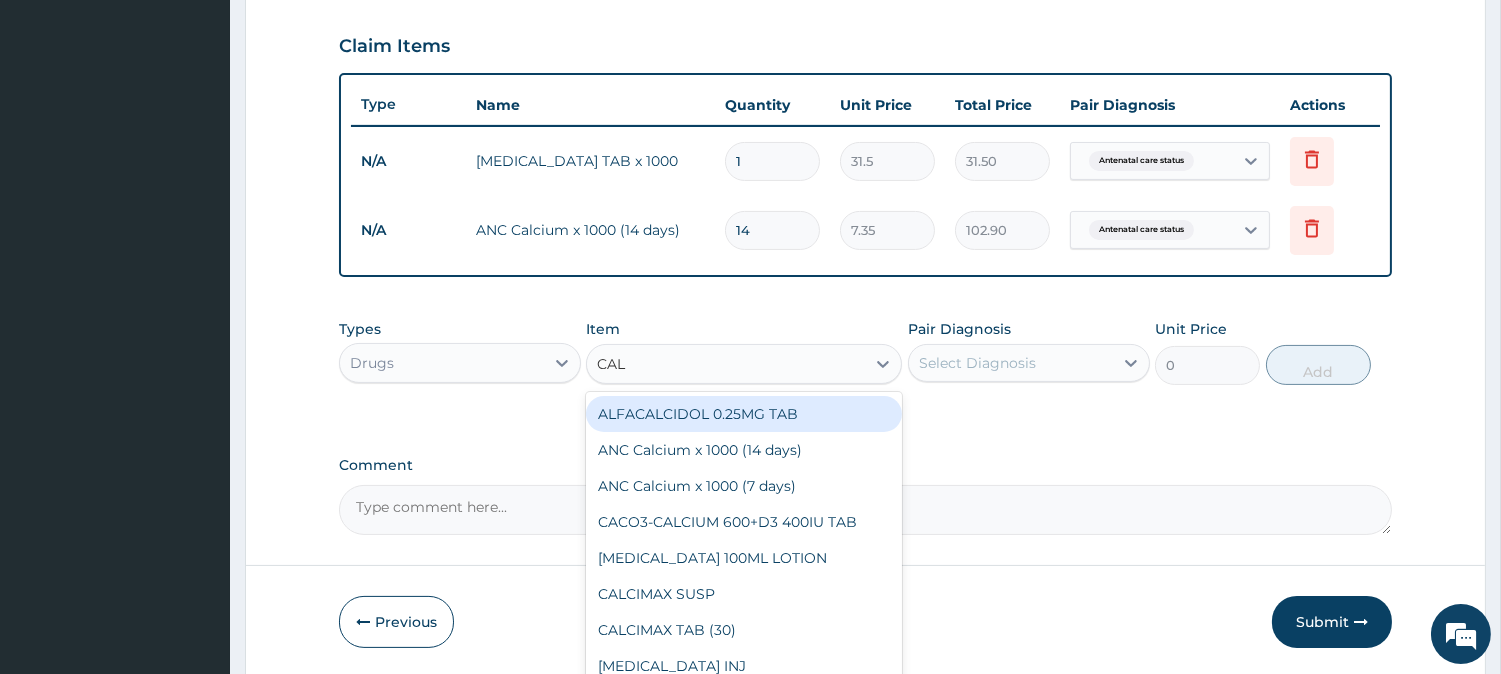 type on "CALC" 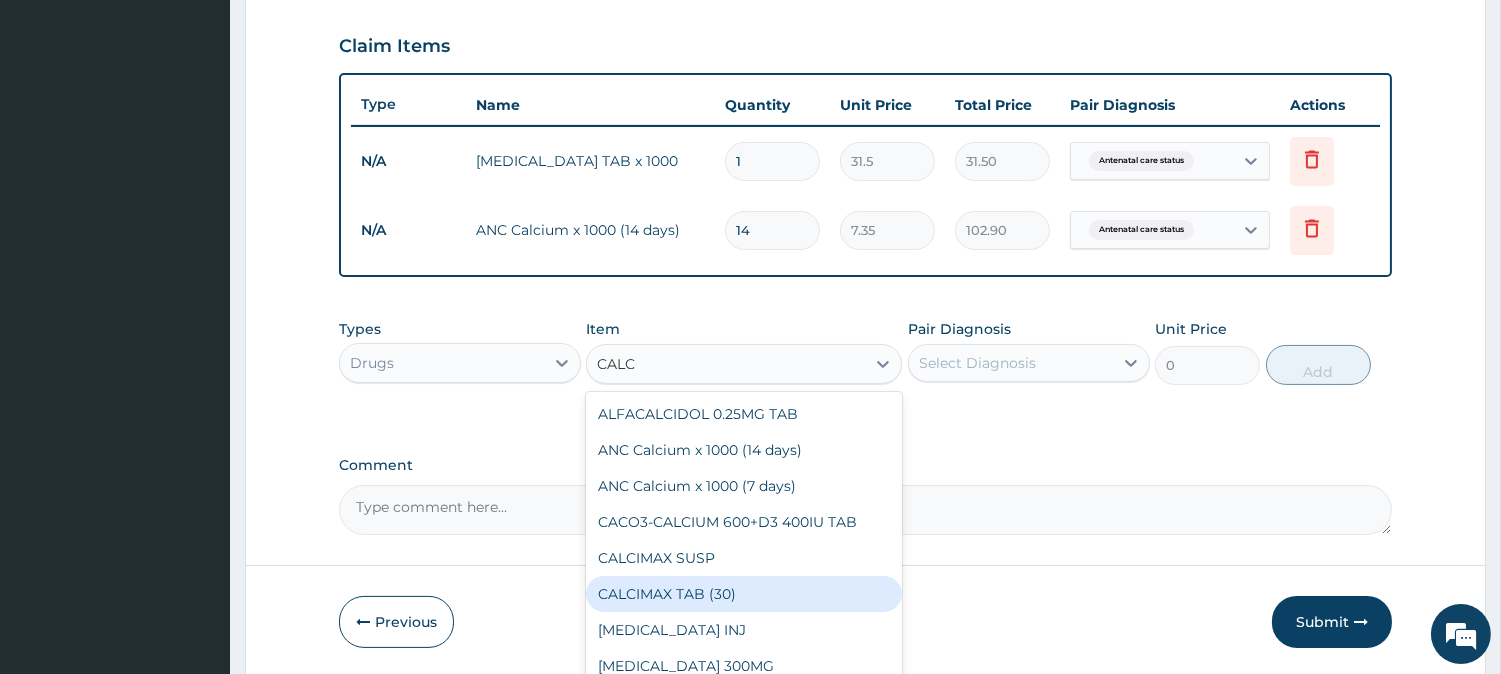 click on "CALCIMAX TAB (30)" at bounding box center (744, 594) 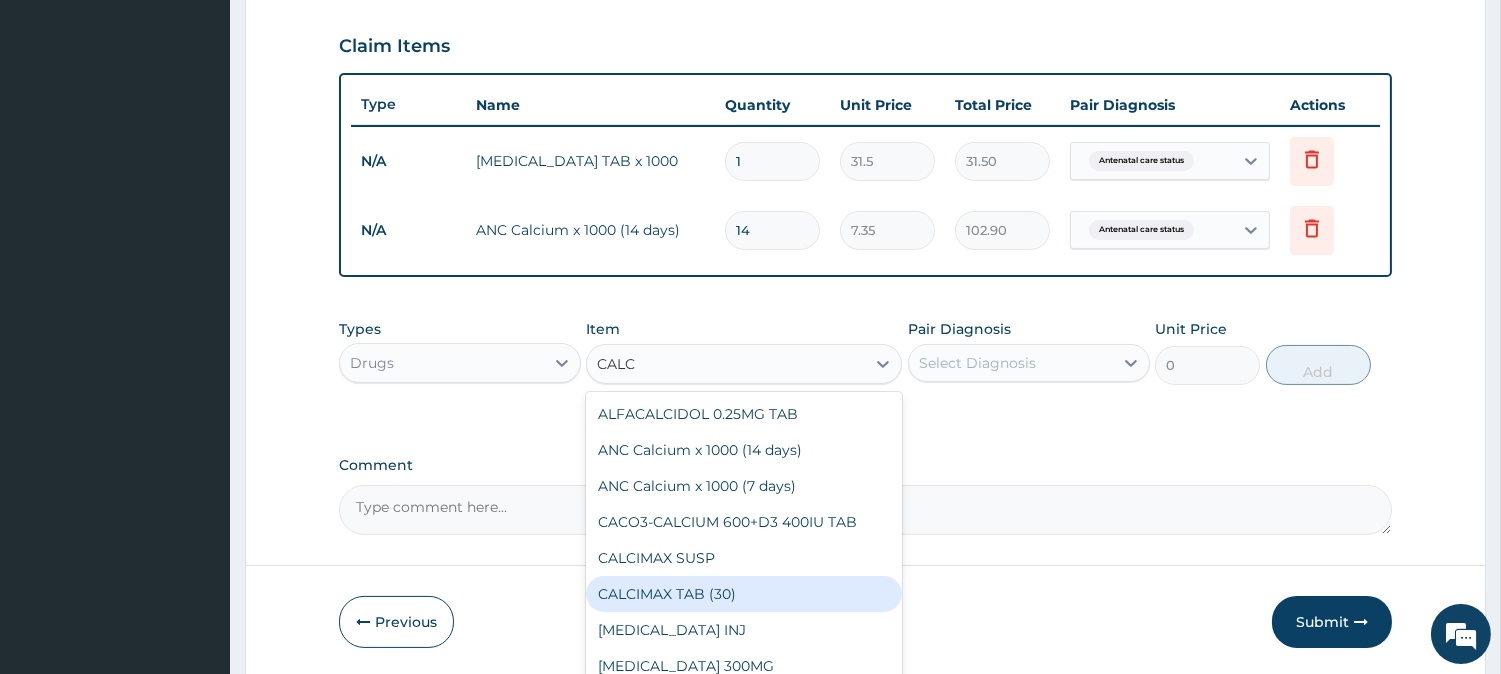 type 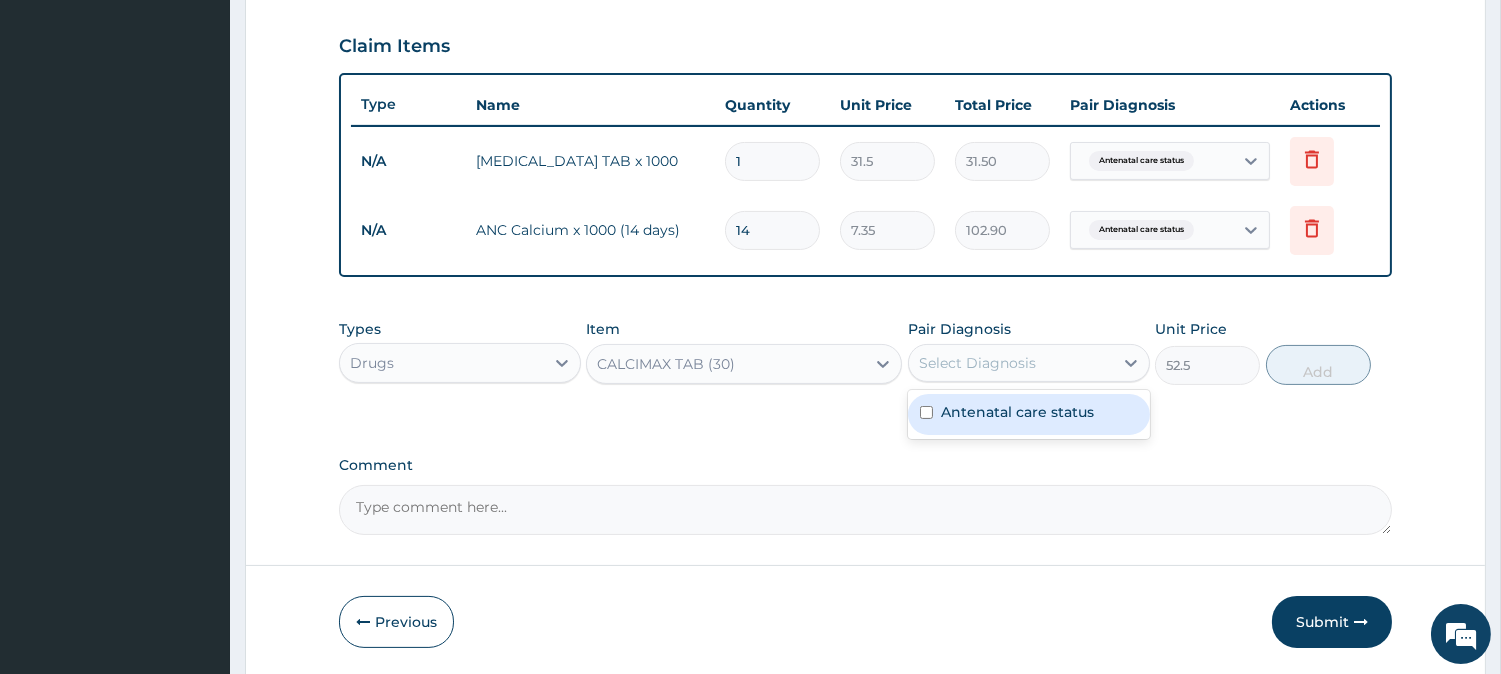 click on "Select Diagnosis" at bounding box center (1011, 363) 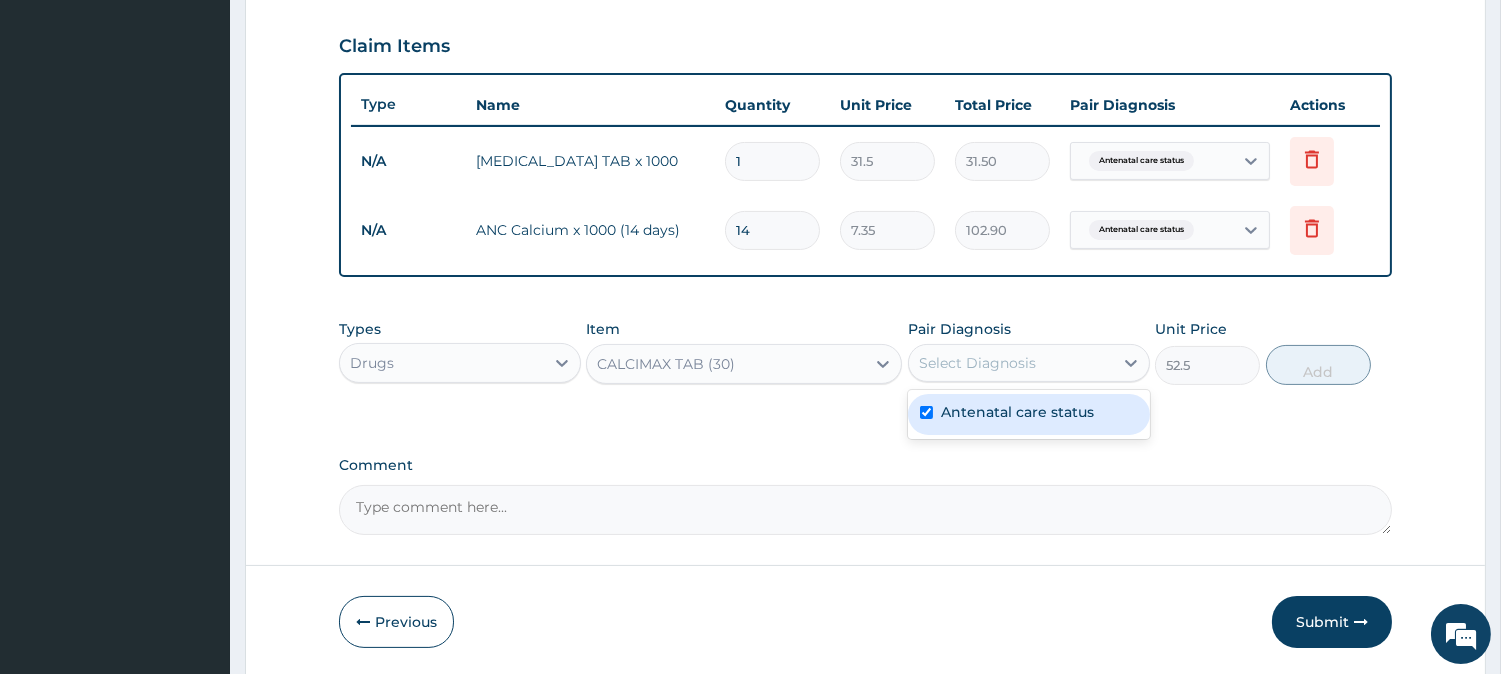 checkbox on "true" 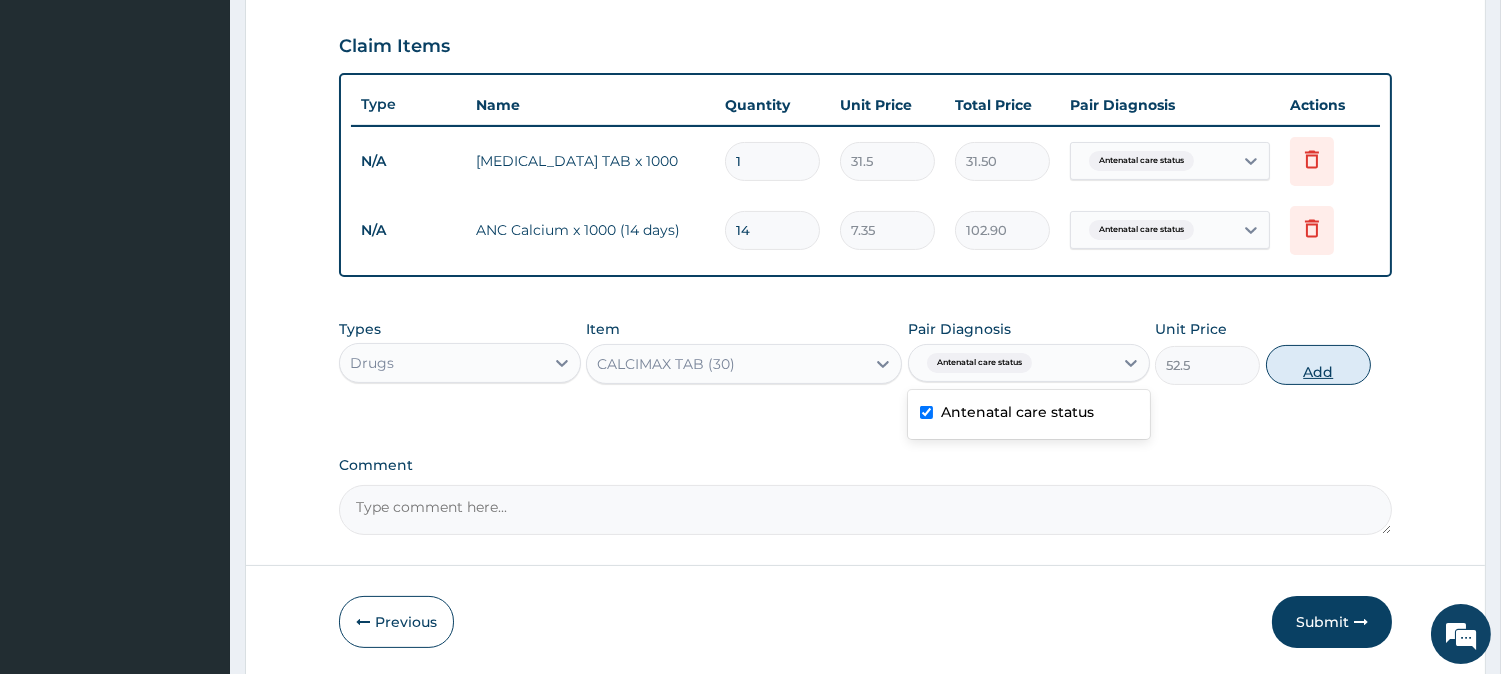 click on "Add" at bounding box center (1318, 365) 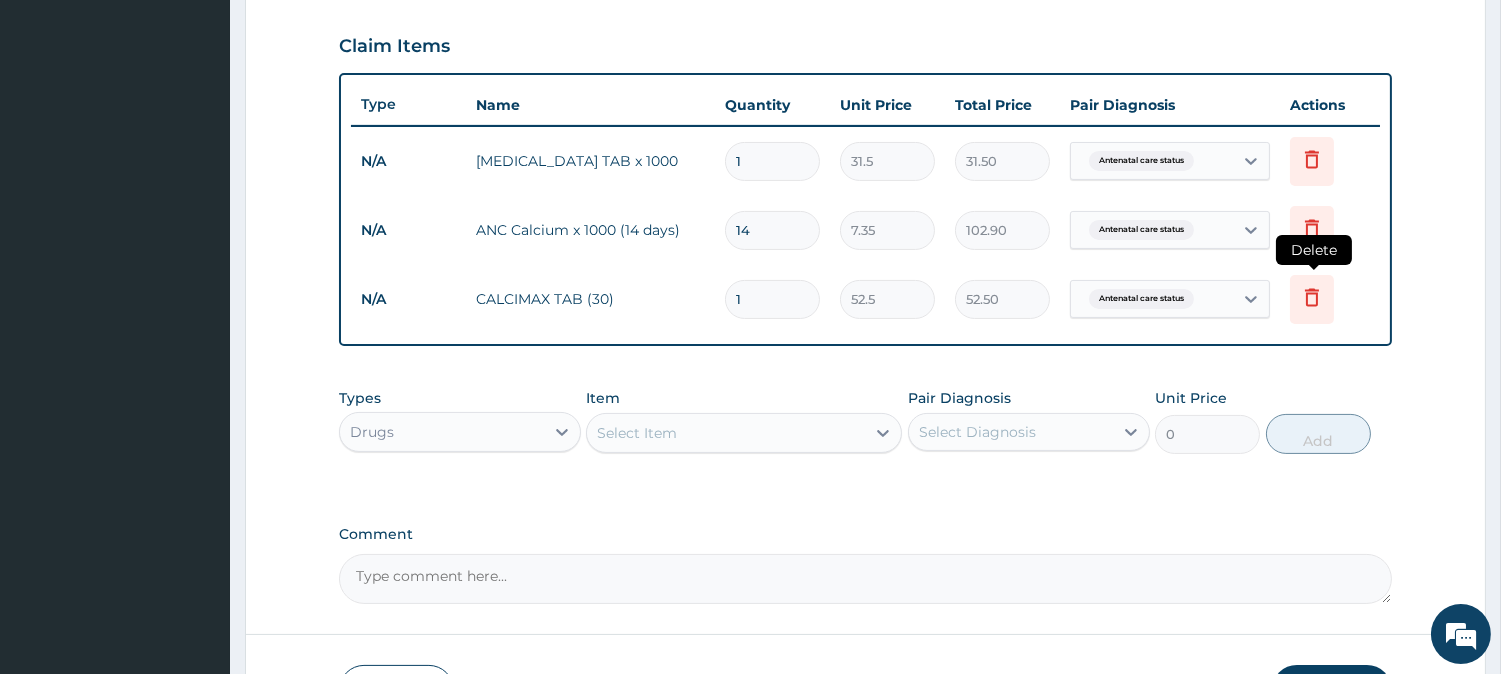 click on "Delete" at bounding box center (1314, 250) 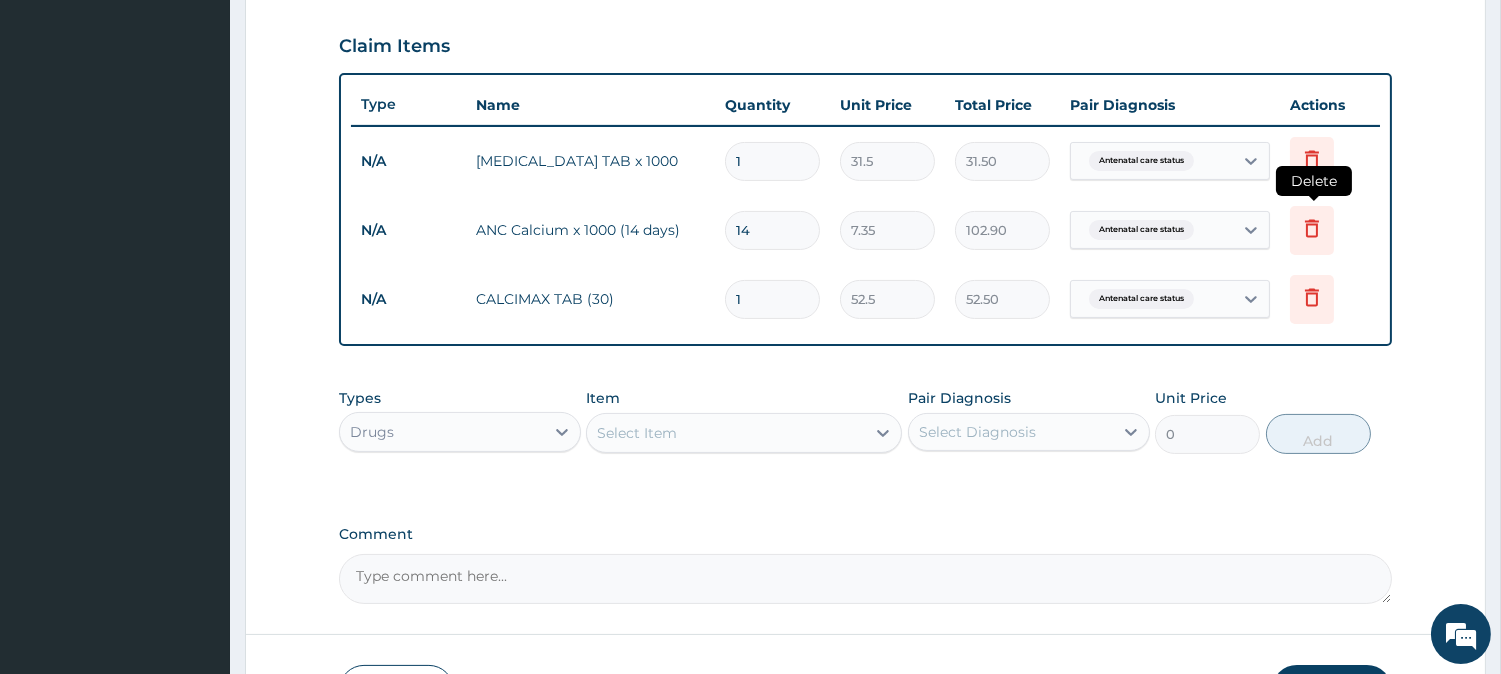 click 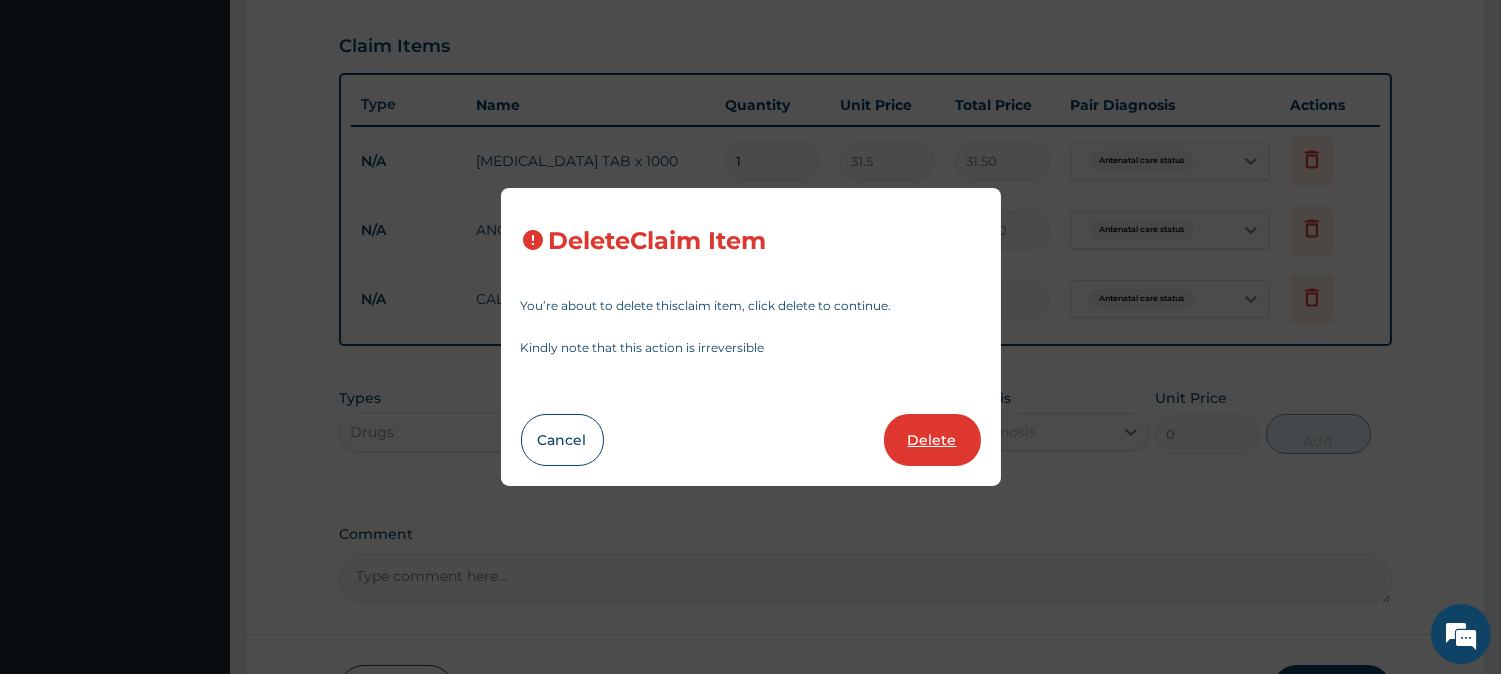 click on "Delete" at bounding box center [932, 440] 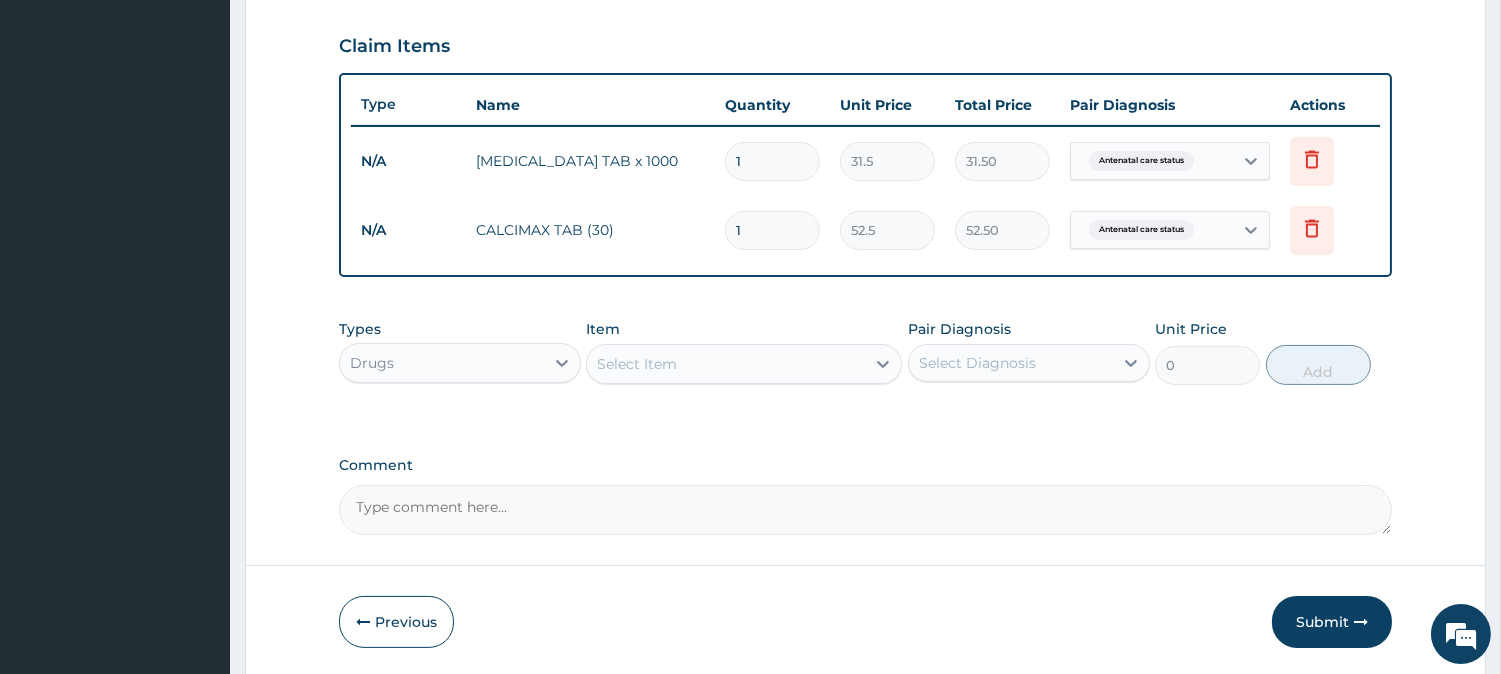 click on "Select Item" at bounding box center [726, 364] 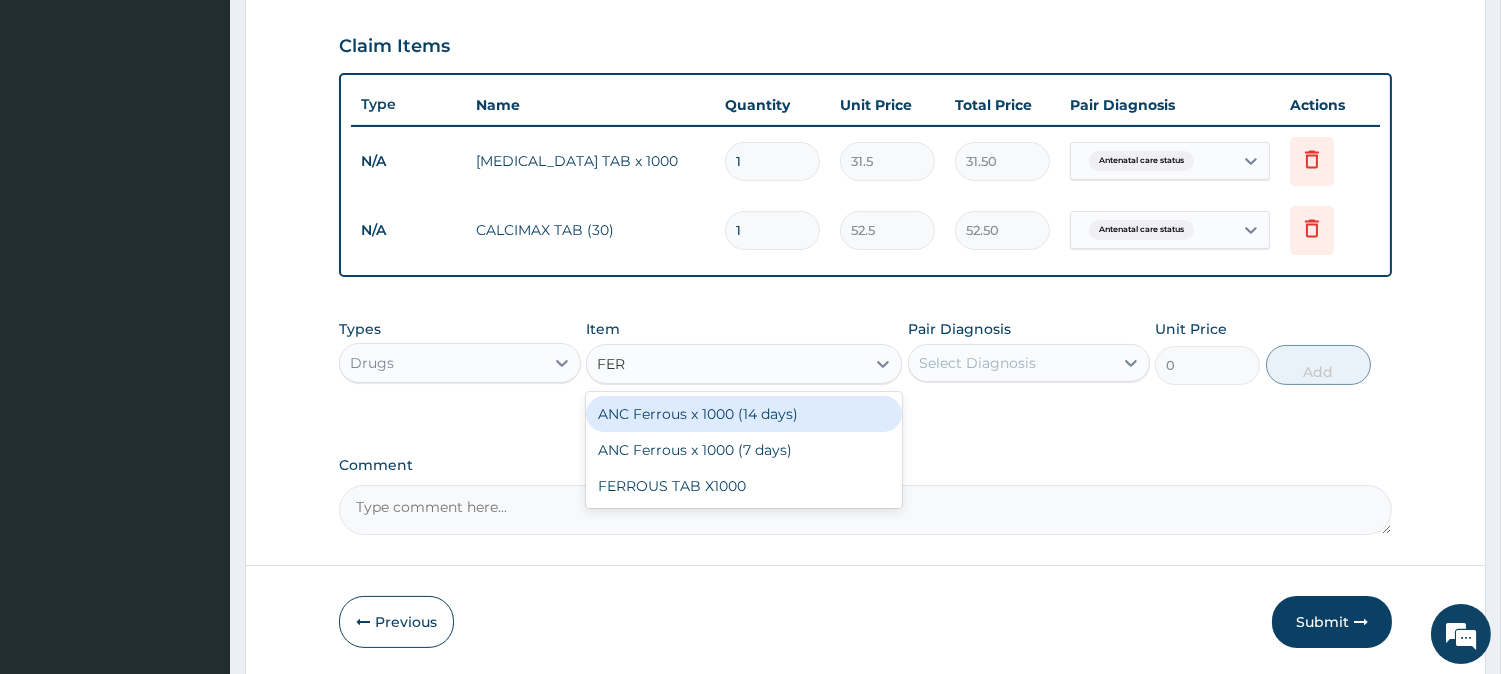 type on "FERR" 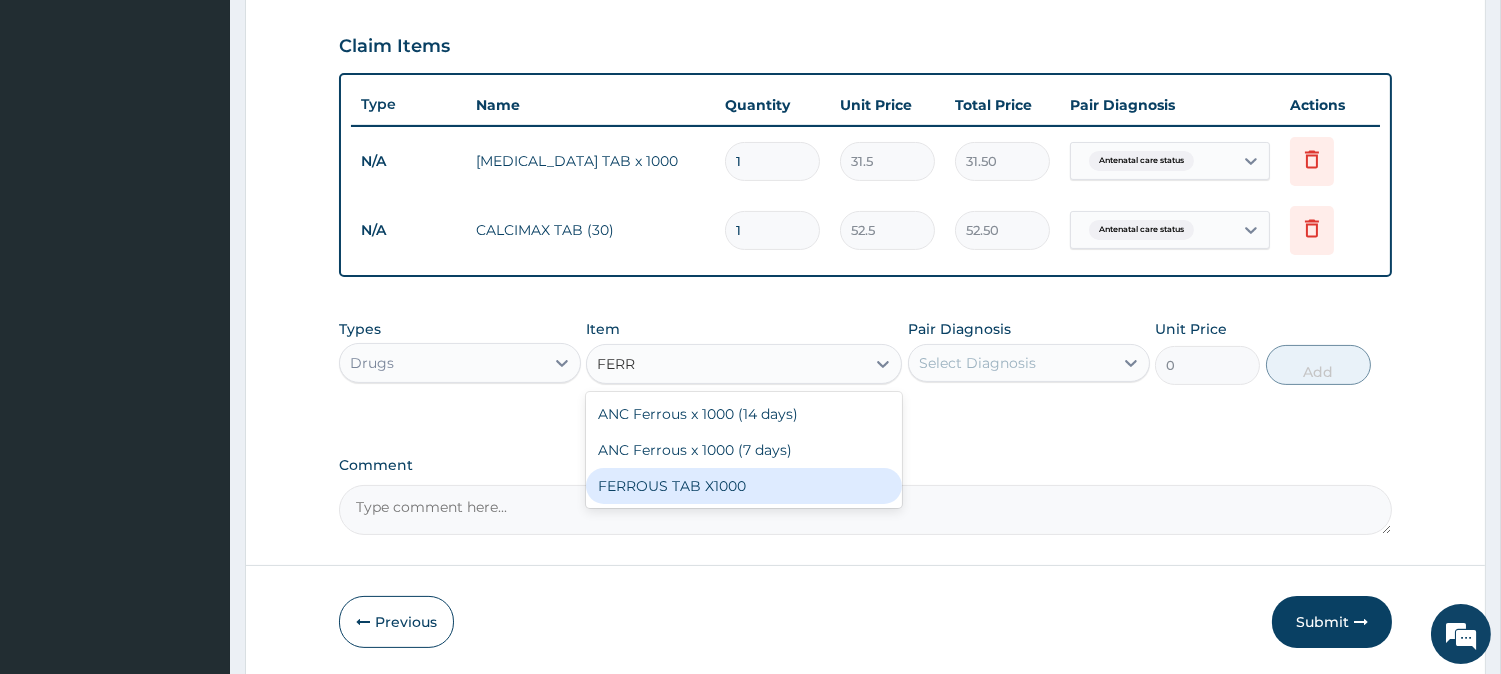 click on "FERROUS TAB X1000" at bounding box center (744, 486) 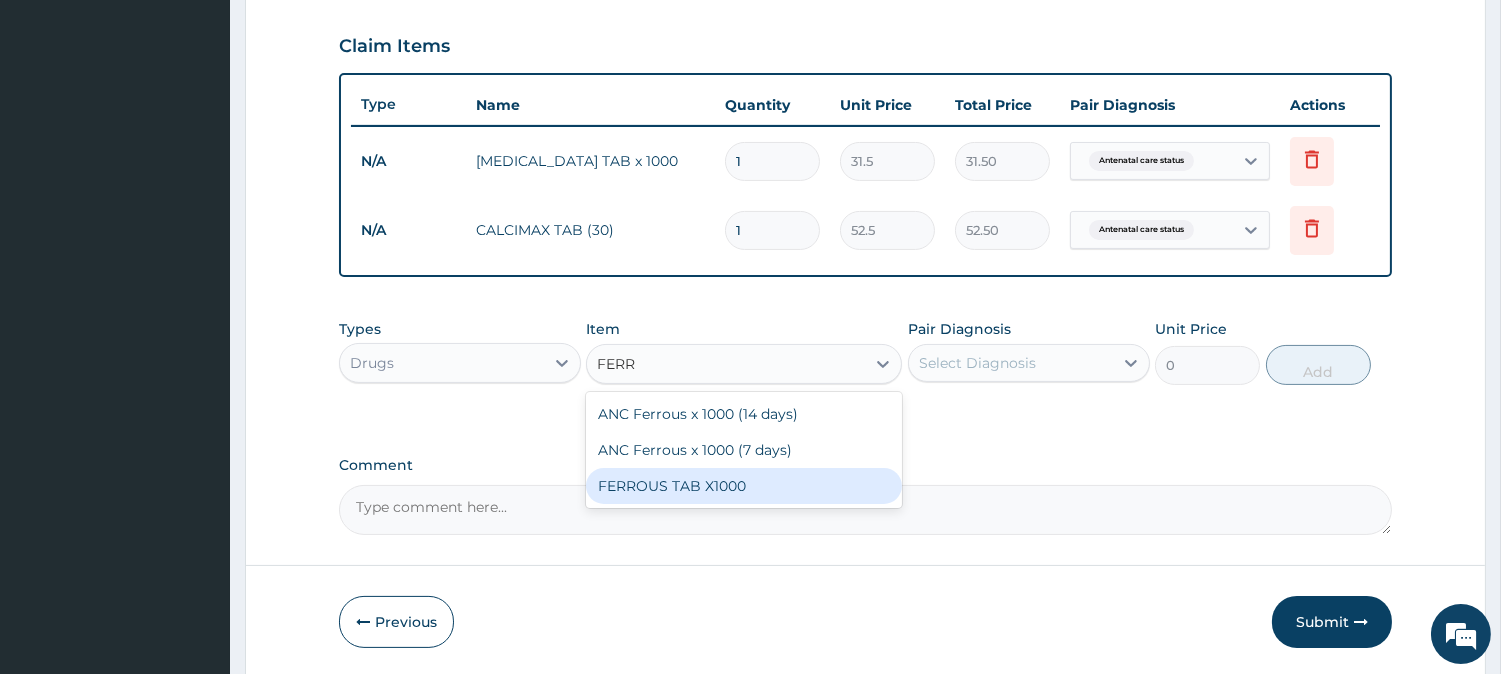 type 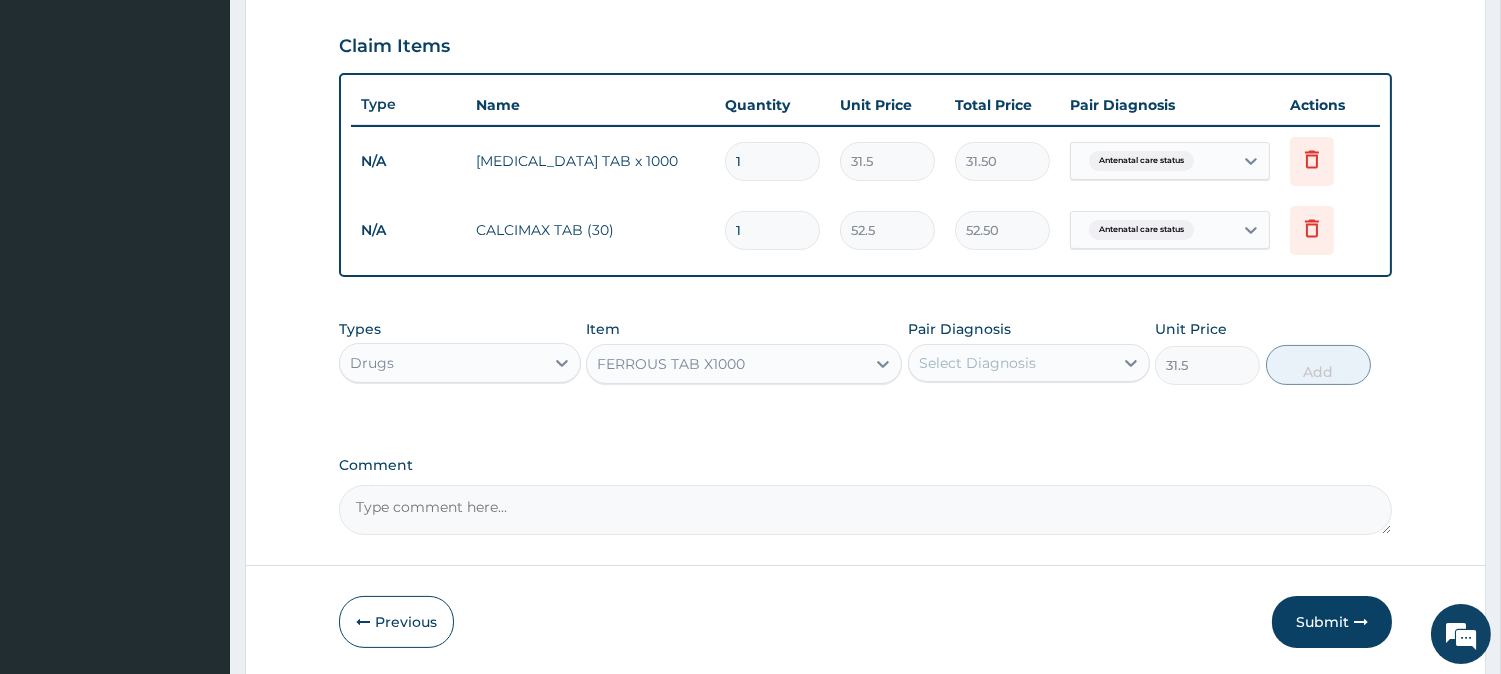 click on "Select Diagnosis" at bounding box center [1011, 363] 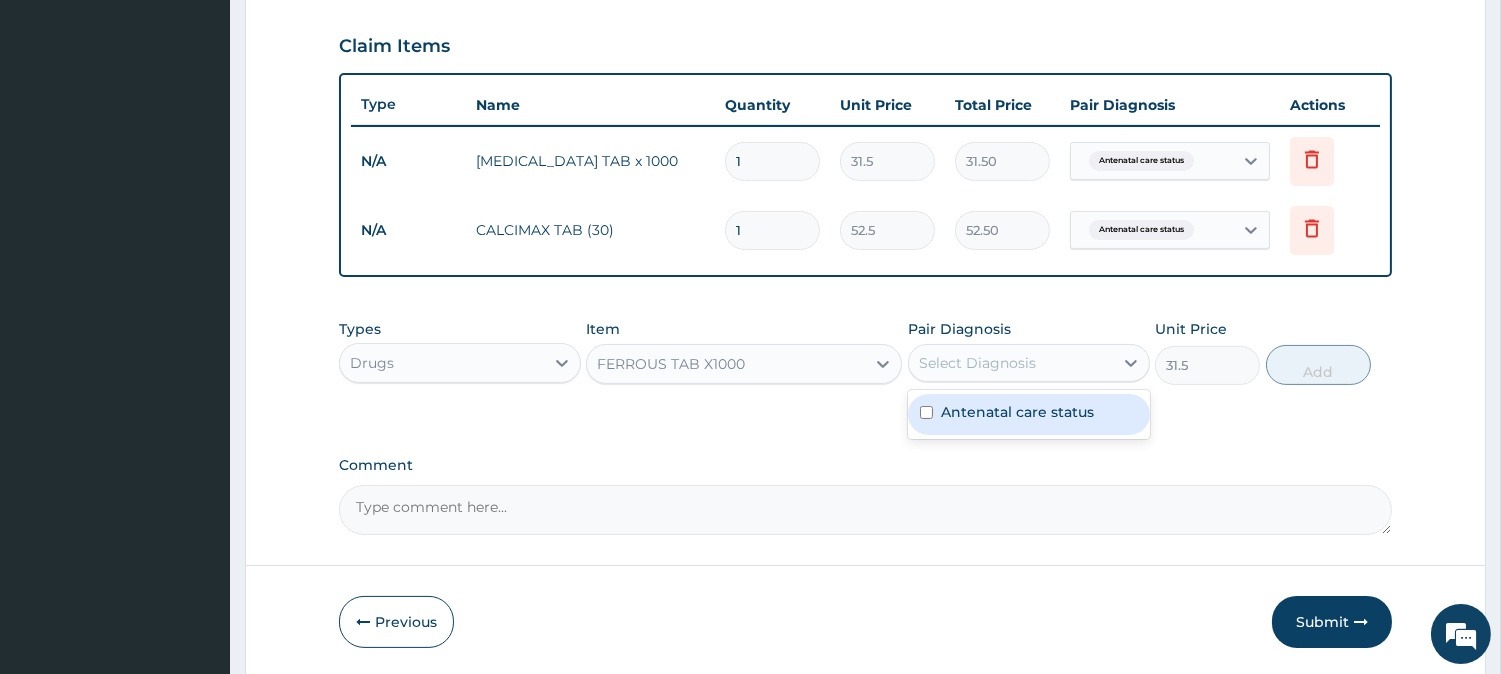 click on "Antenatal care status" at bounding box center (1017, 412) 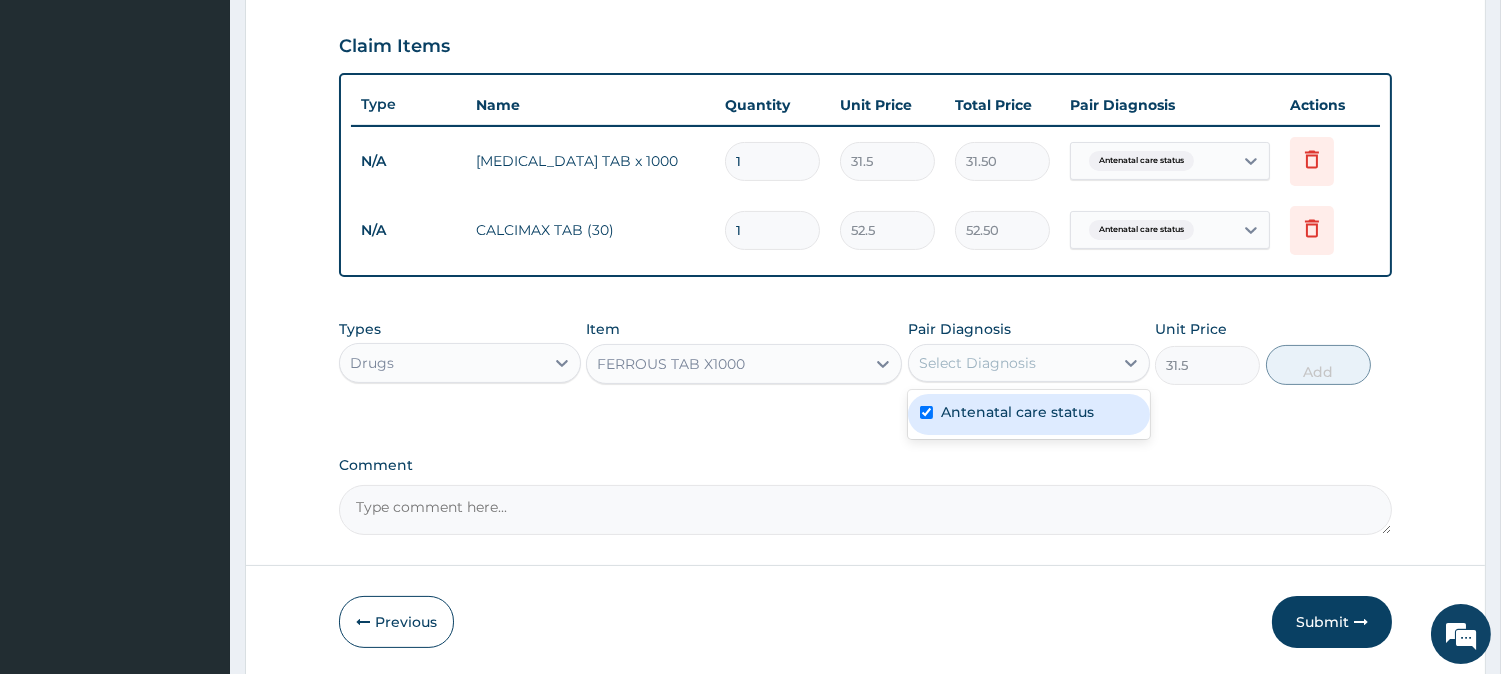 checkbox on "true" 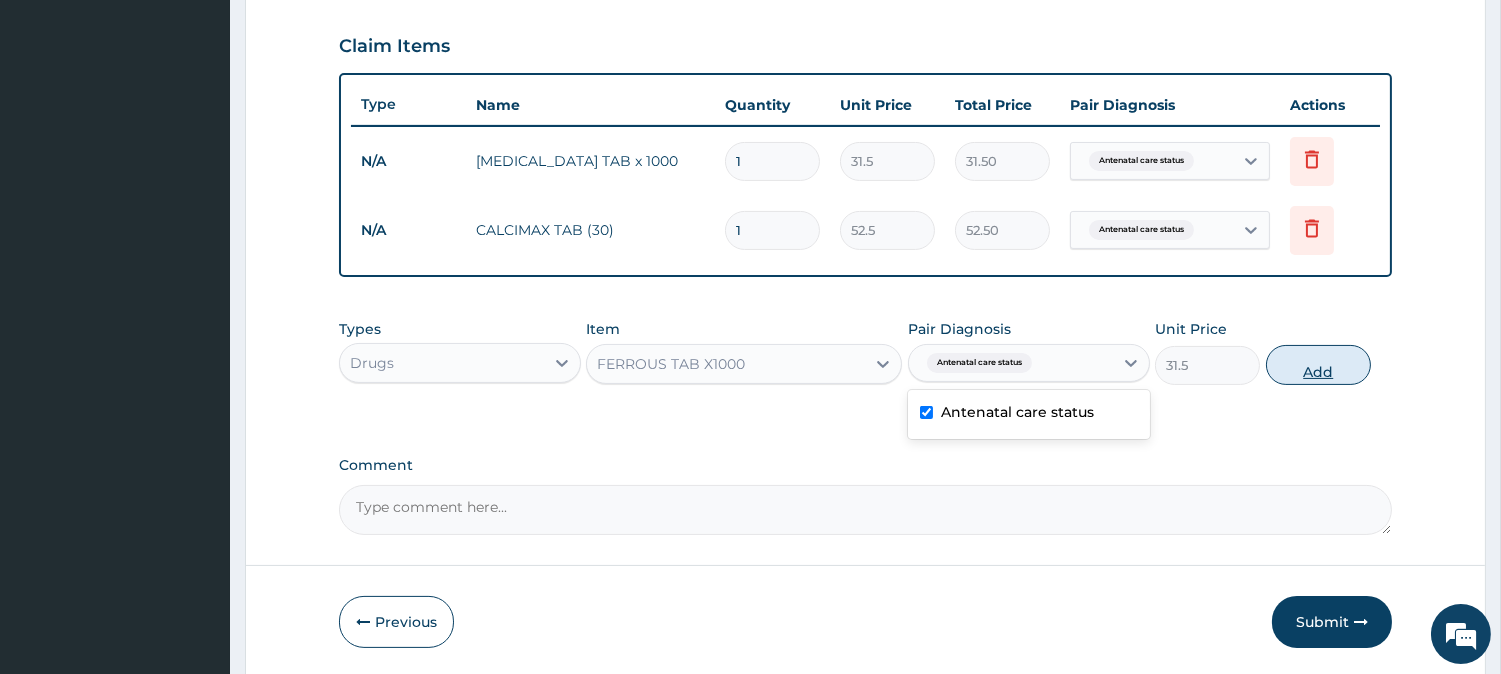 click on "Add" at bounding box center (1318, 365) 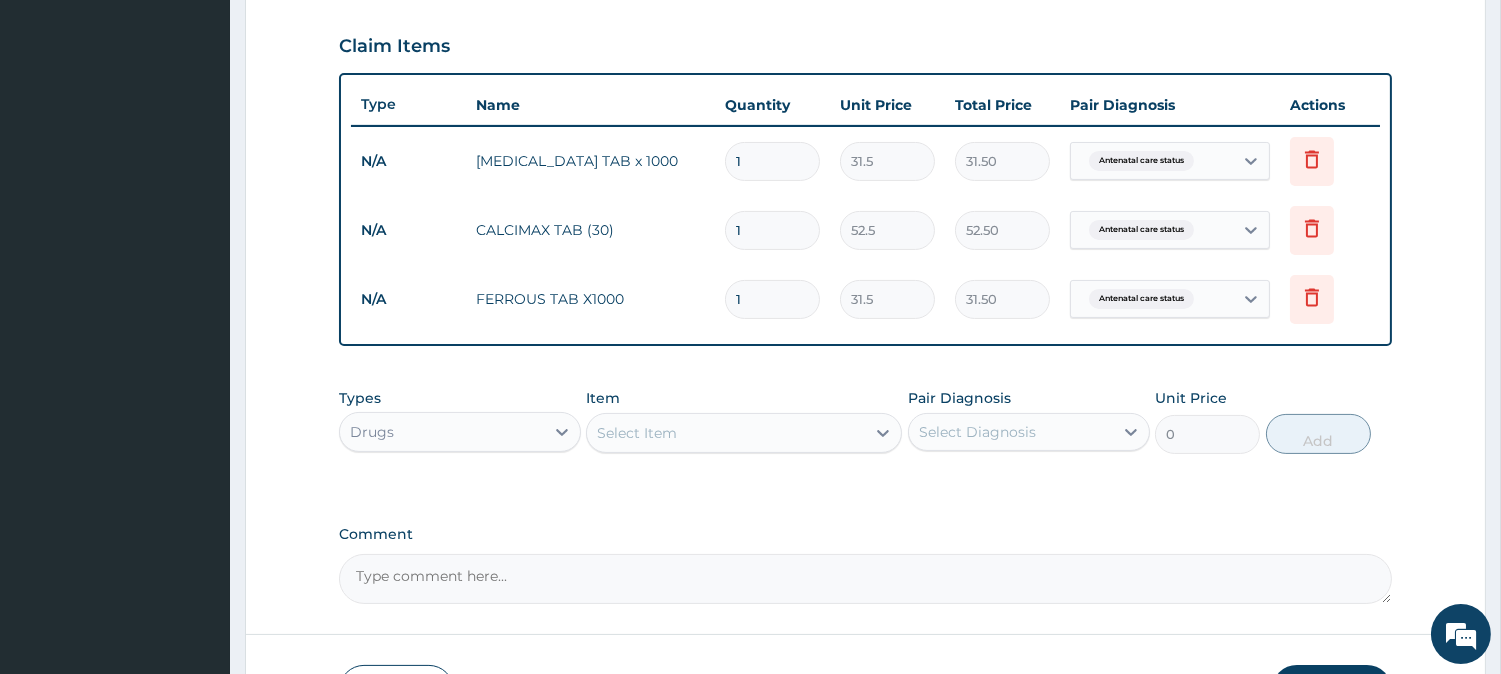 click on "Select Item" at bounding box center (726, 433) 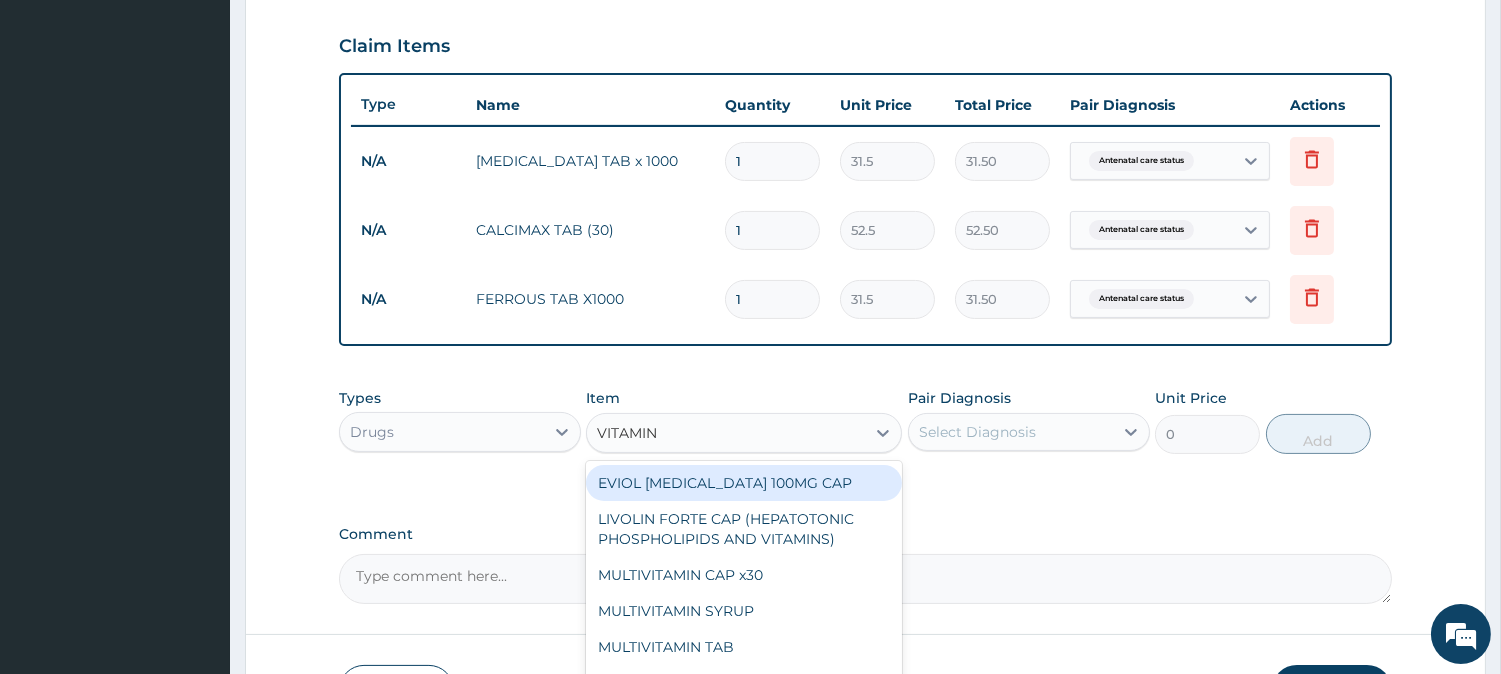 type on "VITAMIN B" 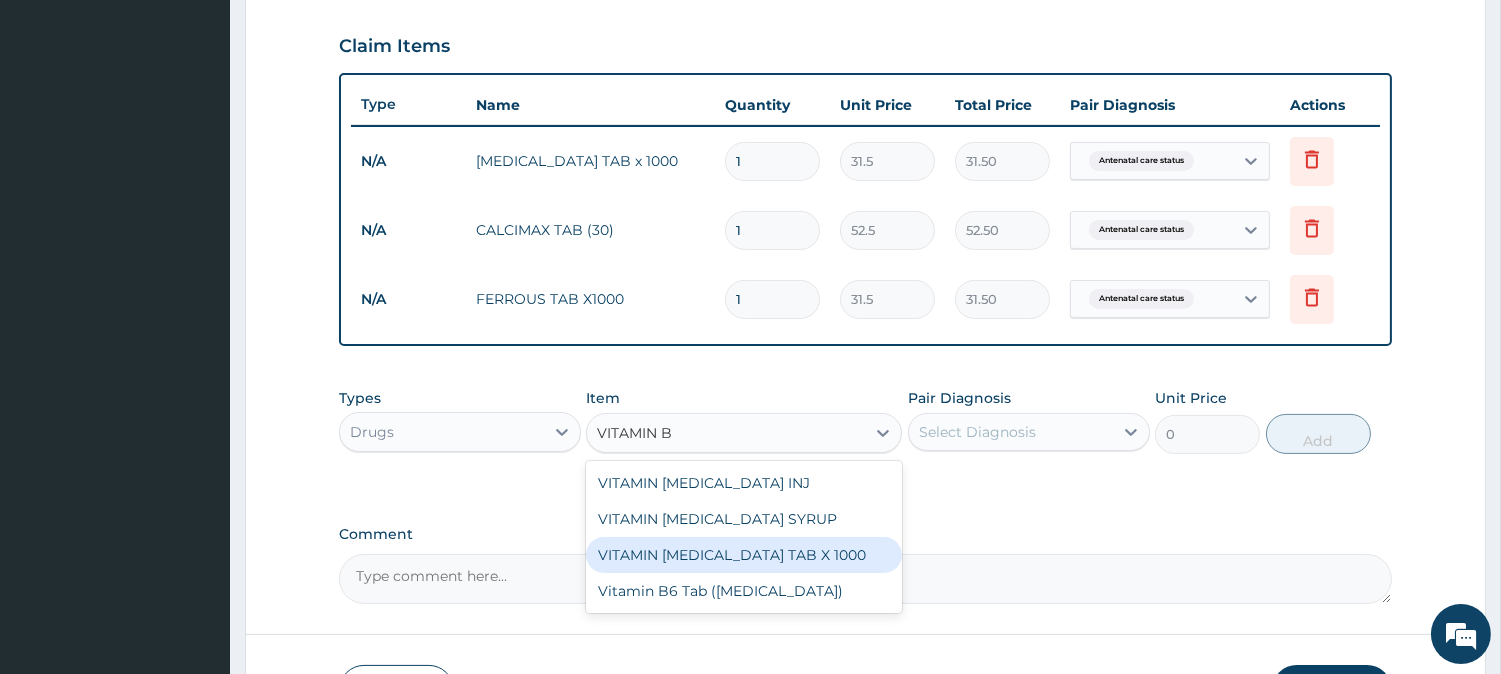 click on "VITAMIN B COMPLEX TAB X 1000" at bounding box center [744, 555] 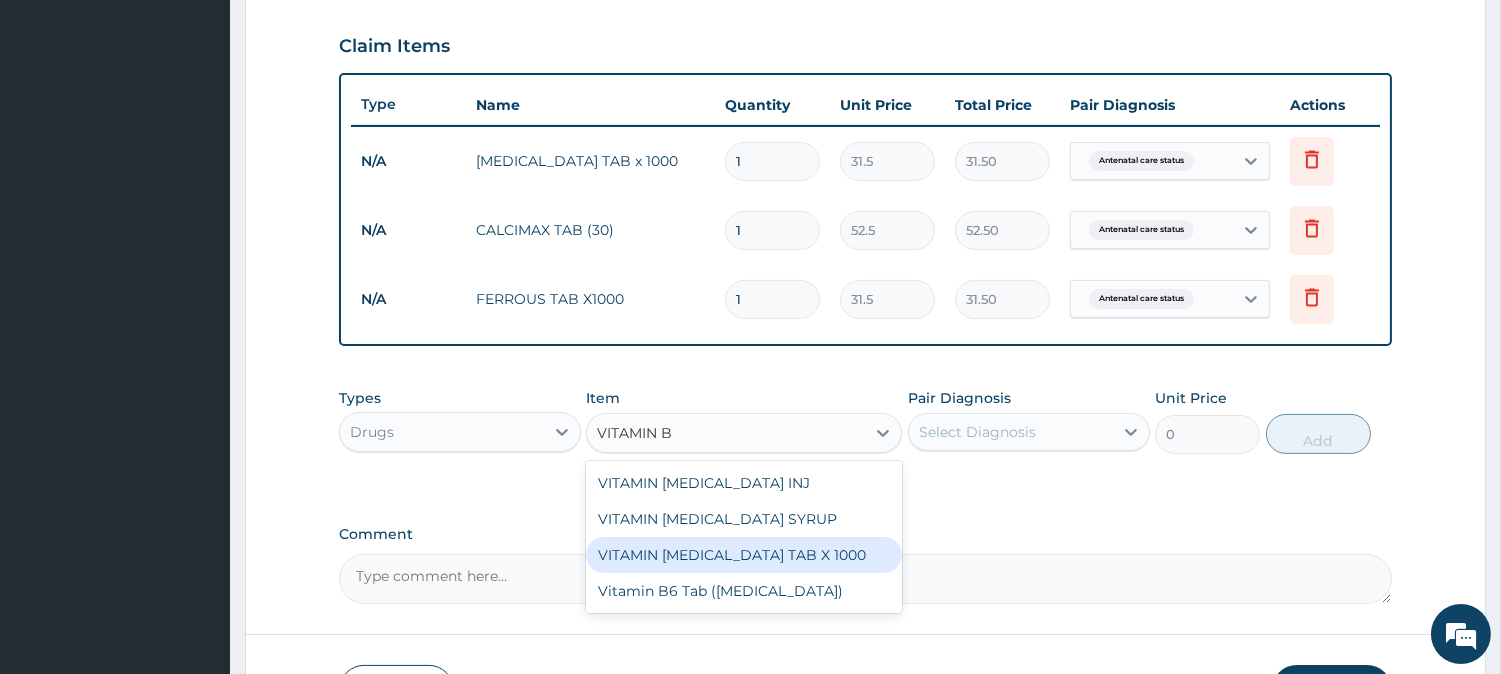 type 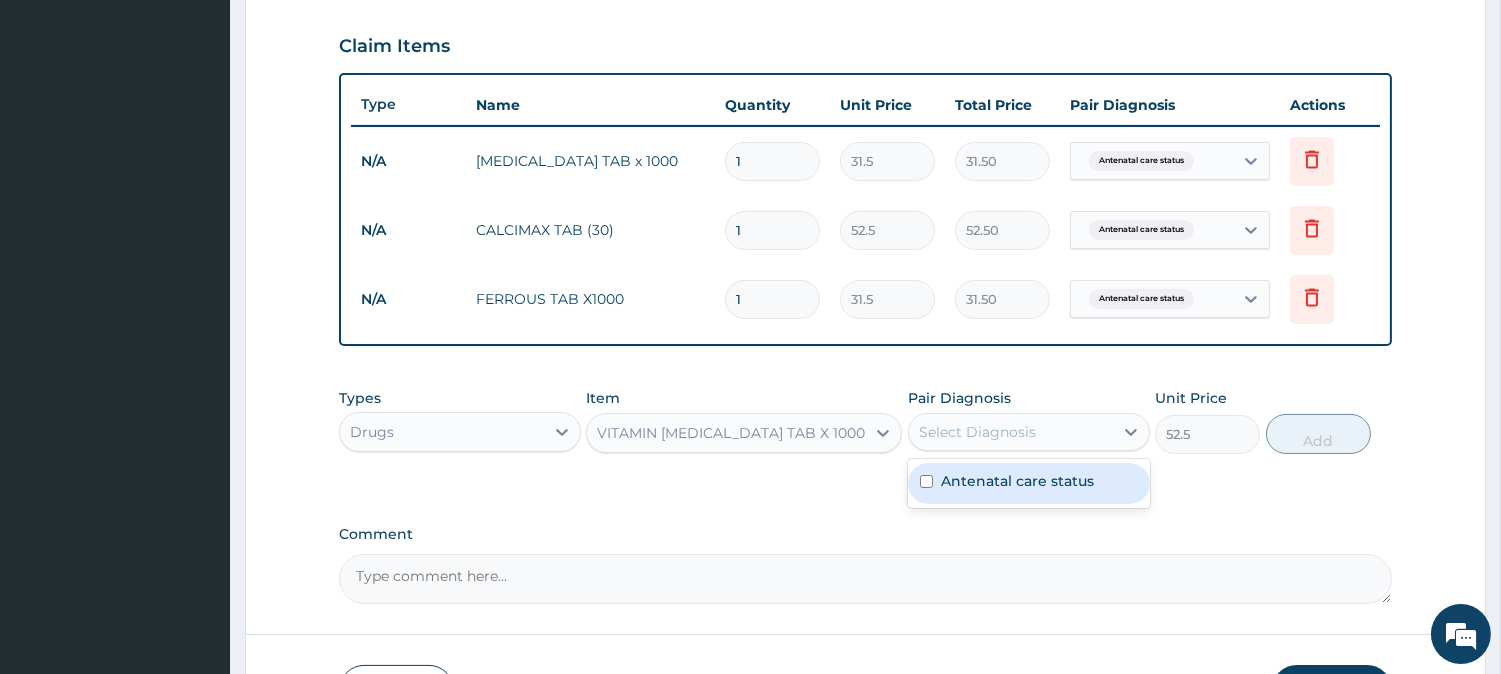 click on "Select Diagnosis" at bounding box center [977, 432] 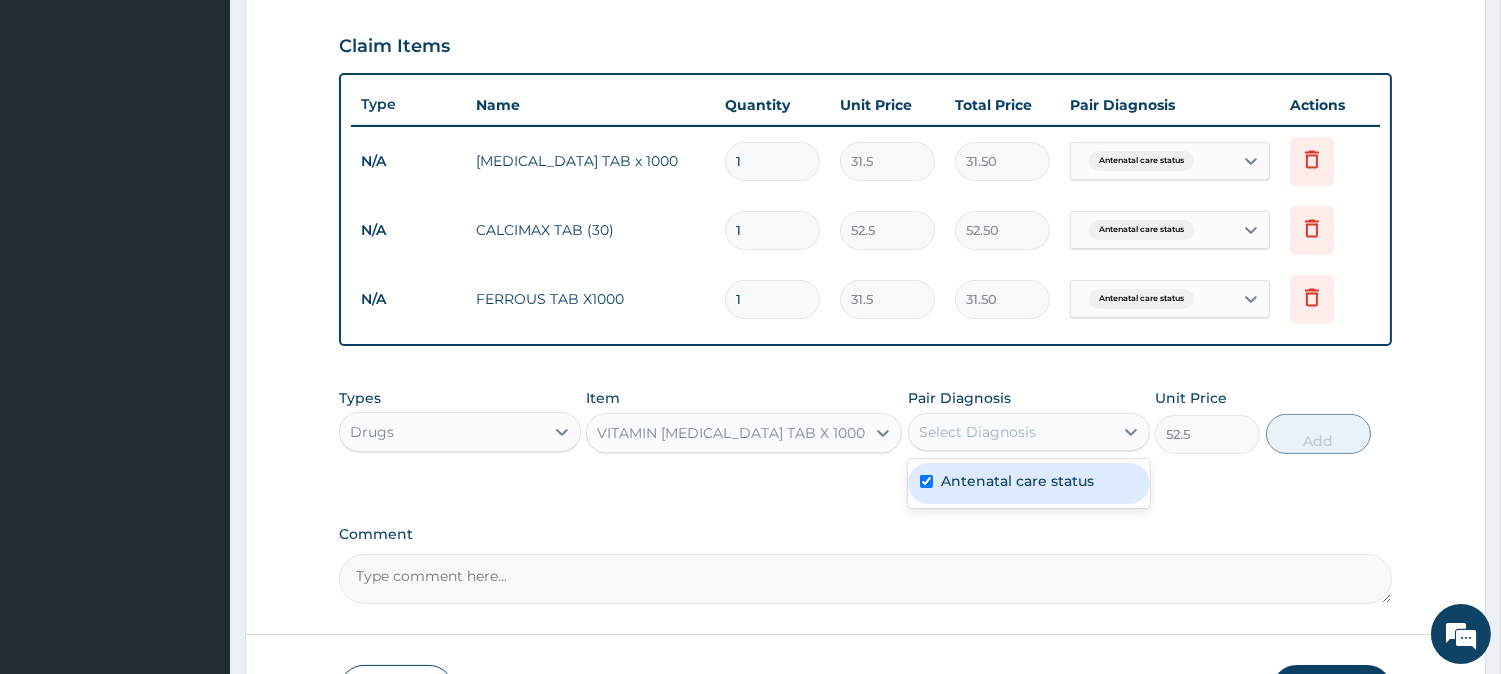 checkbox on "true" 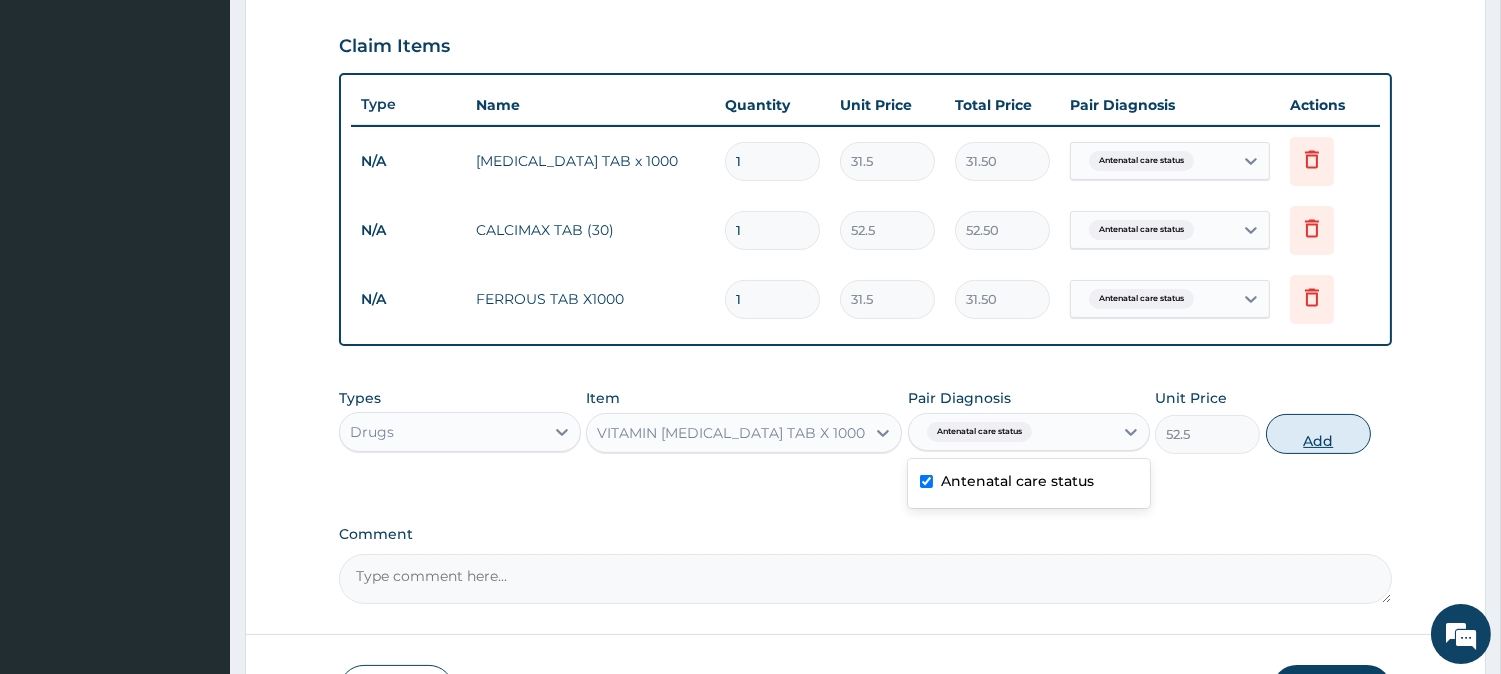 click on "Add" at bounding box center [1318, 434] 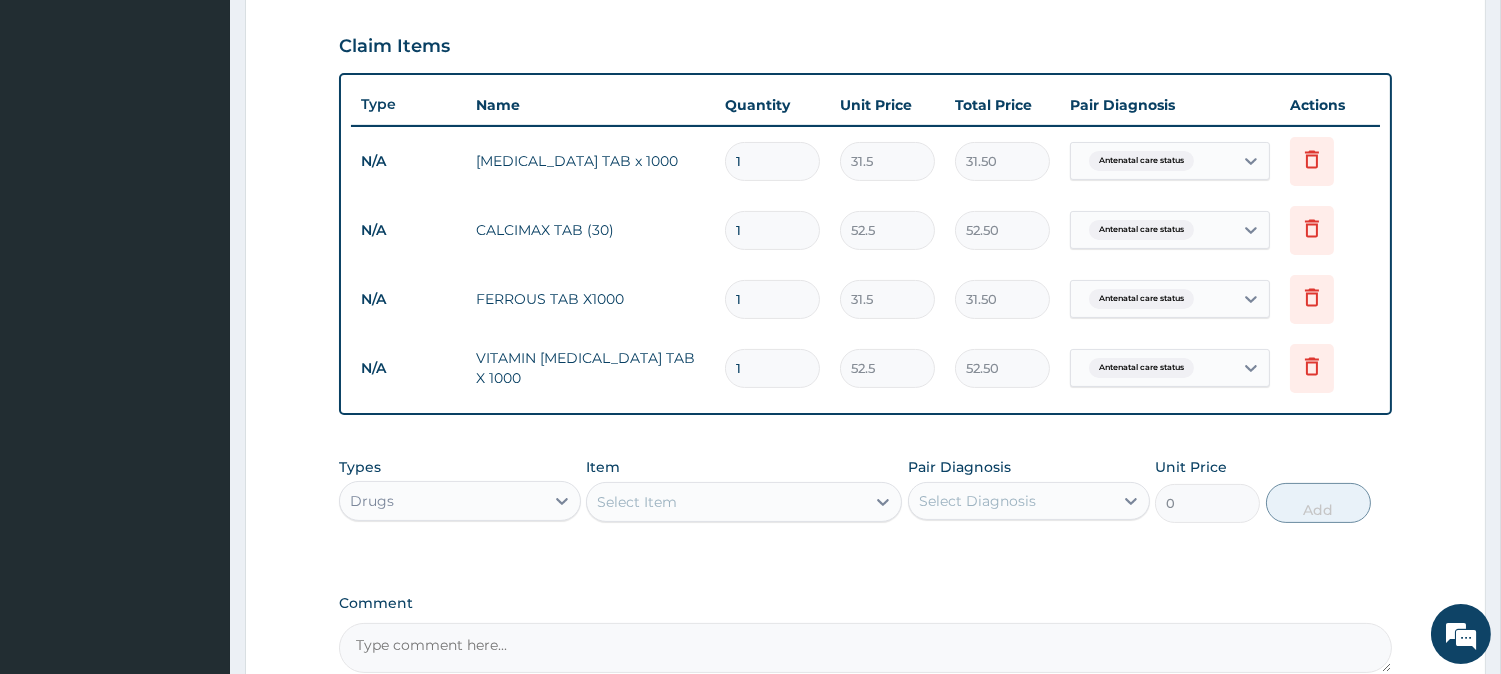 type on "14" 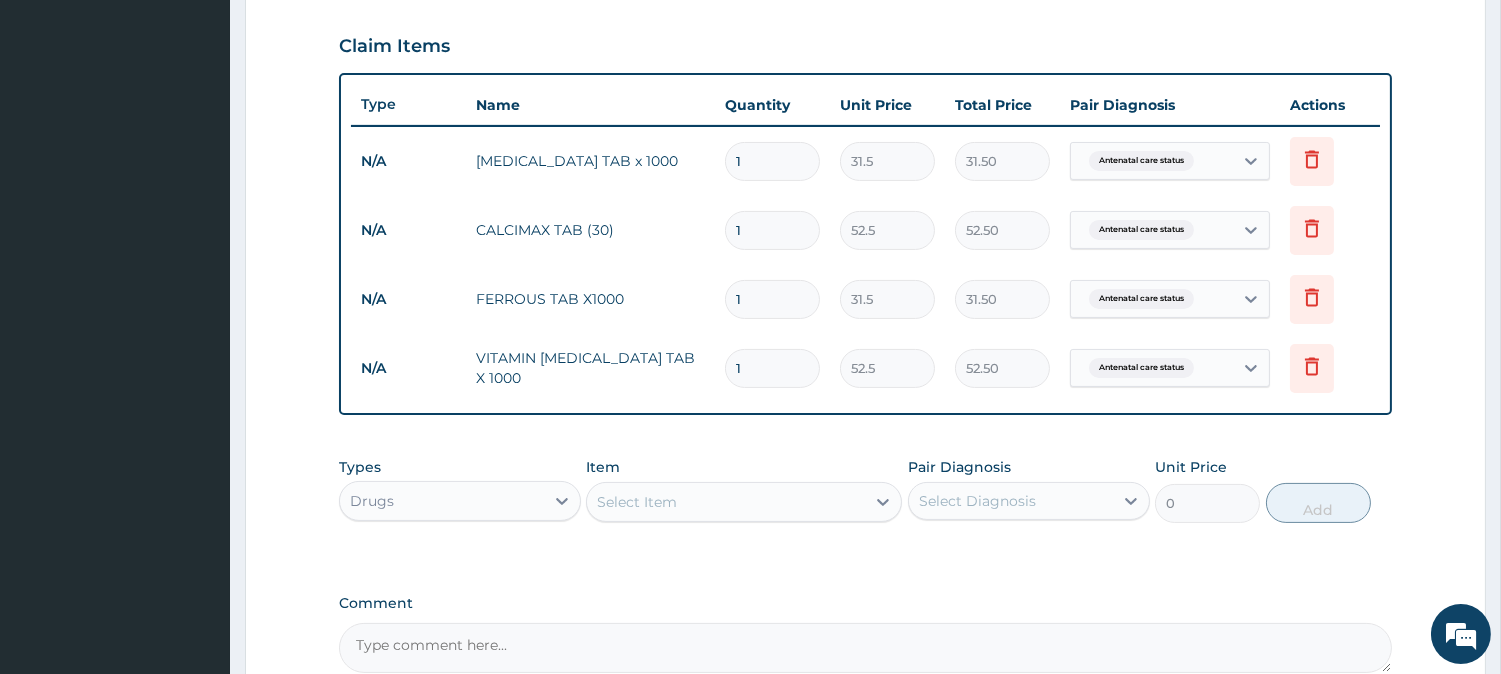 type on "735.00" 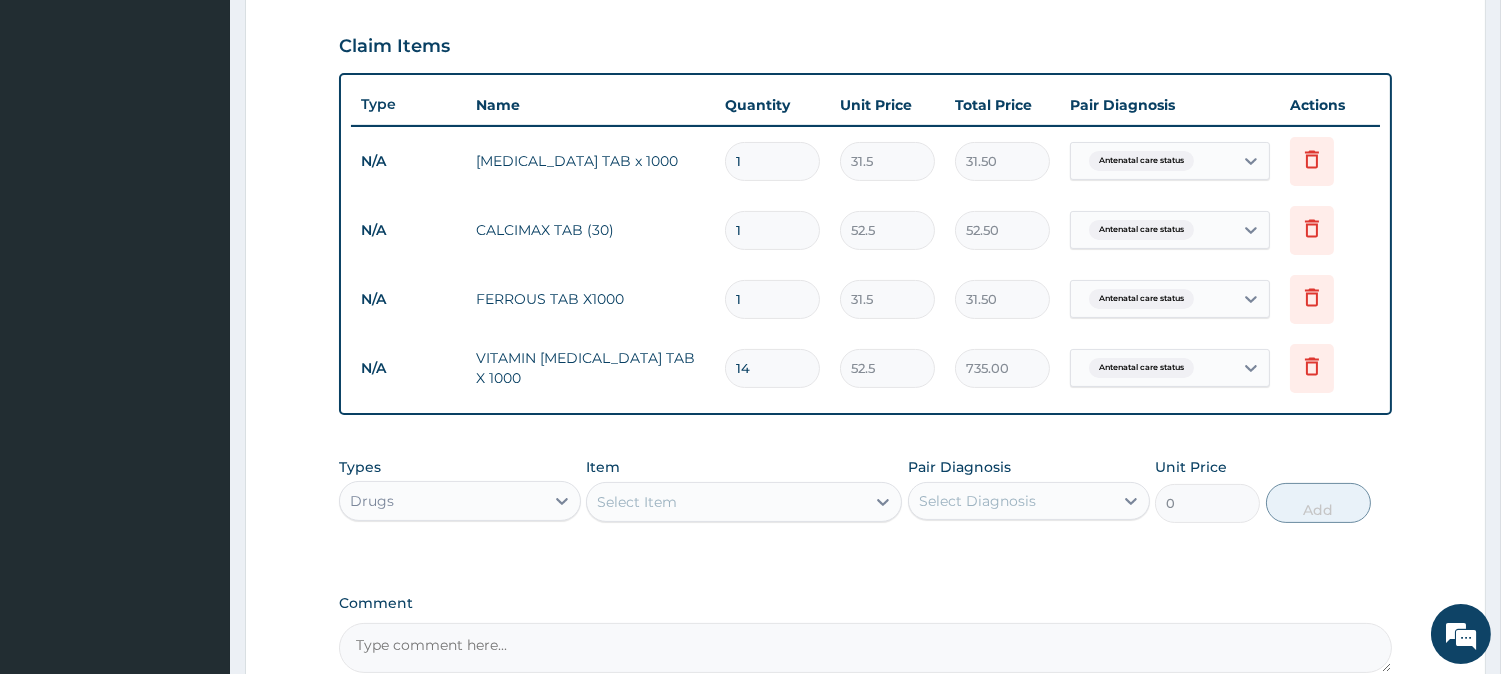 type on "14" 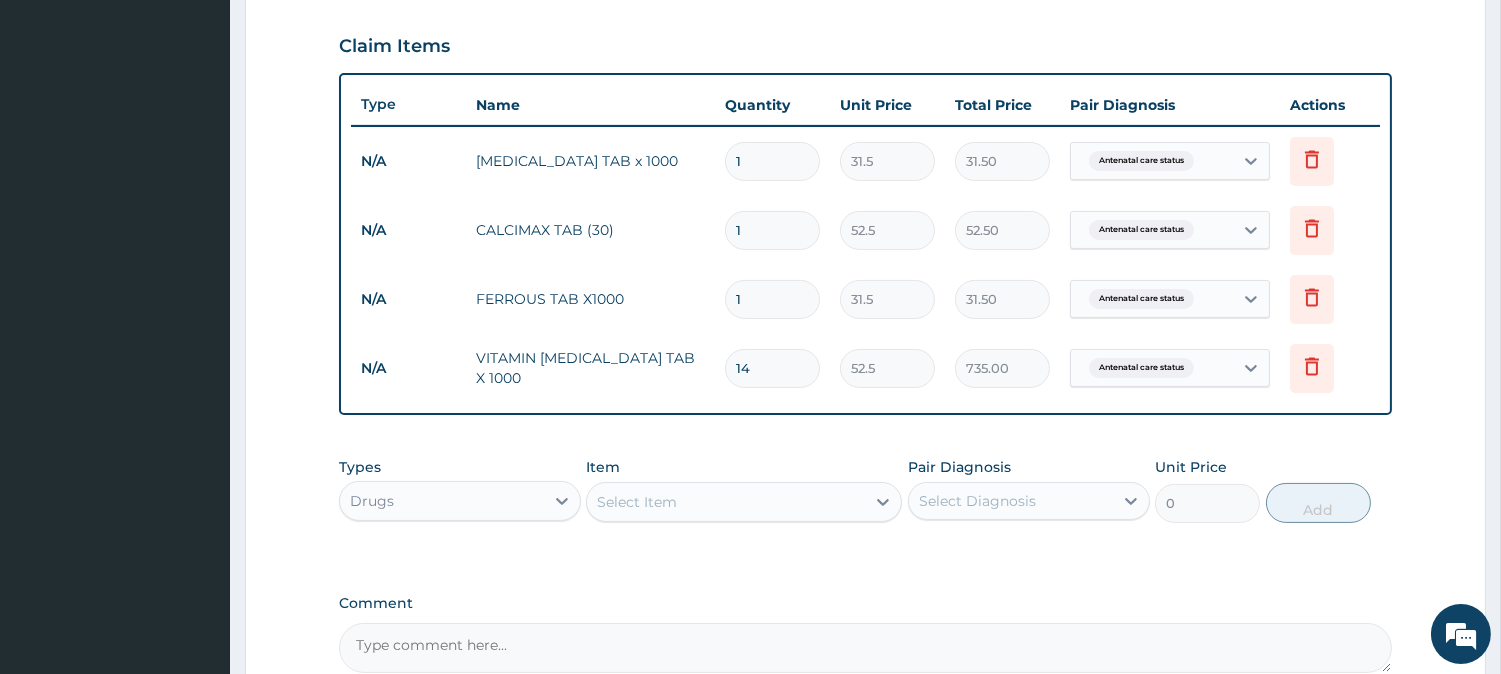 click on "1" at bounding box center [772, 299] 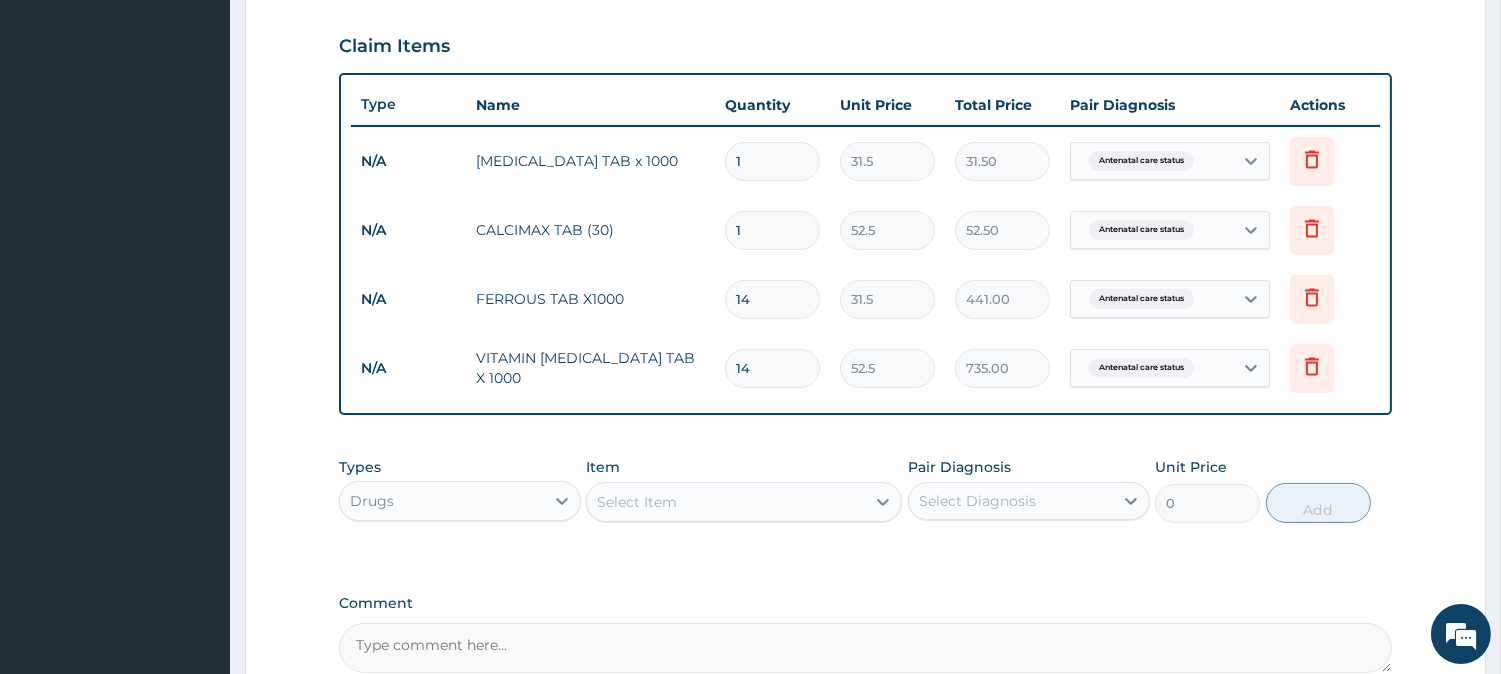 type on "14" 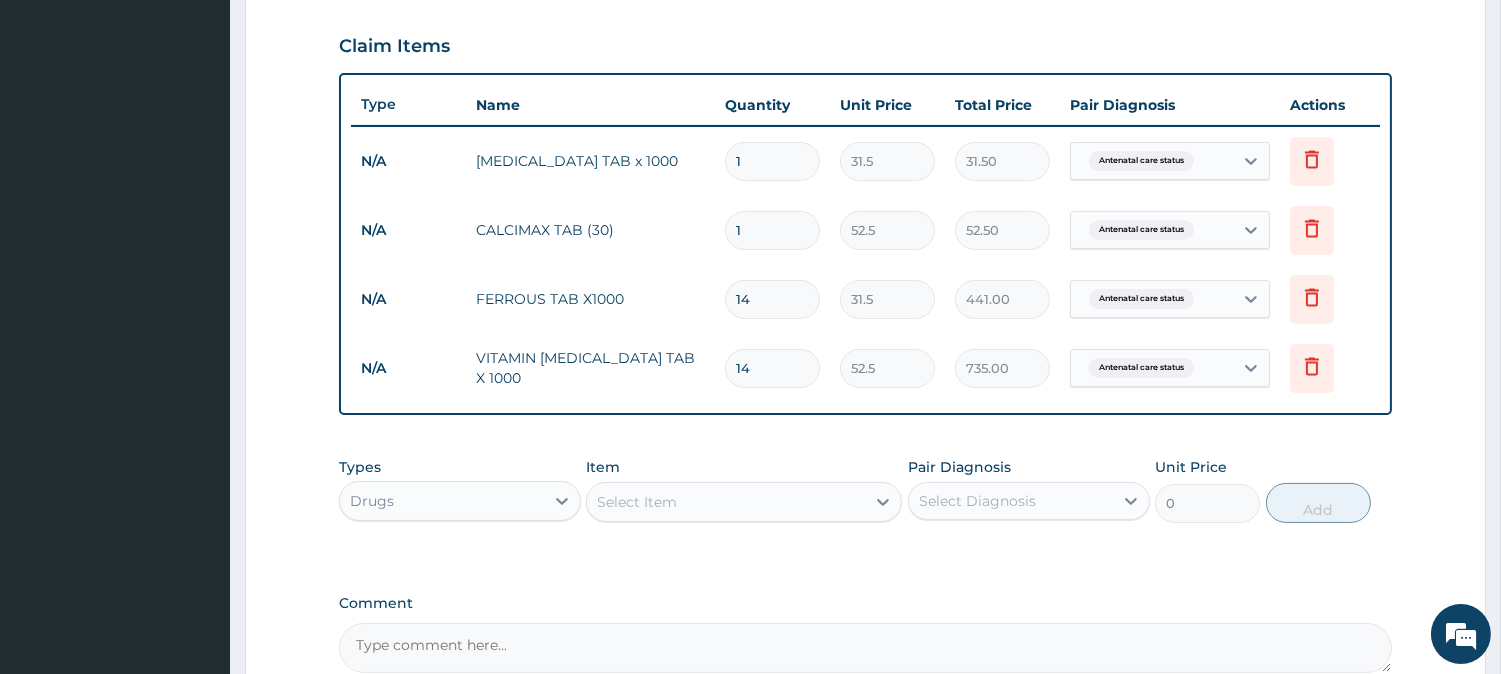 click on "1" at bounding box center [772, 230] 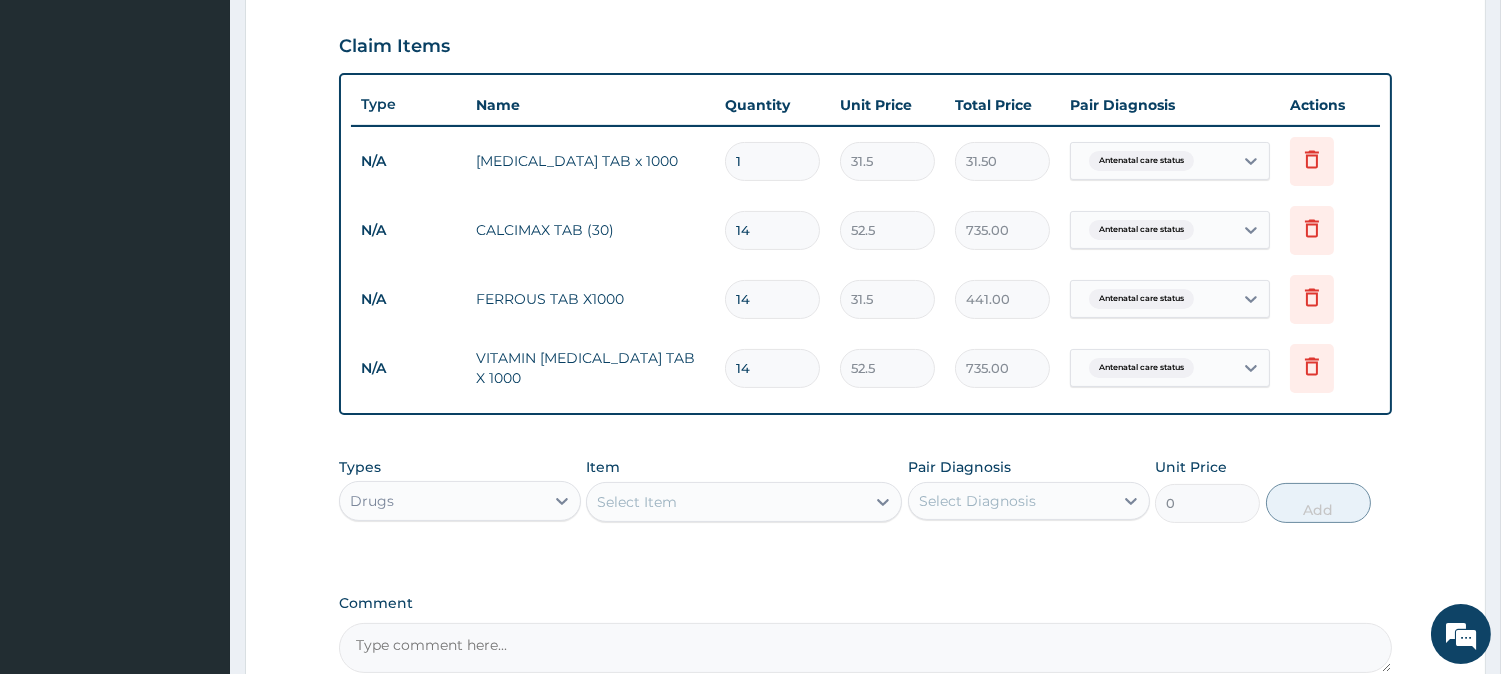 type on "14" 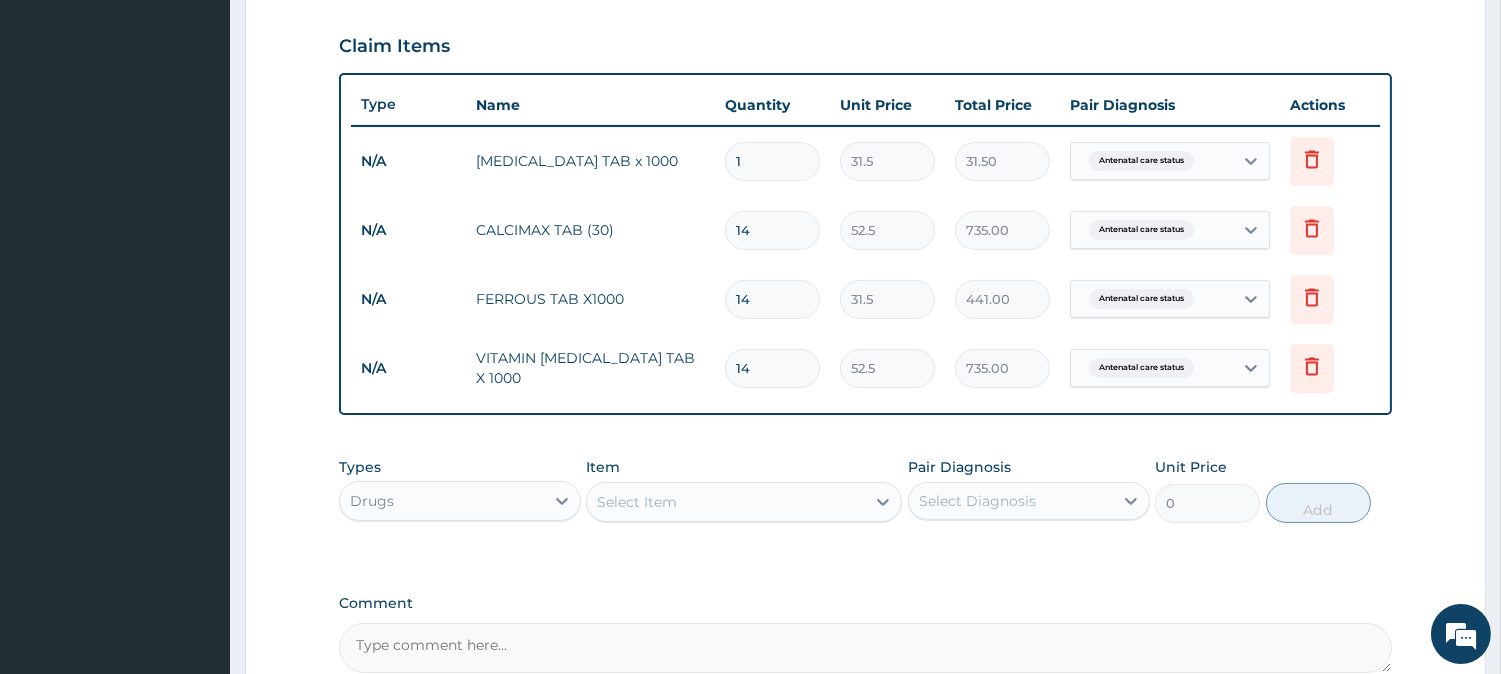 click on "1" at bounding box center [772, 161] 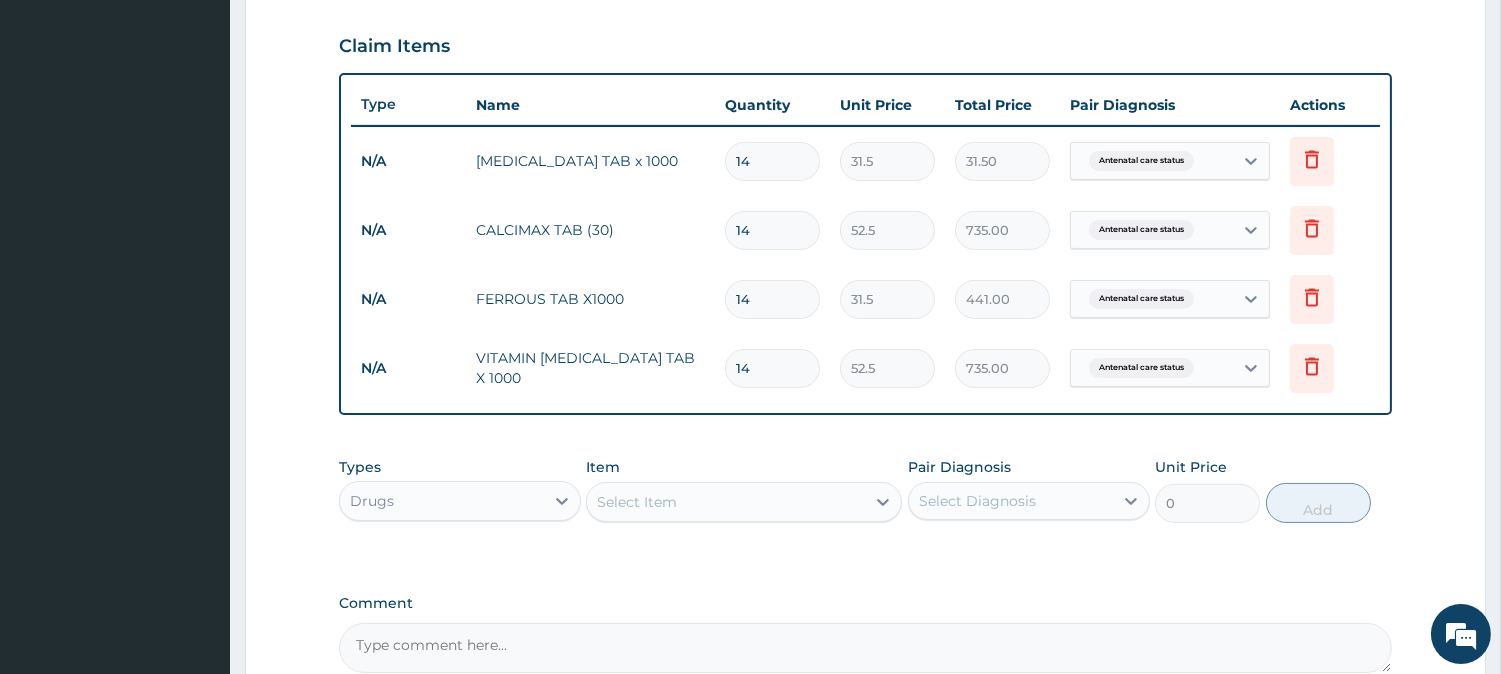 type on "441.00" 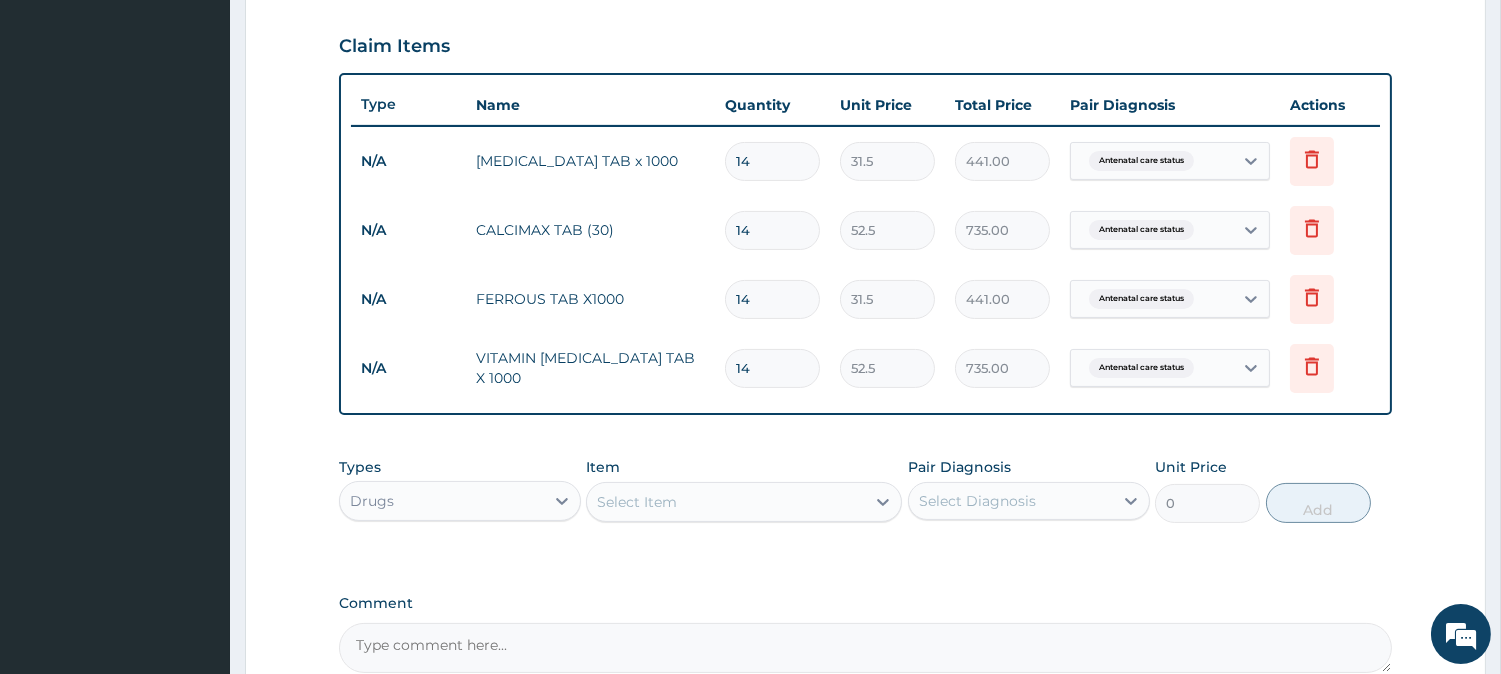 type on "14" 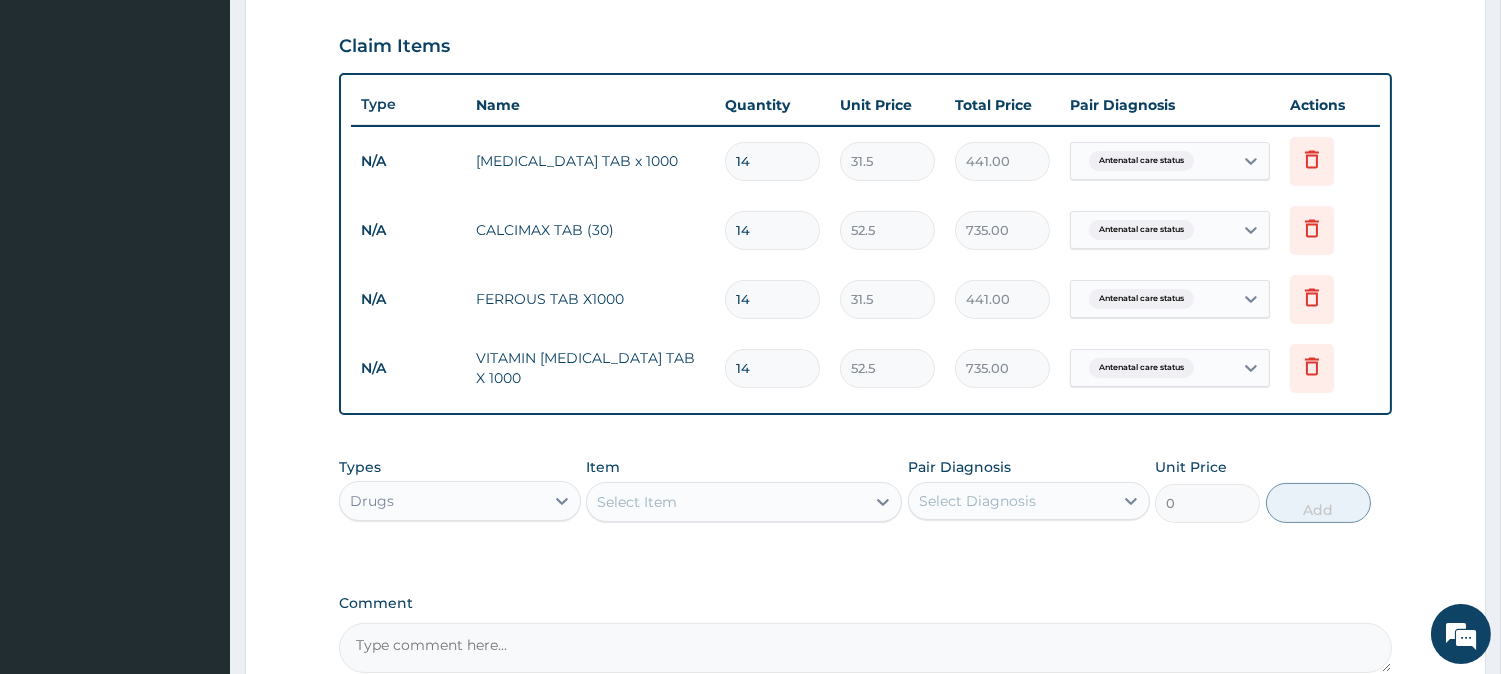 click on "Select Item" at bounding box center (726, 502) 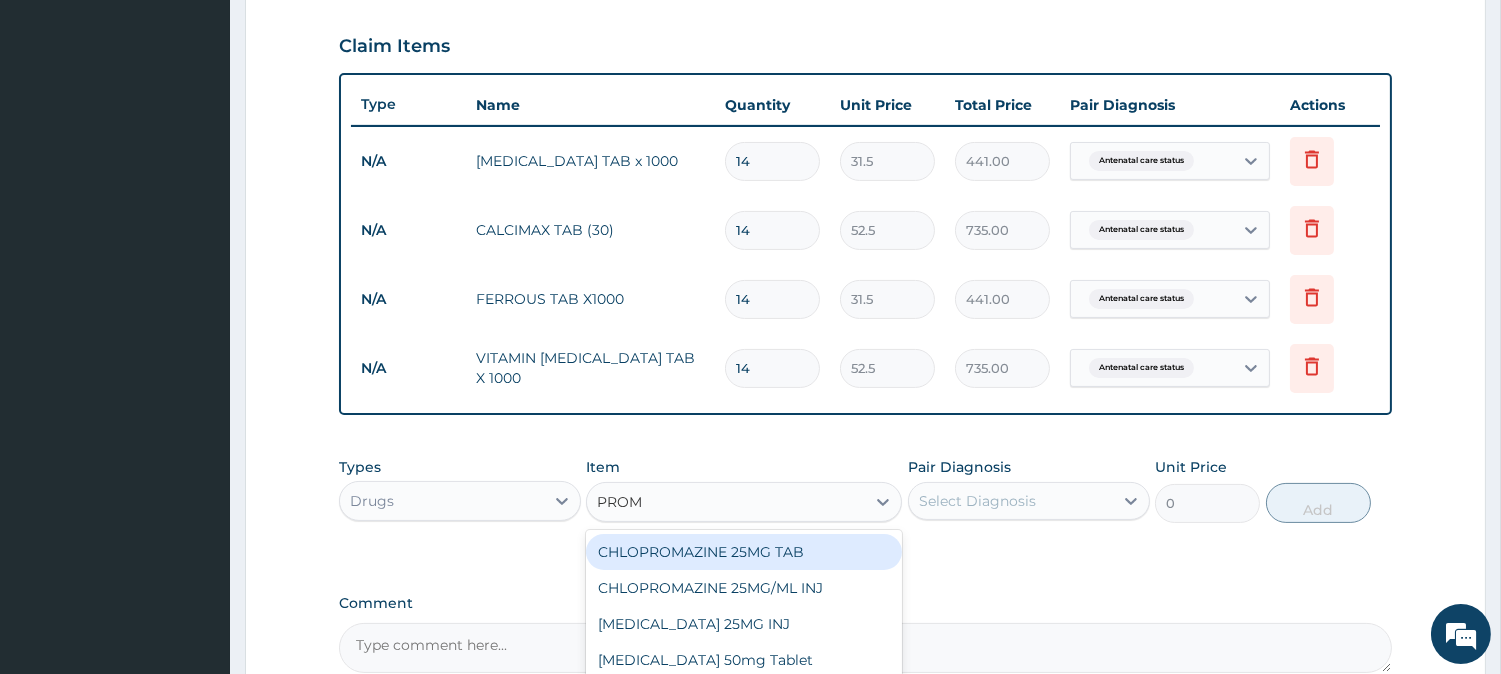 type on "PROME" 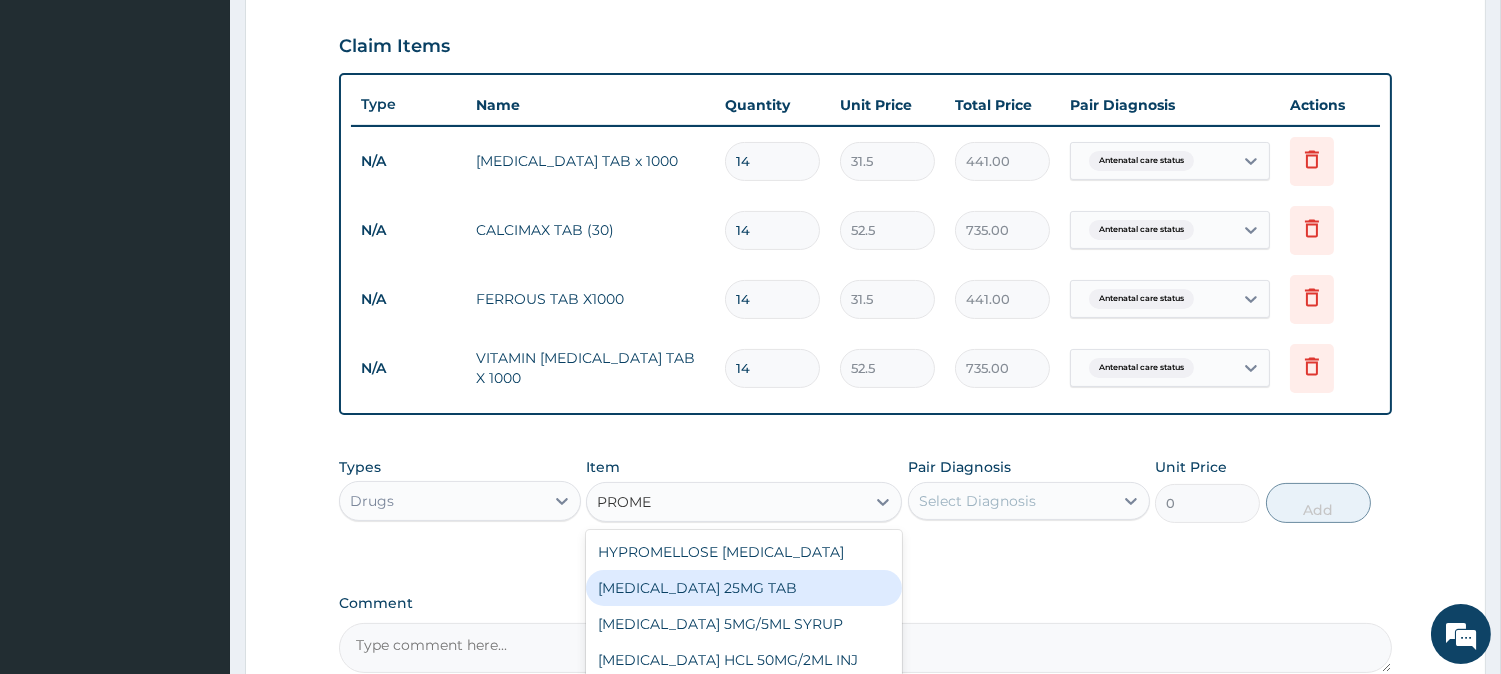 click on "PROMETHAZINE 25MG TAB" at bounding box center (744, 588) 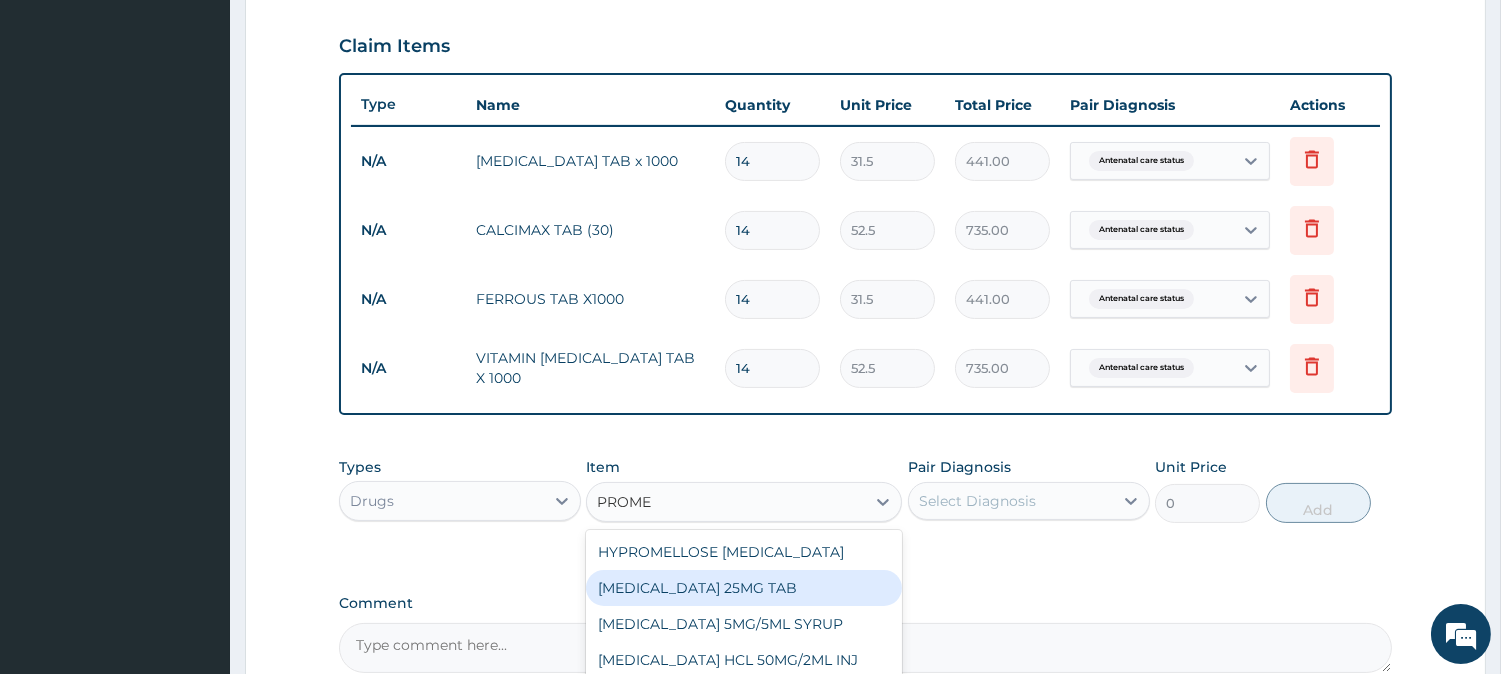 type 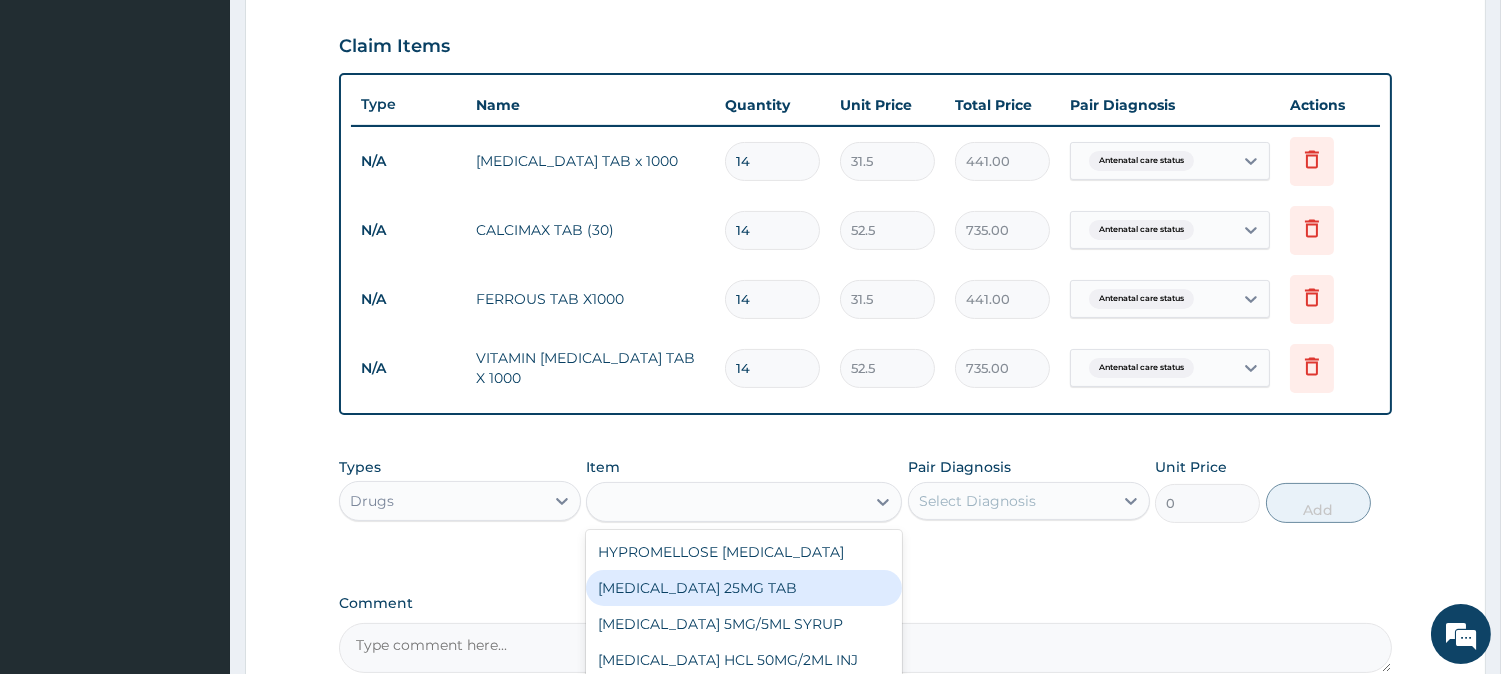 type on "52.5" 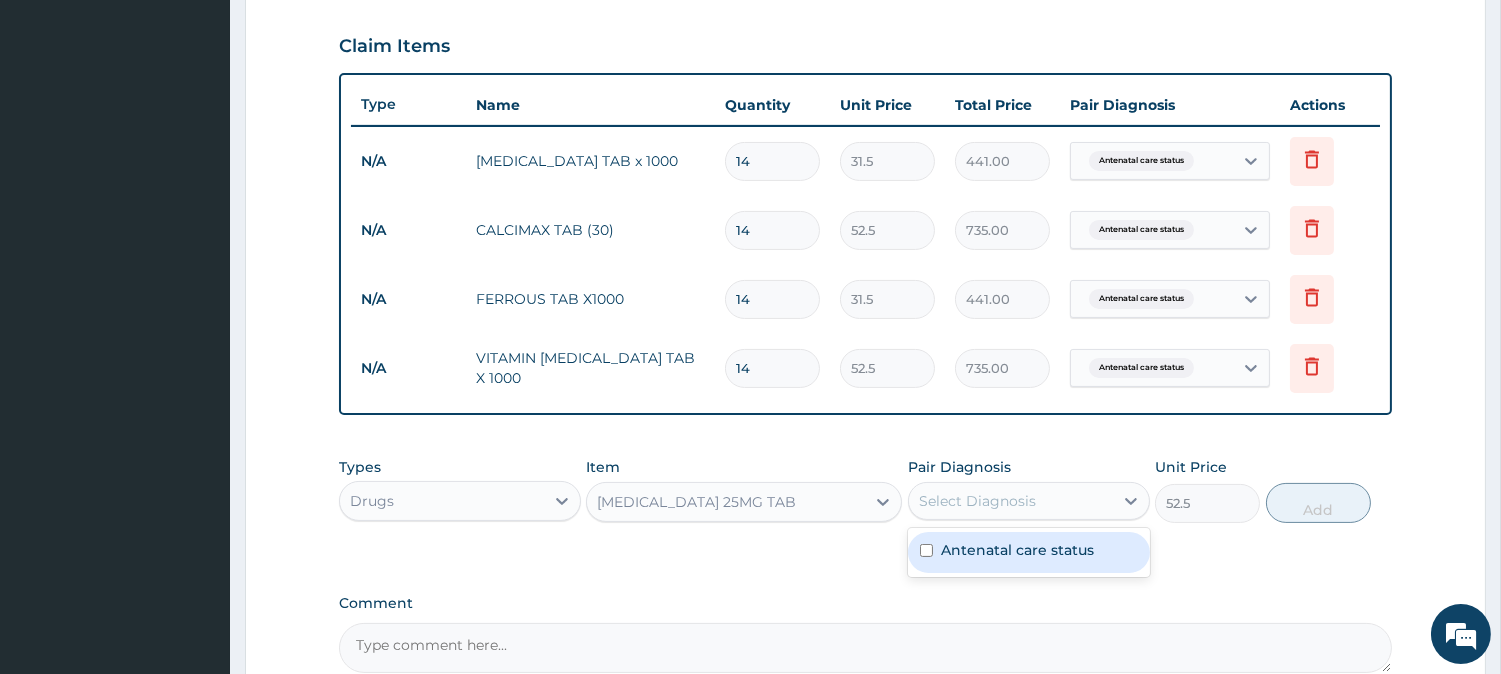 drag, startPoint x: 1092, startPoint y: 502, endPoint x: 1067, endPoint y: 557, distance: 60.41523 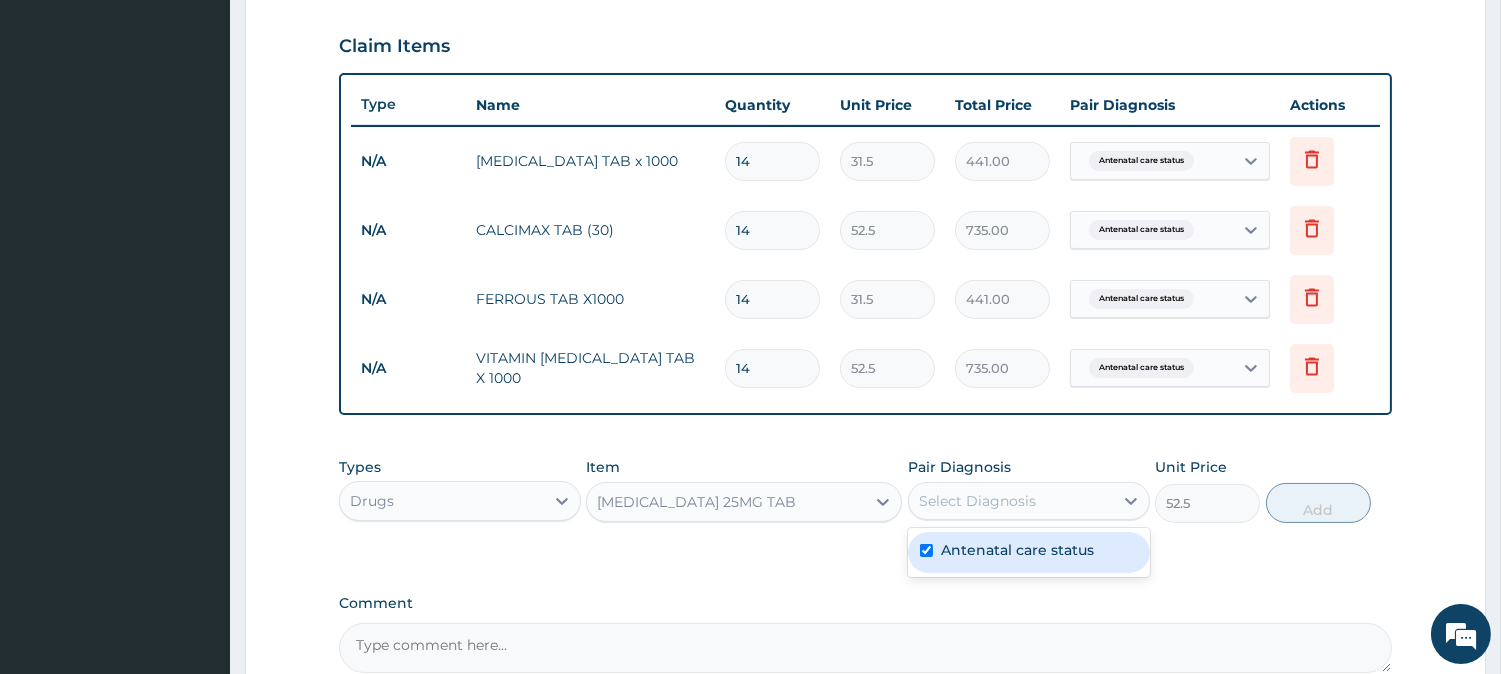checkbox on "true" 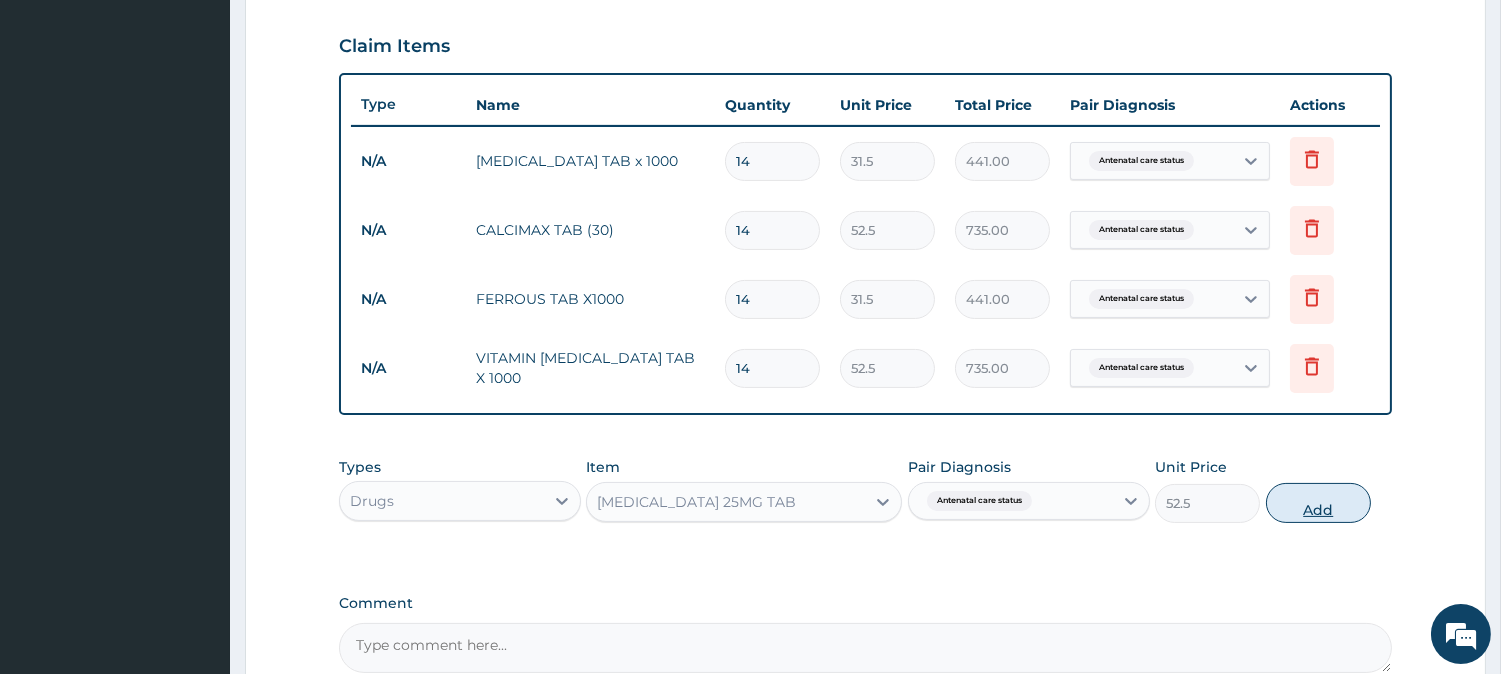 click on "Add" at bounding box center [1318, 503] 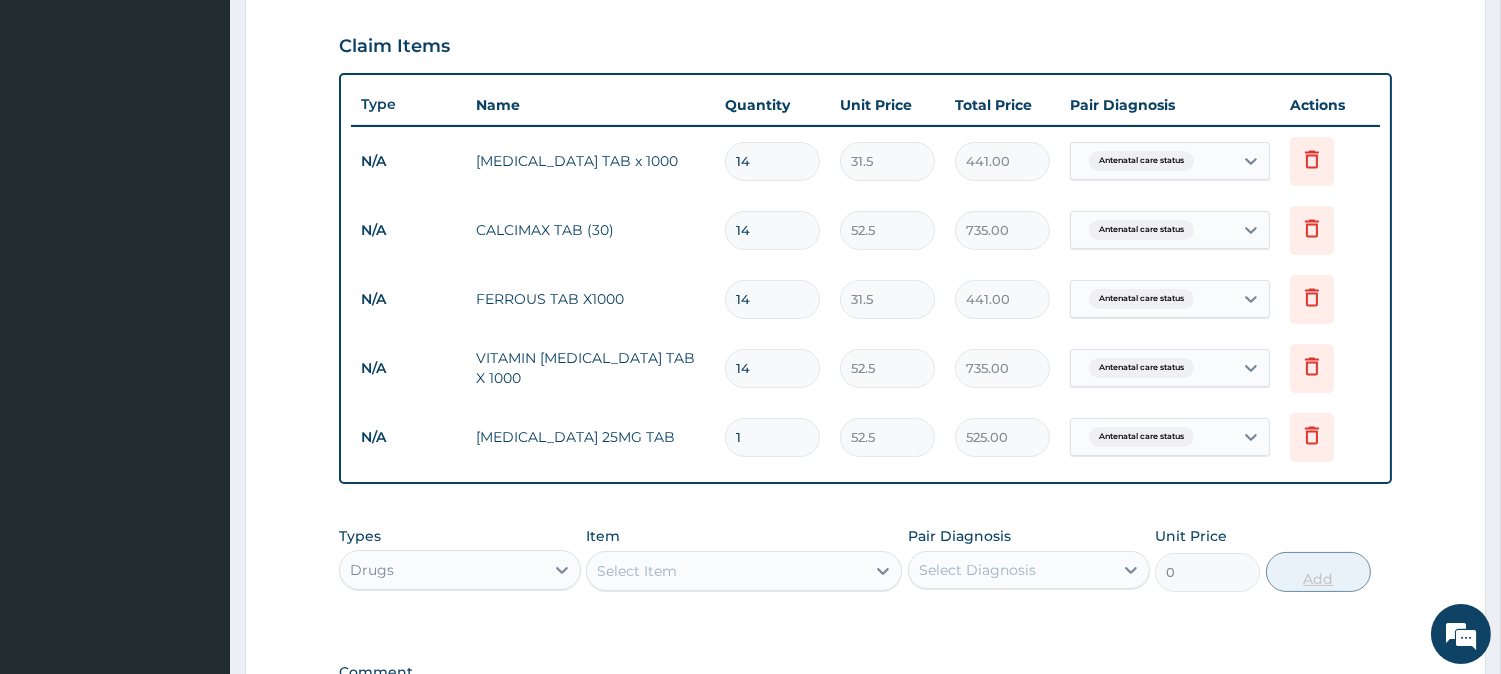 type on "10" 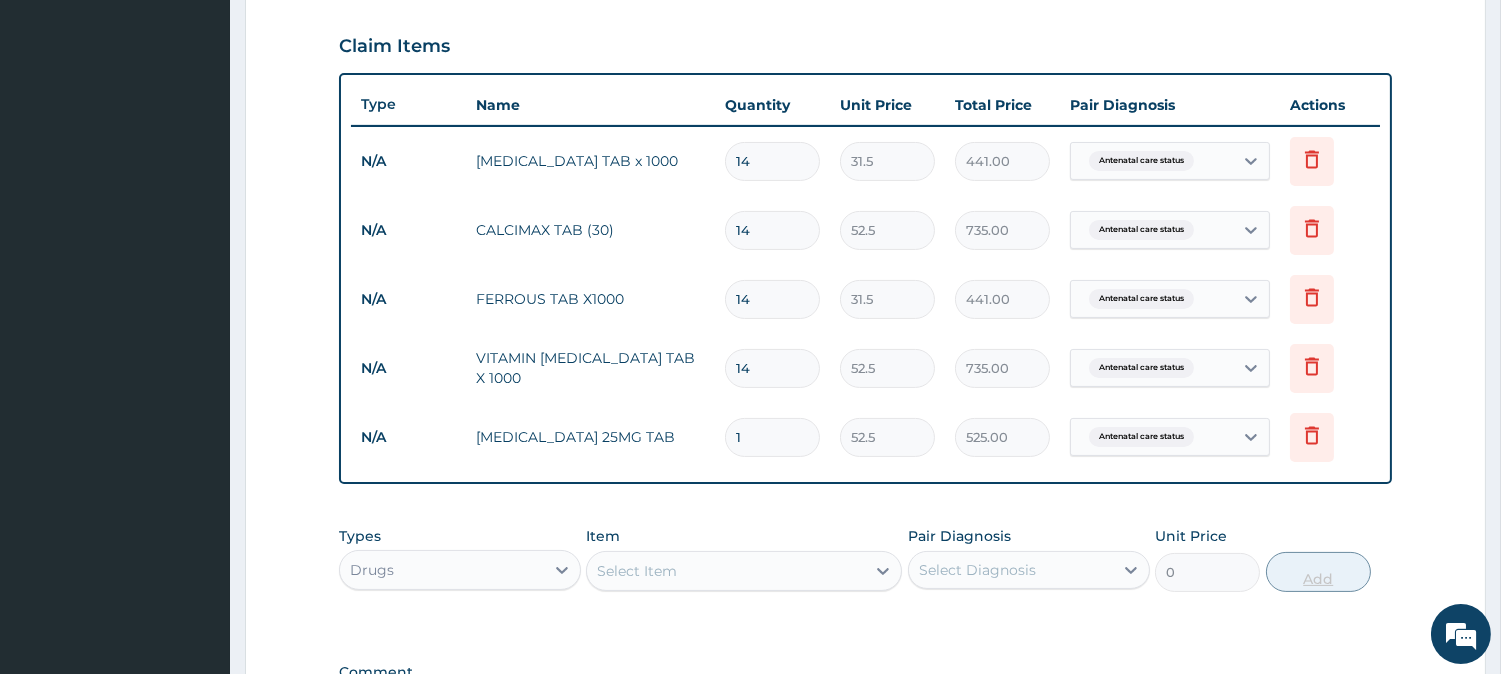 type on "525.00" 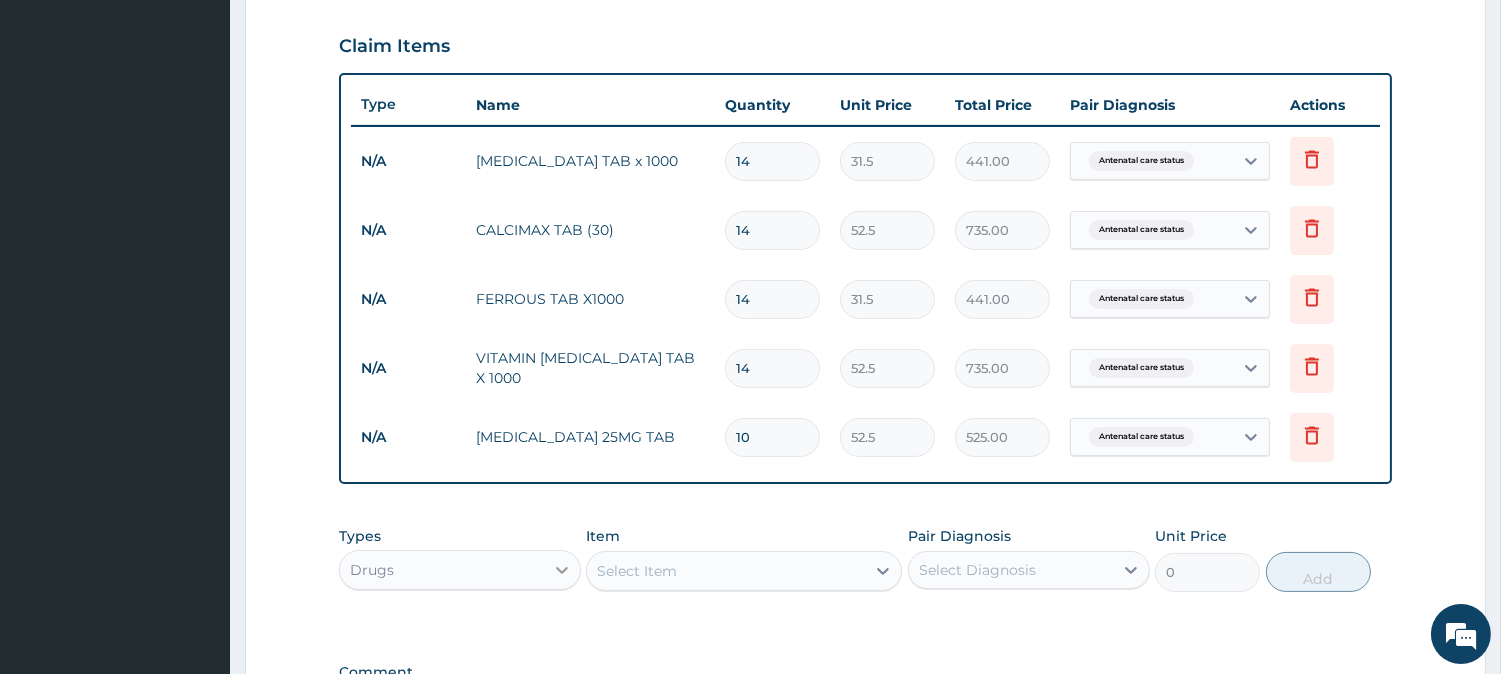 click 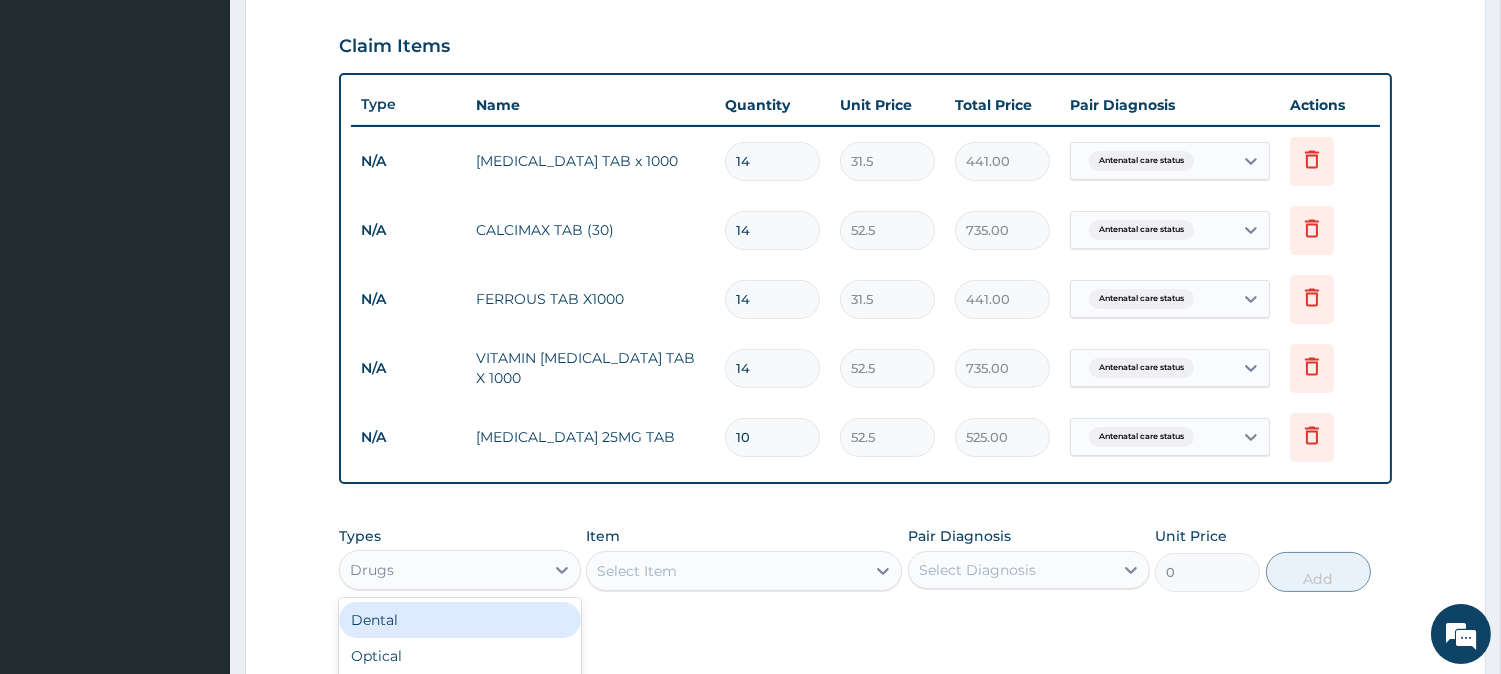 scroll, scrollTop: 948, scrollLeft: 0, axis: vertical 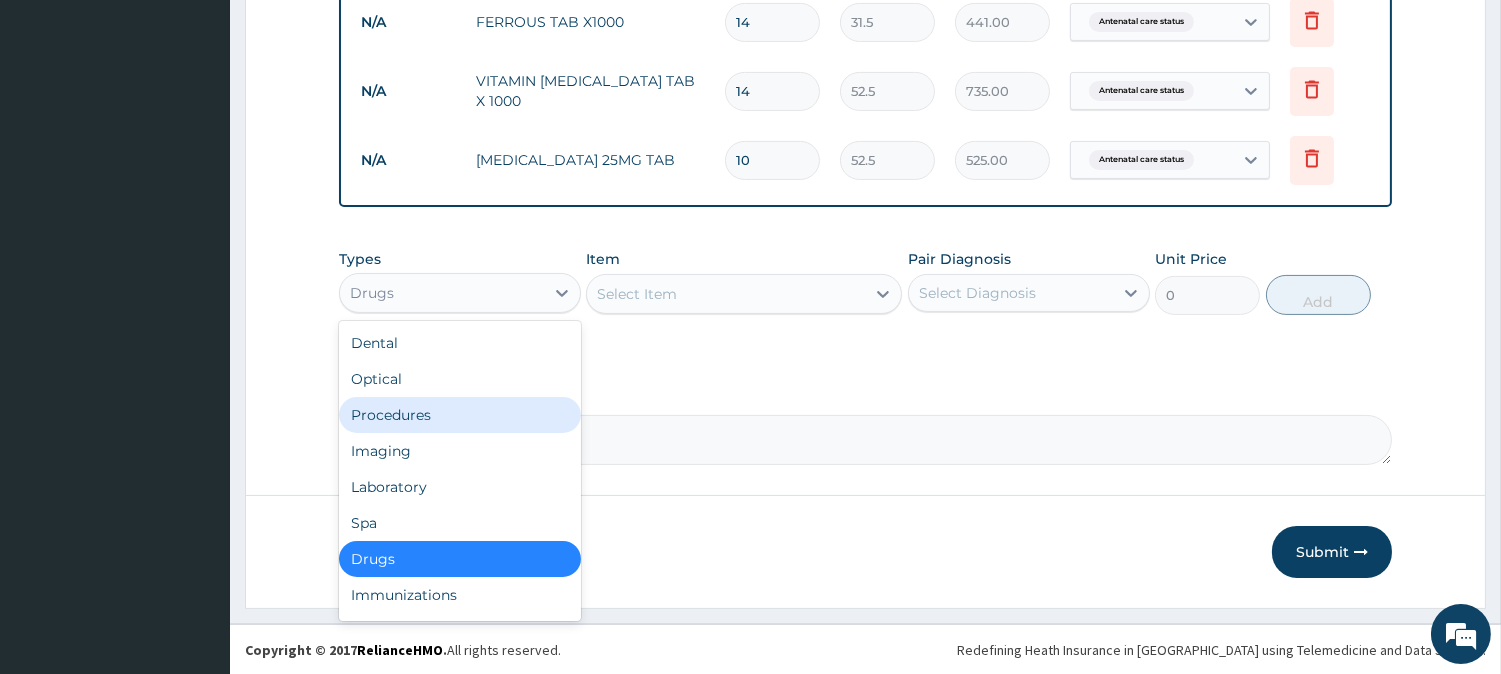 click on "Procedures" at bounding box center (460, 415) 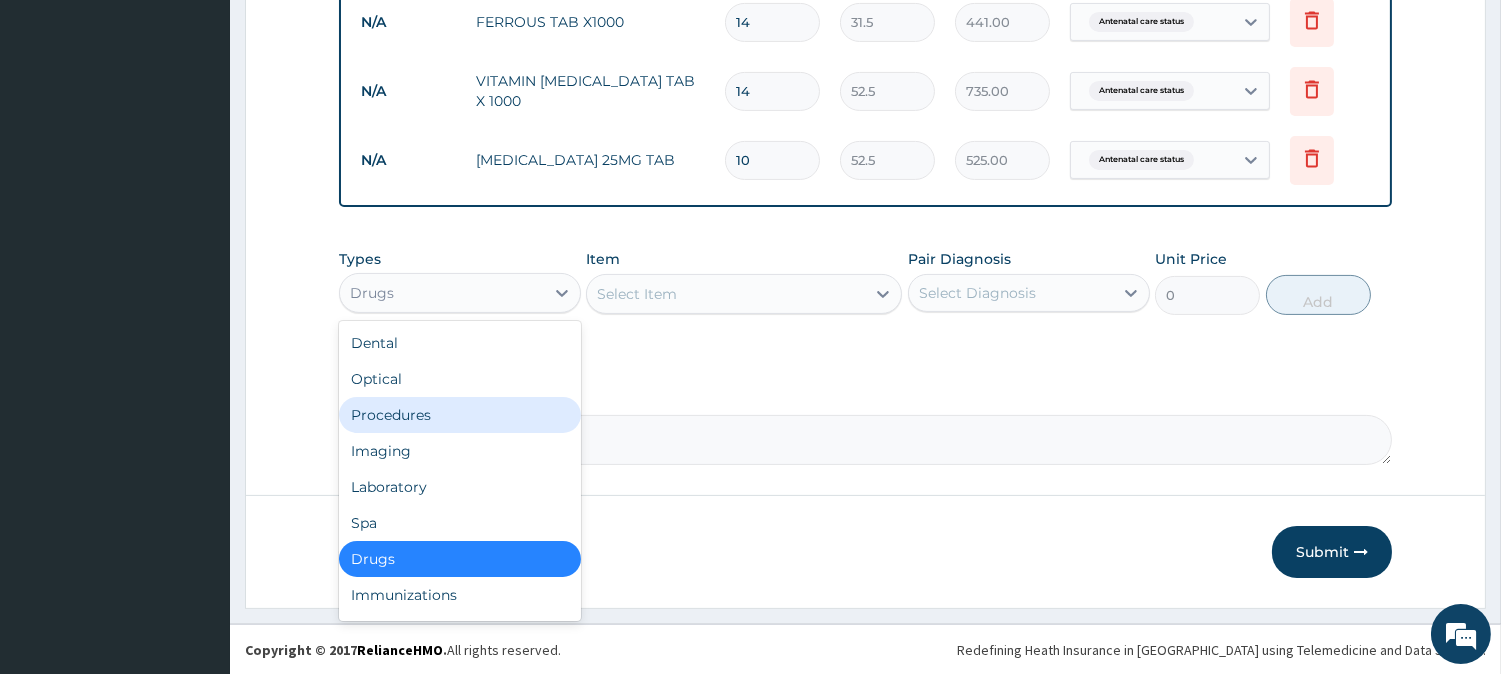 click on "Comment" at bounding box center [865, 440] 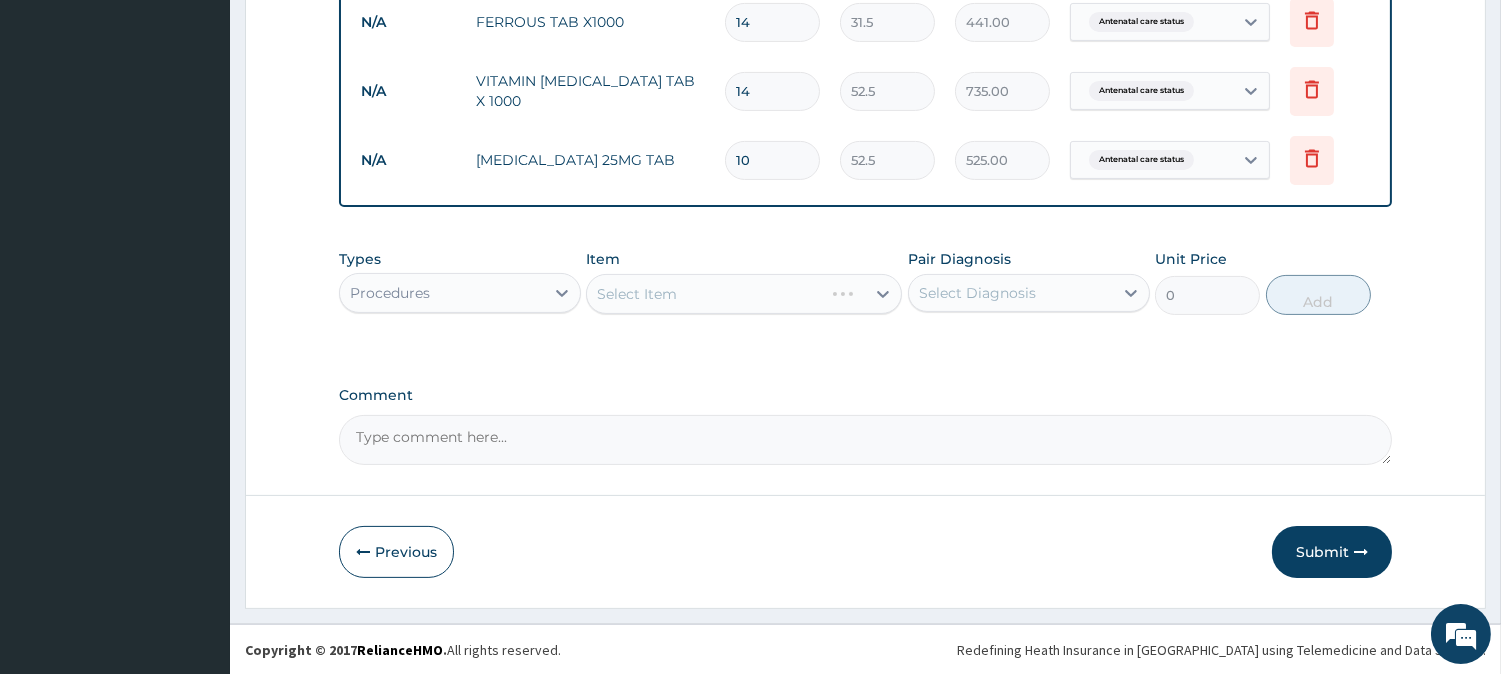 click on "Select Diagnosis" at bounding box center [977, 293] 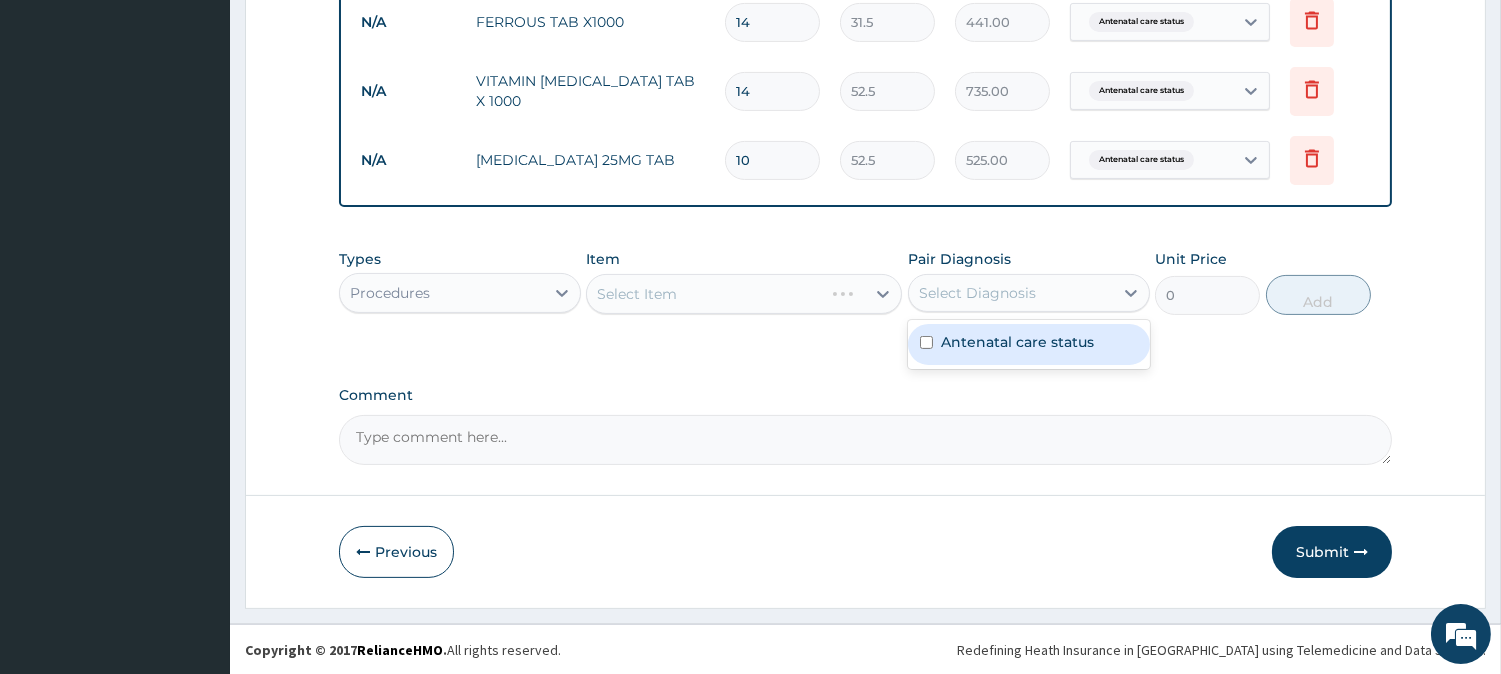 click on "Antenatal care status" at bounding box center [1017, 342] 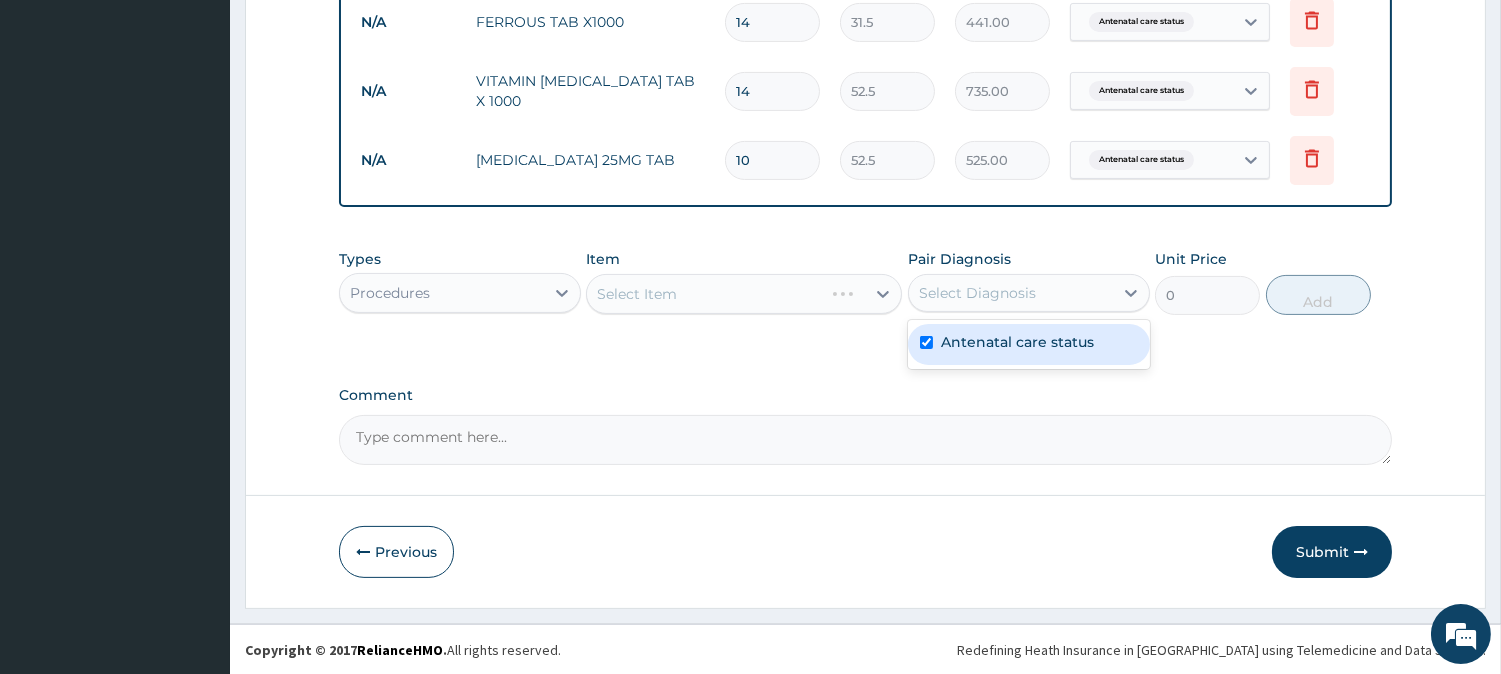 checkbox on "true" 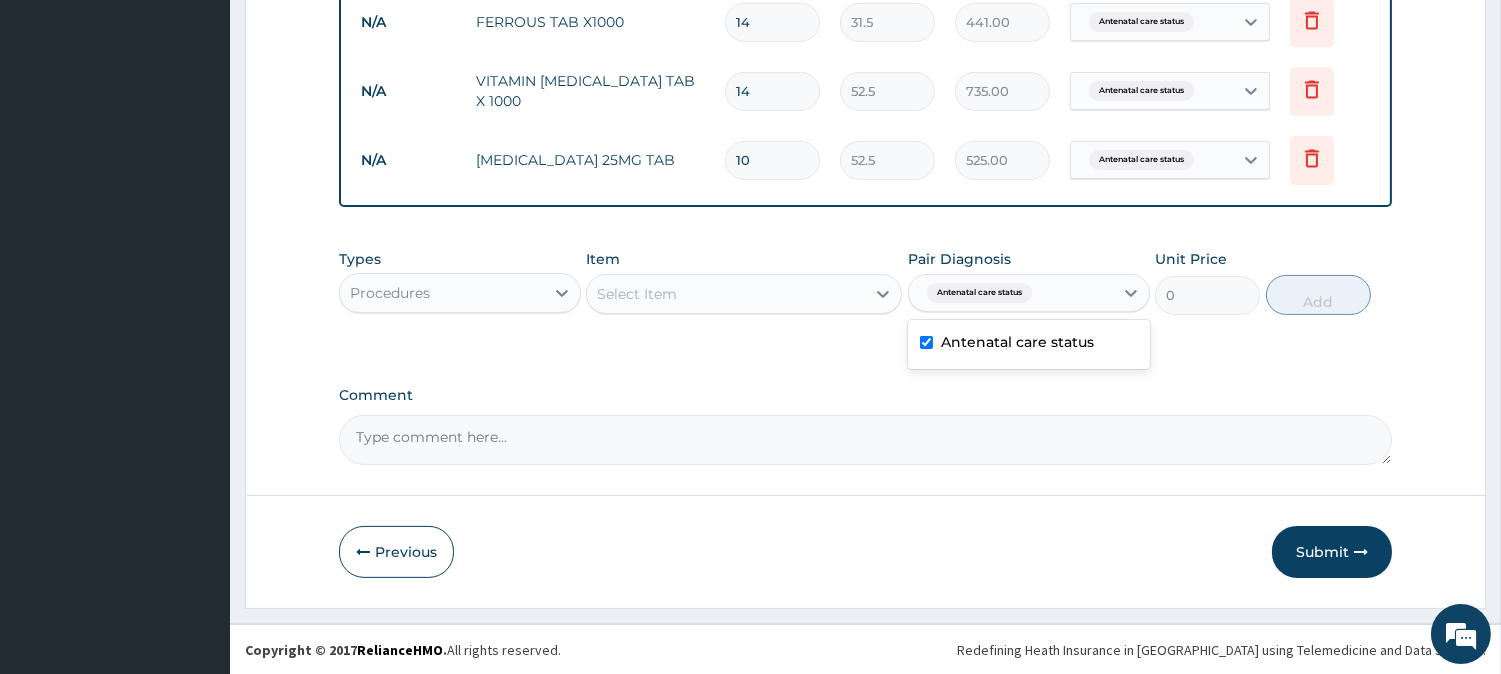 click on "Select Item" at bounding box center (726, 294) 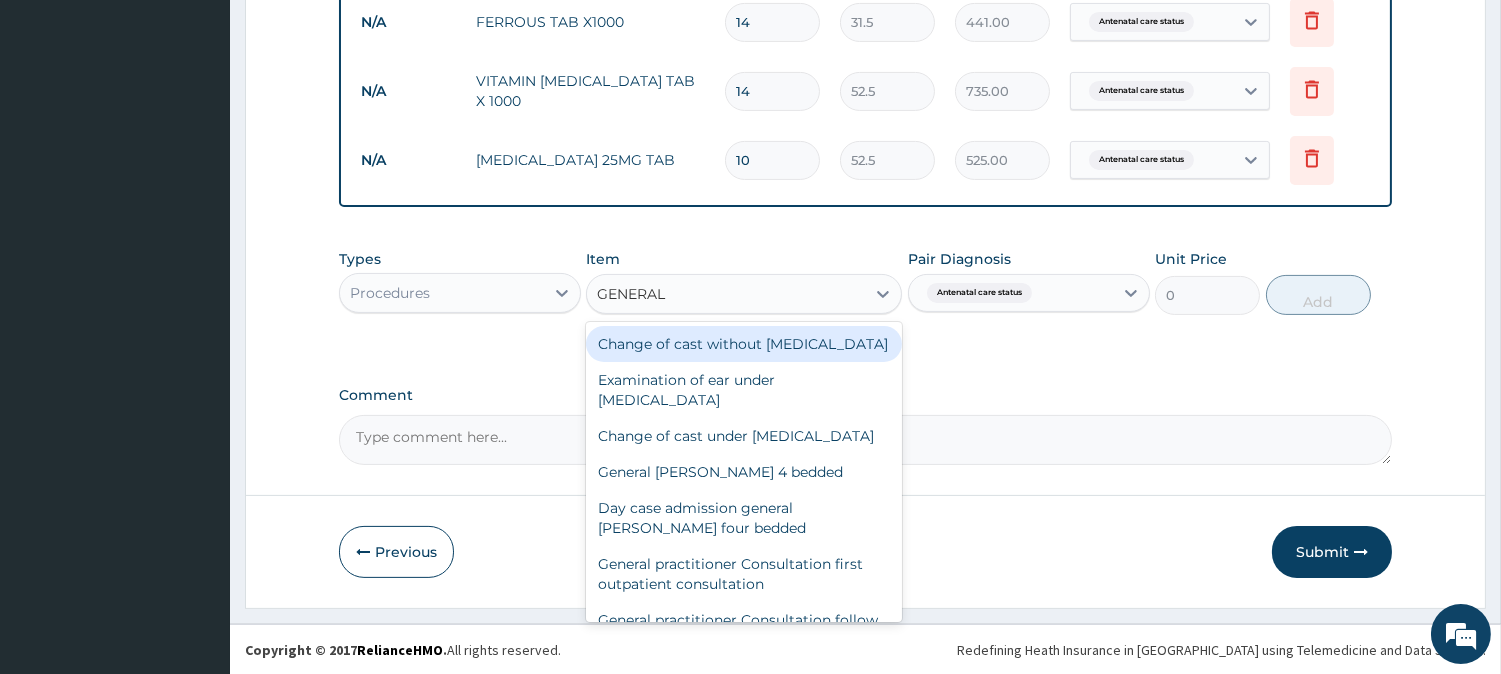 type on "GENERAL P" 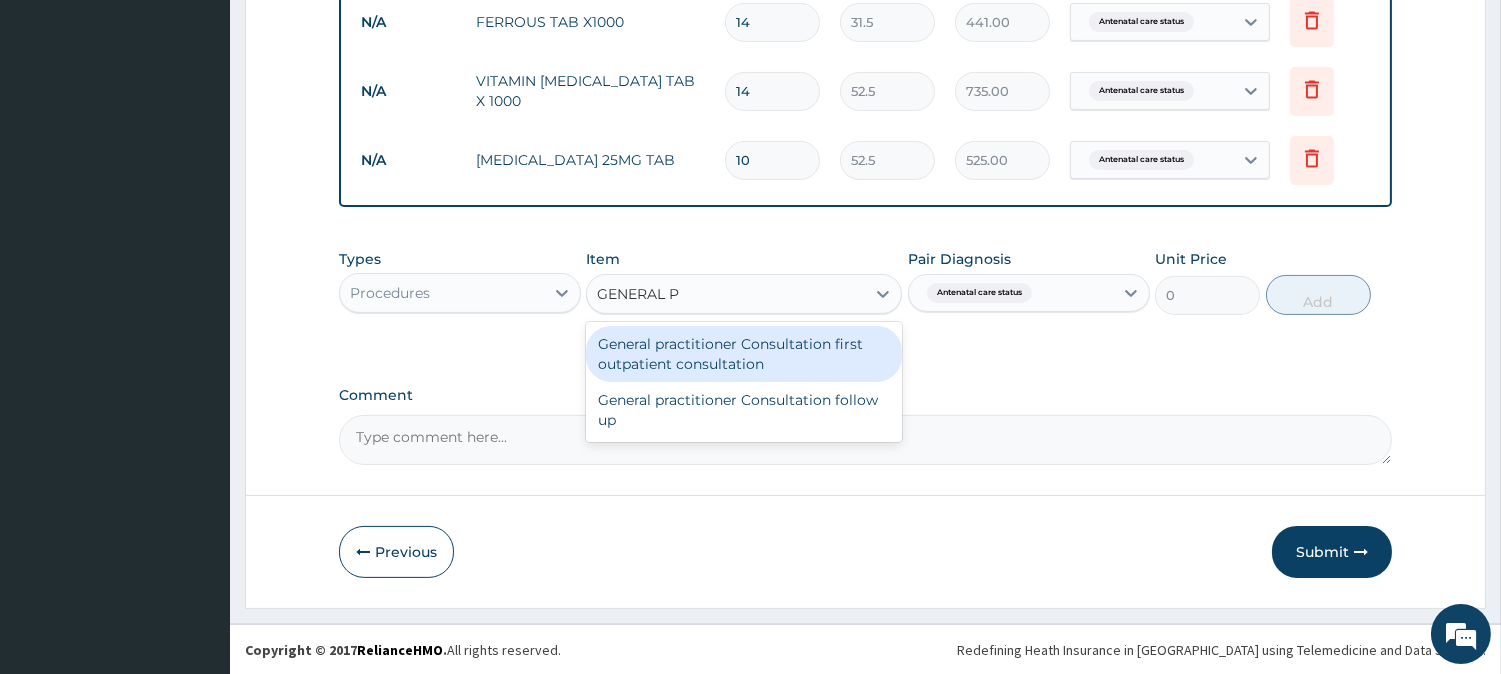 click on "General practitioner Consultation first outpatient consultation" at bounding box center [744, 354] 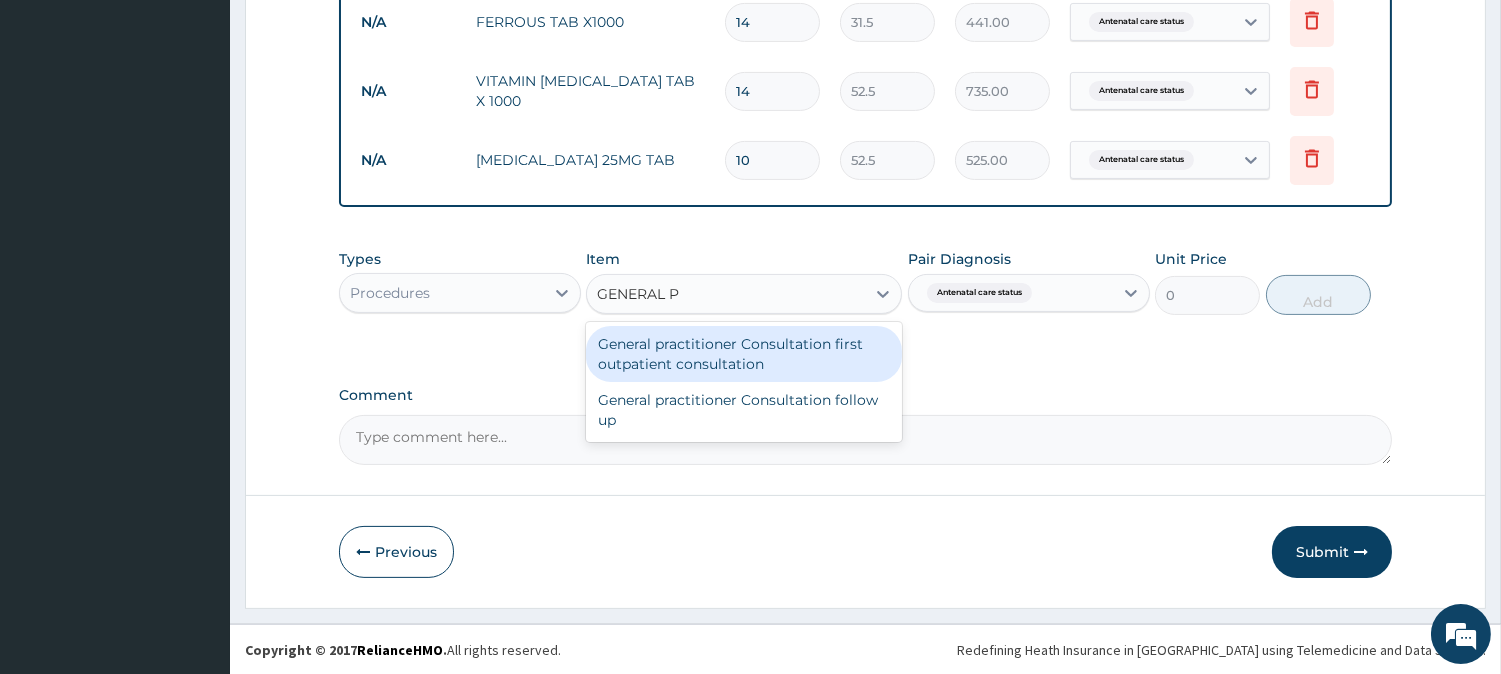 type 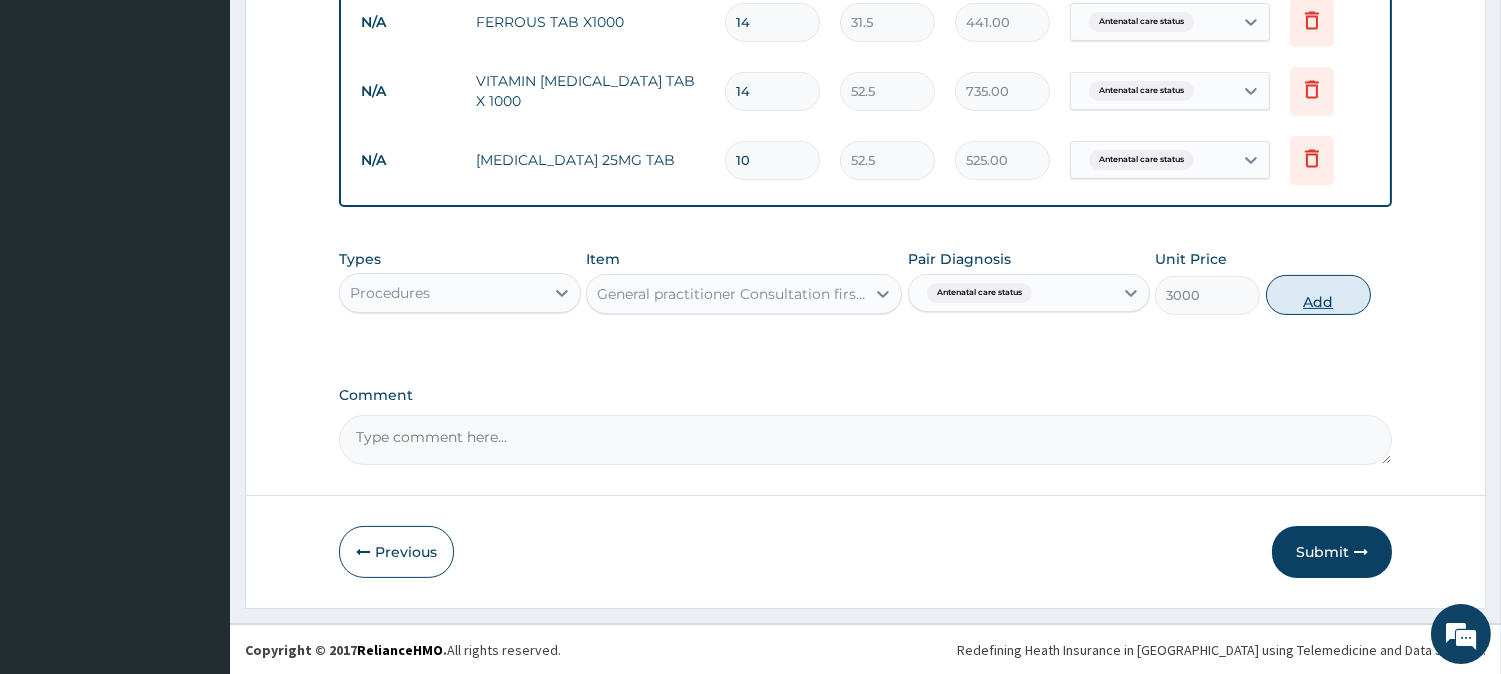 click on "Add" at bounding box center [1318, 295] 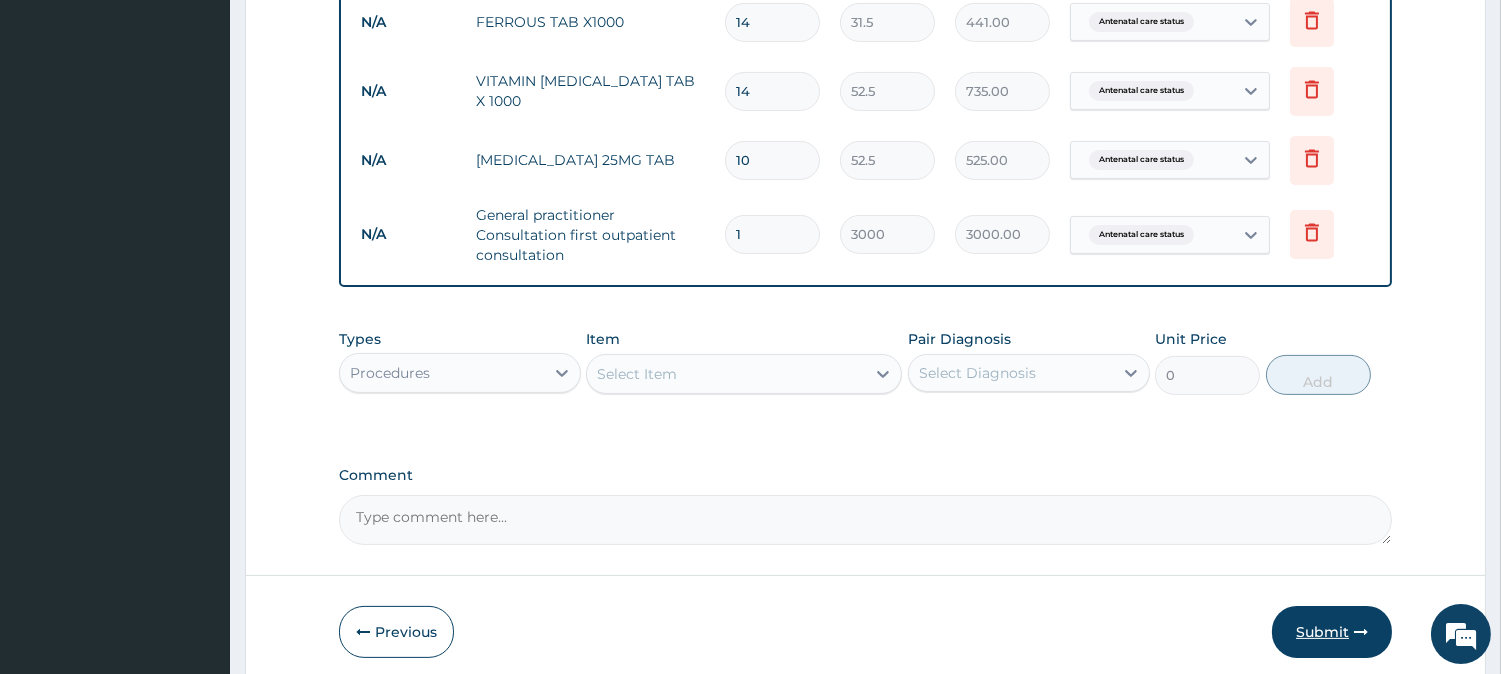 click on "Submit" at bounding box center (1332, 632) 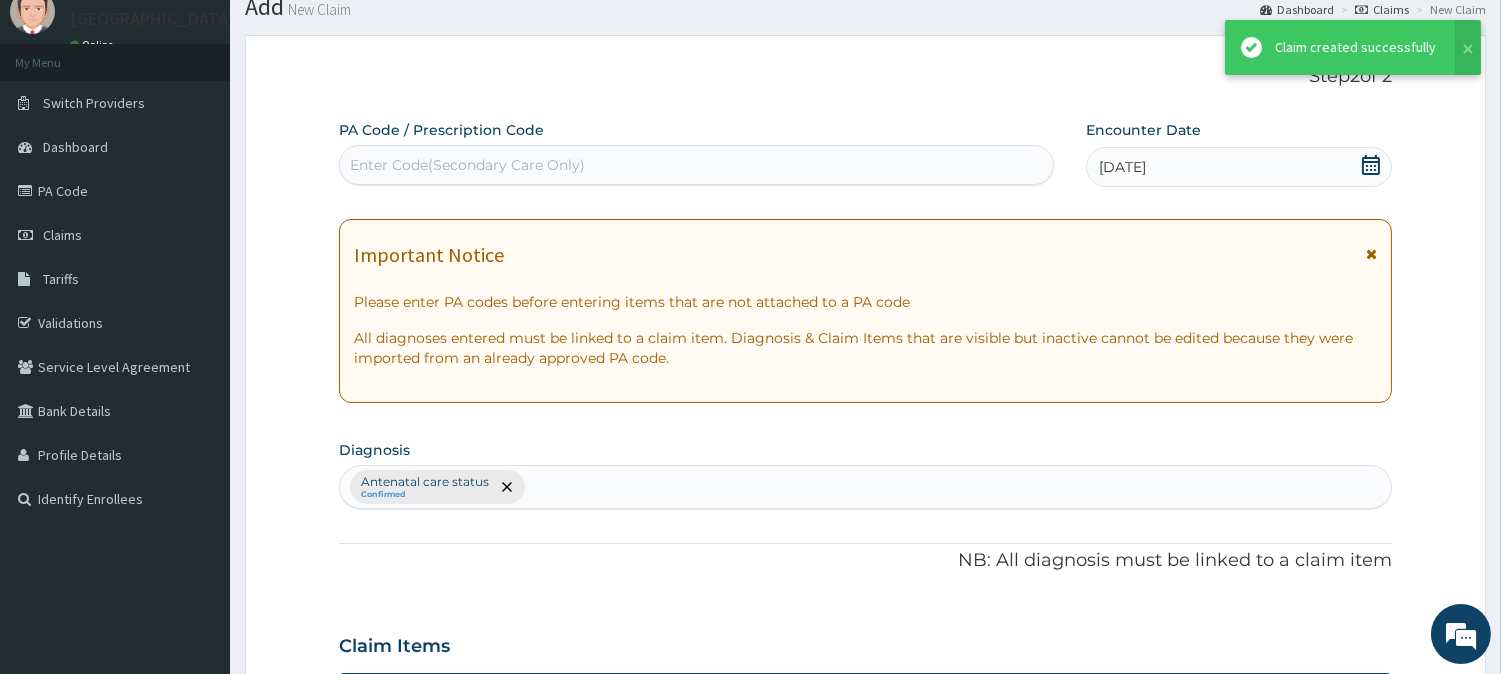 scroll, scrollTop: 948, scrollLeft: 0, axis: vertical 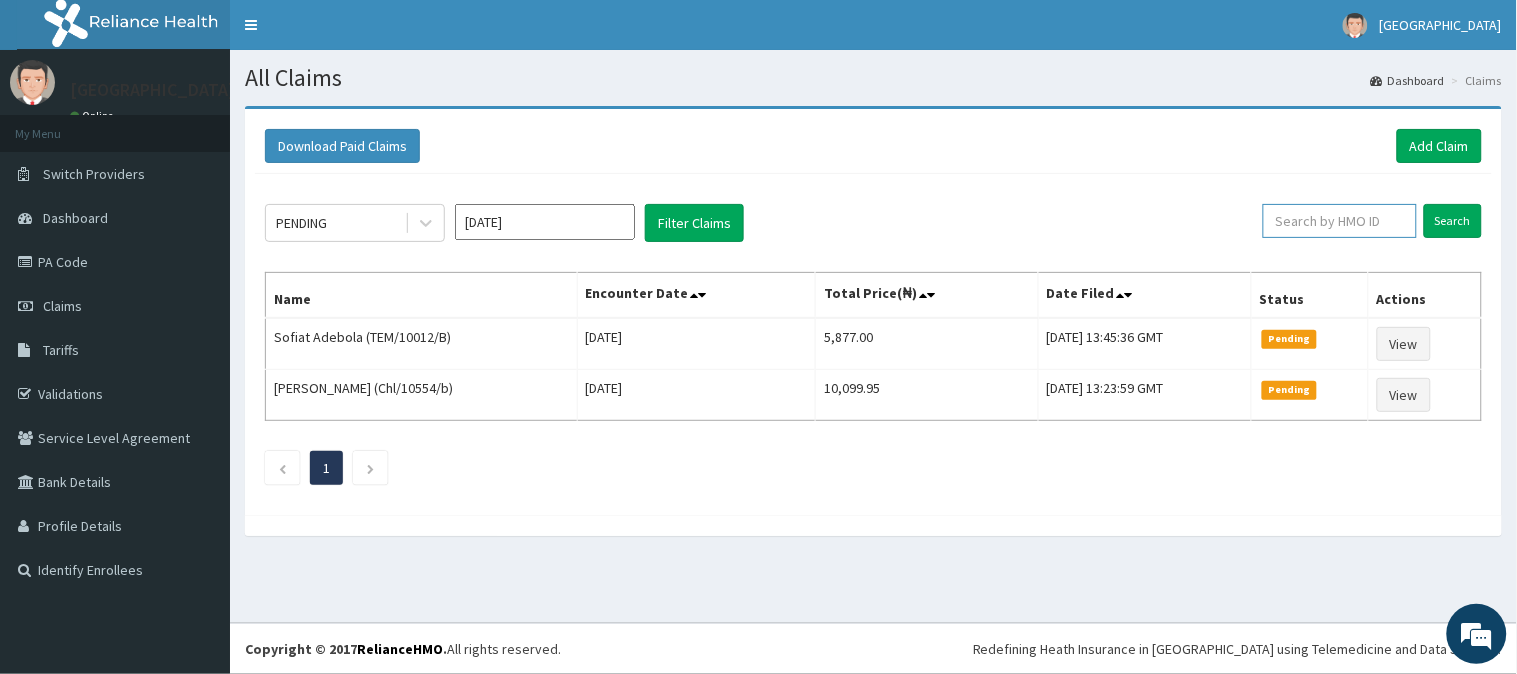 click at bounding box center [1340, 221] 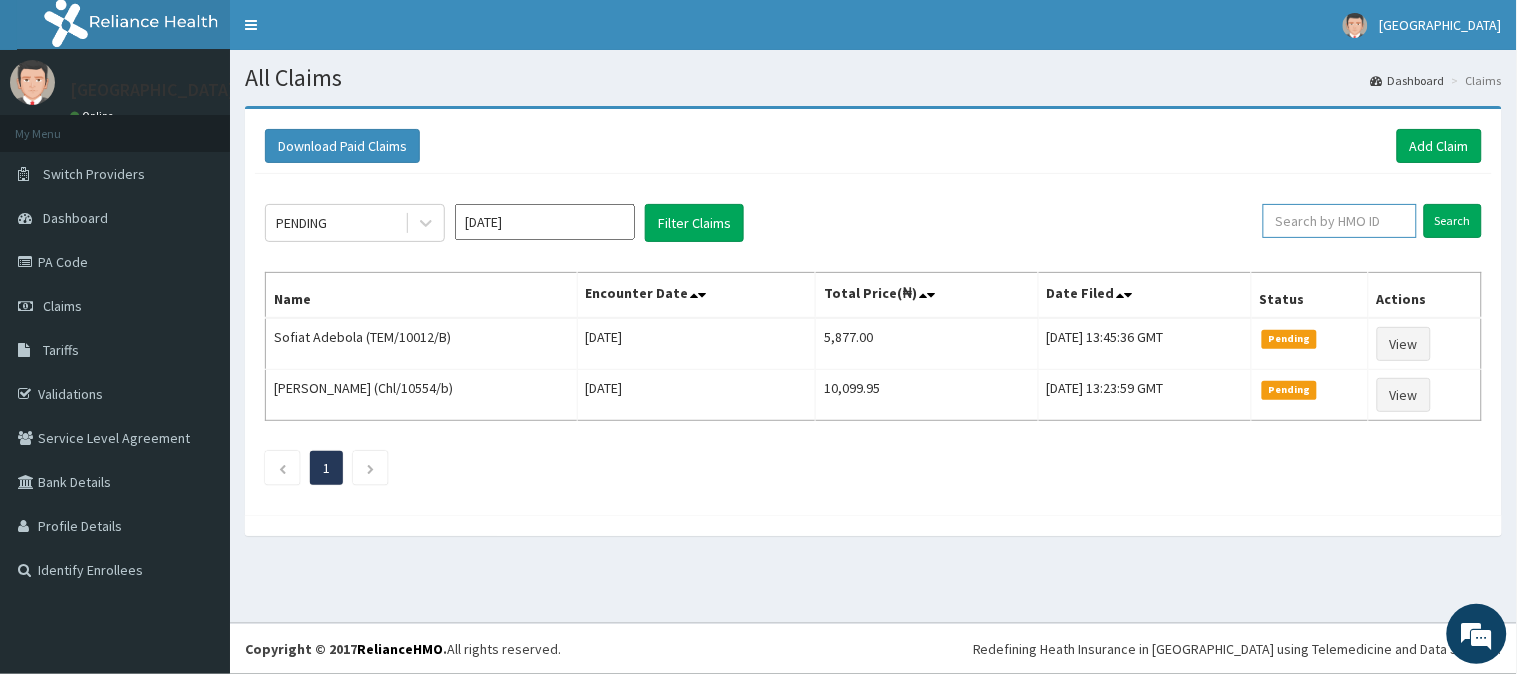 paste on "Sve/10056/a" 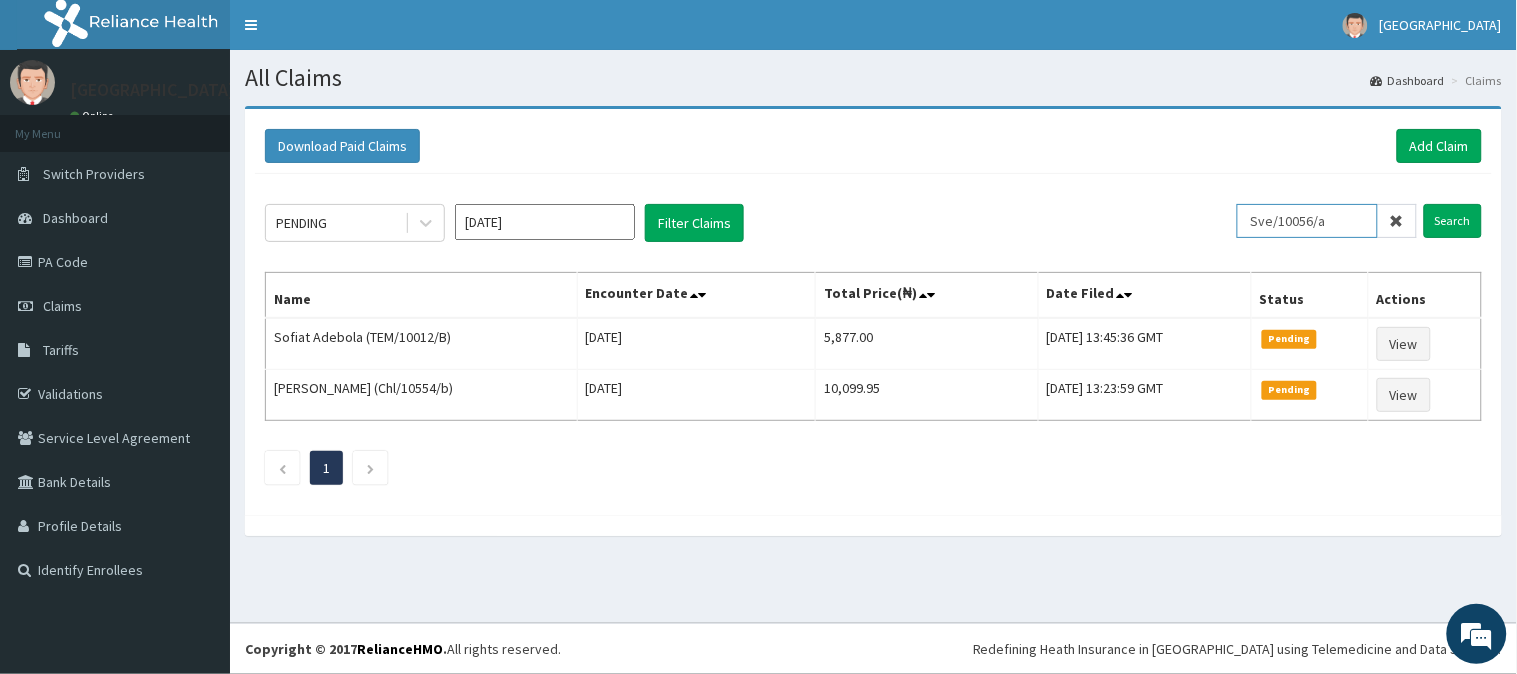 type on "Sve/10056/a" 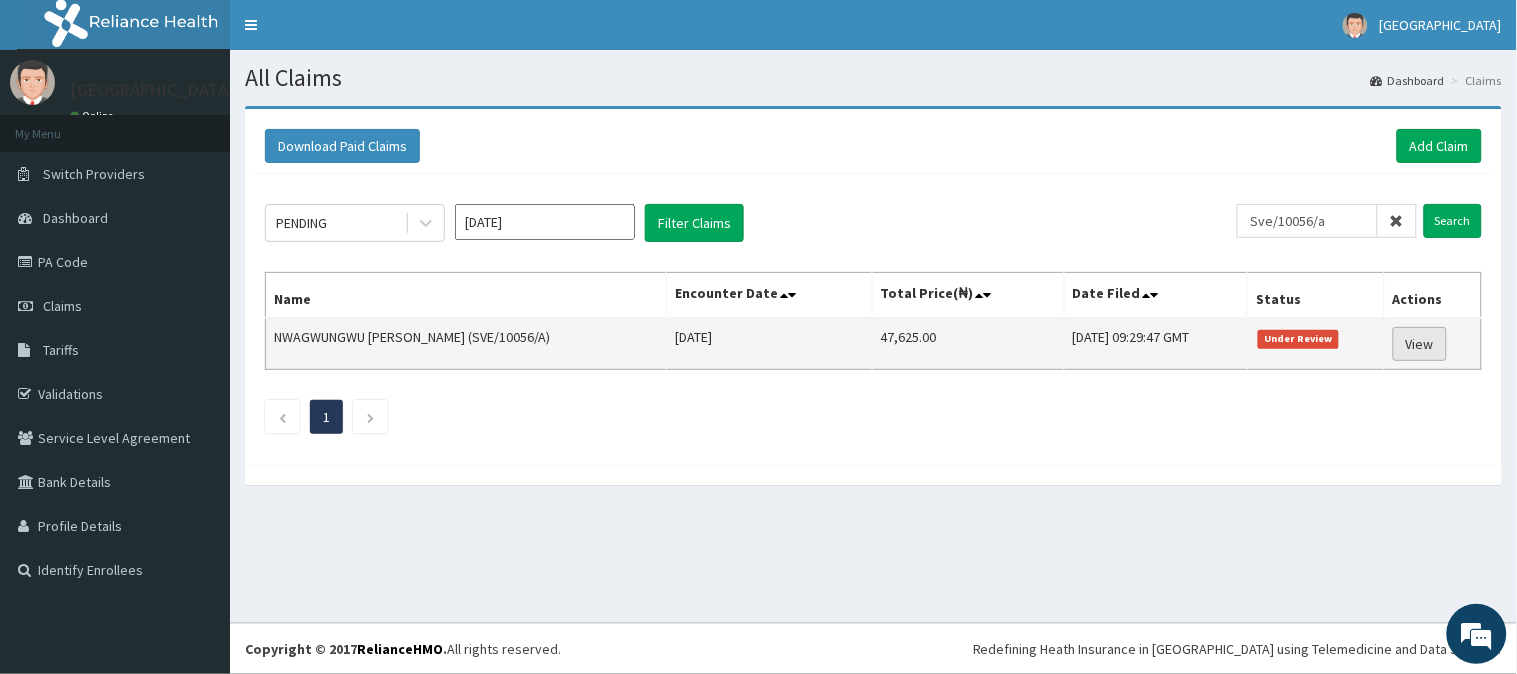 click on "View" at bounding box center (1420, 344) 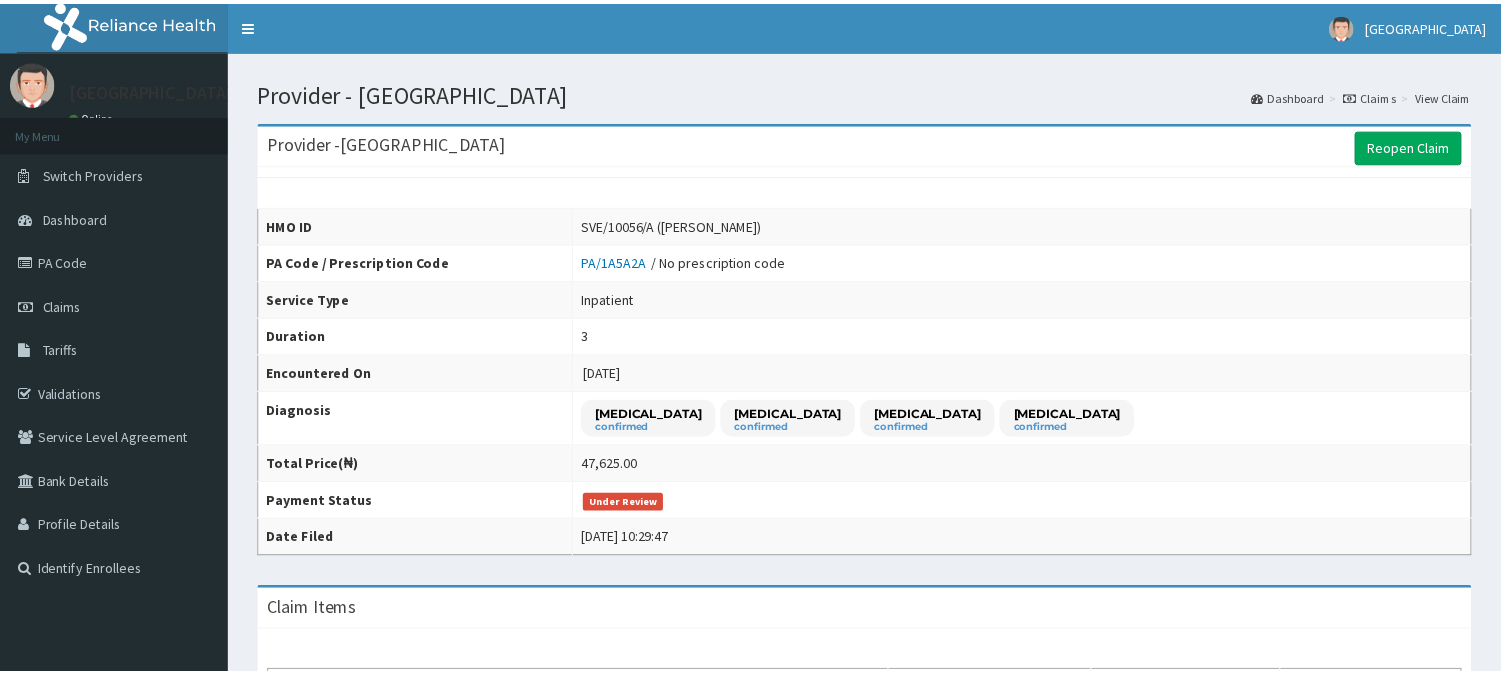 scroll, scrollTop: 0, scrollLeft: 0, axis: both 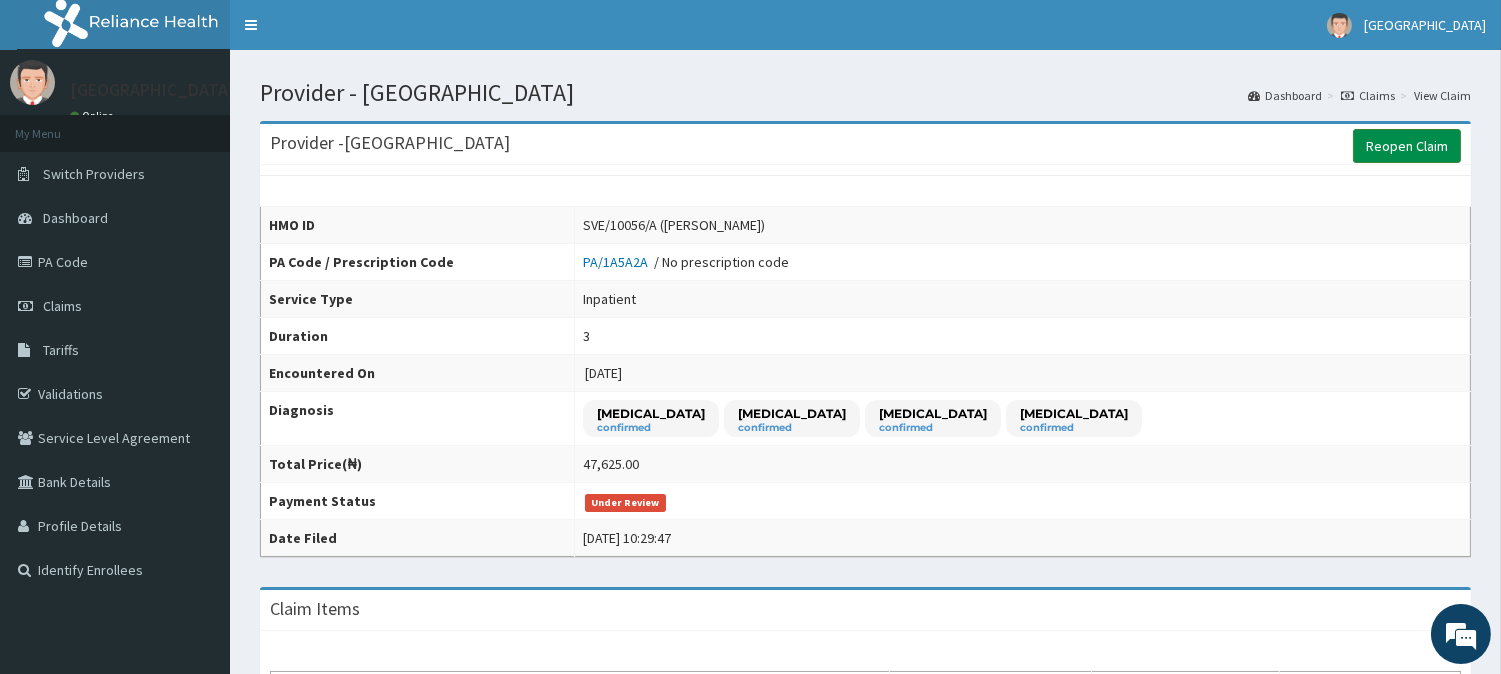 click on "Reopen Claim" at bounding box center (1407, 146) 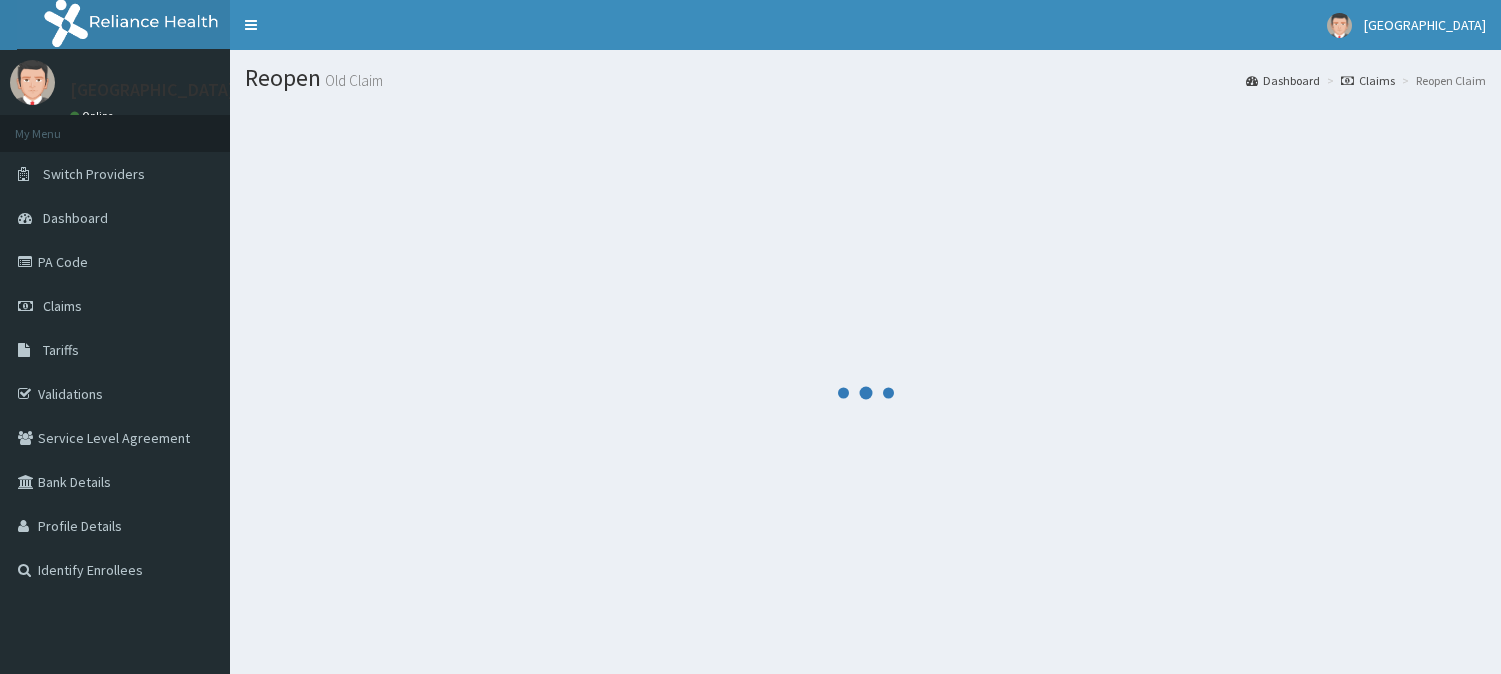 scroll, scrollTop: 0, scrollLeft: 0, axis: both 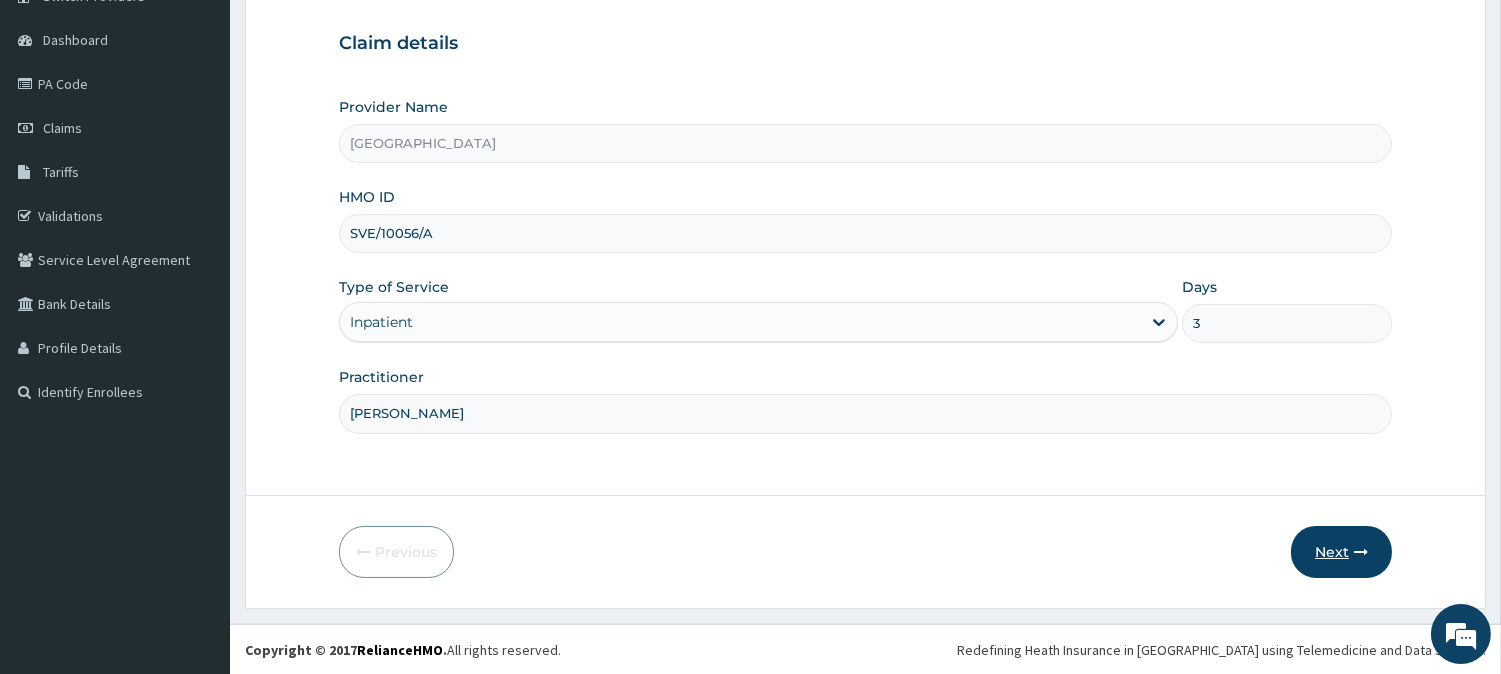 click on "Next" at bounding box center (1341, 552) 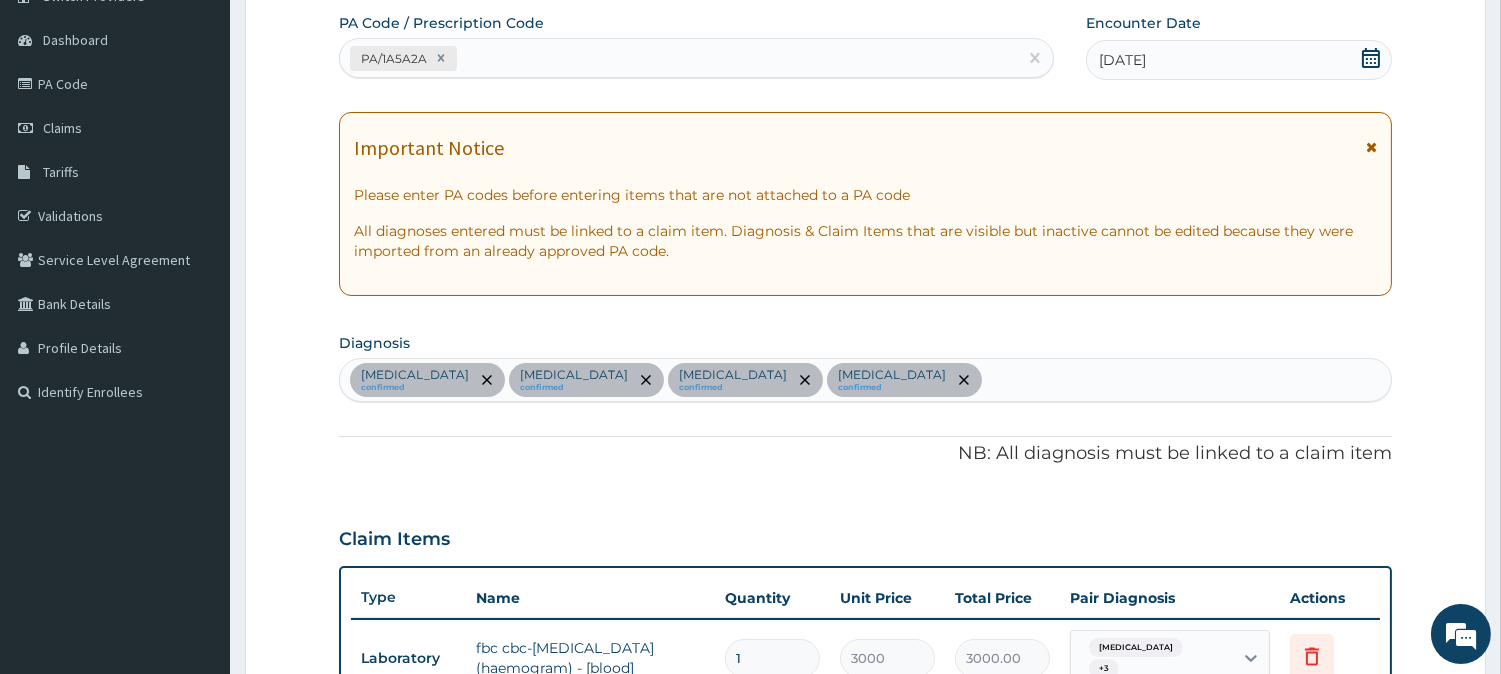 scroll, scrollTop: 938, scrollLeft: 0, axis: vertical 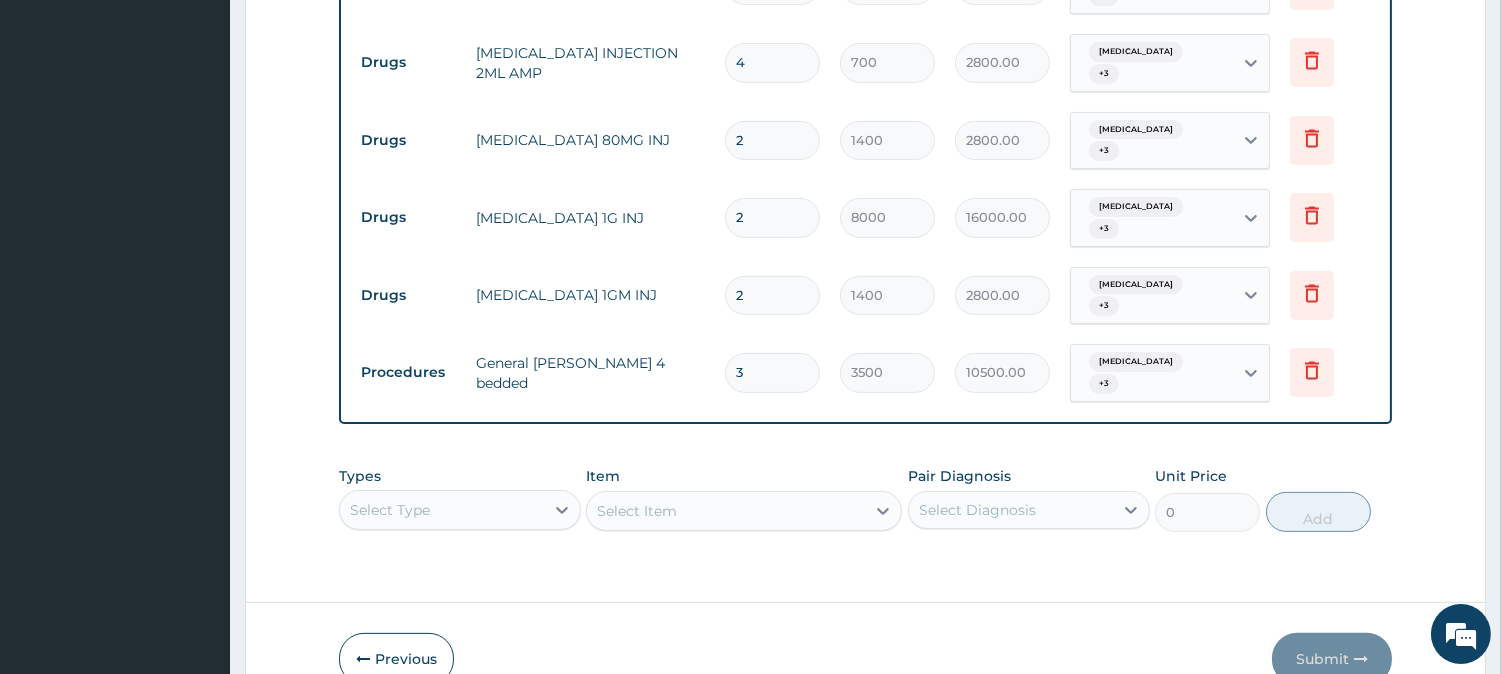 click on "Types Select Type Item Select Item Pair Diagnosis Select Diagnosis Unit Price 0 Add" at bounding box center [865, 499] 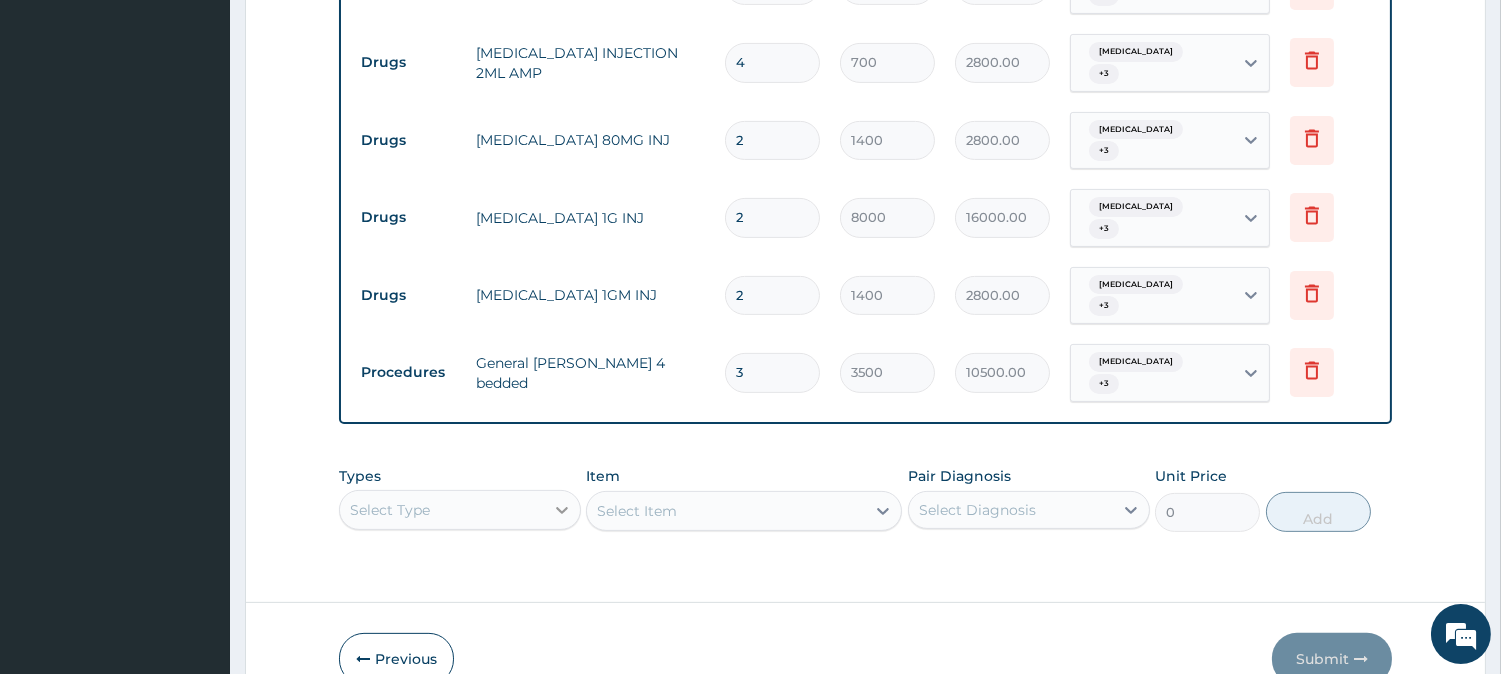 click 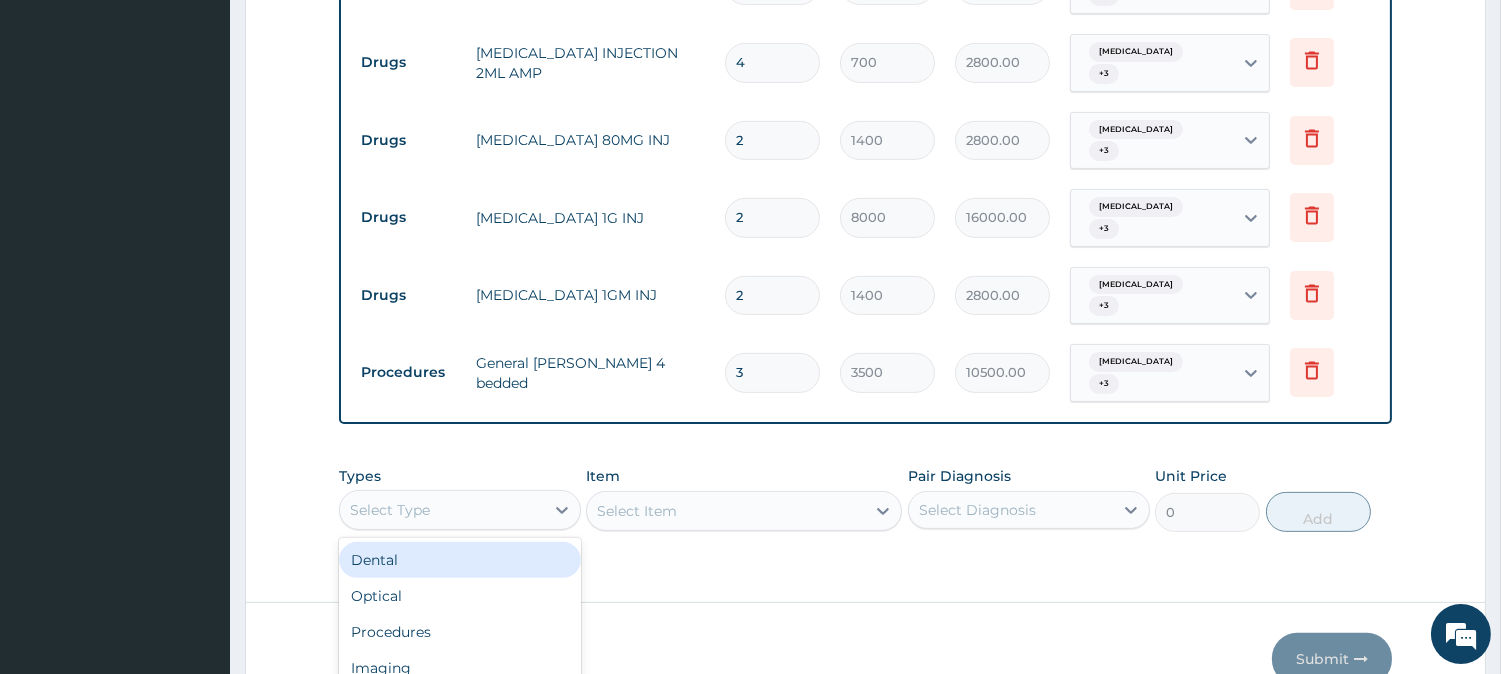scroll, scrollTop: 54, scrollLeft: 0, axis: vertical 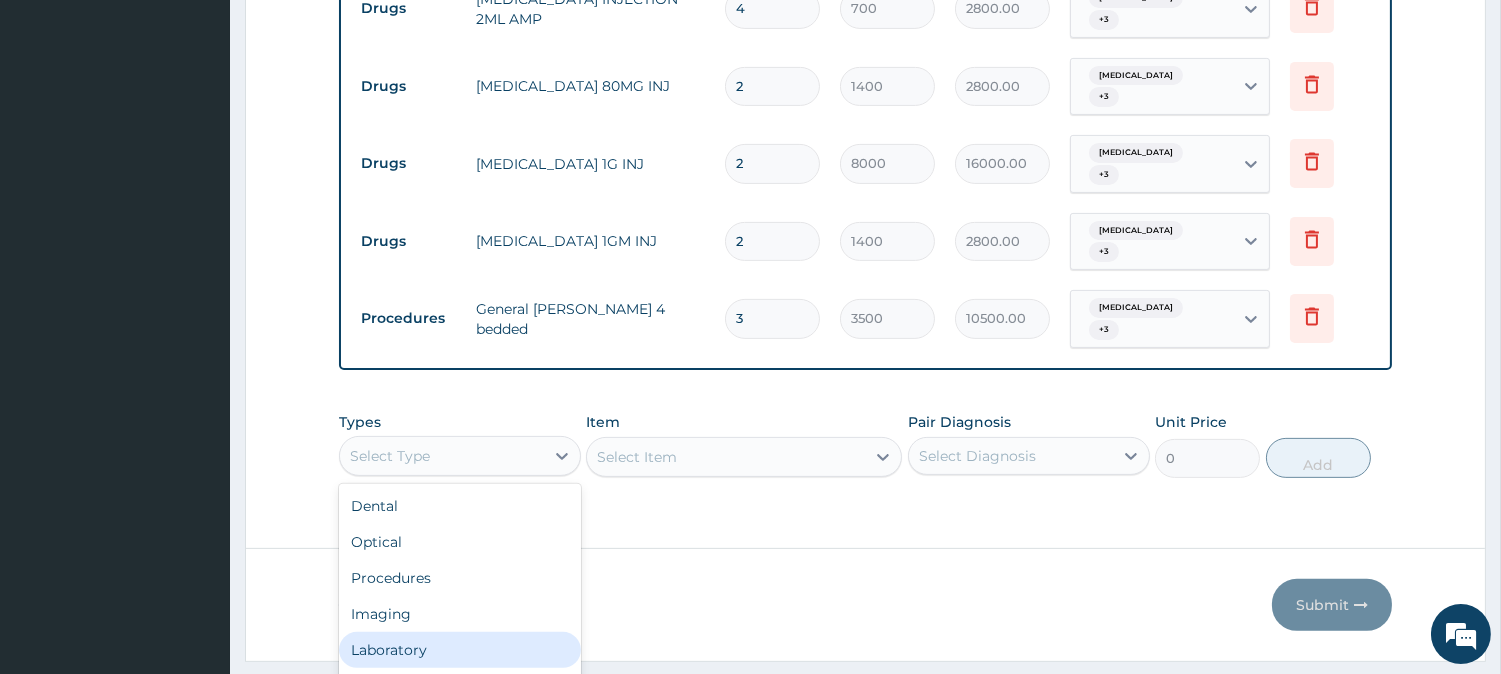 click on "Laboratory" at bounding box center (460, 650) 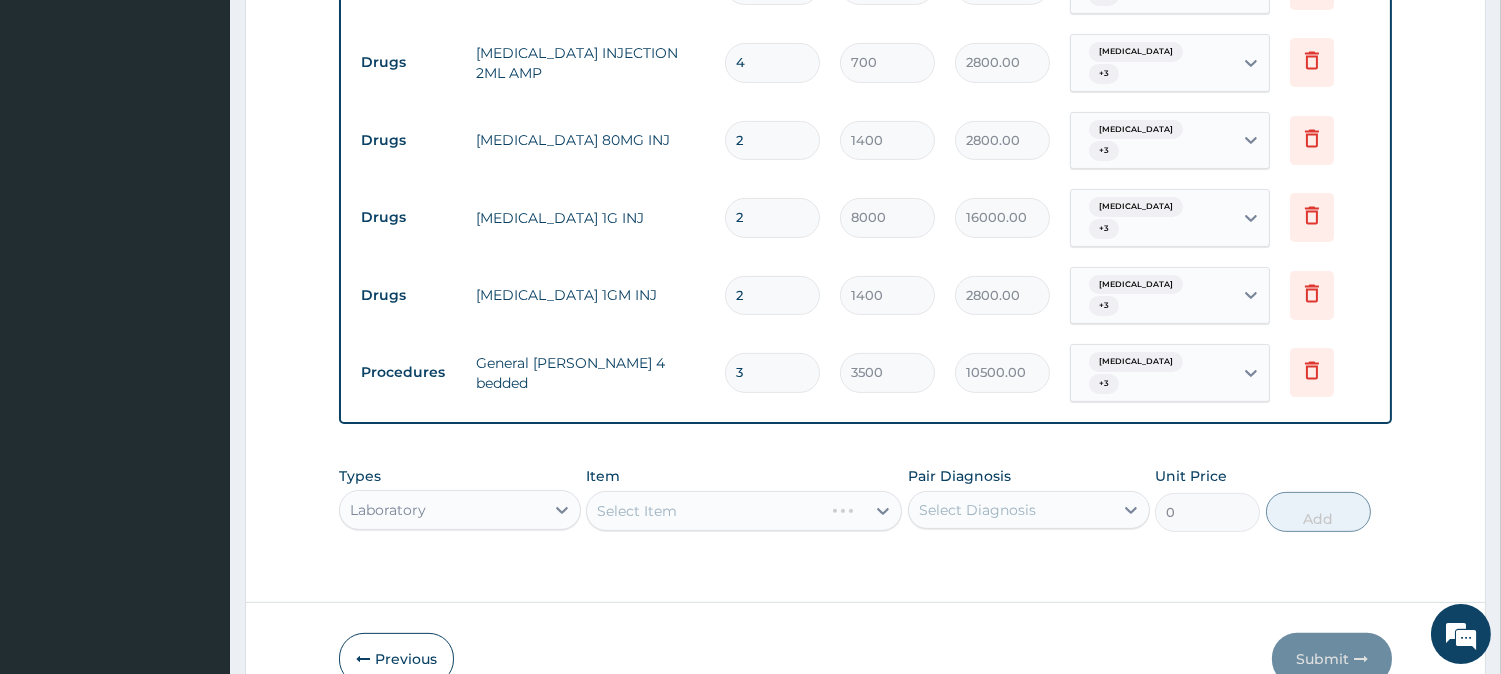 scroll, scrollTop: 0, scrollLeft: 0, axis: both 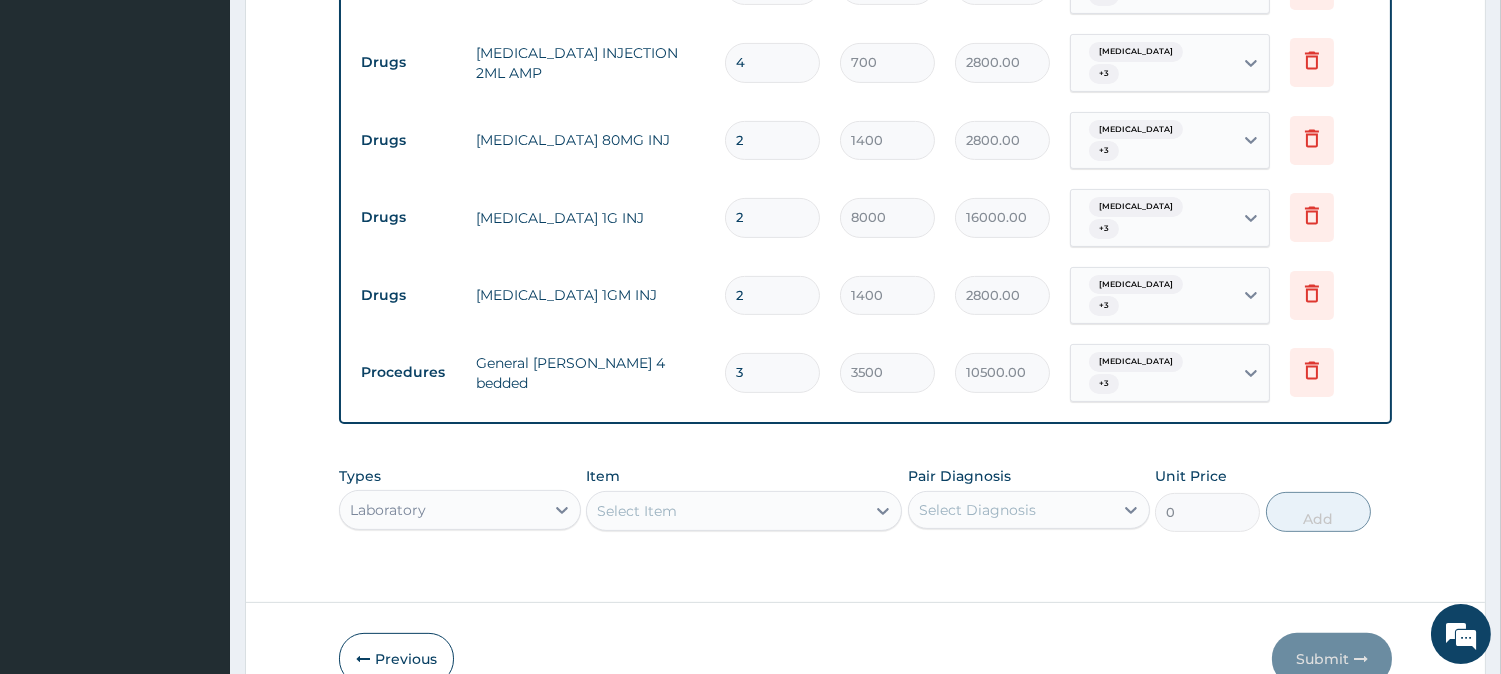 click on "Select Item" at bounding box center [726, 511] 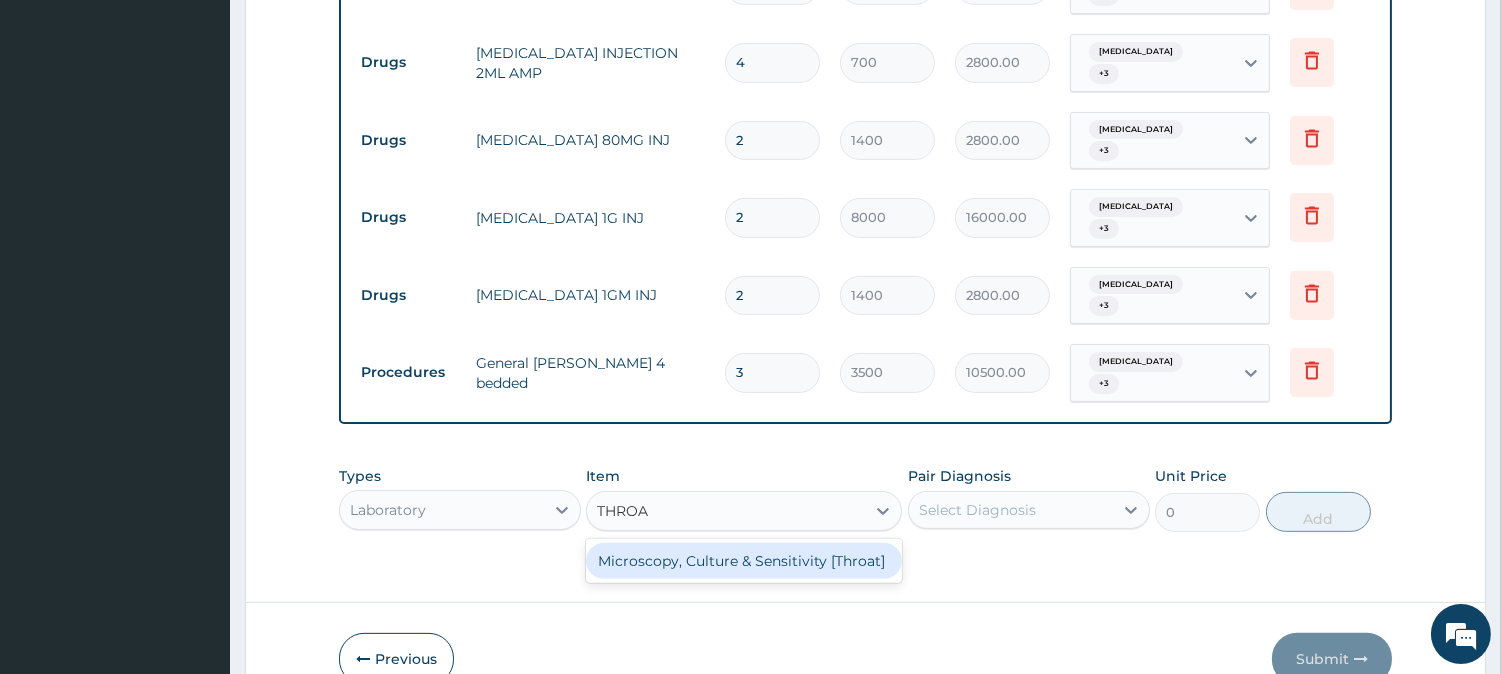 scroll, scrollTop: 0, scrollLeft: 0, axis: both 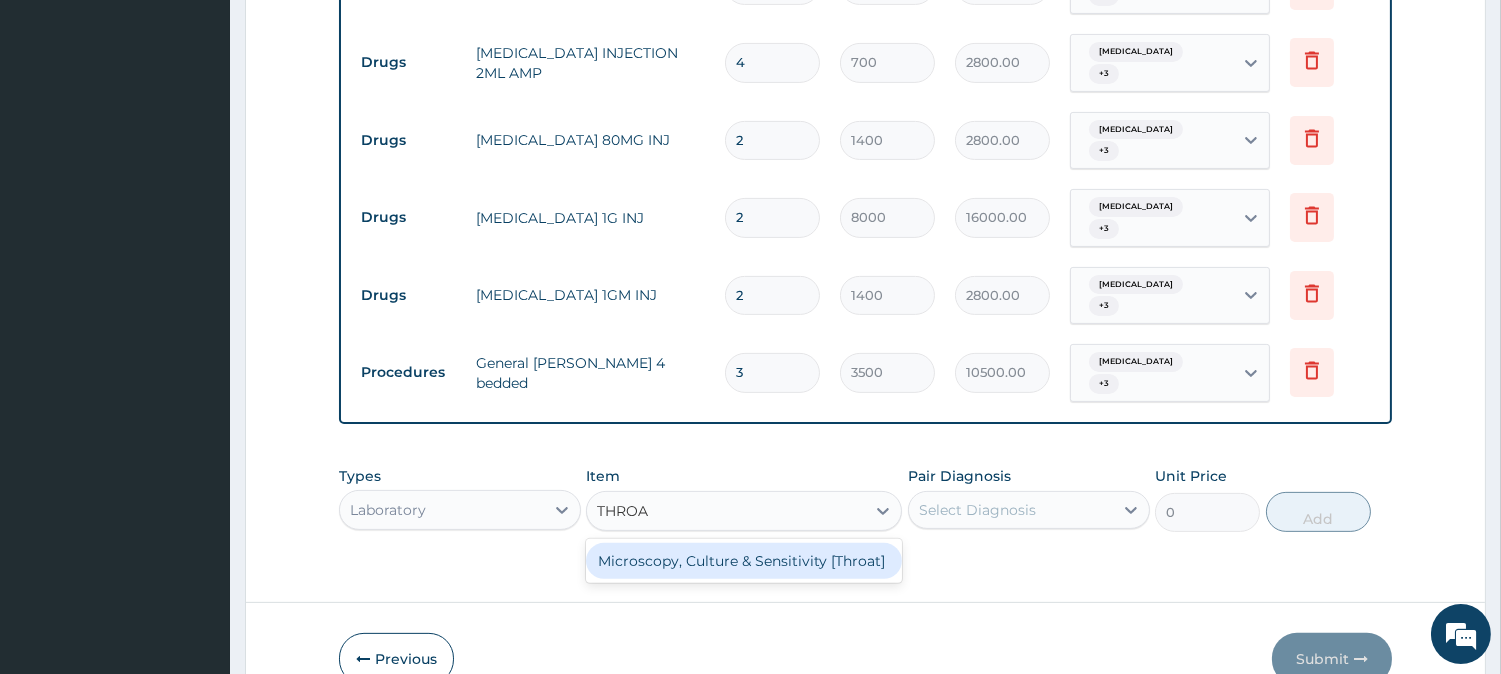 type on "THROAT" 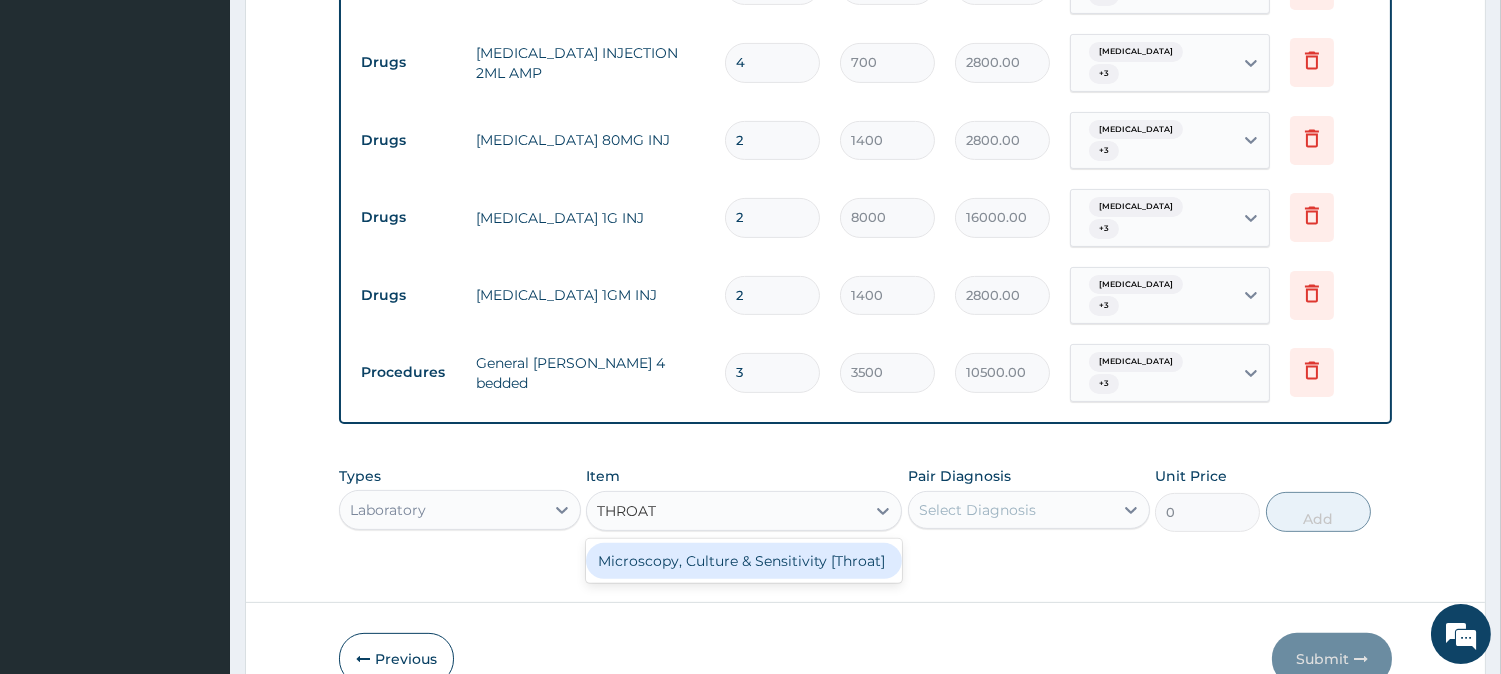 click on "Microscopy, Culture & Sensitivity [Throat]" at bounding box center [744, 561] 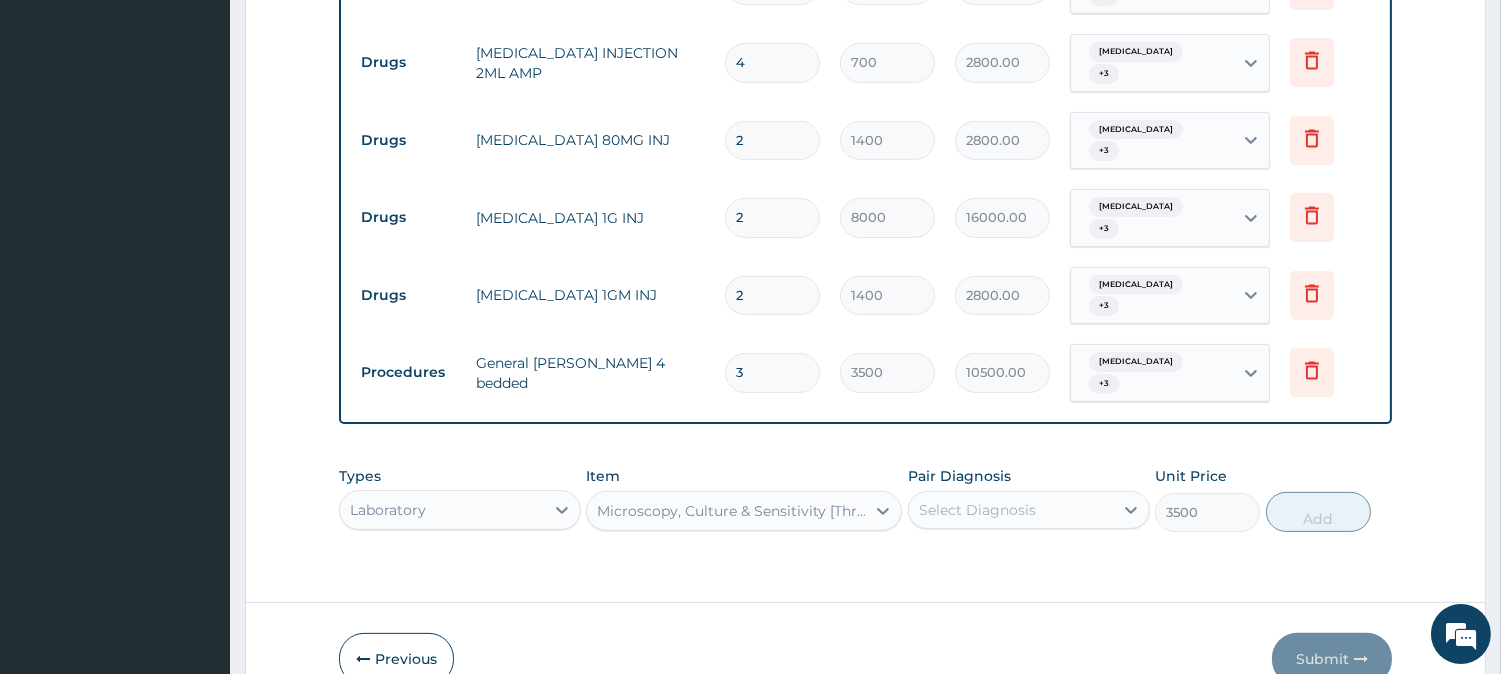 type 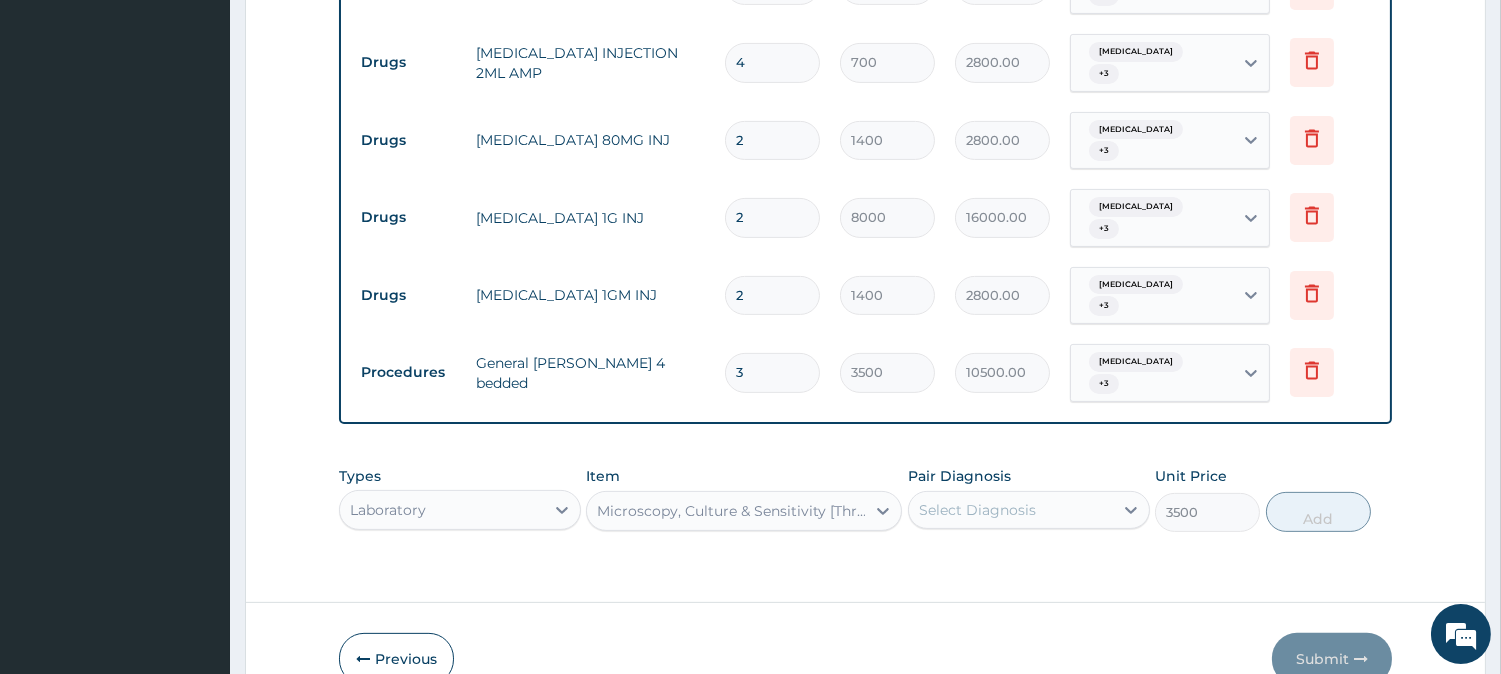 type on "3500" 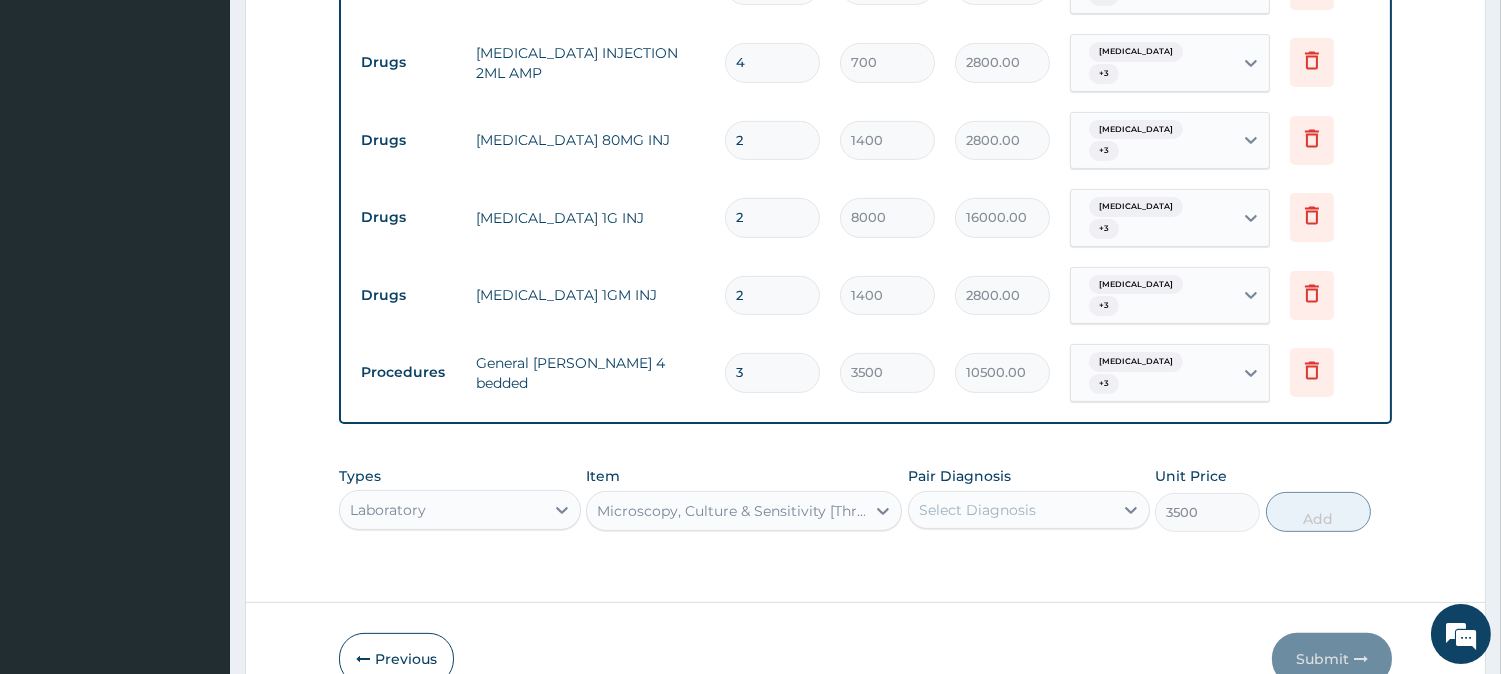 click on "Select Diagnosis" at bounding box center (977, 510) 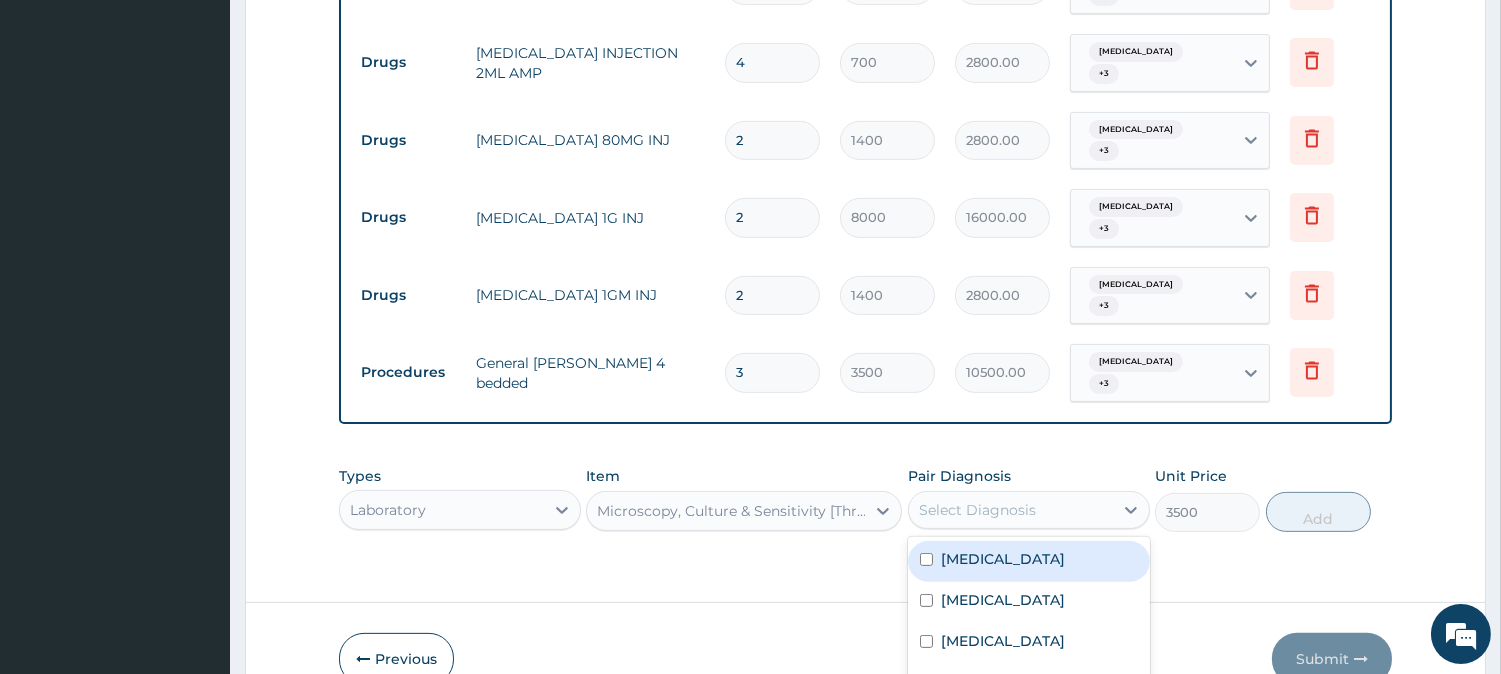 click on "Sepsis" at bounding box center (1029, 561) 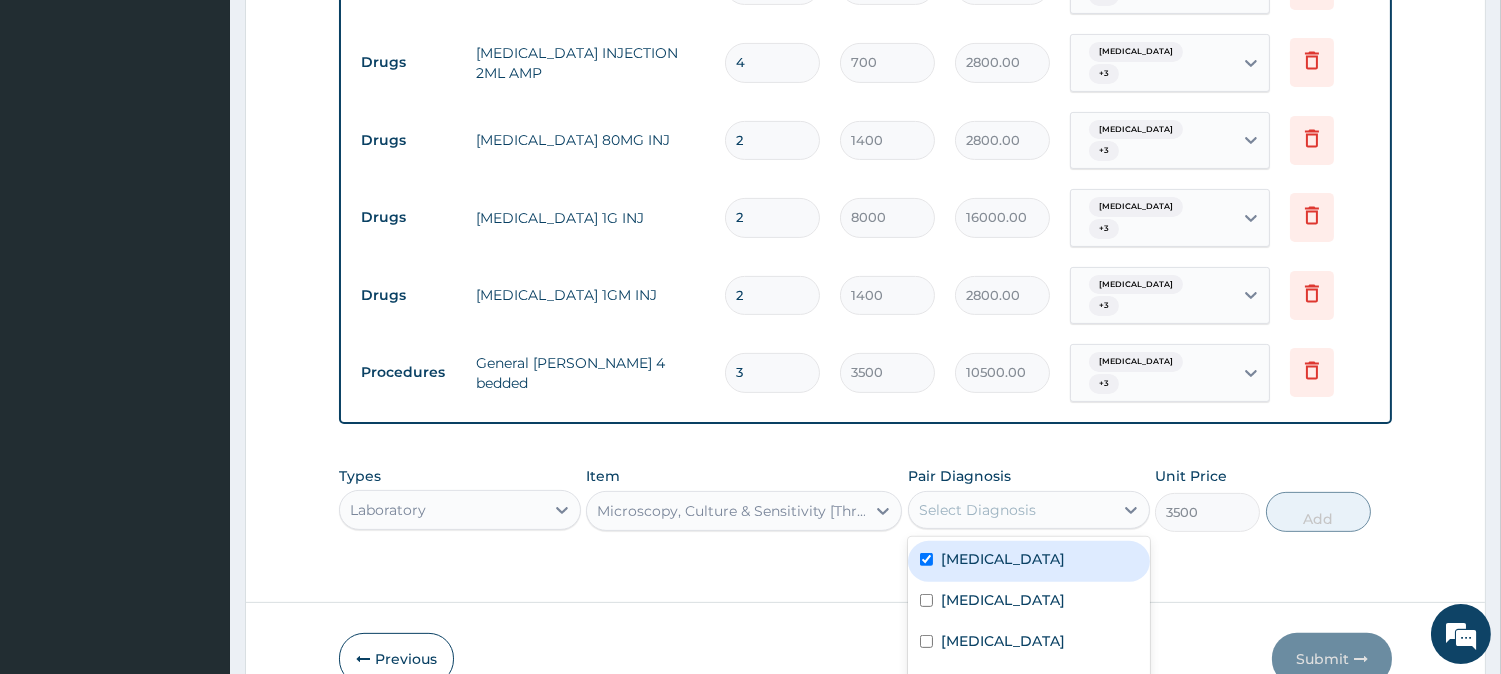 checkbox on "true" 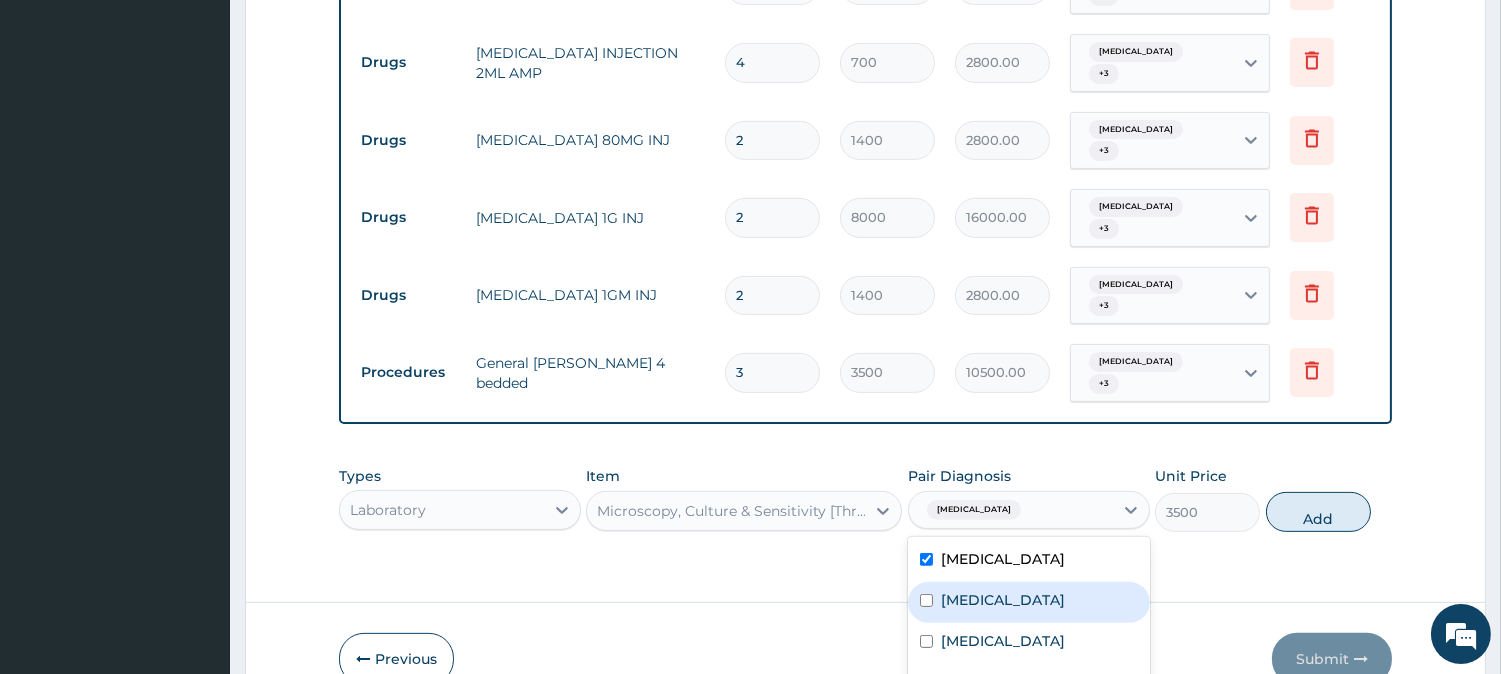 click on "Malaria" at bounding box center [1003, 600] 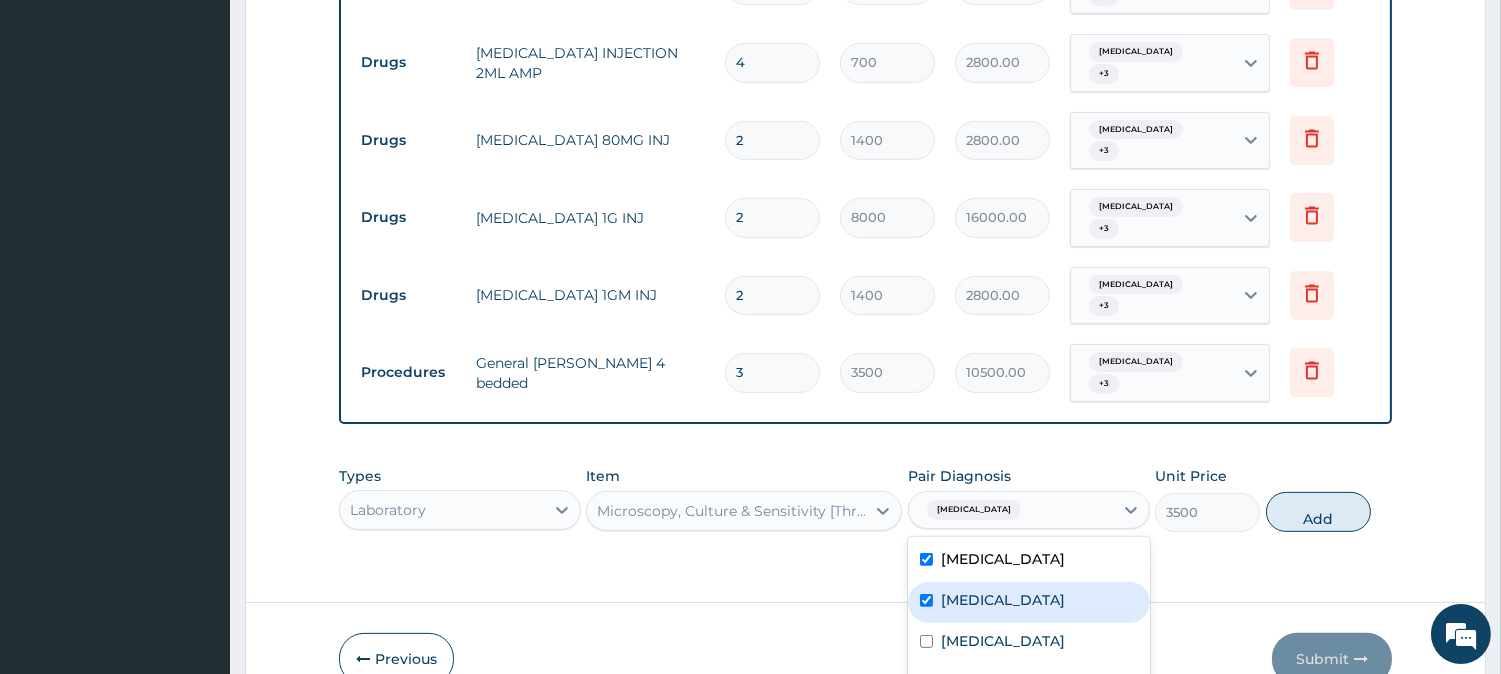 checkbox on "true" 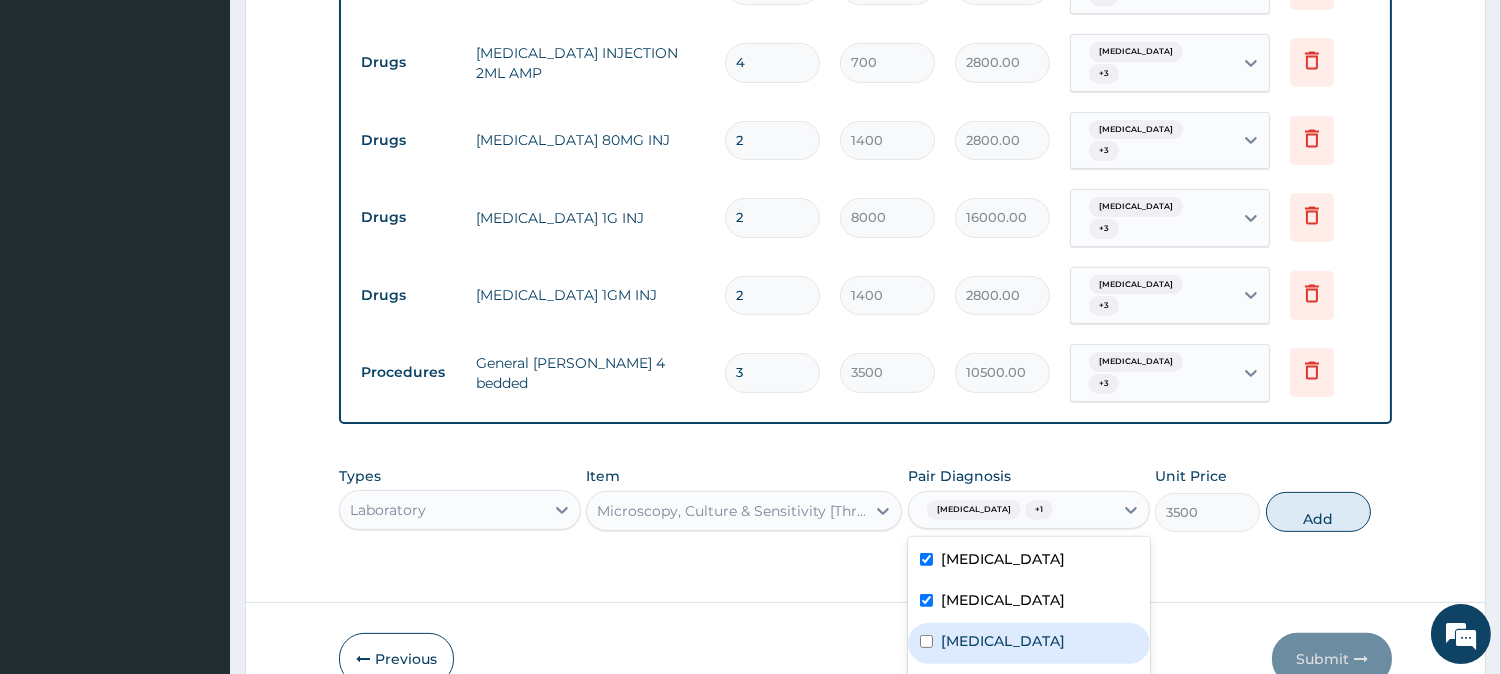 click on "Bacteremia" at bounding box center [1003, 641] 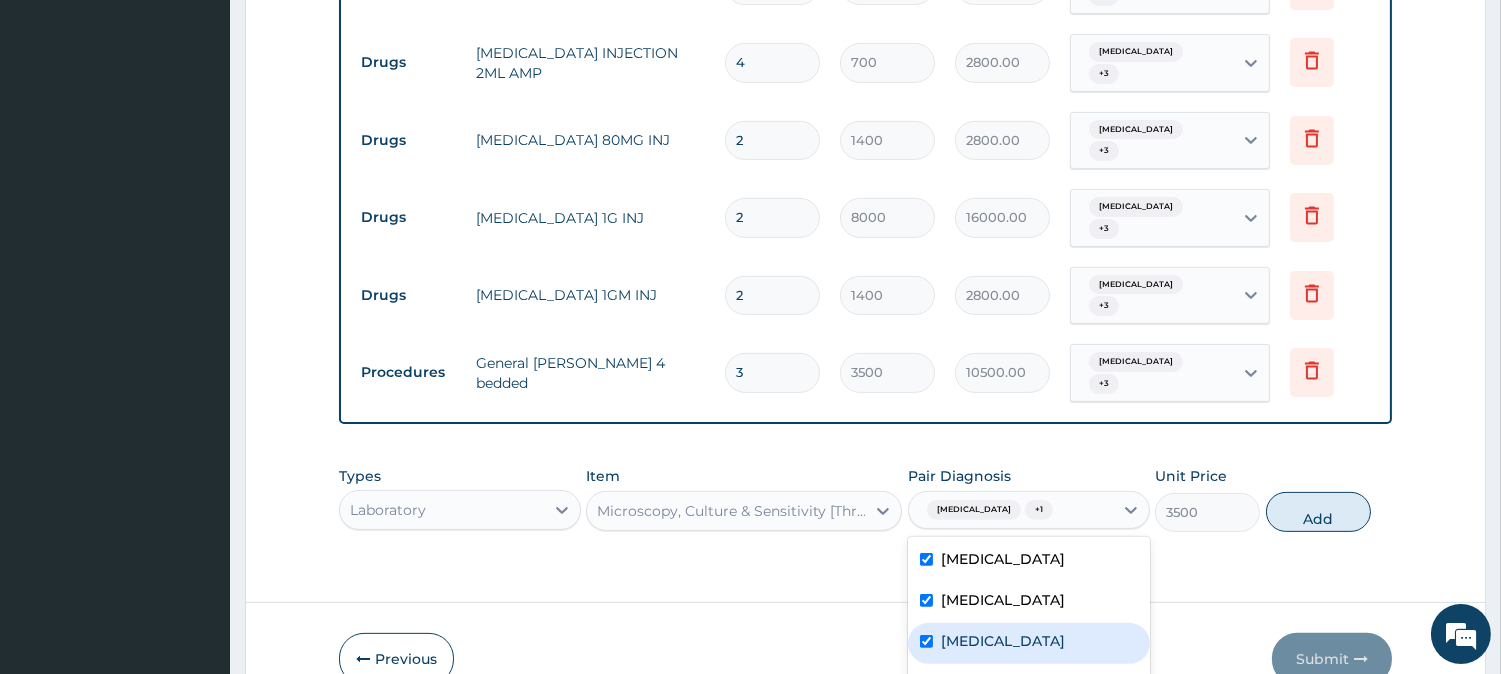 checkbox on "true" 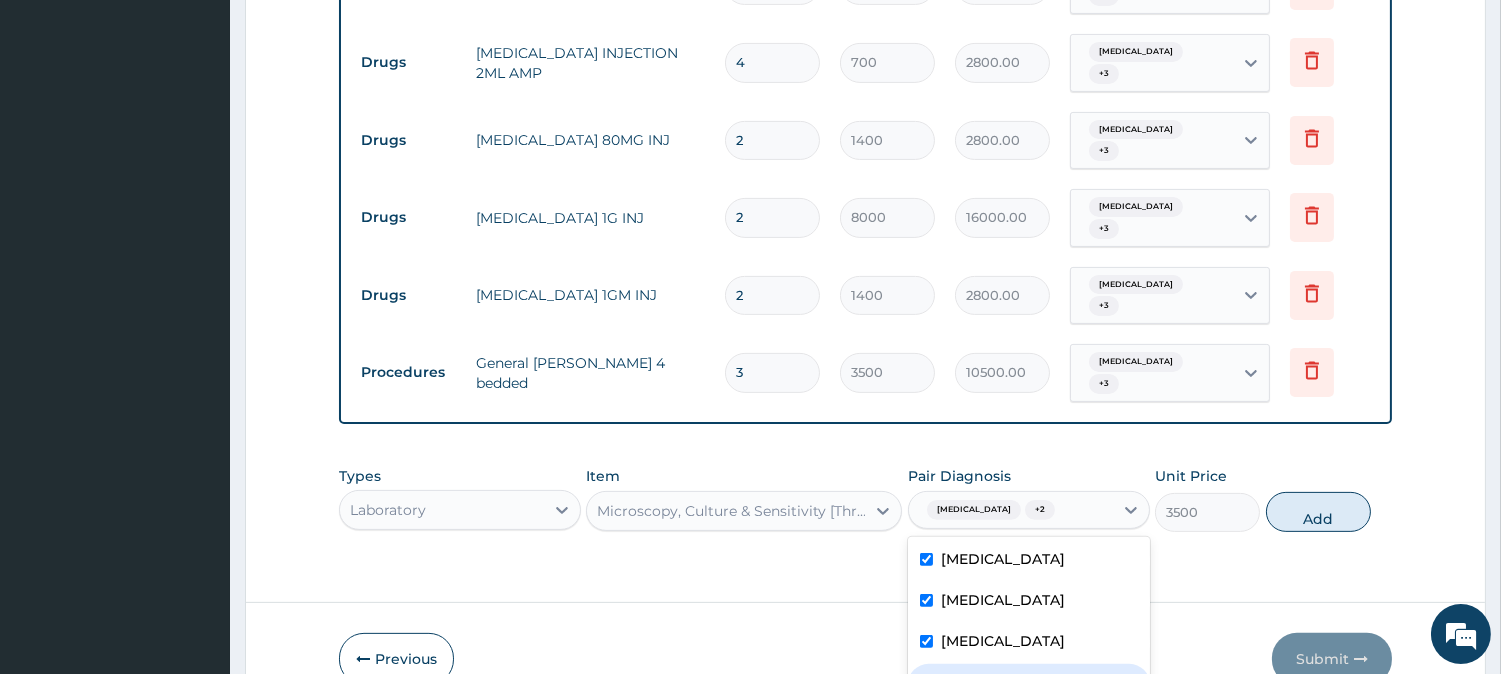 checkbox on "true" 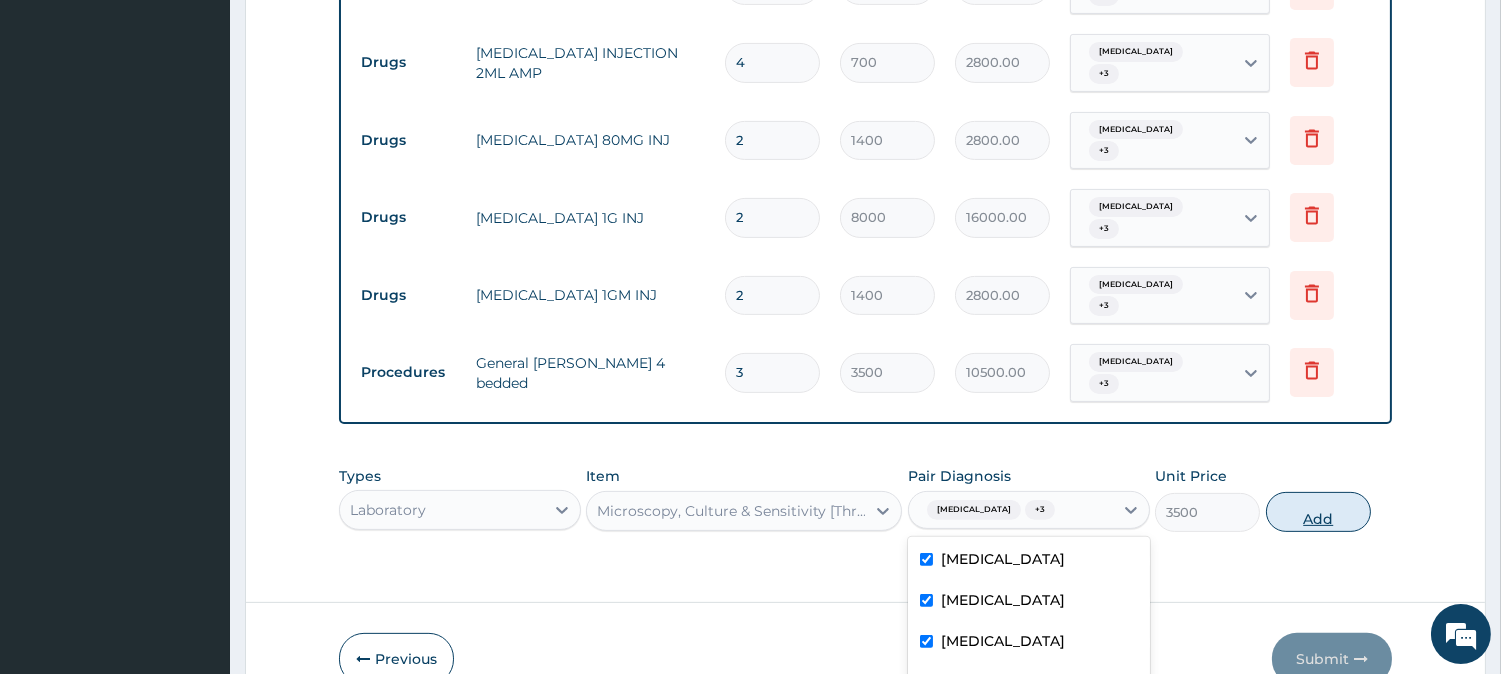 click on "Add" at bounding box center [1318, 512] 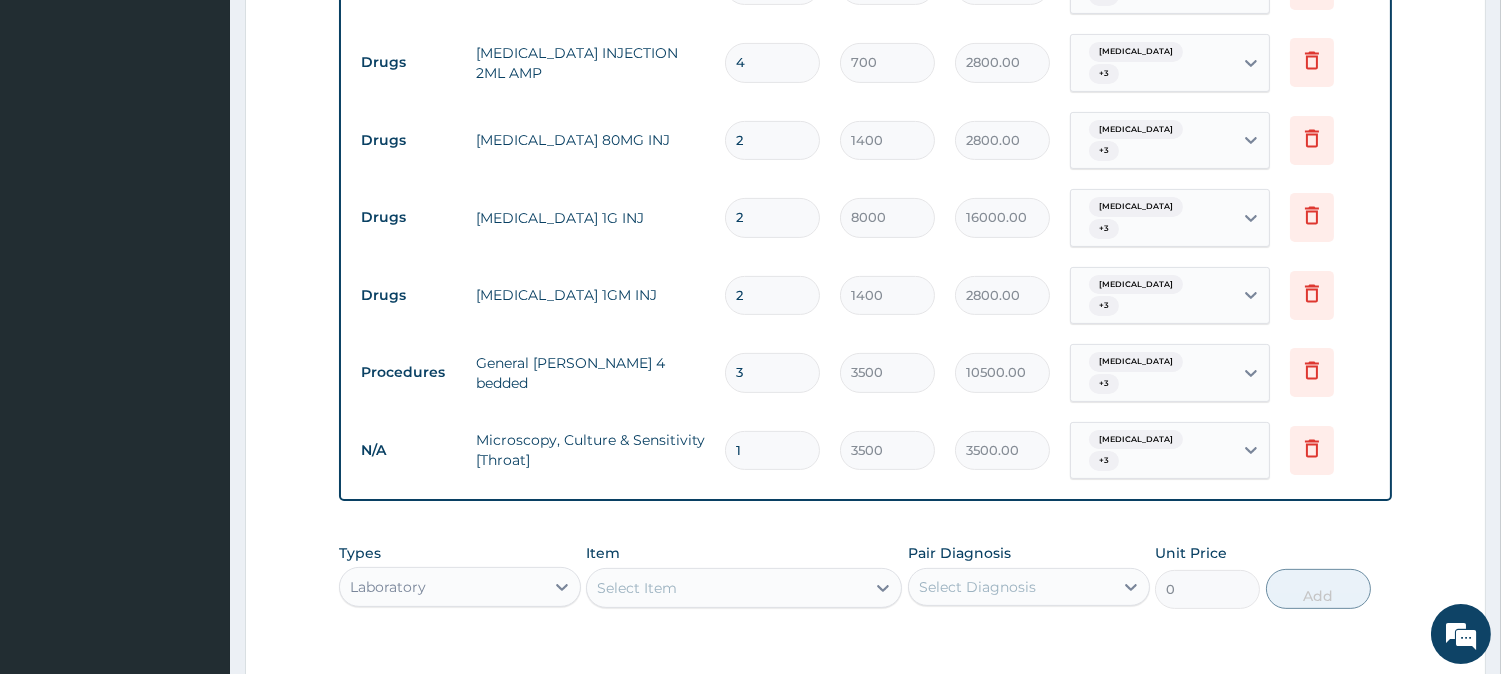 click on "Select Item" at bounding box center [726, 588] 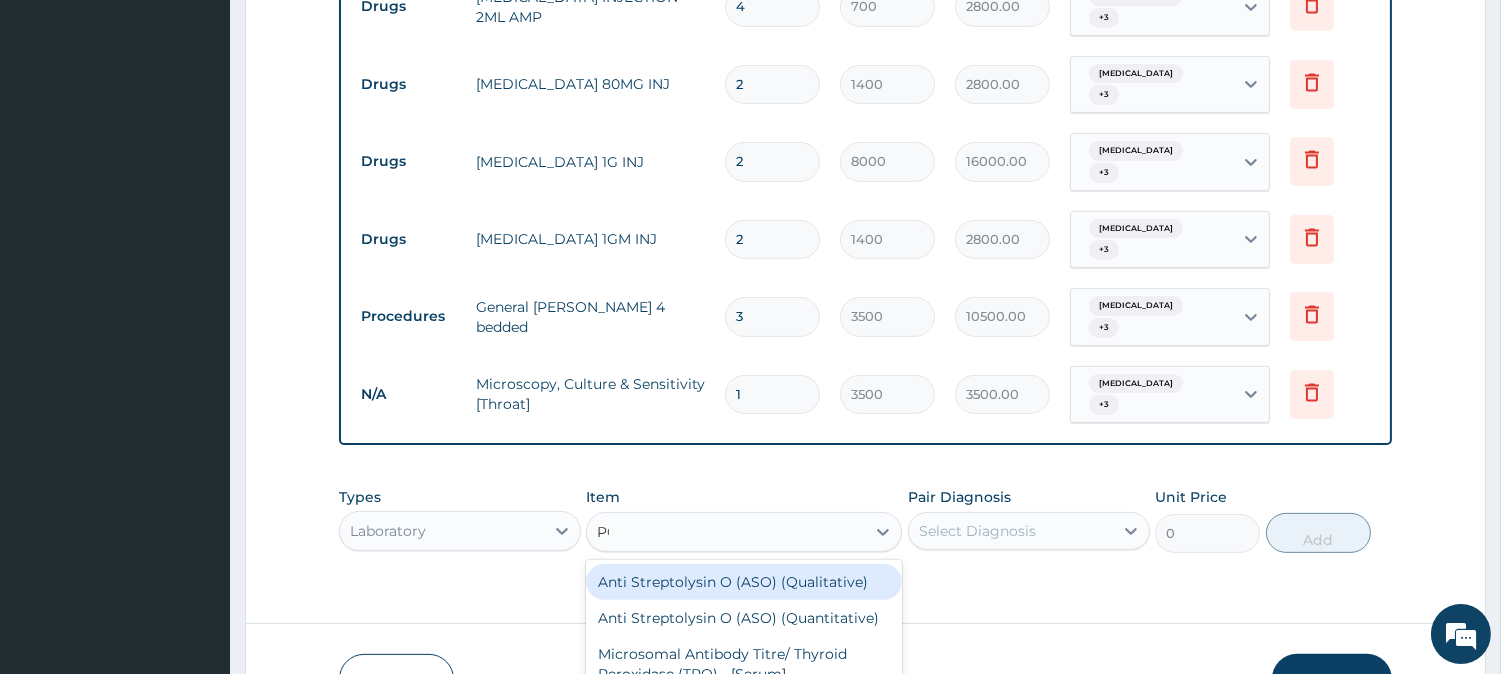 scroll, scrollTop: 0, scrollLeft: 0, axis: both 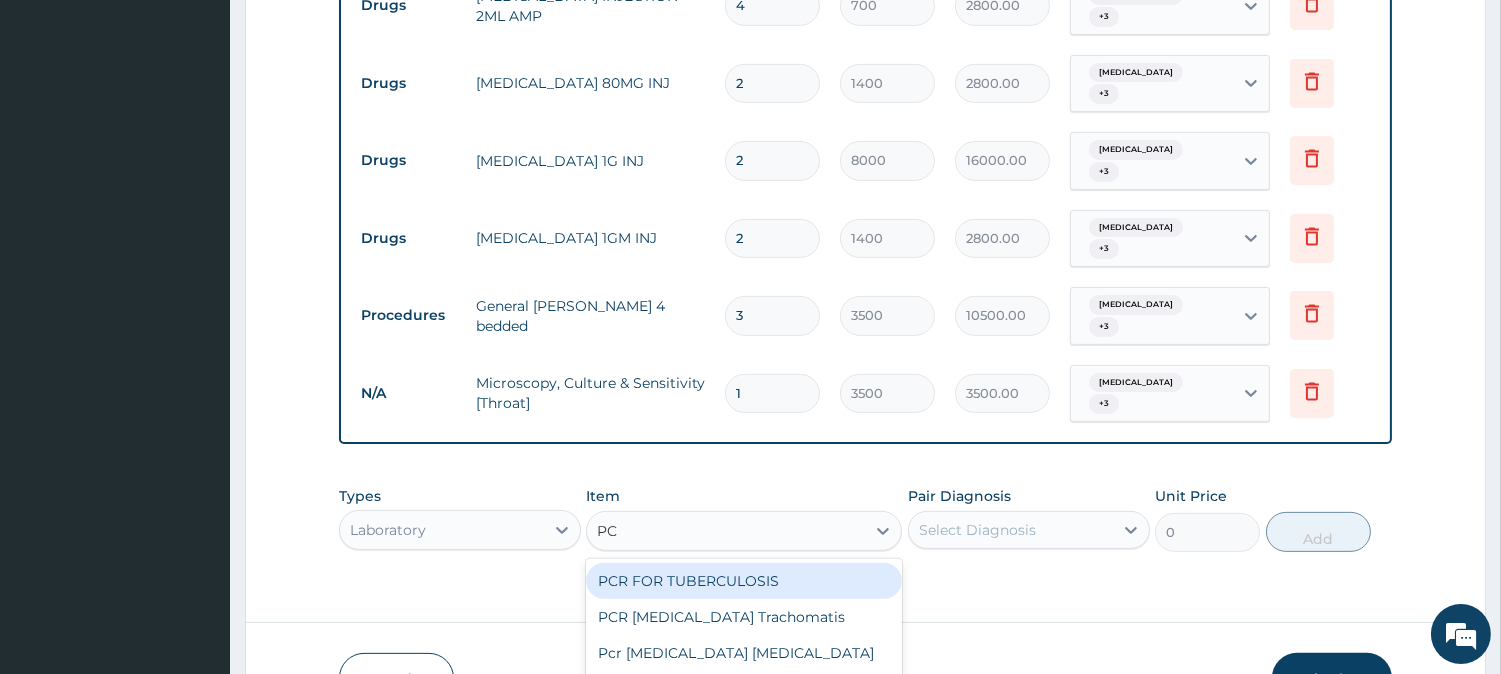 type on "PCV" 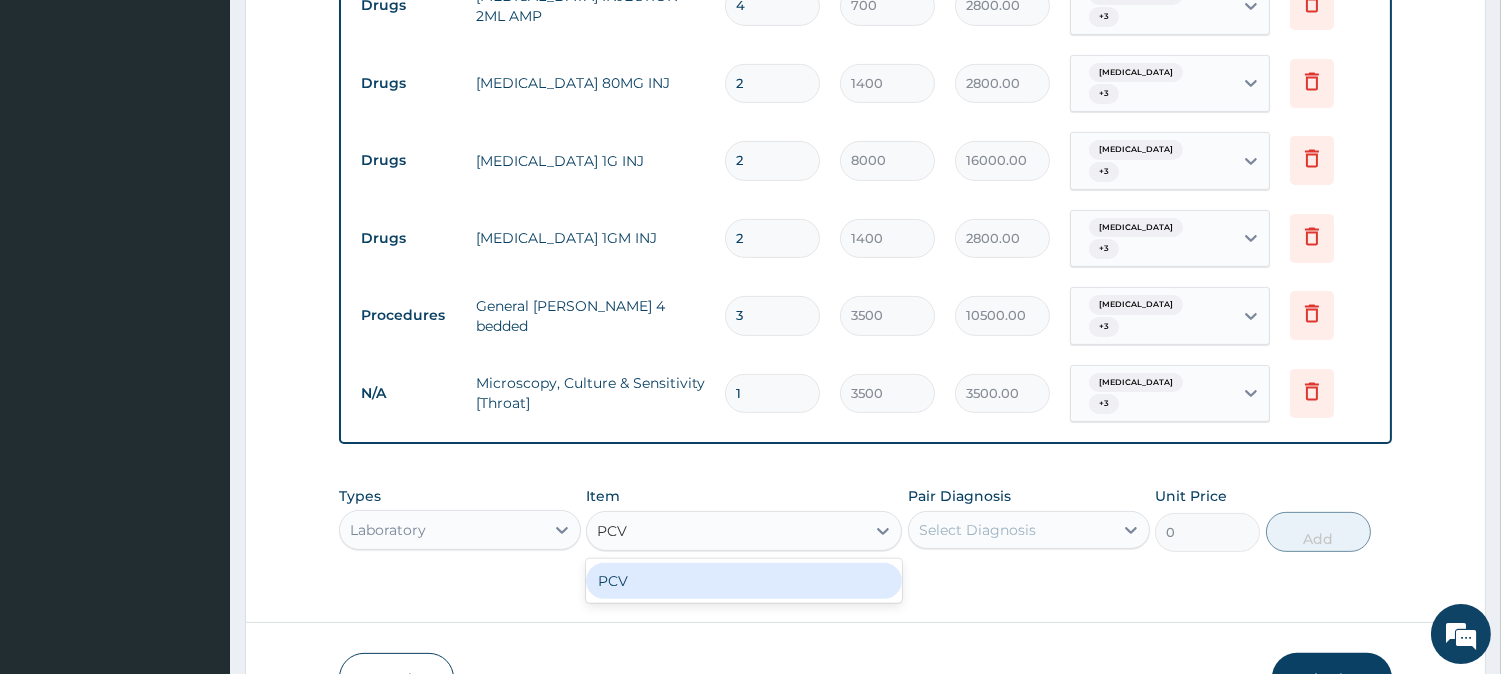 click on "PCV" at bounding box center (744, 581) 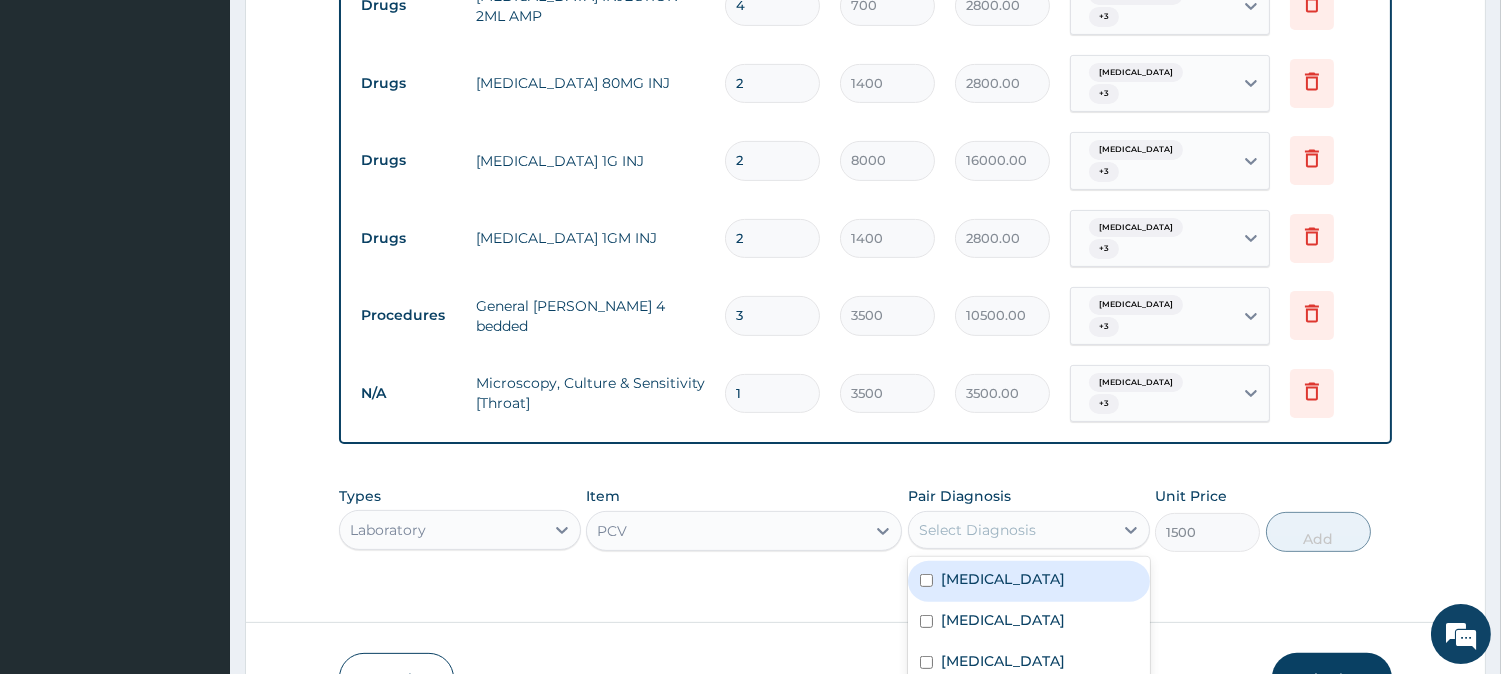 click on "Select Diagnosis" at bounding box center (977, 530) 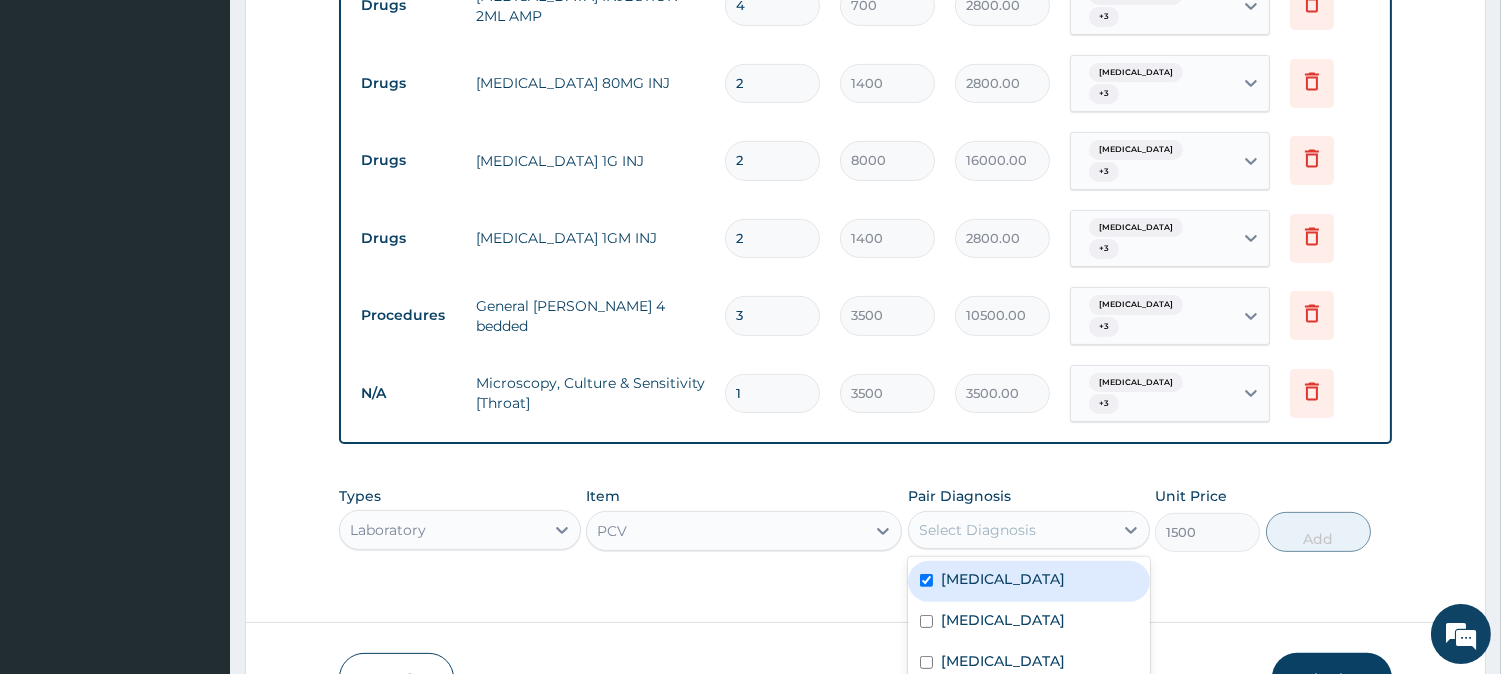 checkbox on "true" 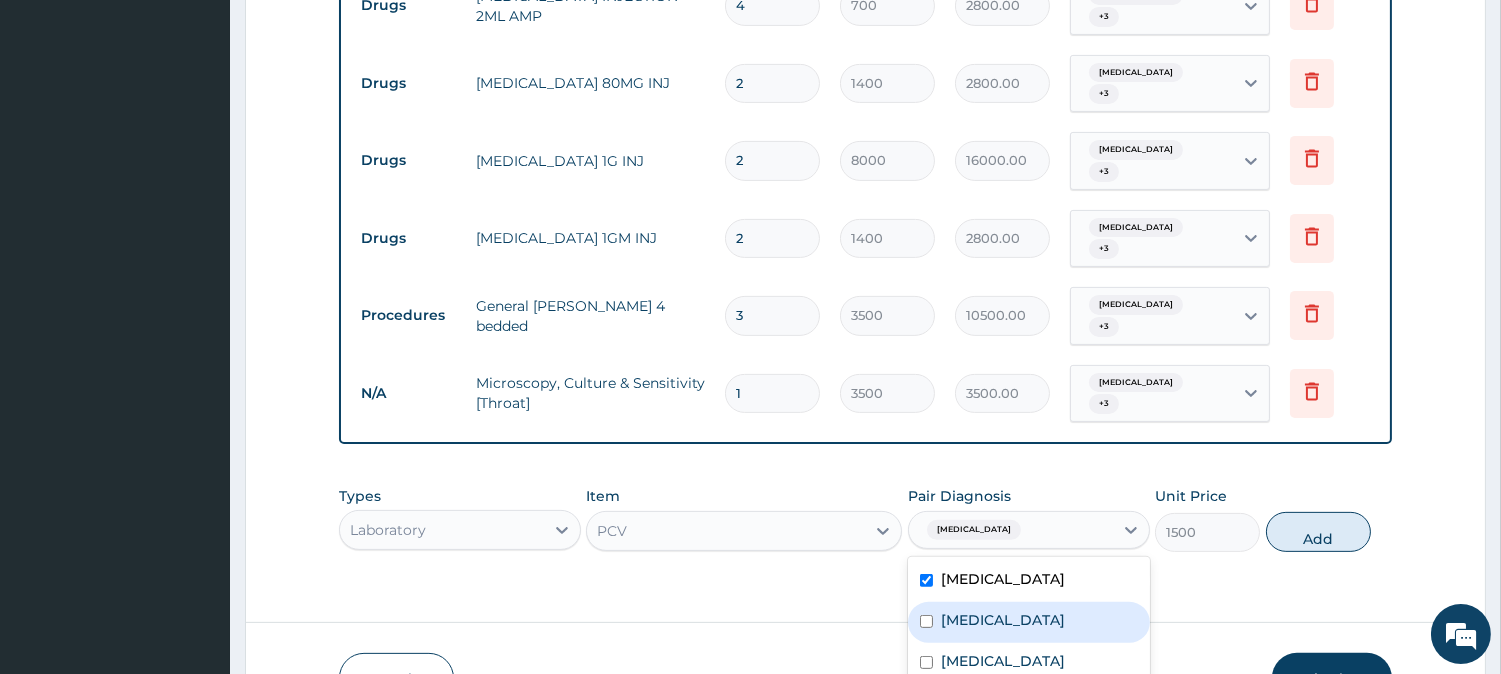 click on "Malaria" at bounding box center (1003, 620) 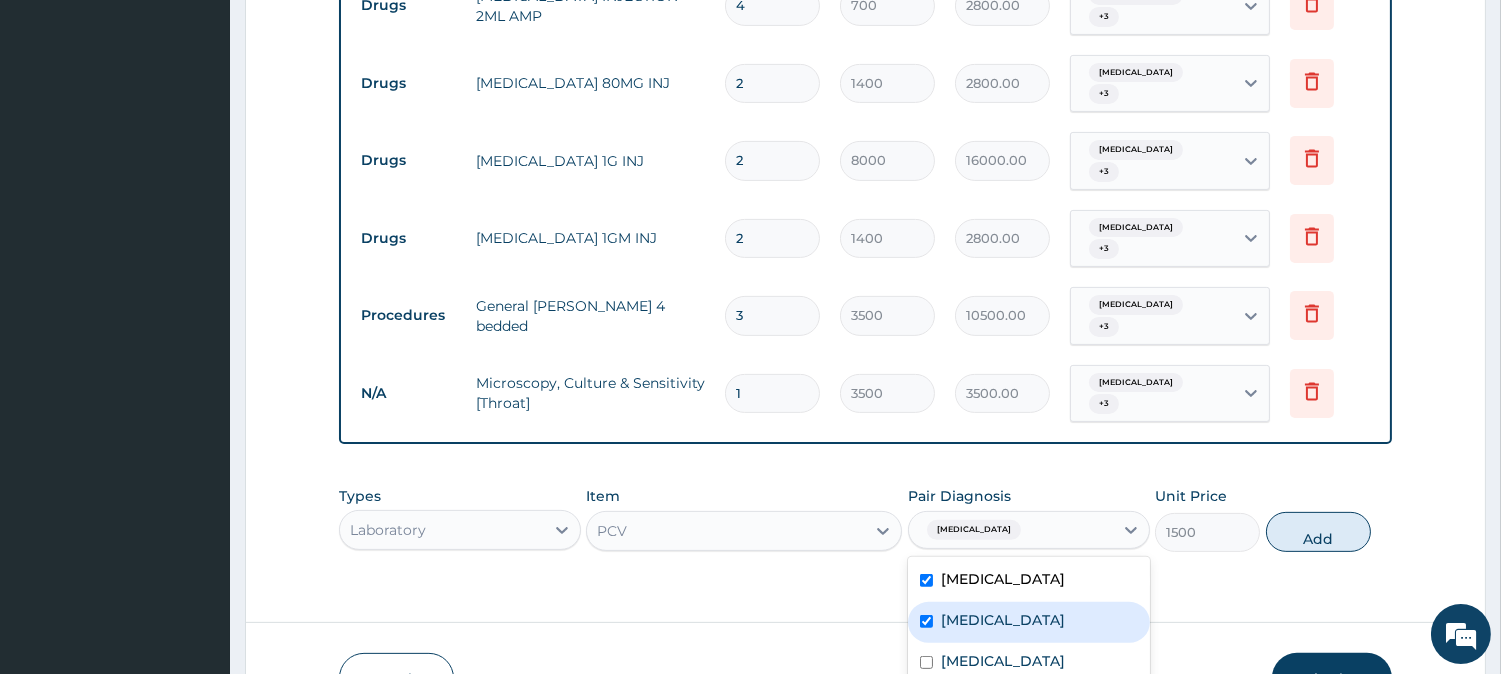 checkbox on "true" 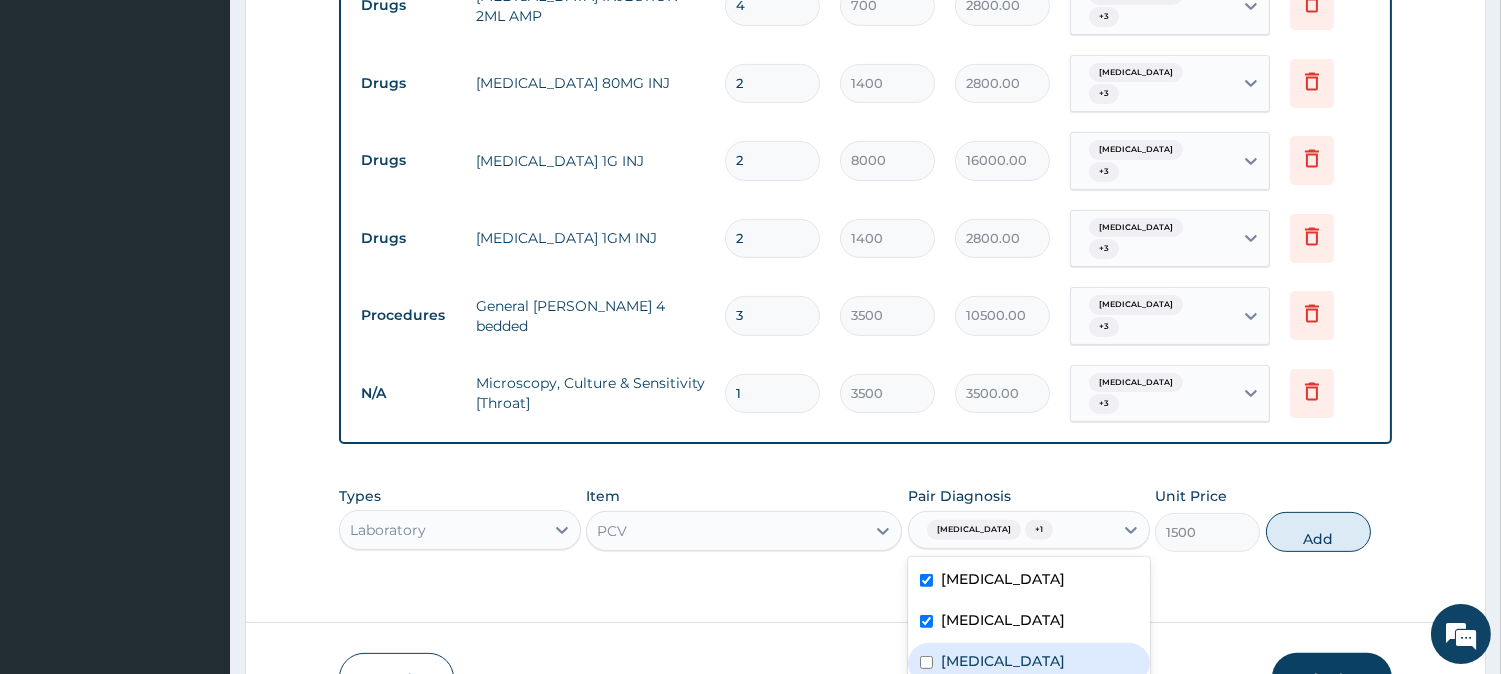 click on "Bacteremia" at bounding box center (1029, 663) 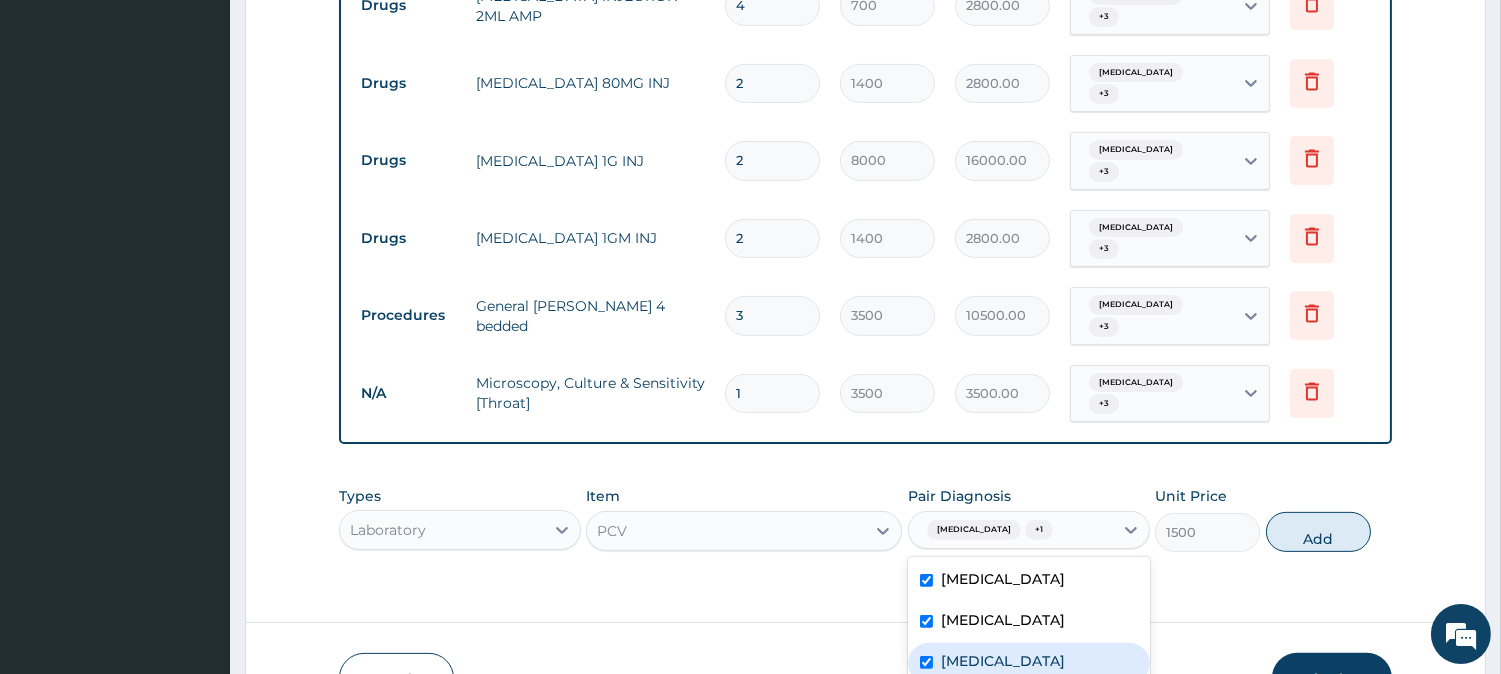 checkbox on "true" 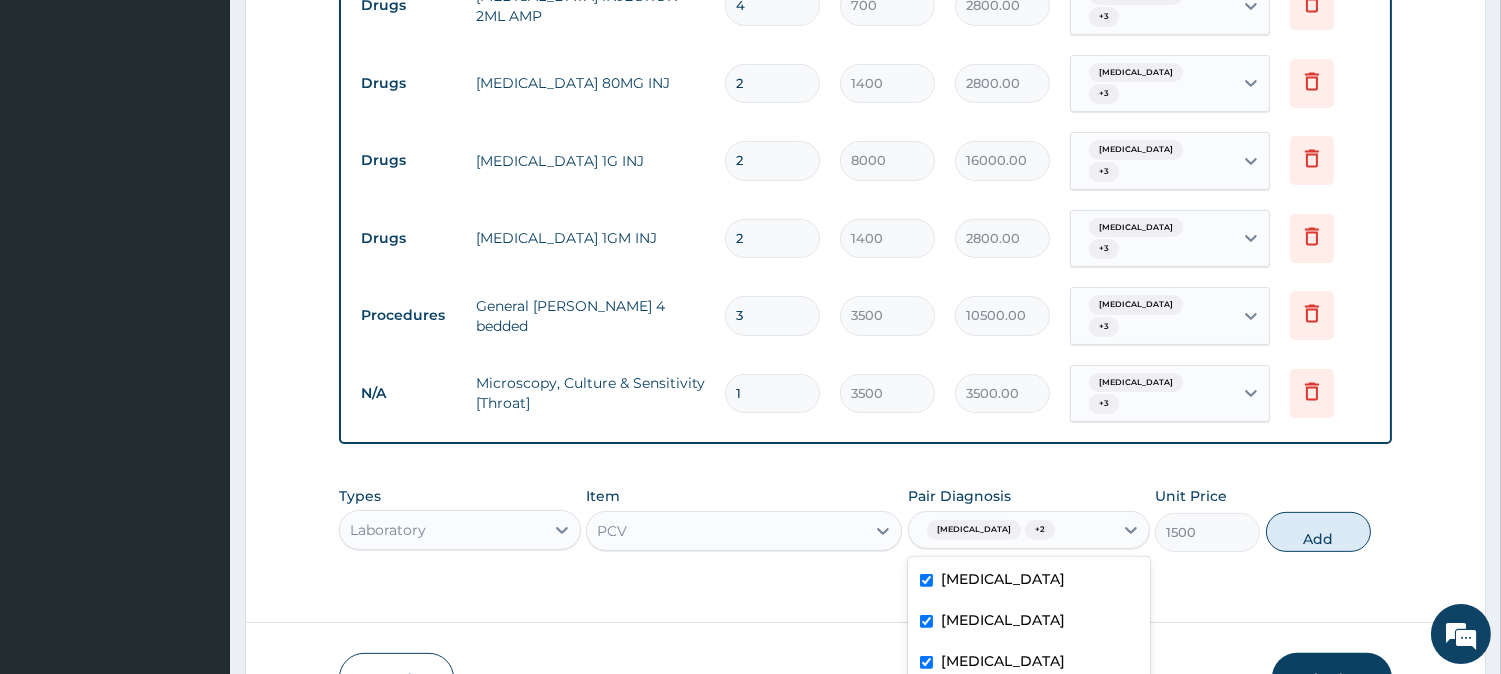 click on "Tonsillitis" at bounding box center (1003, 702) 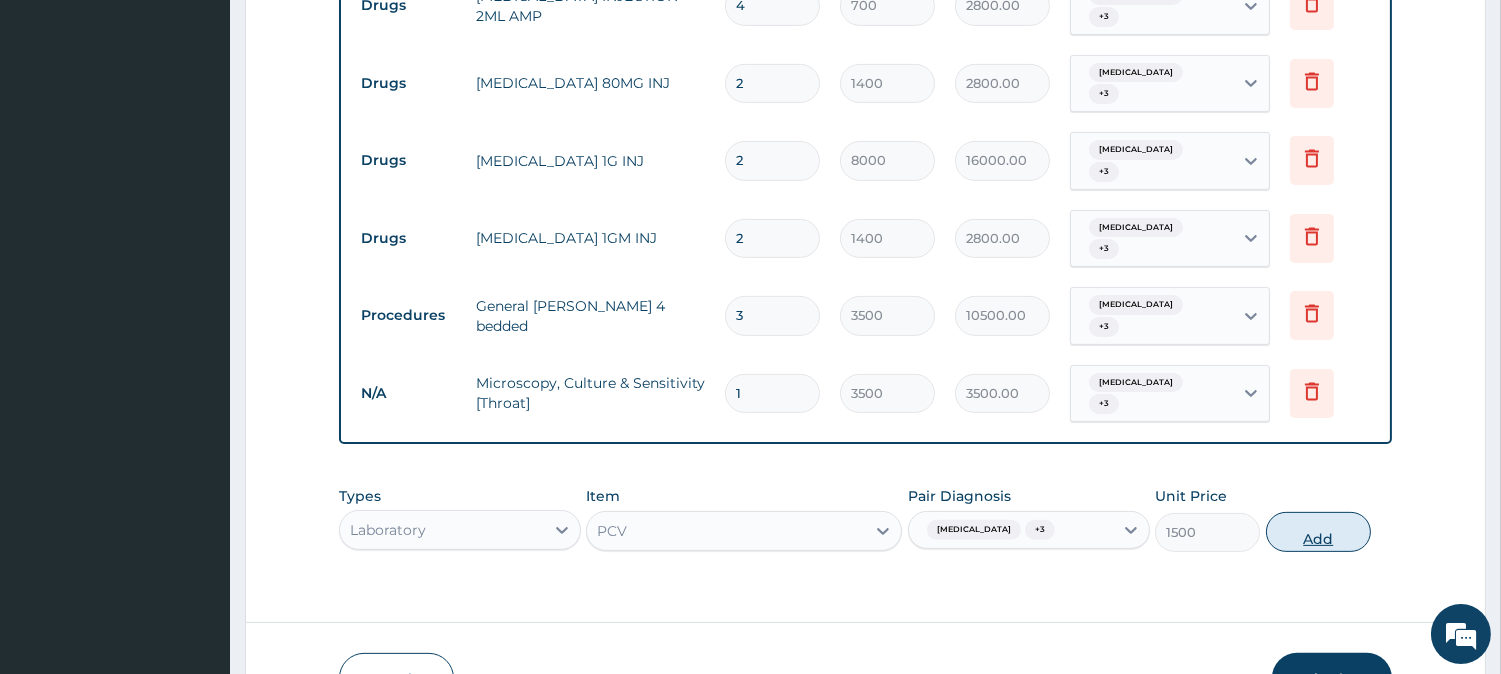 click on "Add" at bounding box center [1318, 532] 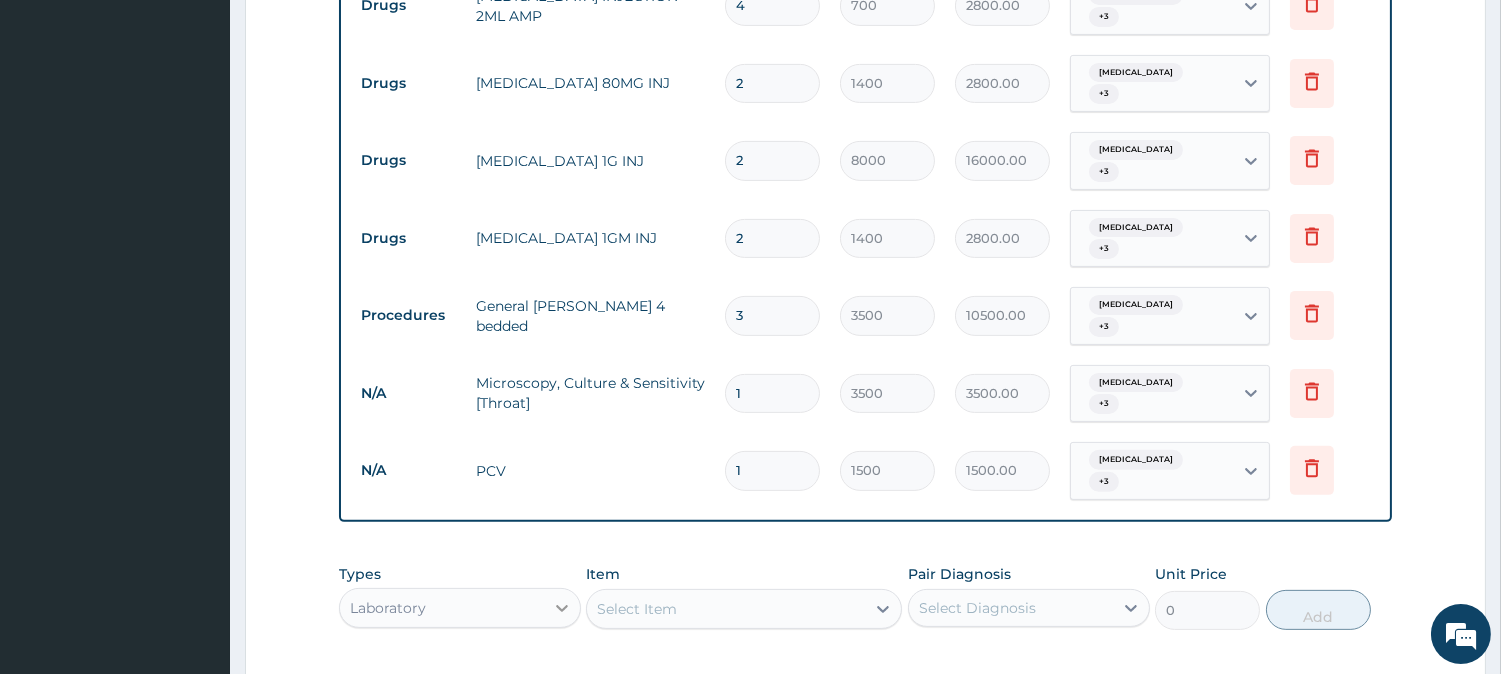 click on "Types Laboratory" at bounding box center (460, 597) 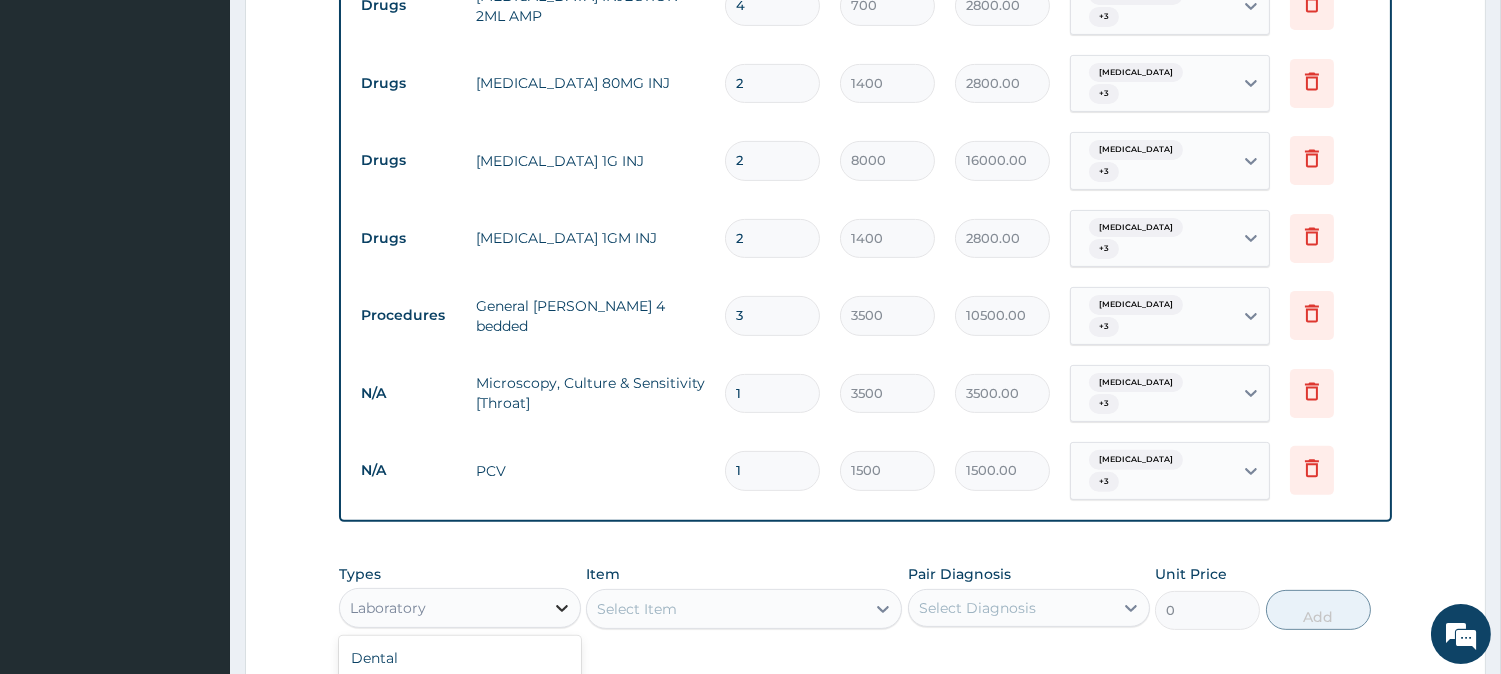 scroll, scrollTop: 54, scrollLeft: 0, axis: vertical 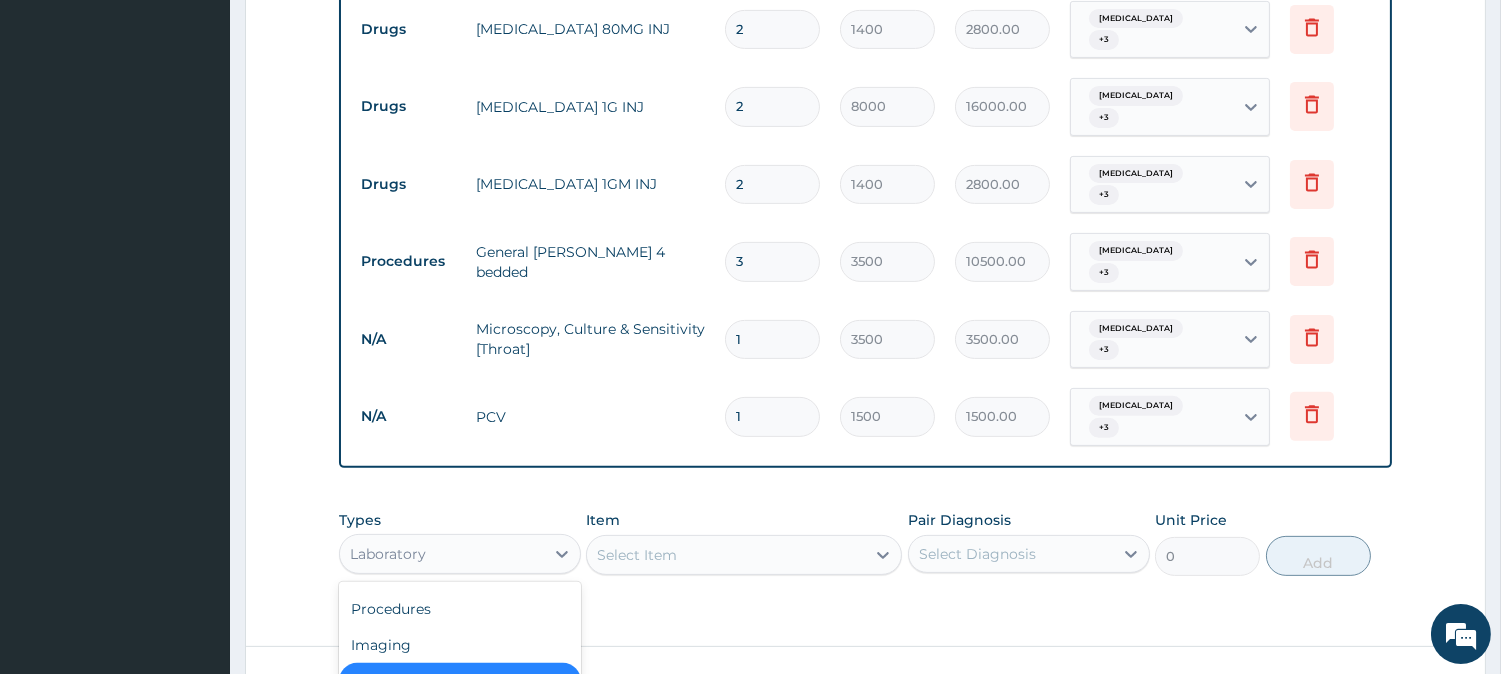 click on "Drugs" at bounding box center [460, 753] 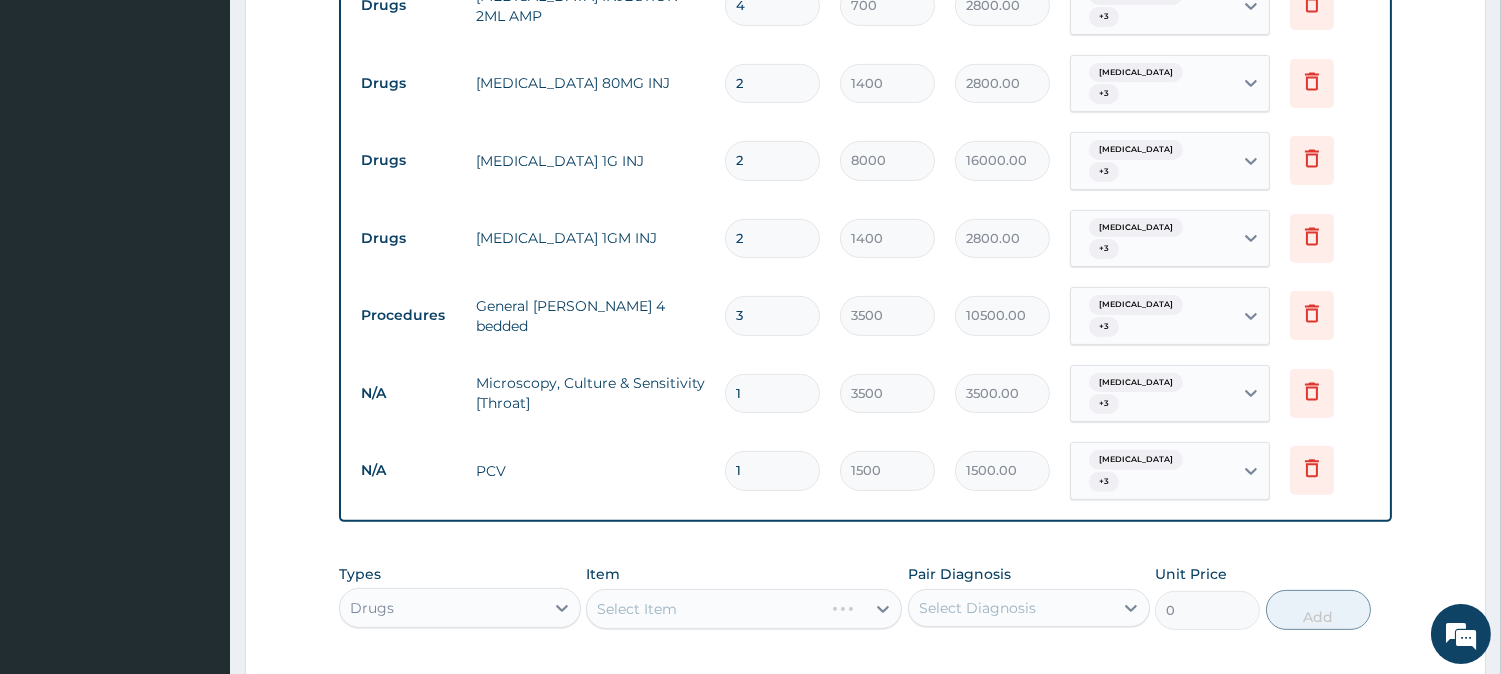 scroll, scrollTop: 1297, scrollLeft: 0, axis: vertical 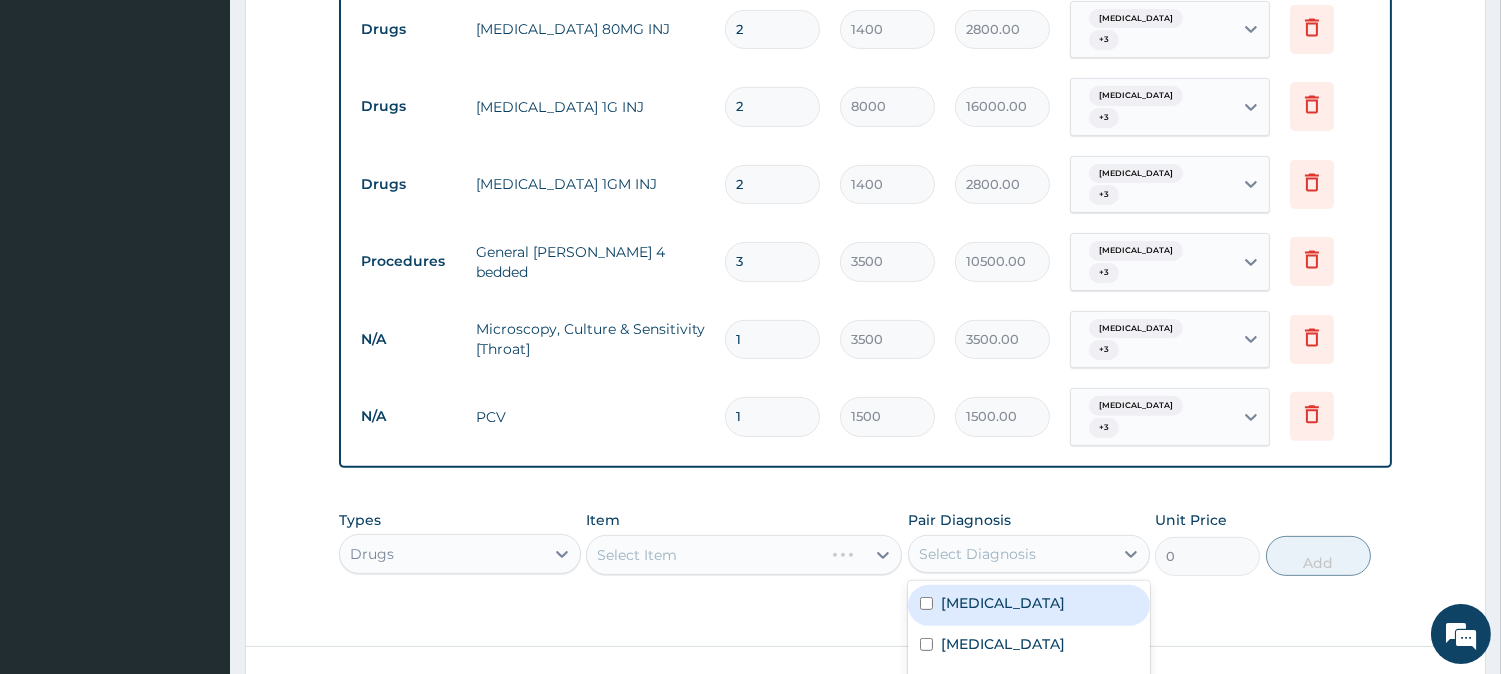 click on "Select Diagnosis" at bounding box center (977, 554) 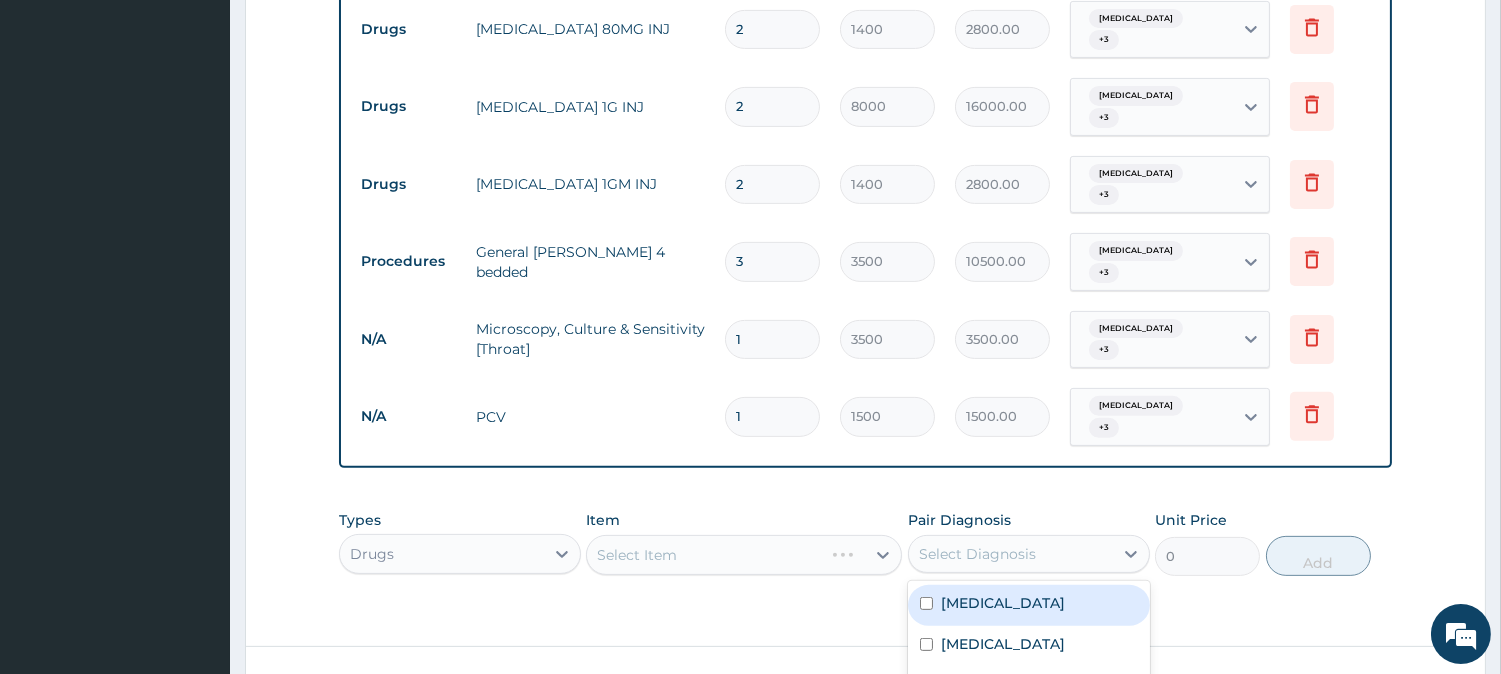 click on "Sepsis" at bounding box center [1003, 603] 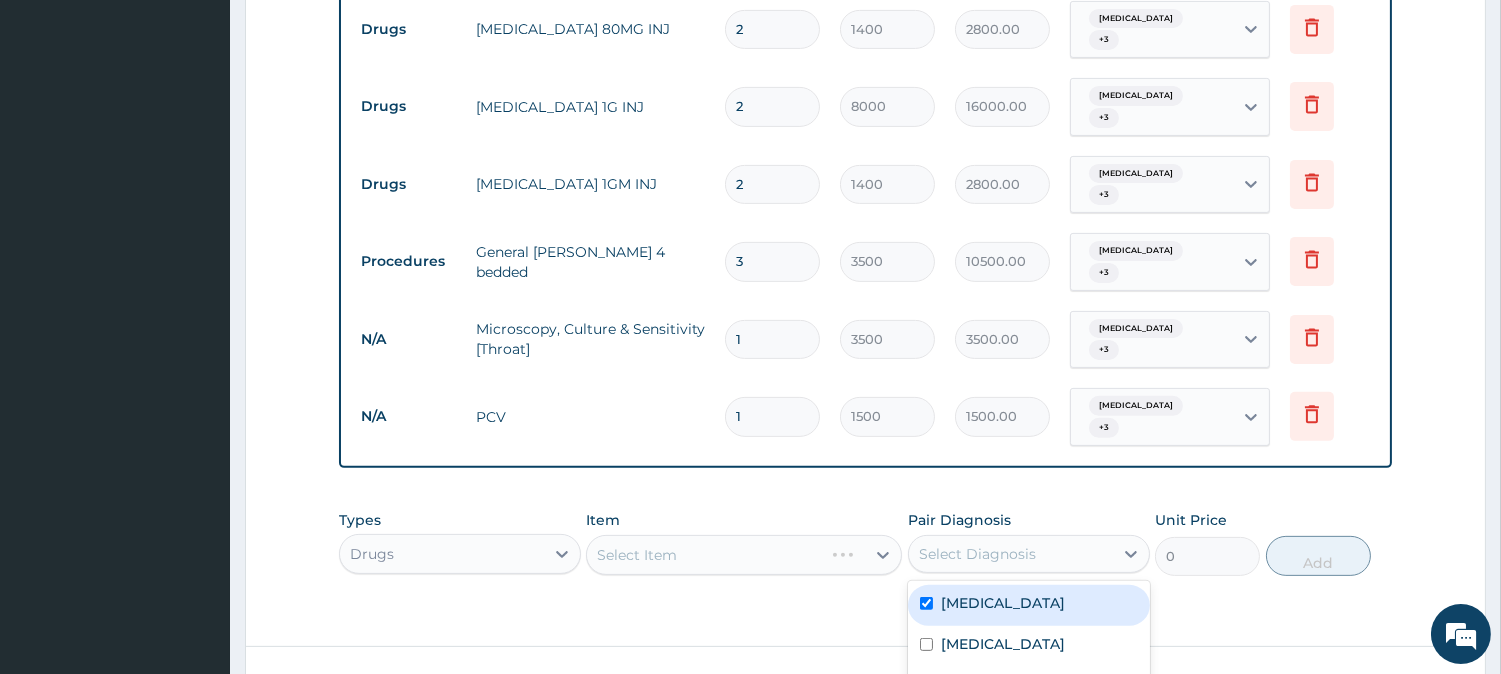 checkbox on "true" 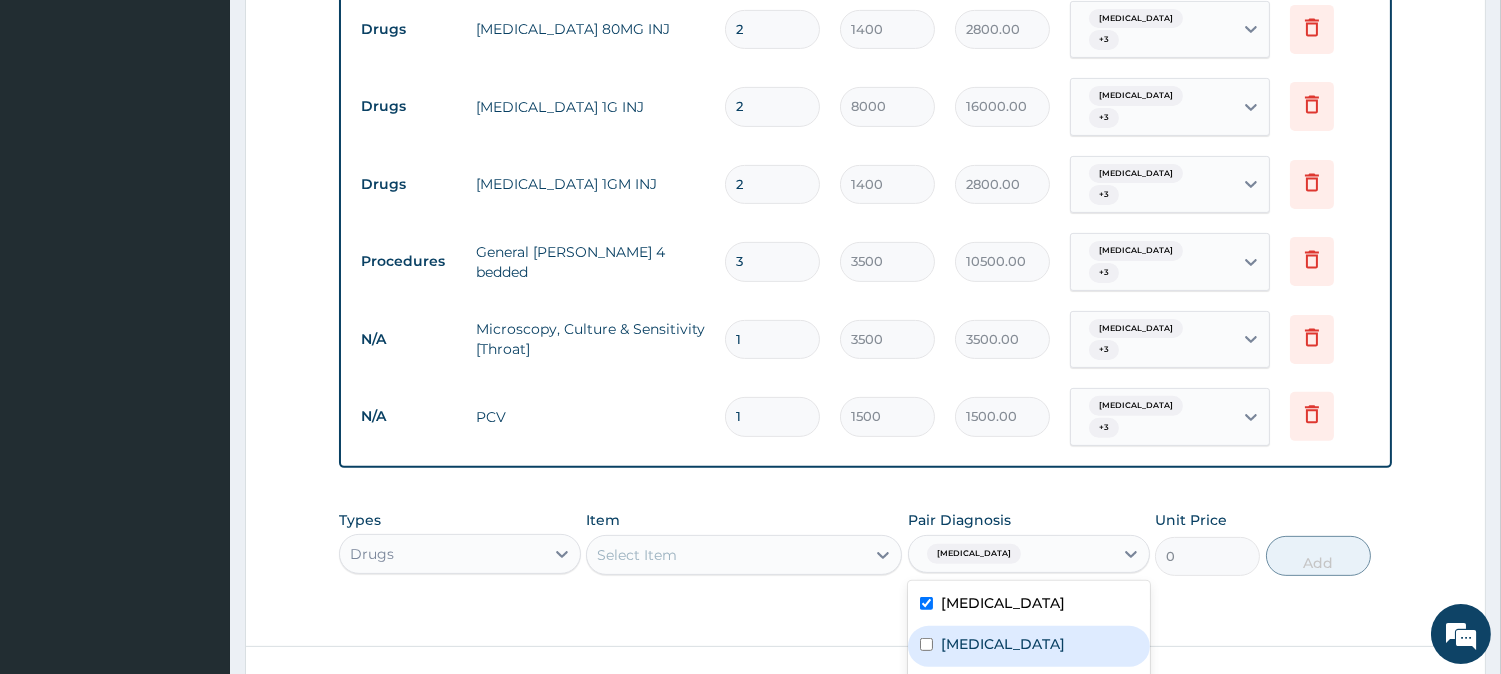 click on "Malaria" at bounding box center (1003, 644) 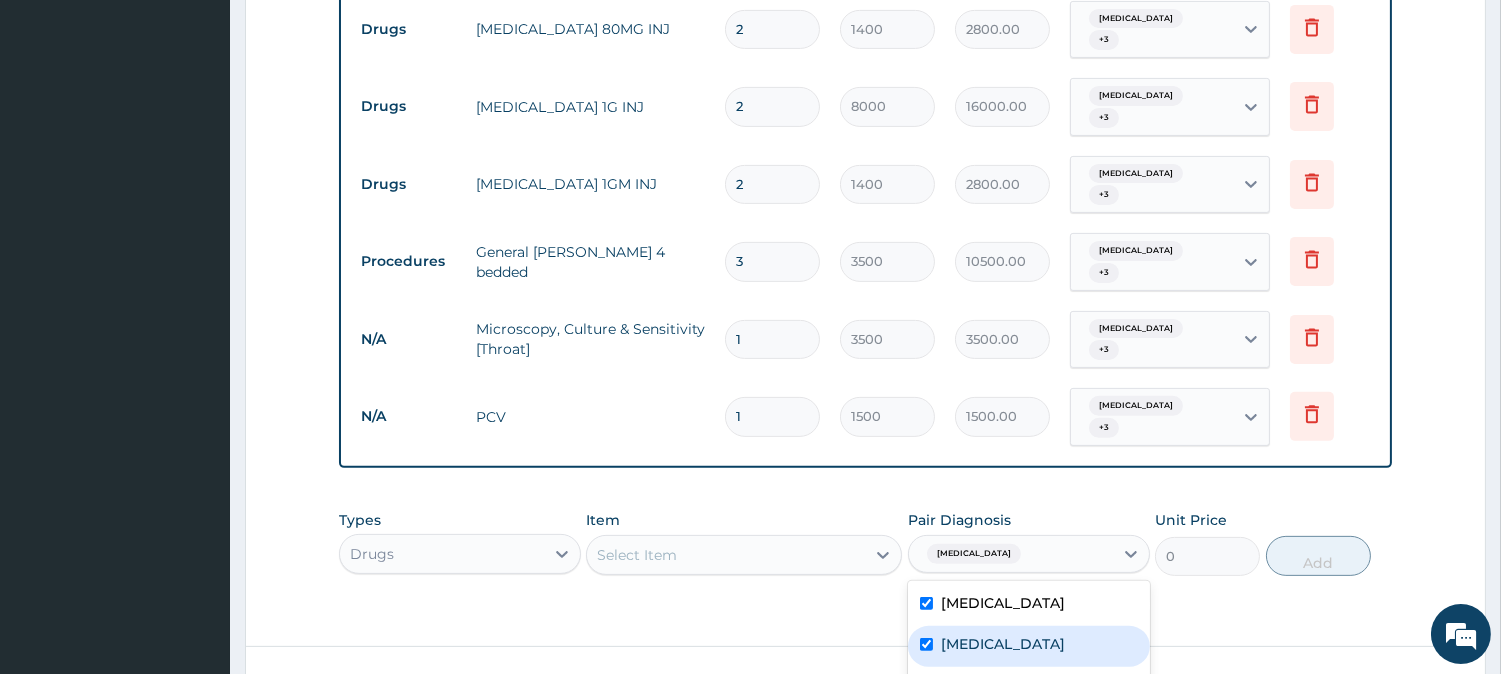 checkbox on "true" 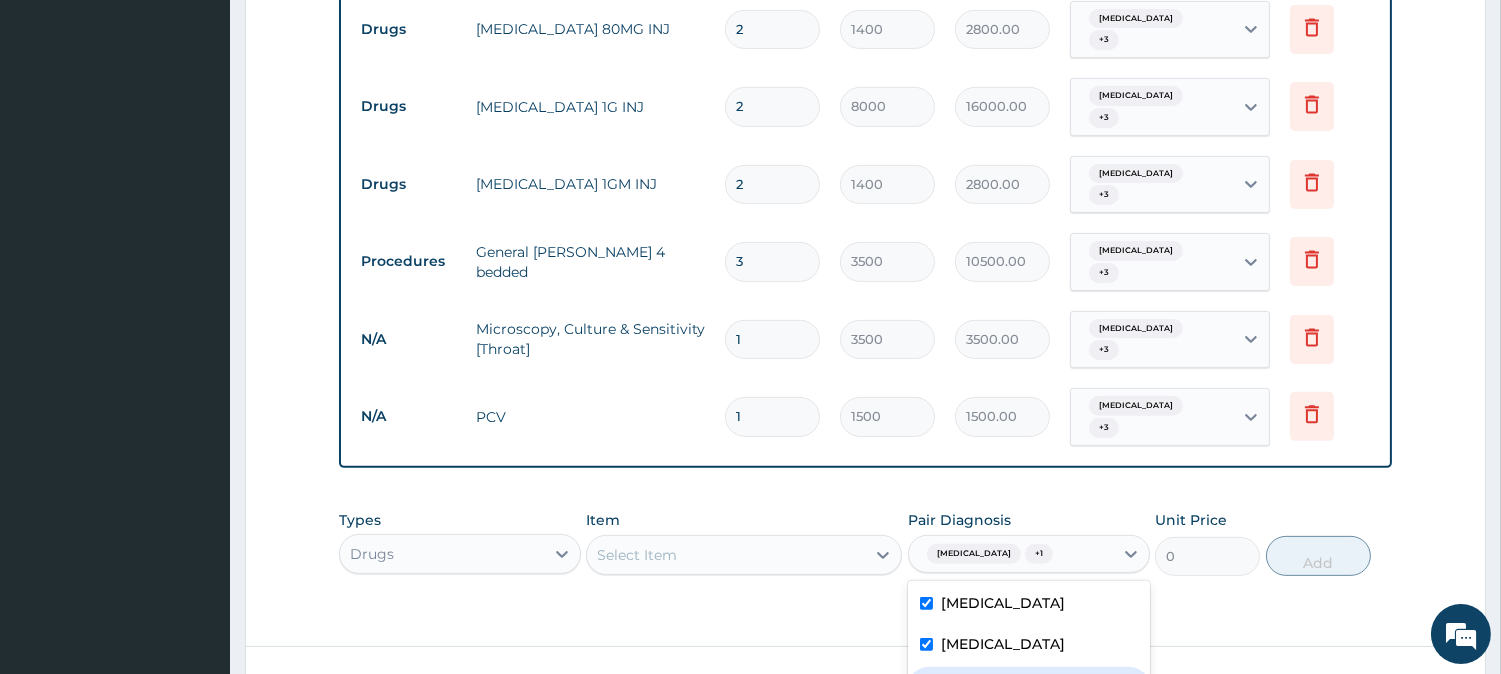 click on "Bacteremia" at bounding box center [1003, 685] 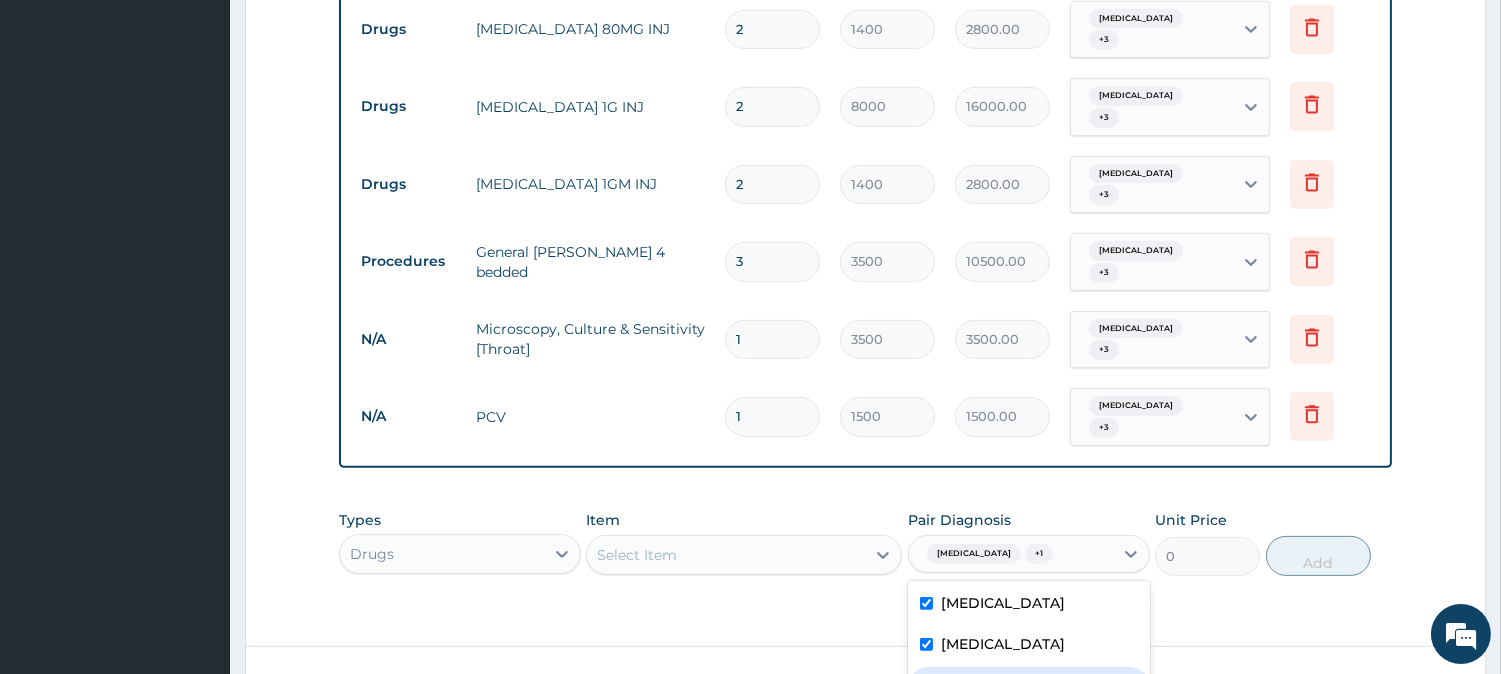 checkbox on "true" 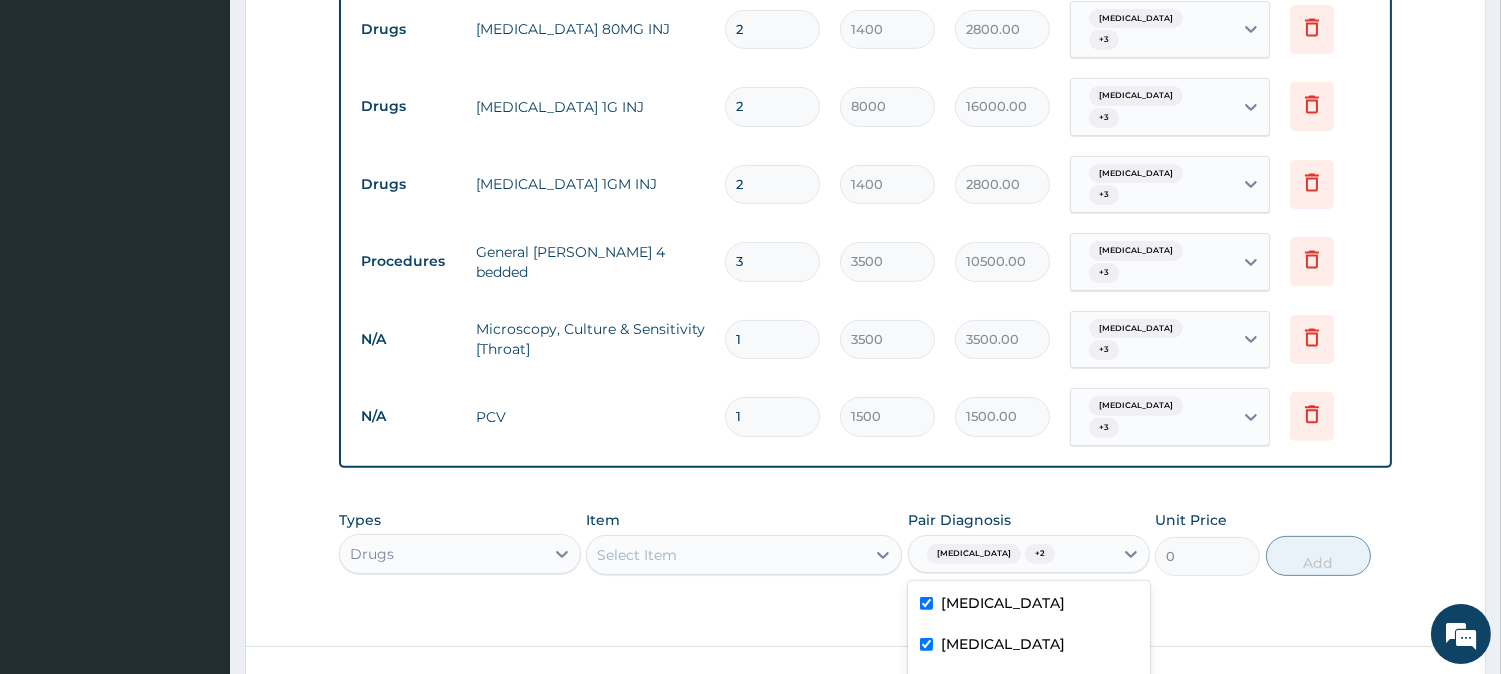 click on "Tonsillitis" at bounding box center [1029, 728] 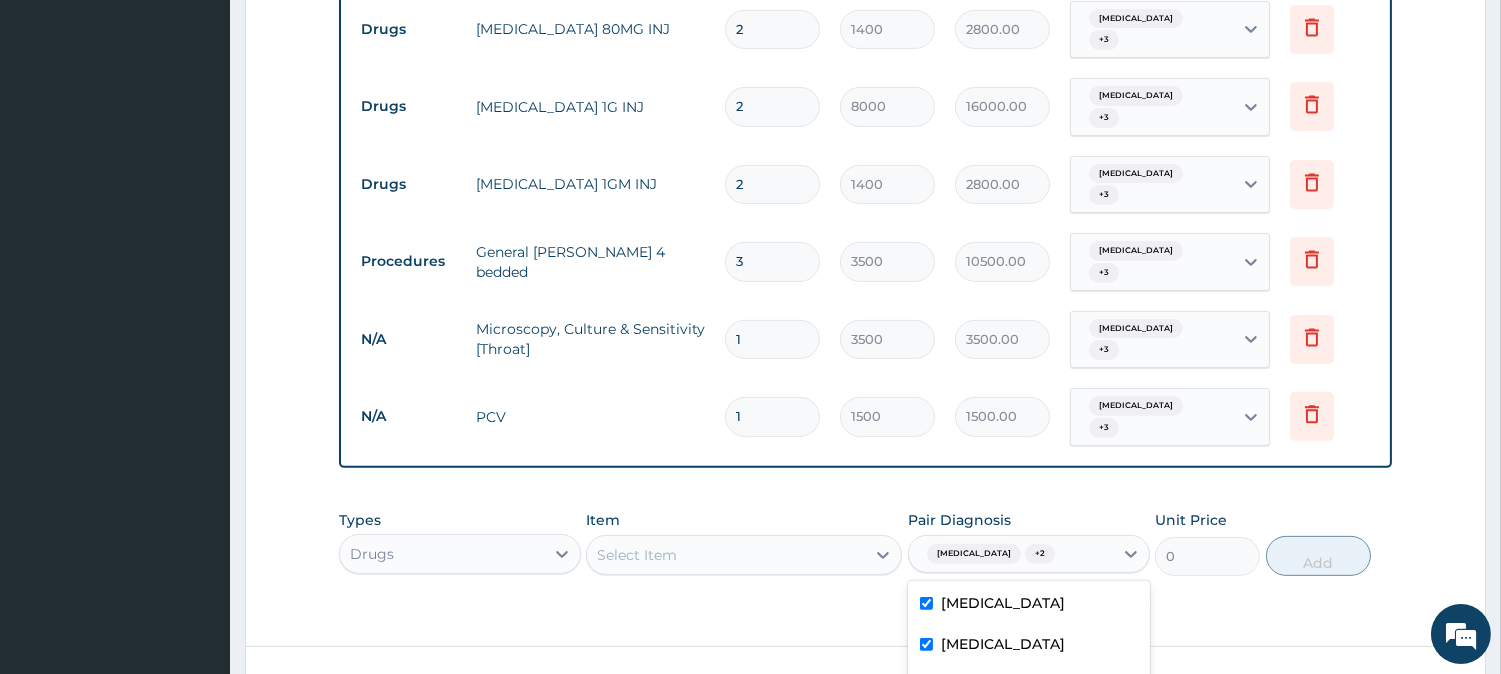 checkbox on "true" 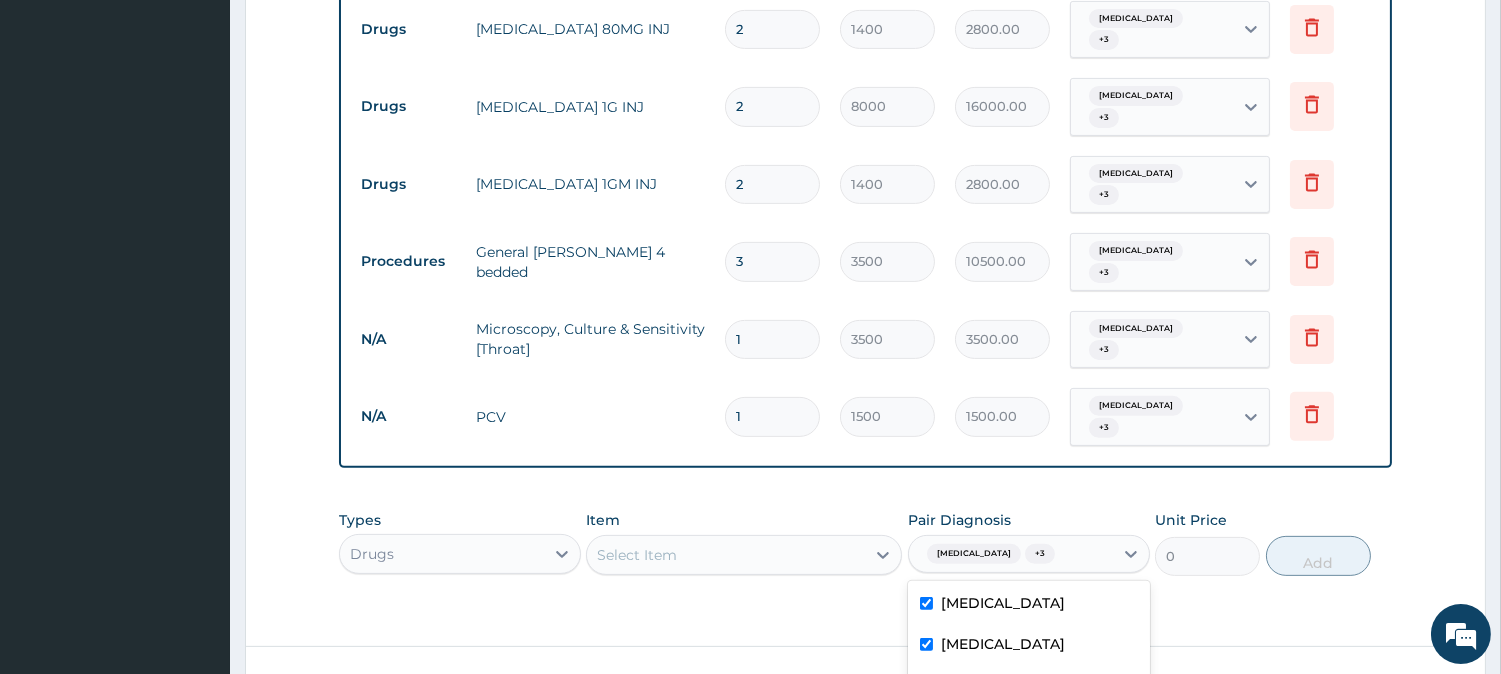 click on "Select Item" at bounding box center (726, 555) 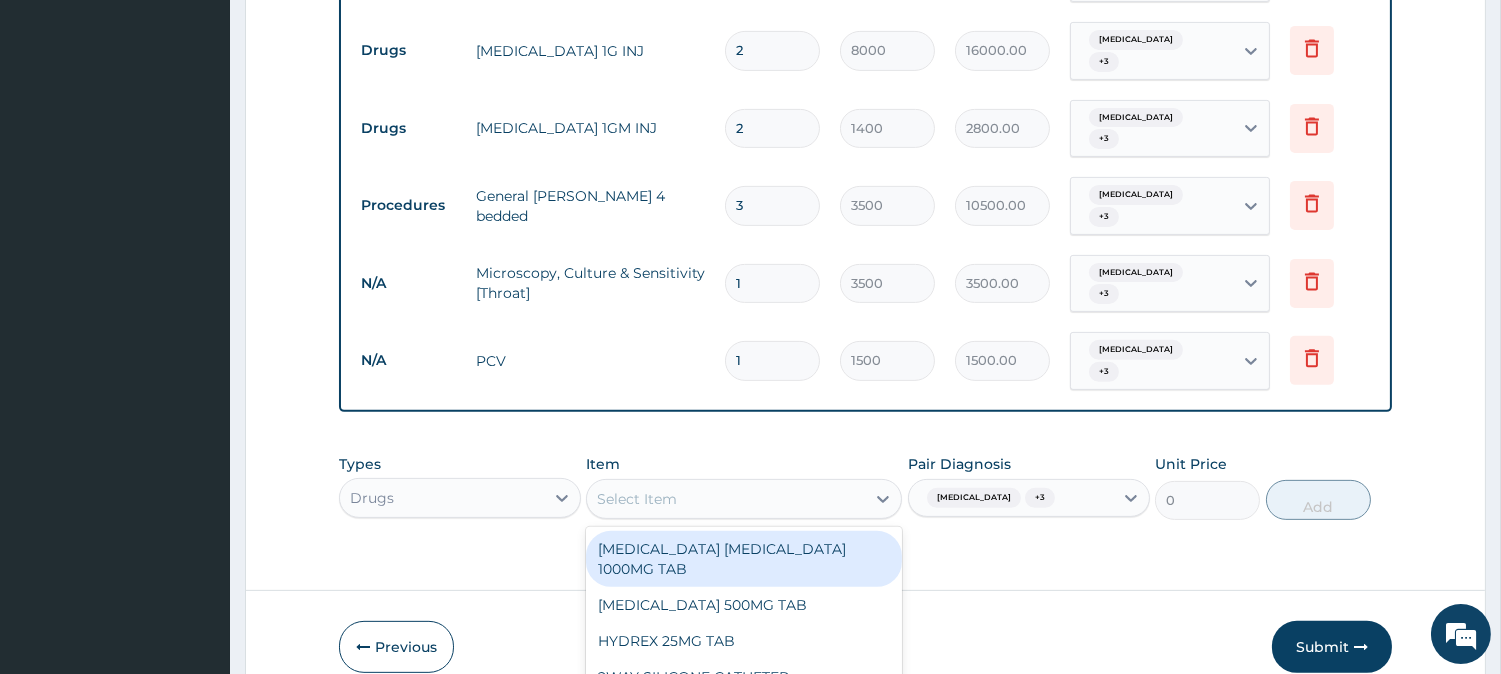 scroll, scrollTop: 56, scrollLeft: 0, axis: vertical 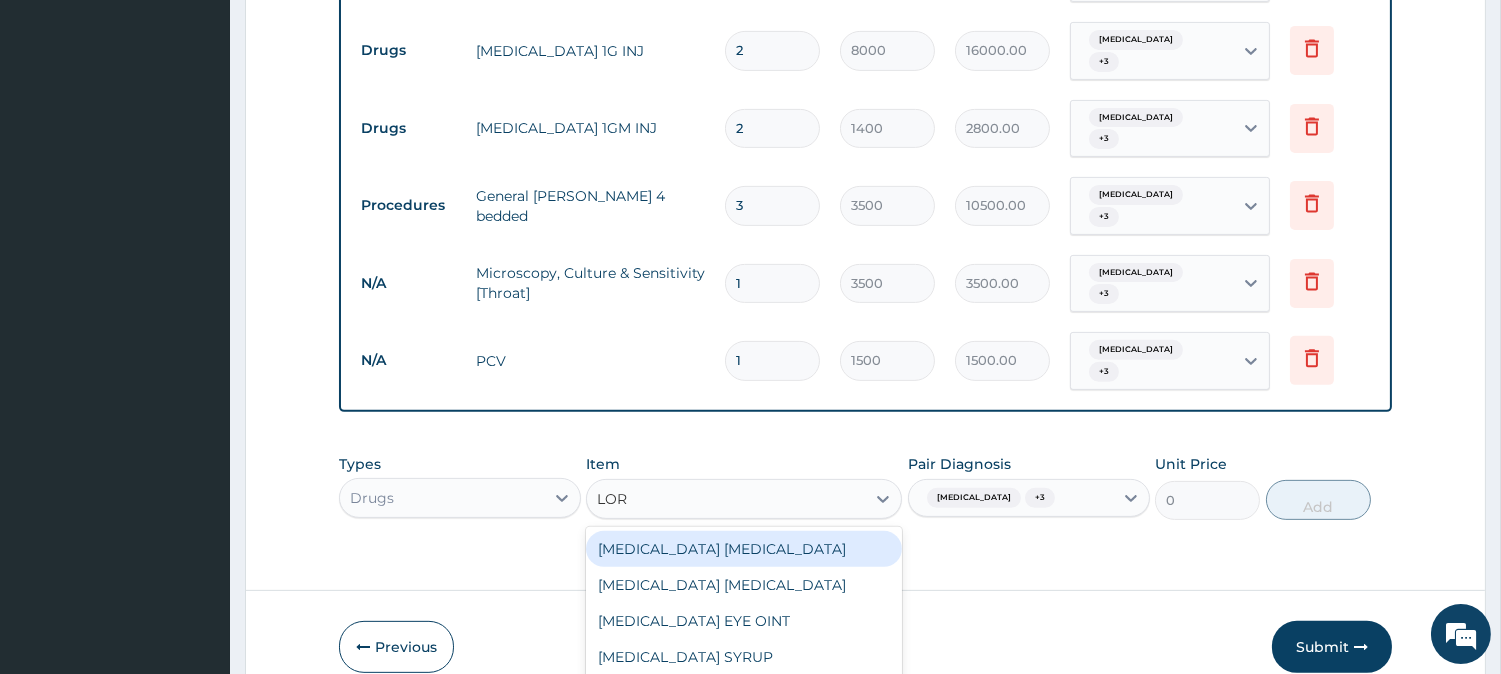 type on "LORA" 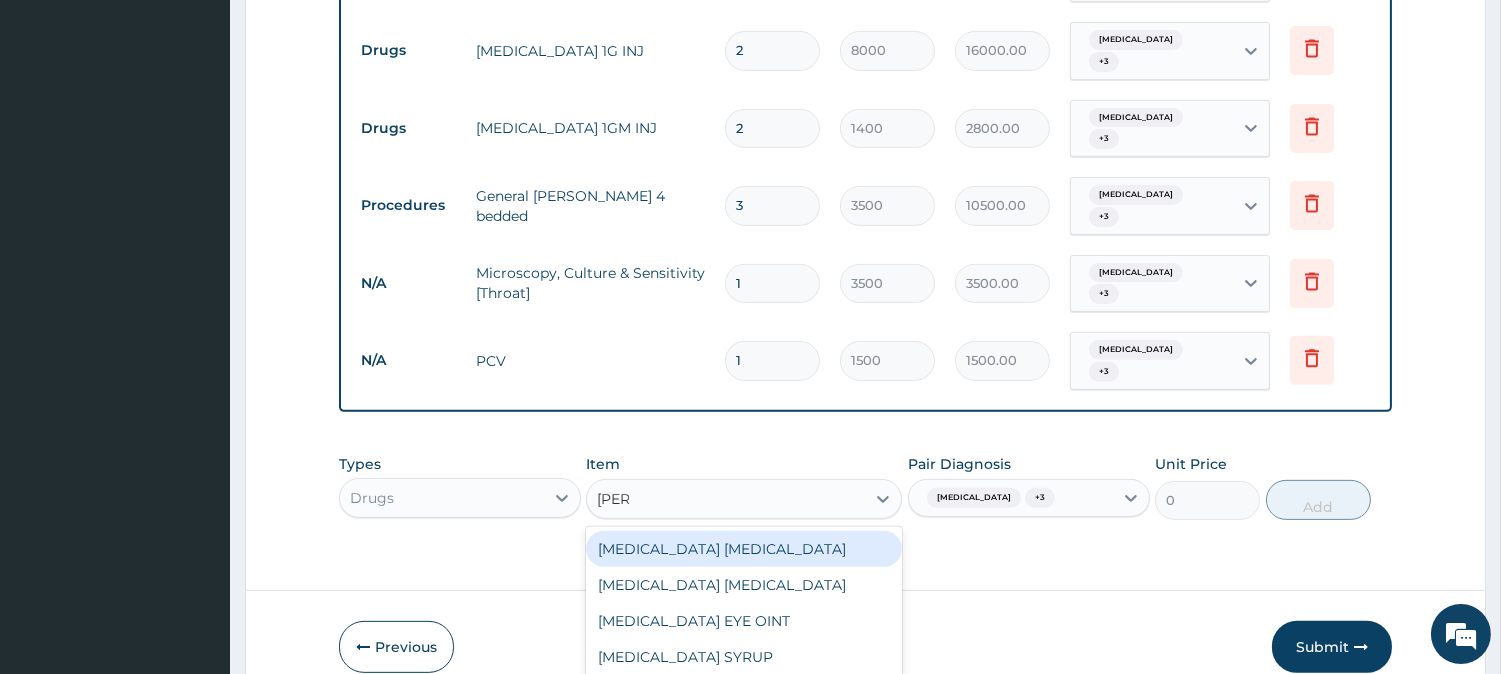scroll, scrollTop: 1325, scrollLeft: 0, axis: vertical 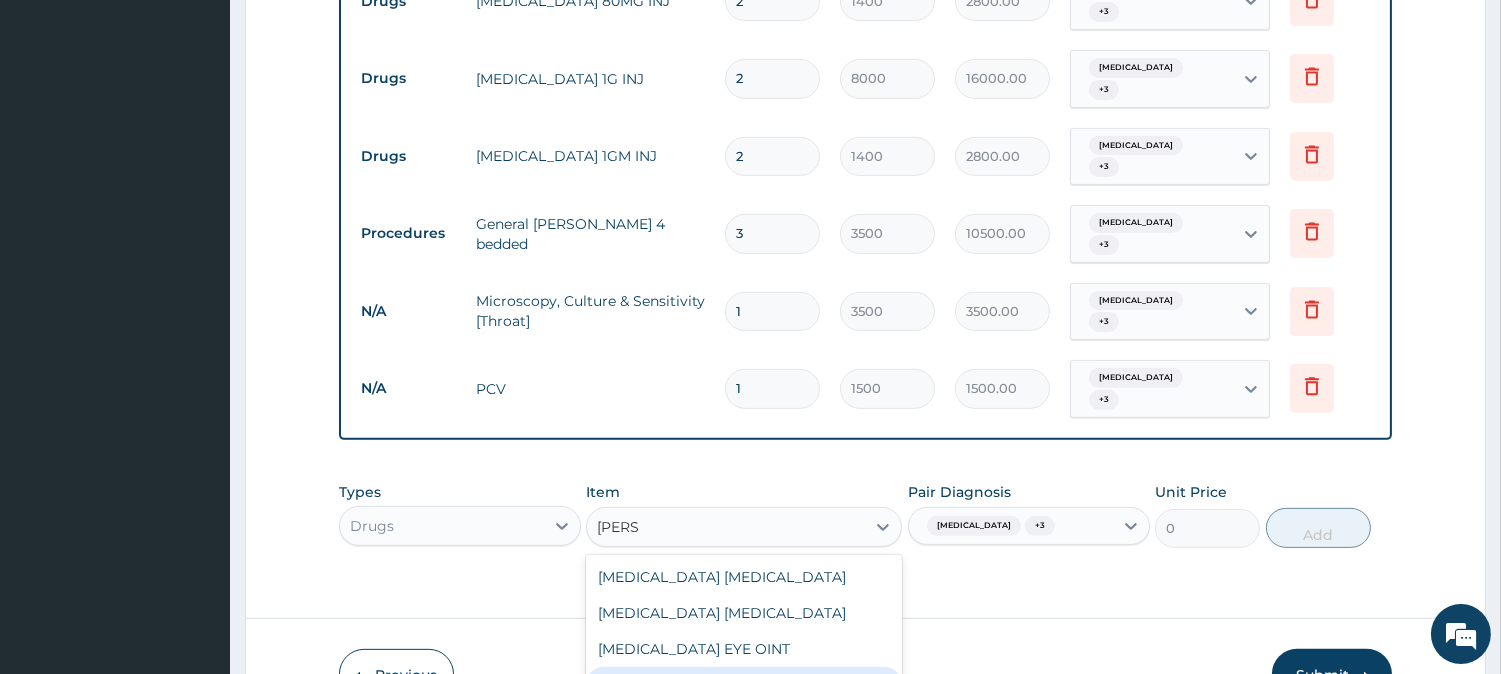 click on "LORATIDINE 10MG TAB" at bounding box center (744, 685) 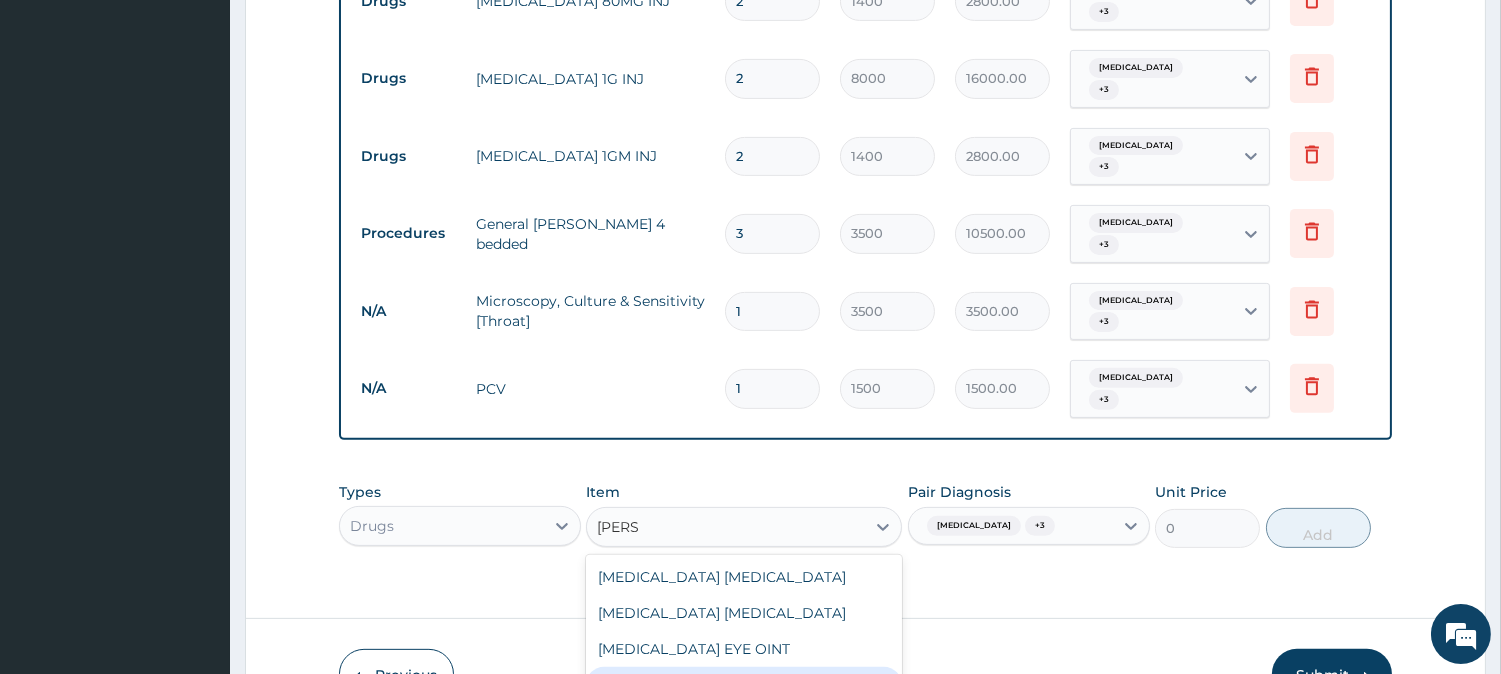 type 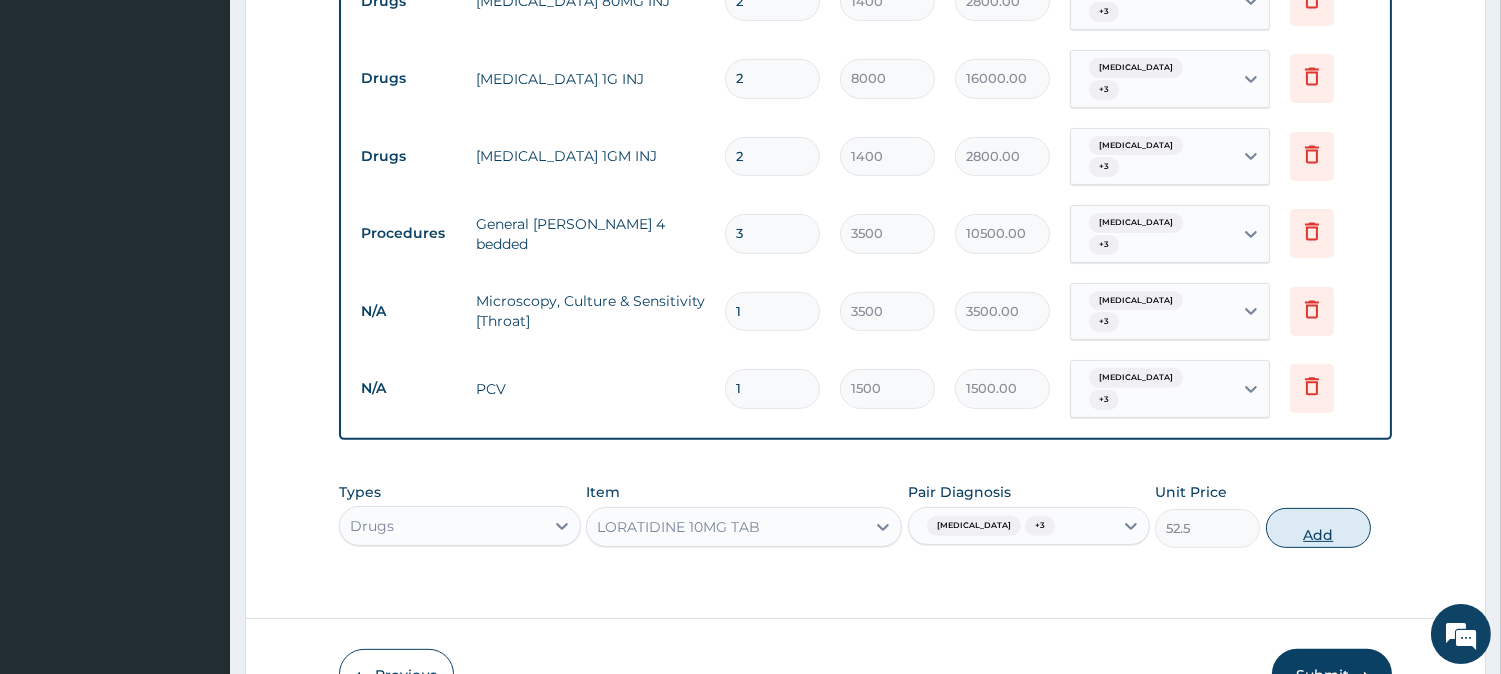 click on "Add" at bounding box center (1318, 528) 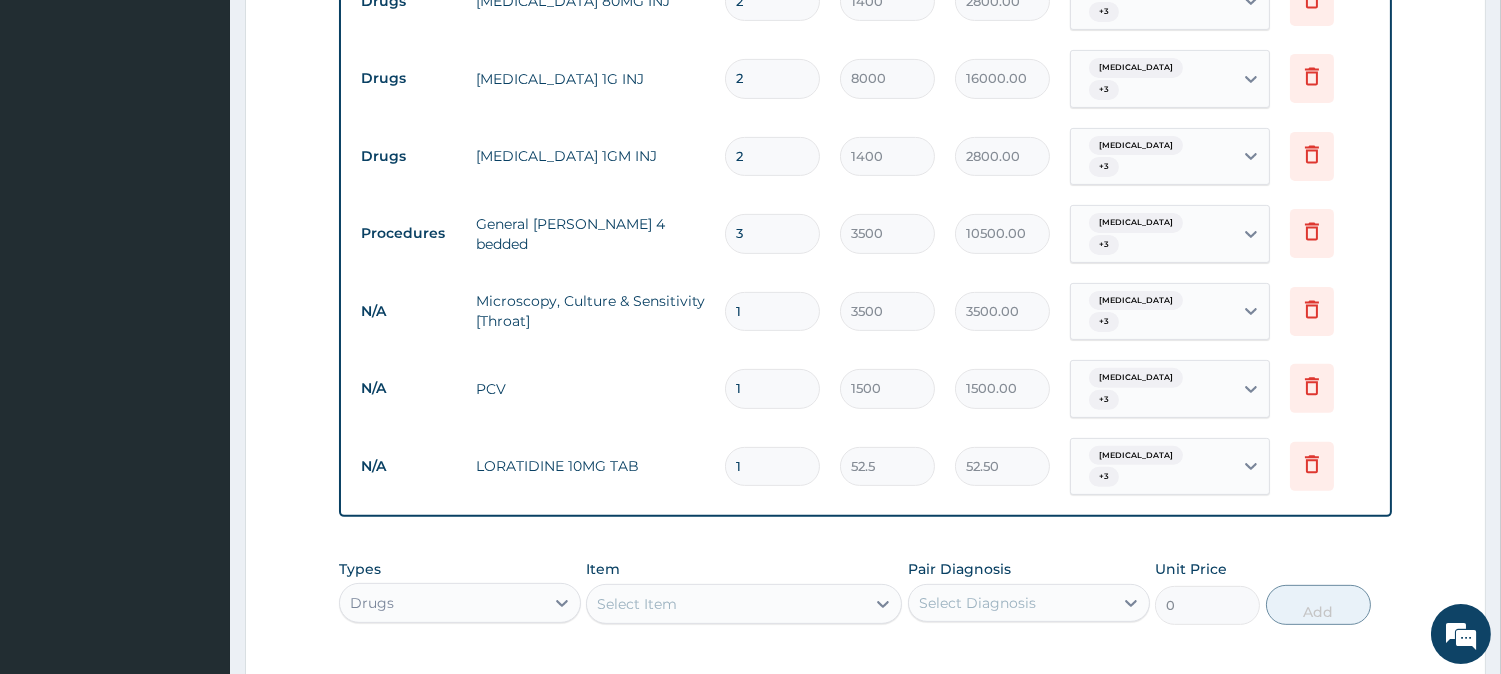 type on "10" 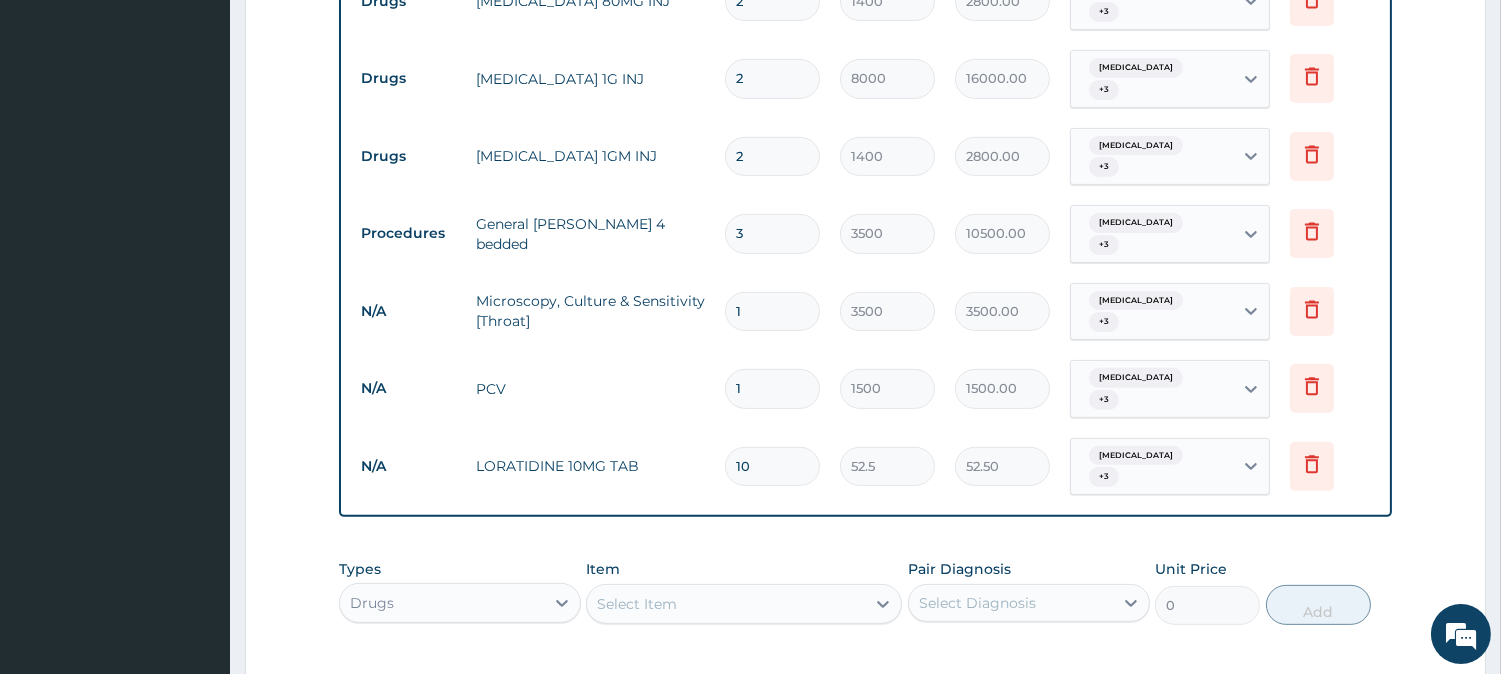 type on "525.00" 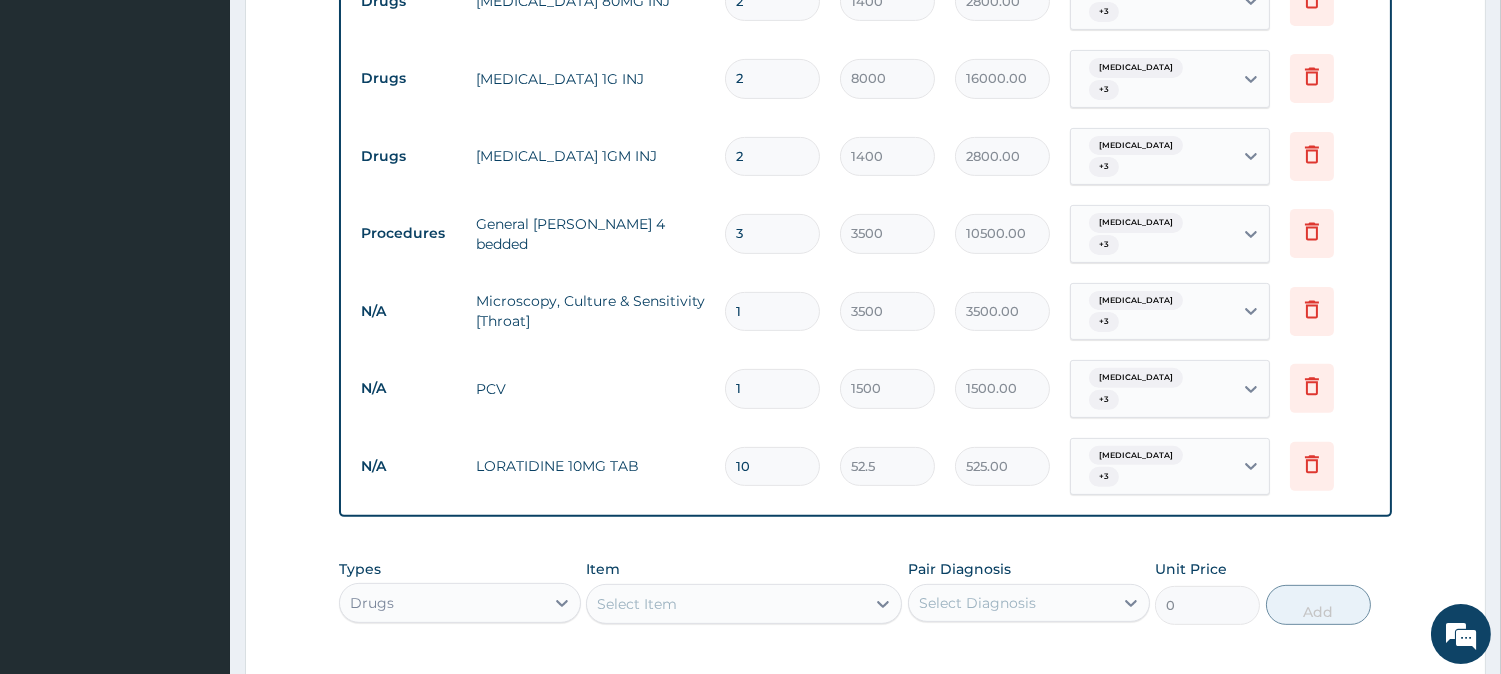 type on "1" 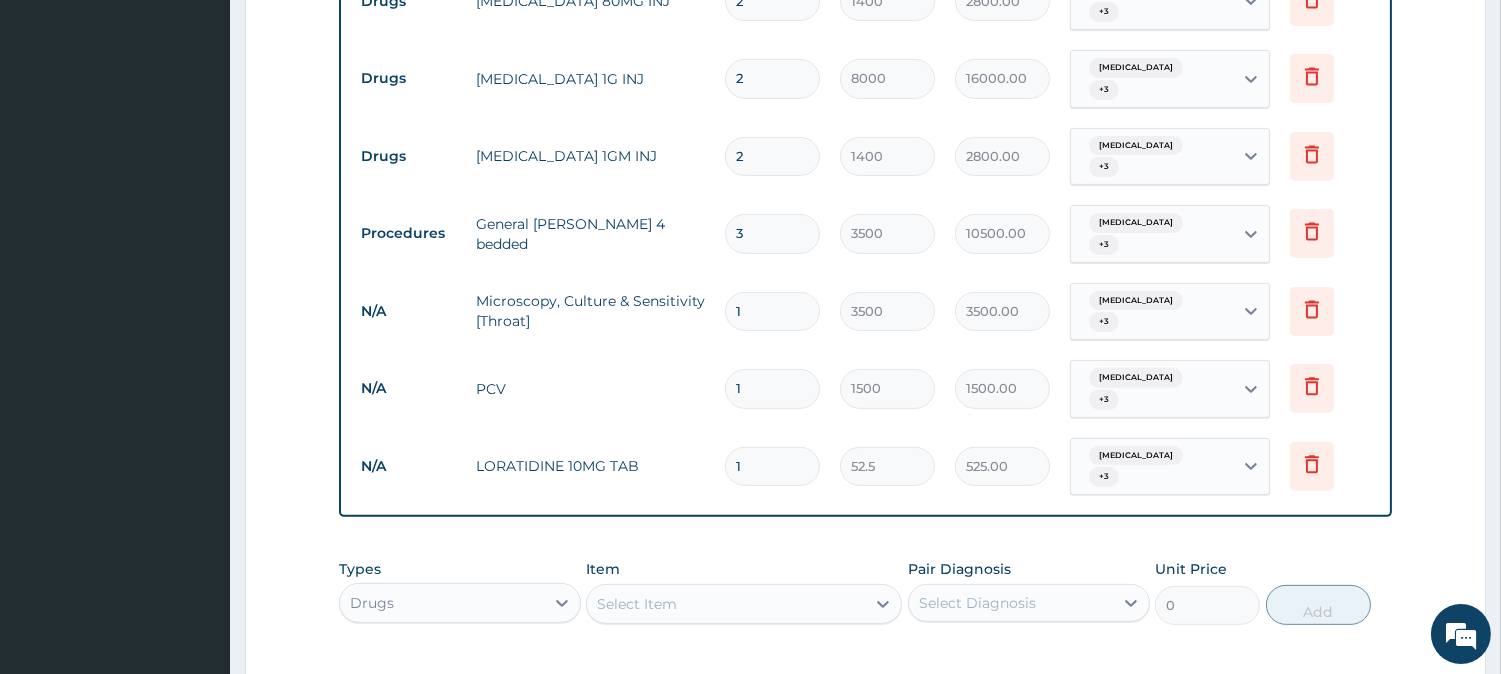 type on "52.50" 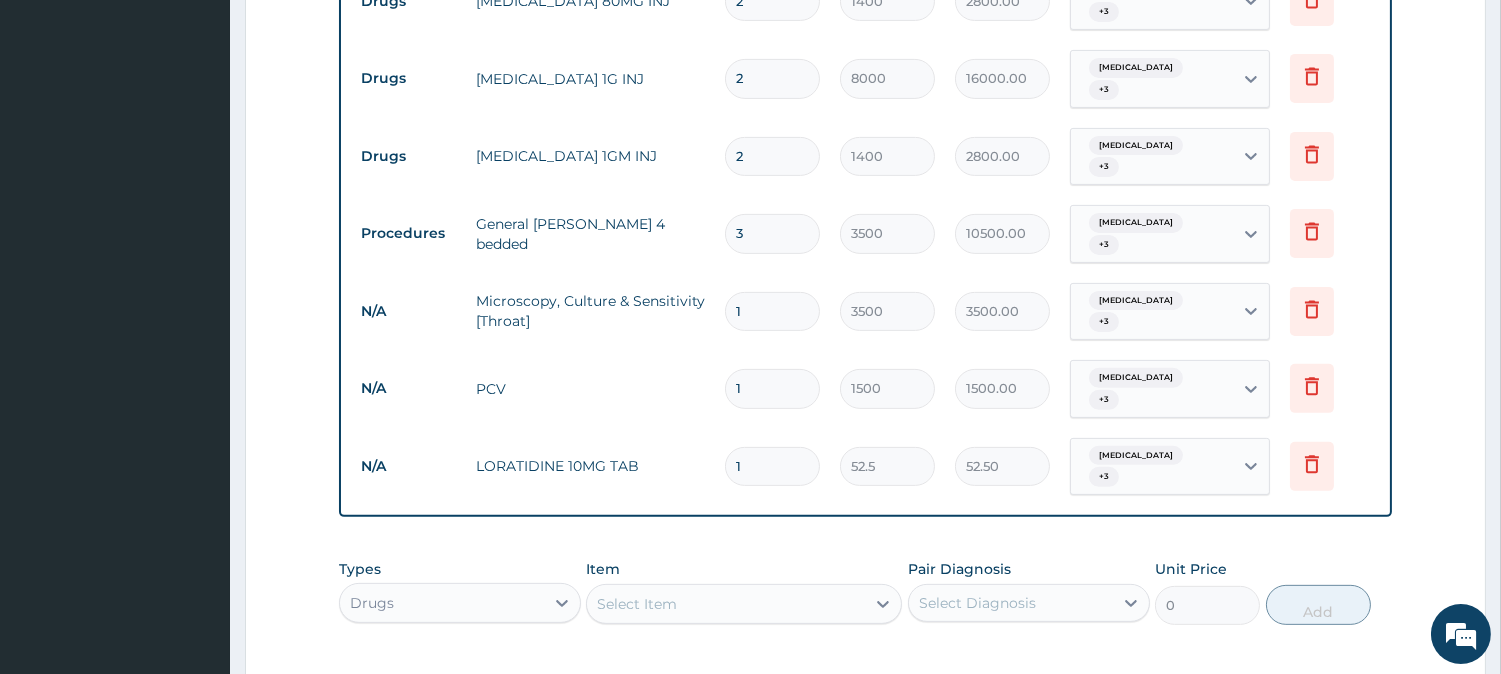 type 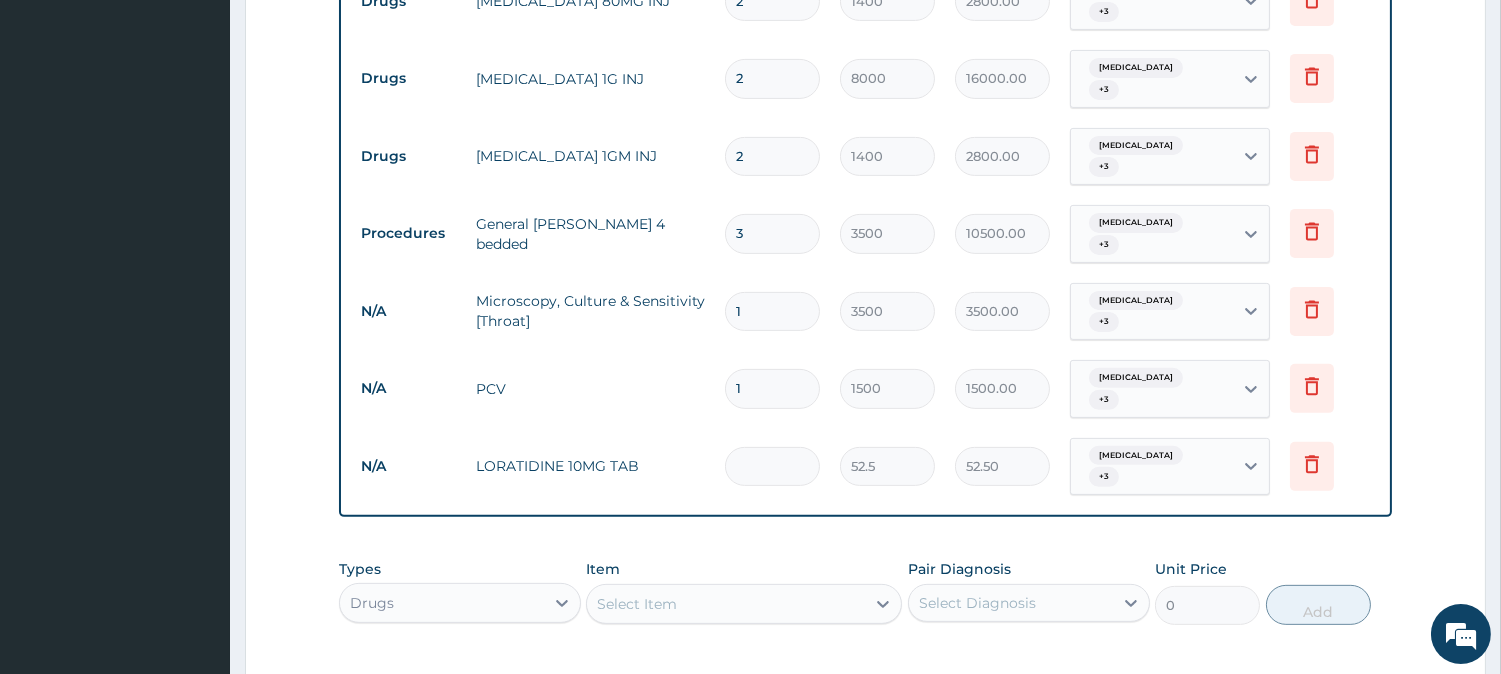 type on "0.00" 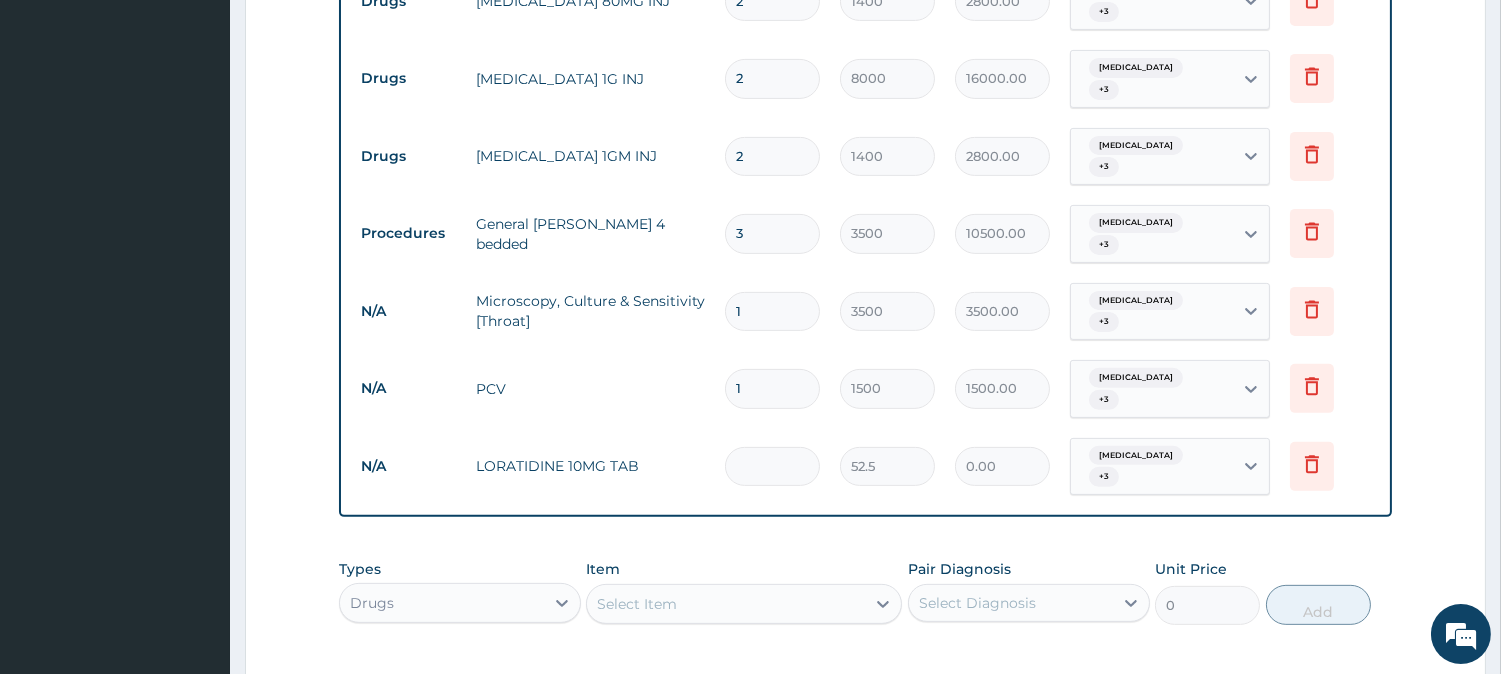 type on "6" 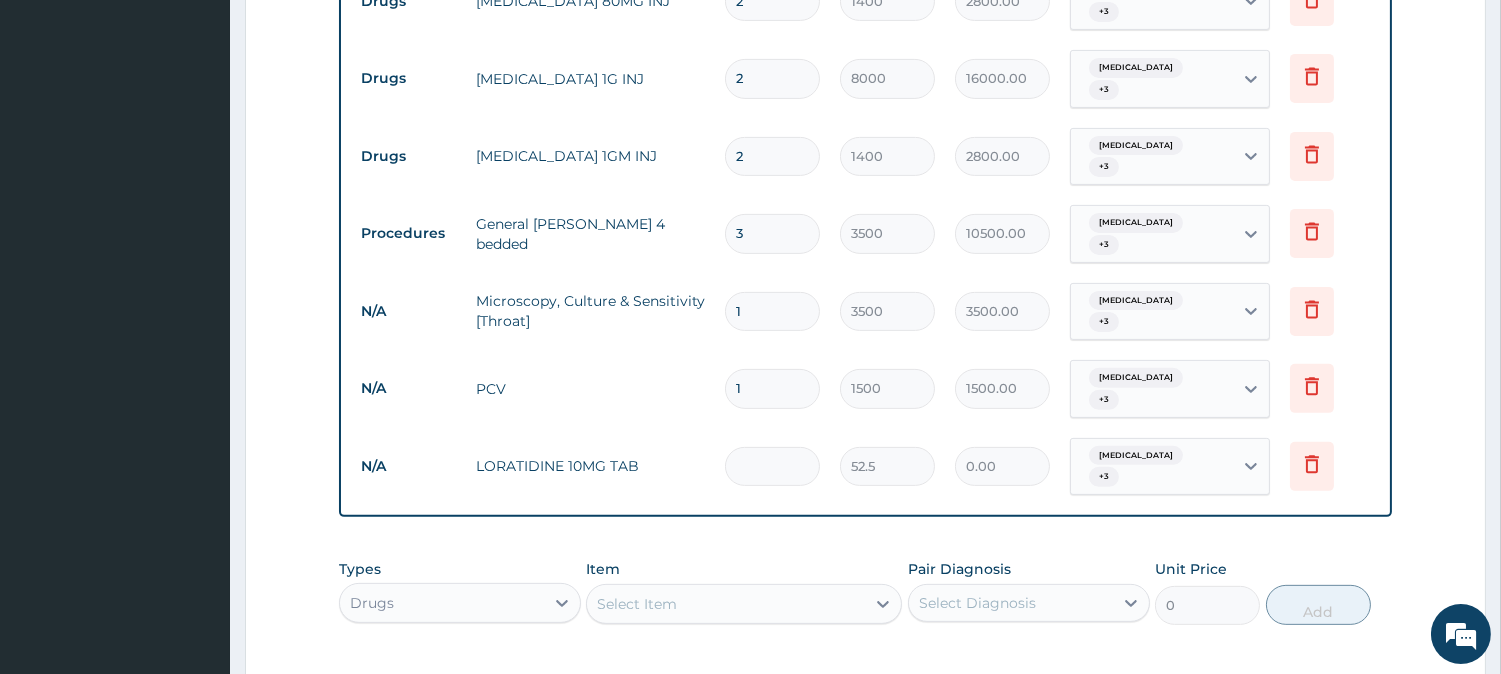type on "315.00" 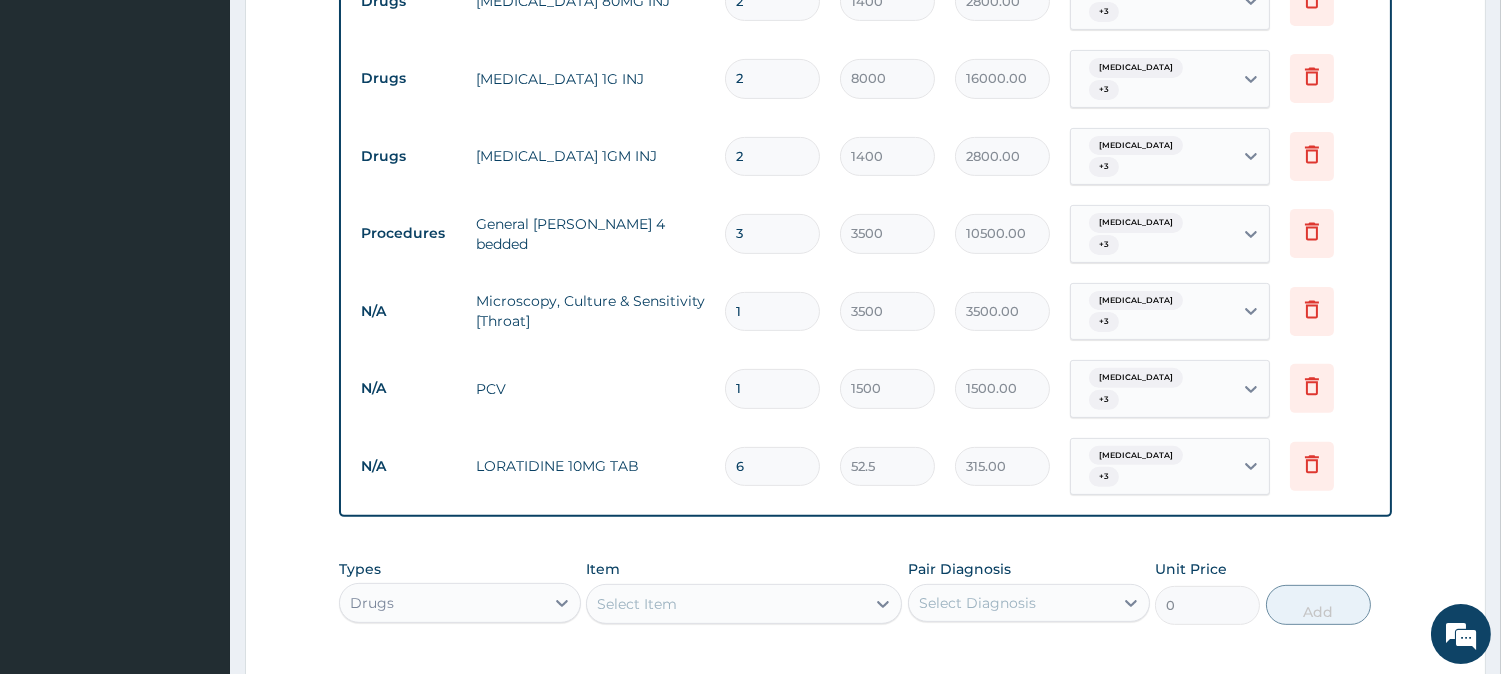 type on "6" 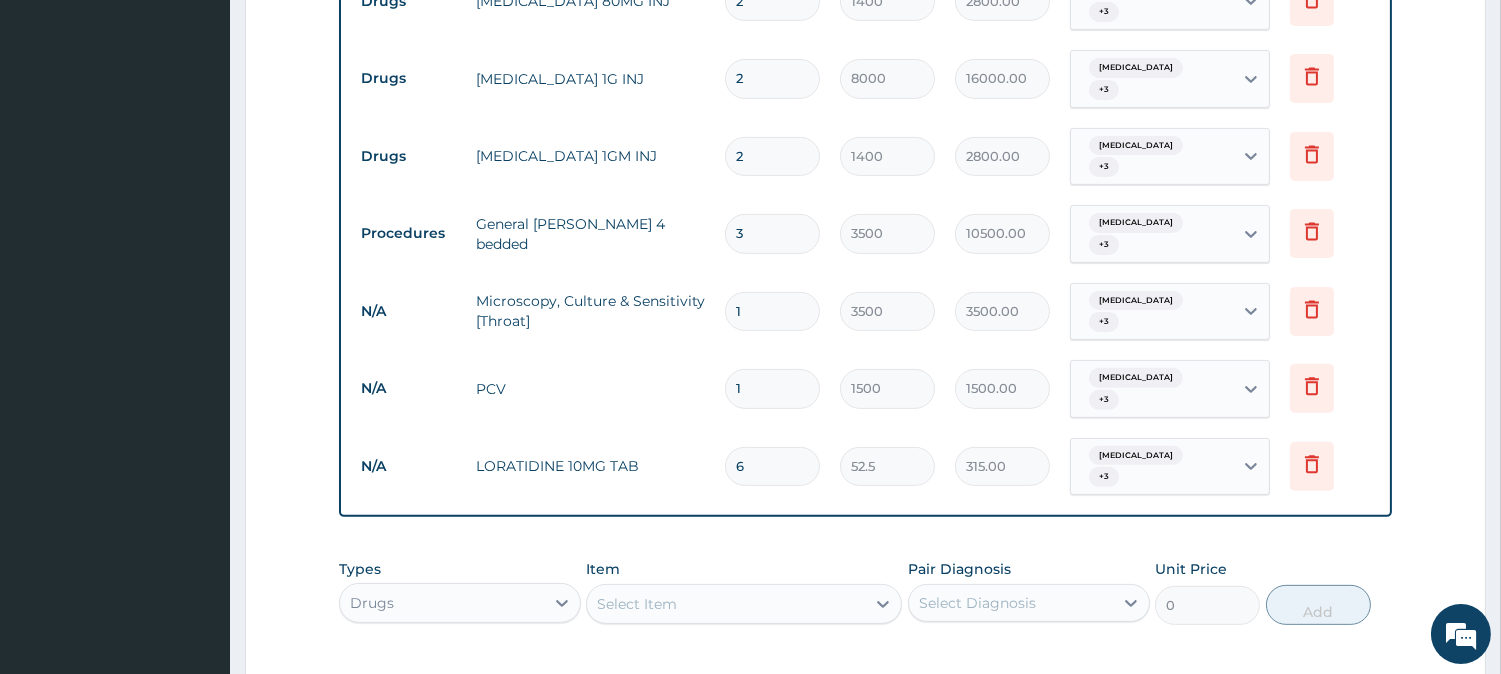 click on "Select Item" at bounding box center (726, 604) 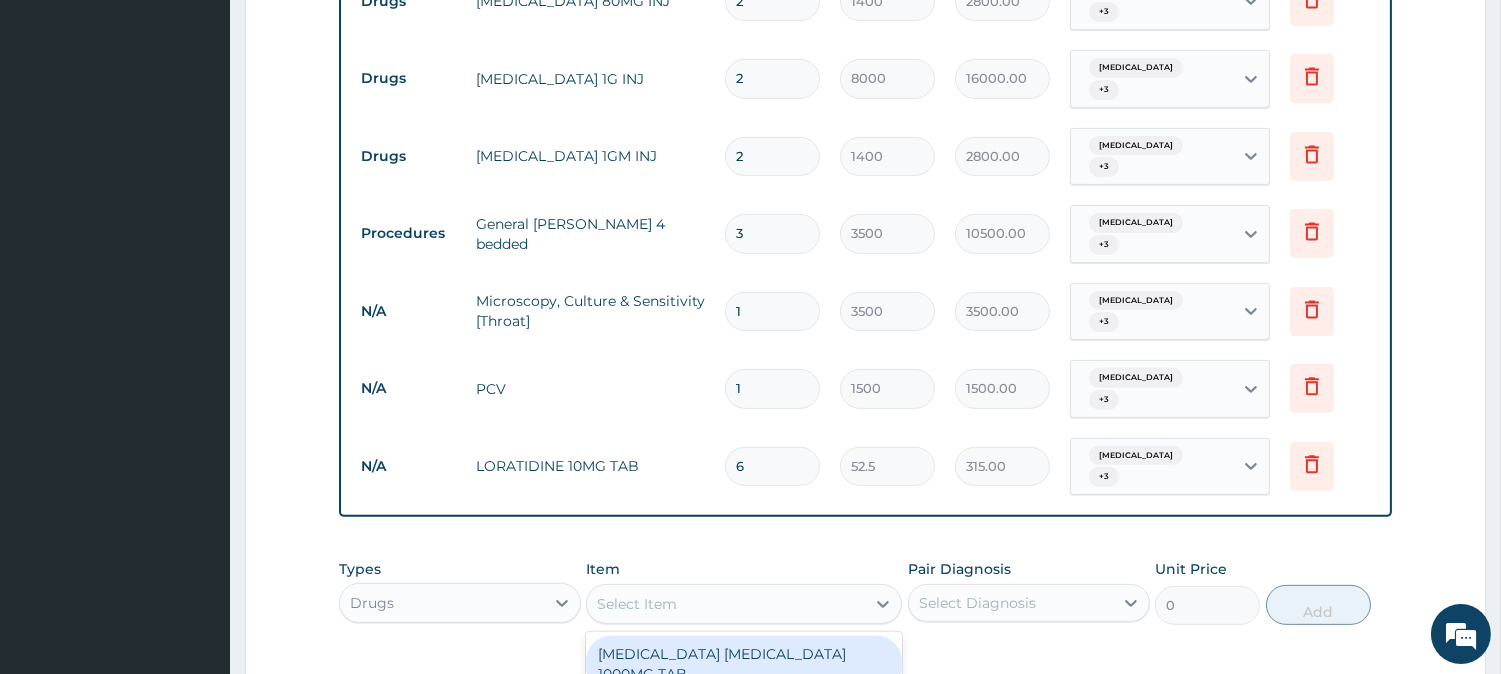 scroll, scrollTop: 56, scrollLeft: 0, axis: vertical 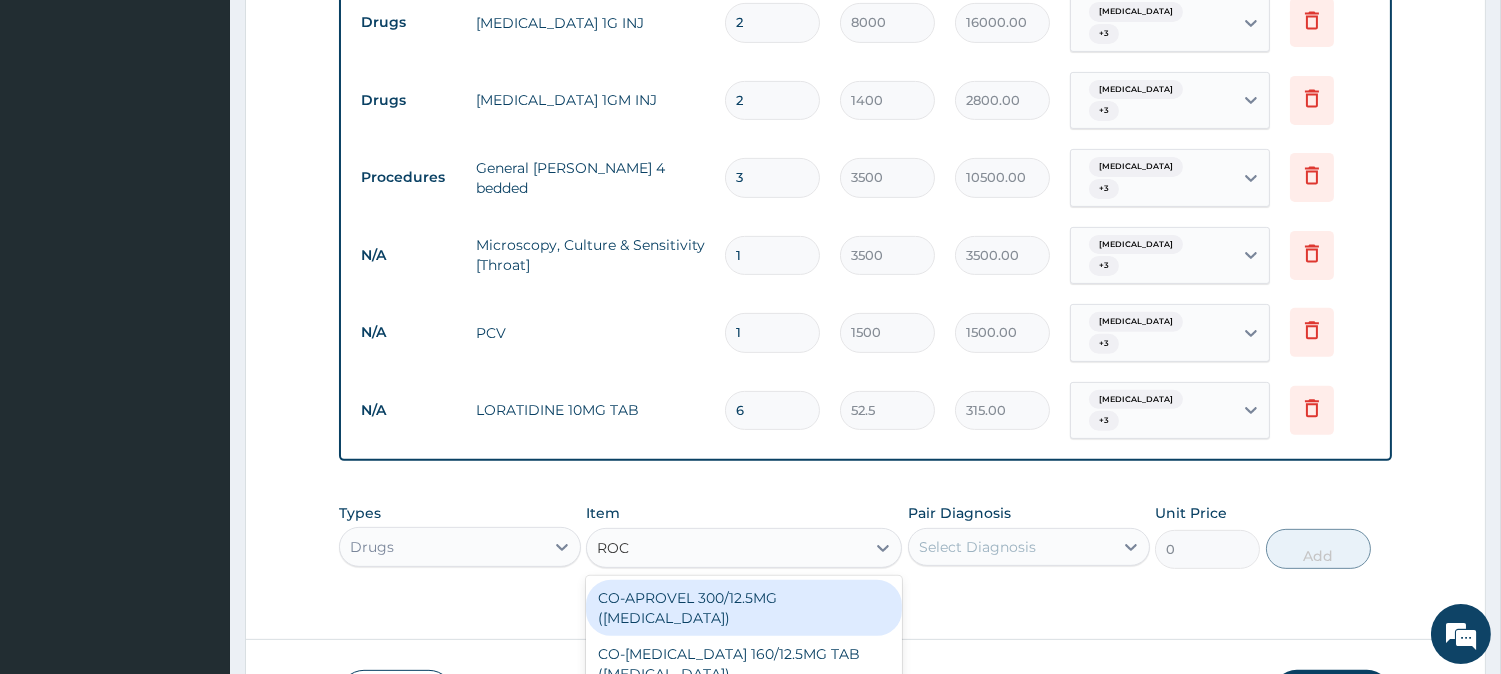 type on "ROCE" 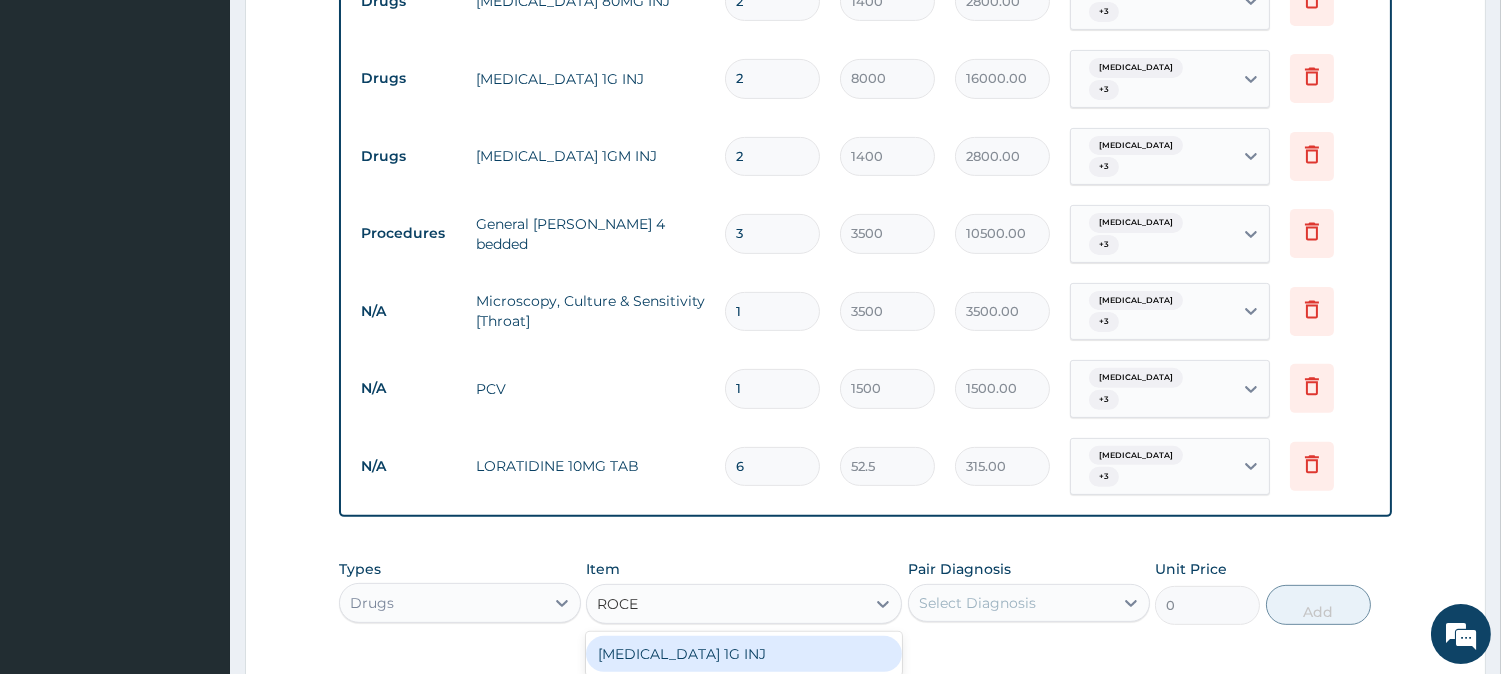 scroll, scrollTop: 1382, scrollLeft: 0, axis: vertical 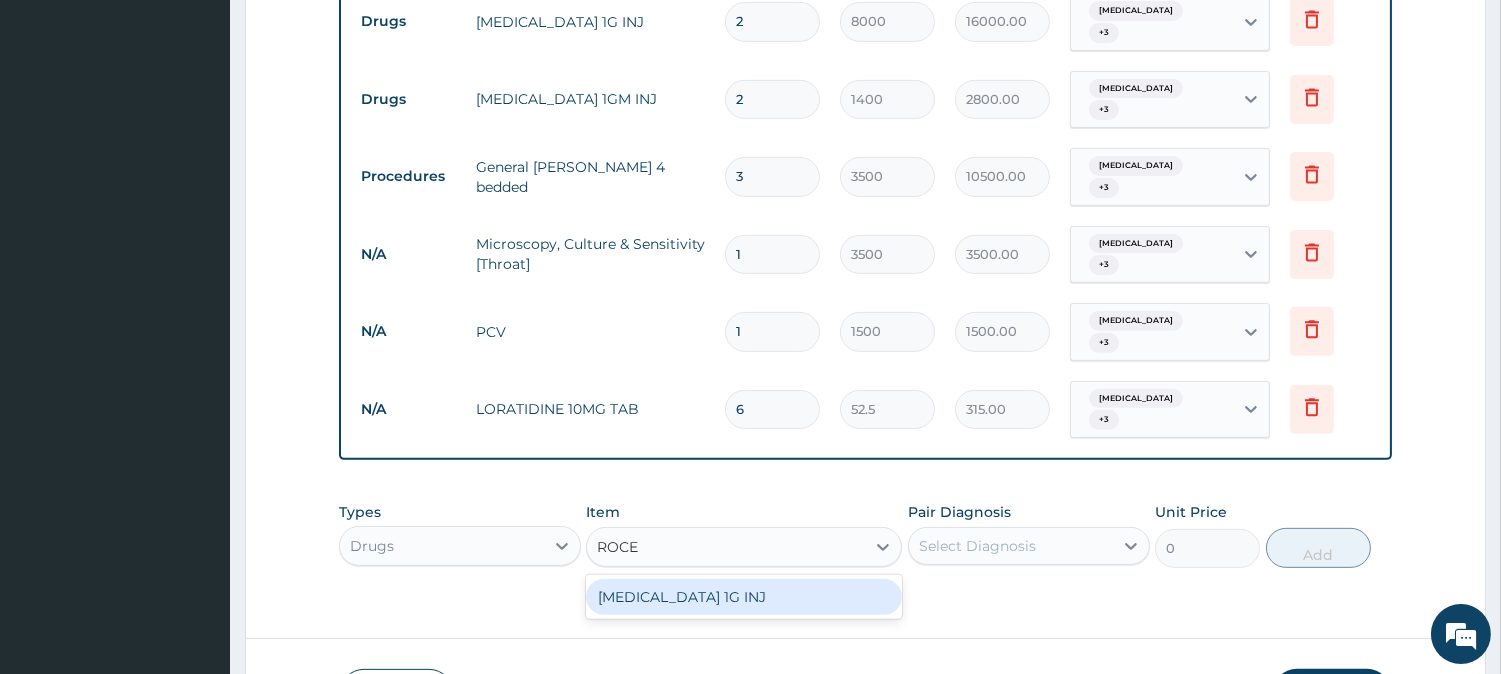 click on "ROCEPHIN 1G INJ" at bounding box center [744, 597] 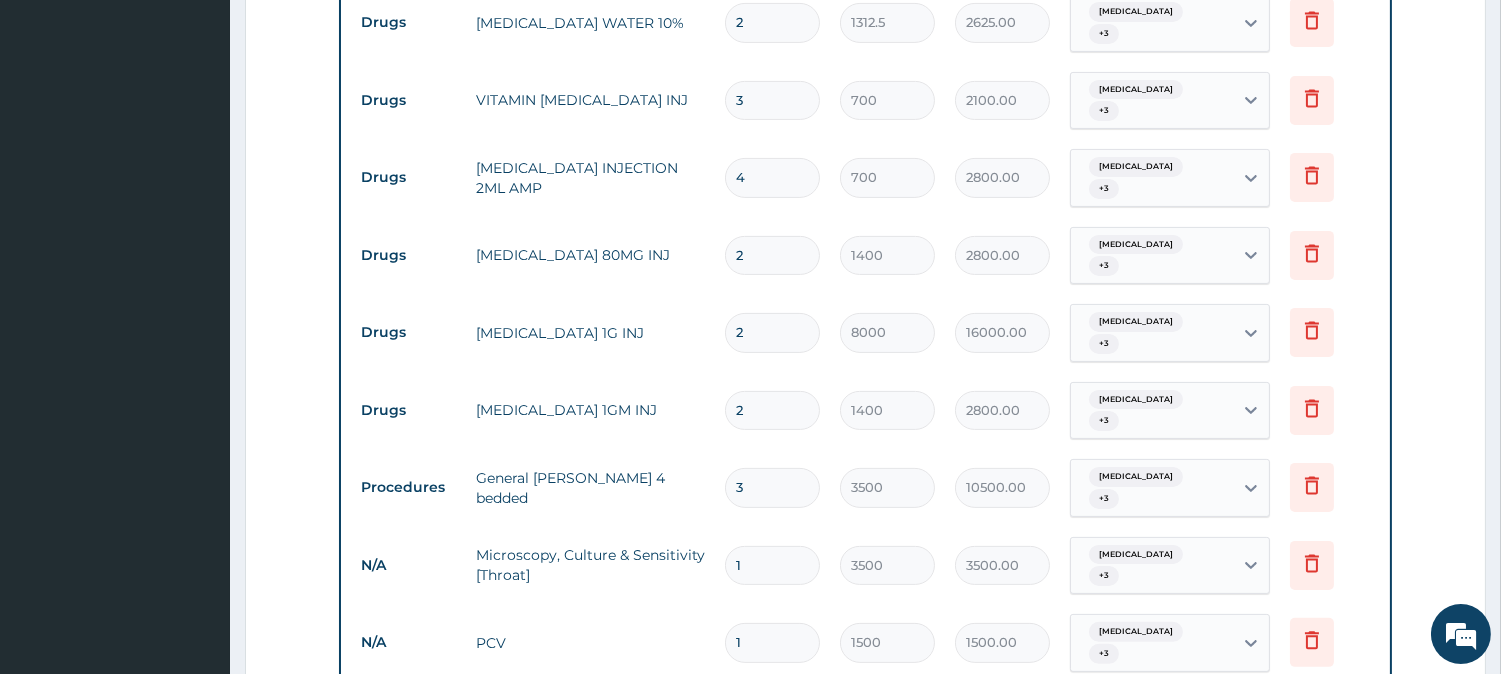 scroll, scrollTop: 1067, scrollLeft: 0, axis: vertical 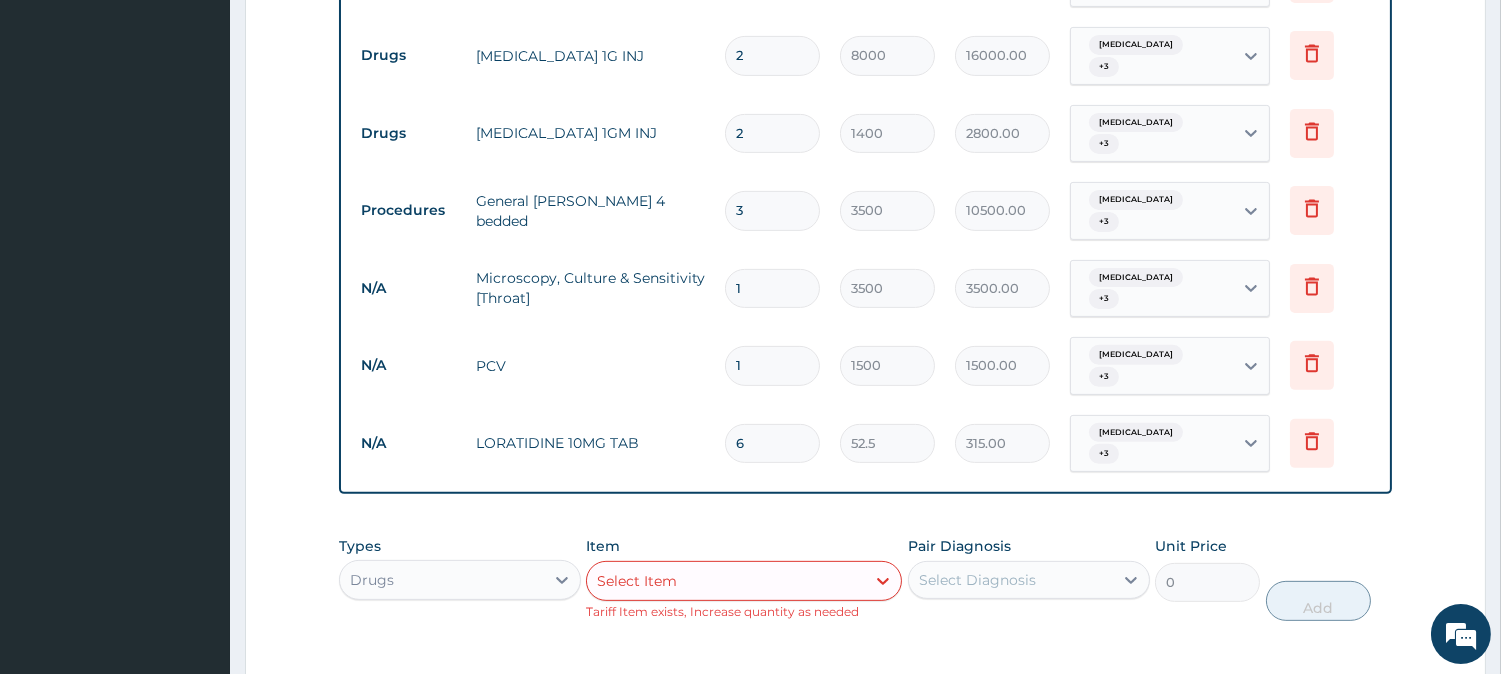 click on "option ROCEPHIN 1G INJ               , selected.   Select is focused ,type to refine list, press Down to open the menu,  Select Item" at bounding box center [744, 581] 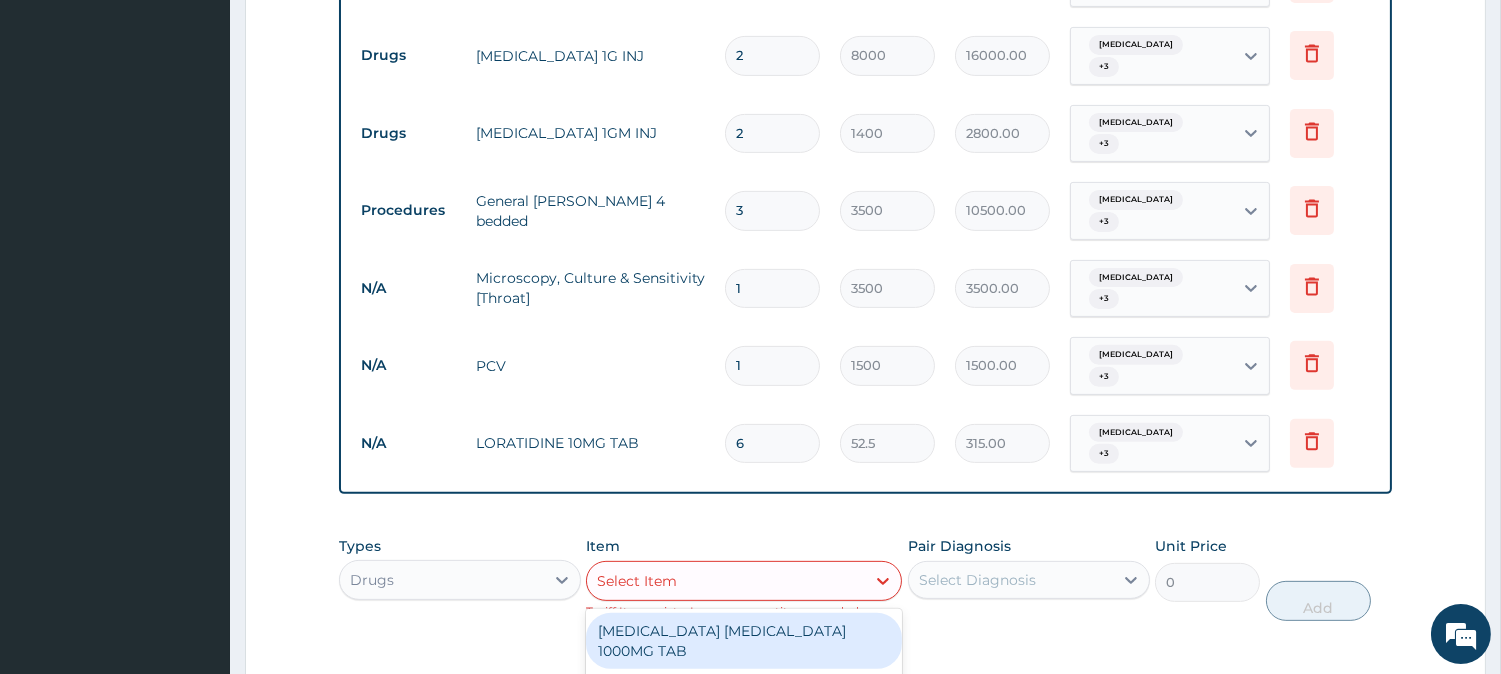 scroll, scrollTop: 37, scrollLeft: 0, axis: vertical 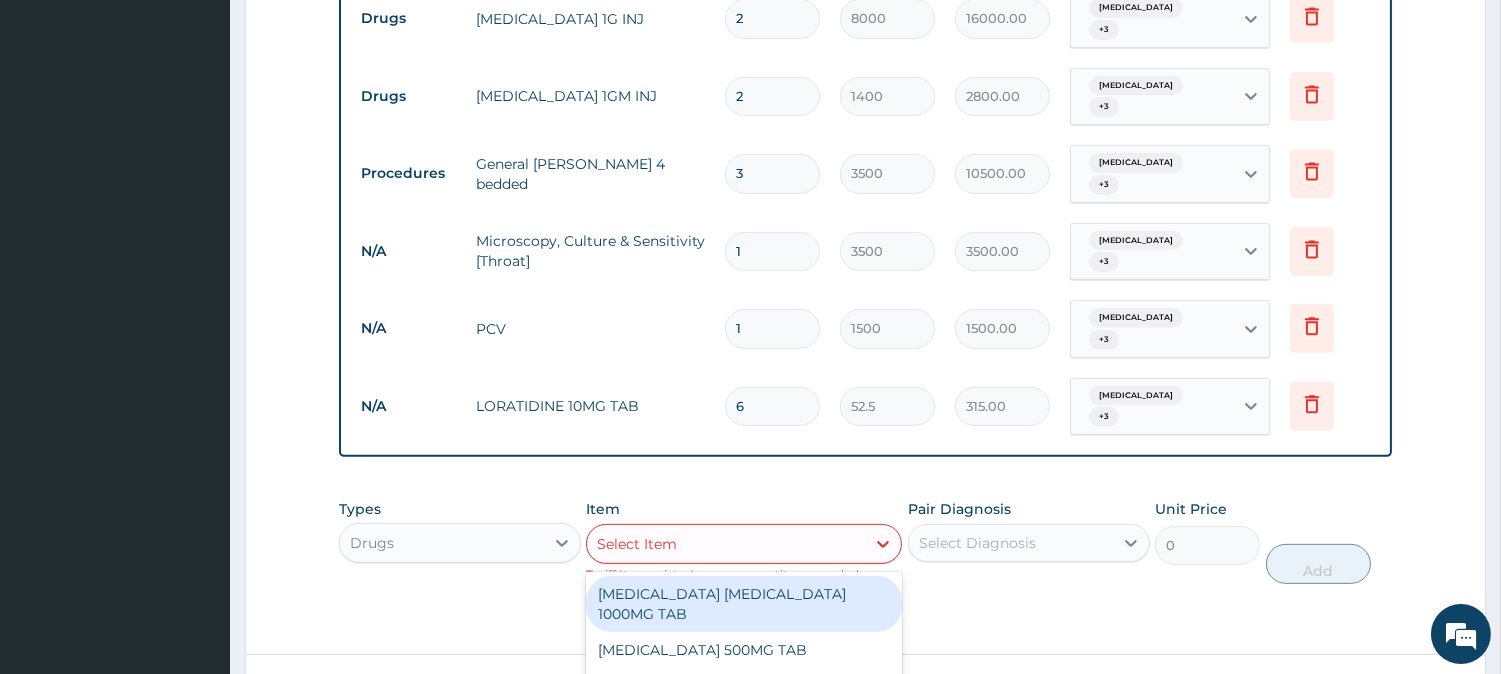 click on "AMOXICILLIN CLAVULANIC ACID 1000MG TAB" at bounding box center (744, 604) 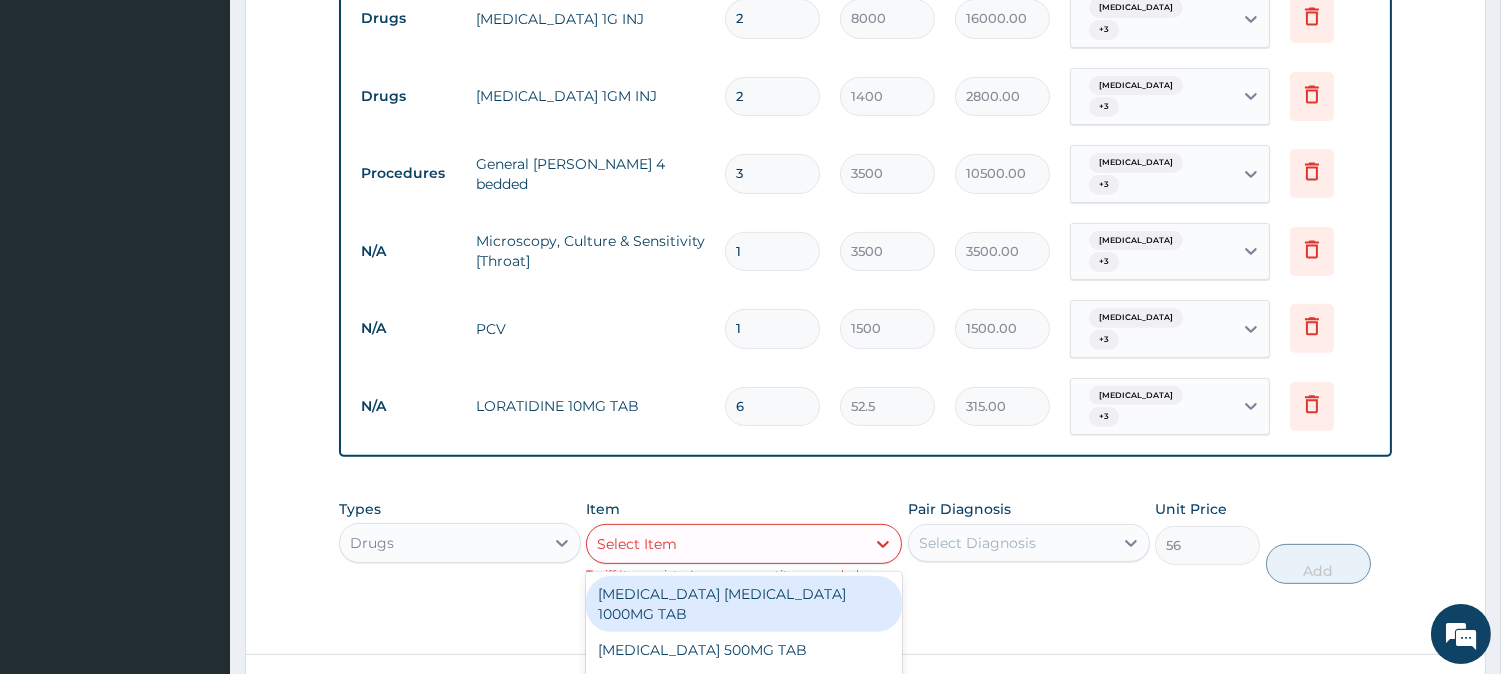 scroll, scrollTop: 1386, scrollLeft: 0, axis: vertical 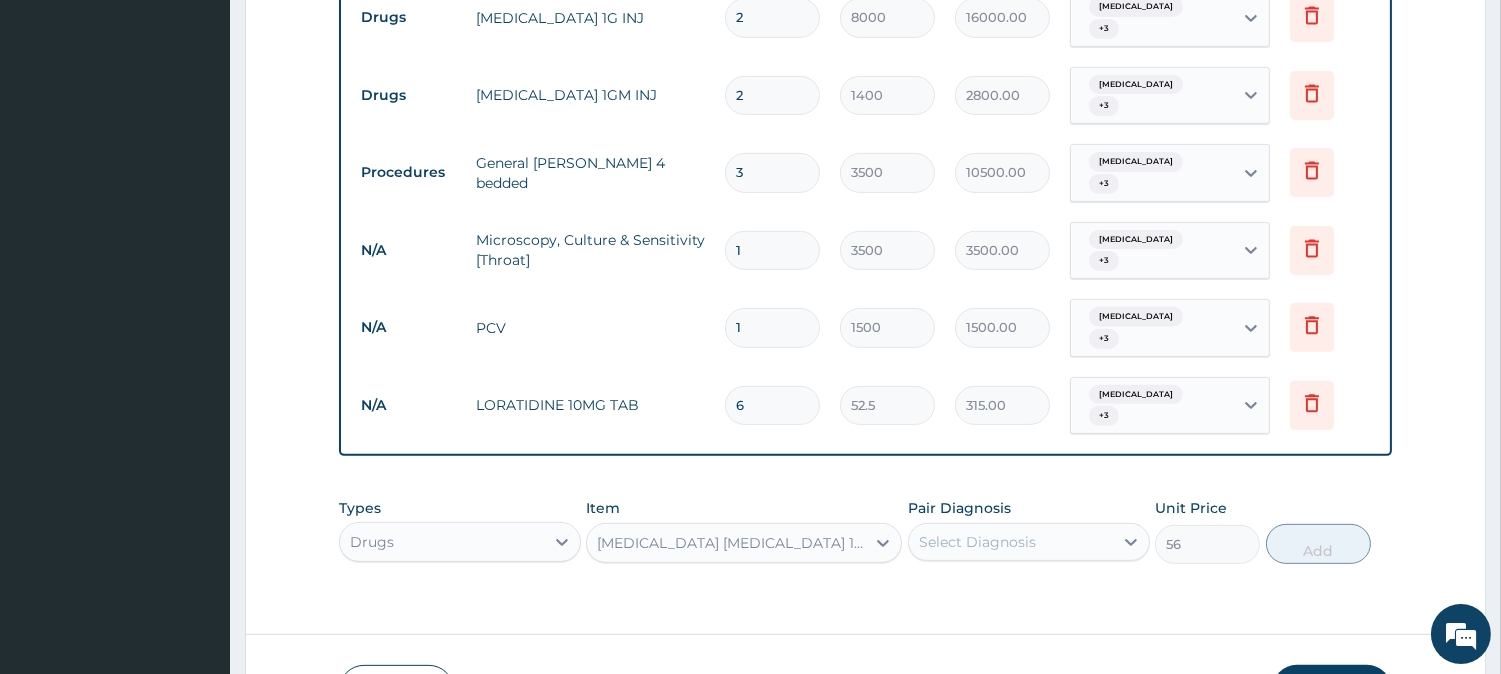 click on "AMOXICILLIN CLAVULANIC ACID 1000MG TAB" at bounding box center [732, 543] 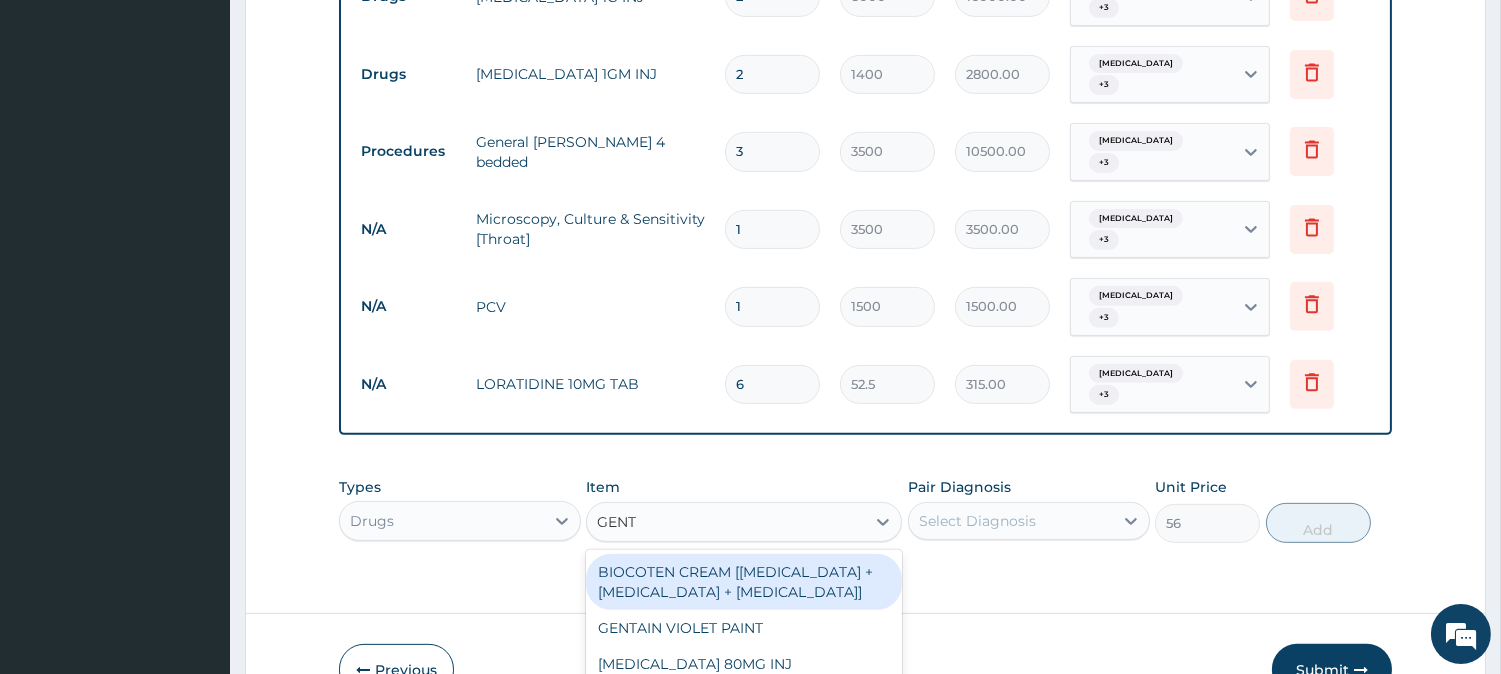 scroll, scrollTop: 37, scrollLeft: 0, axis: vertical 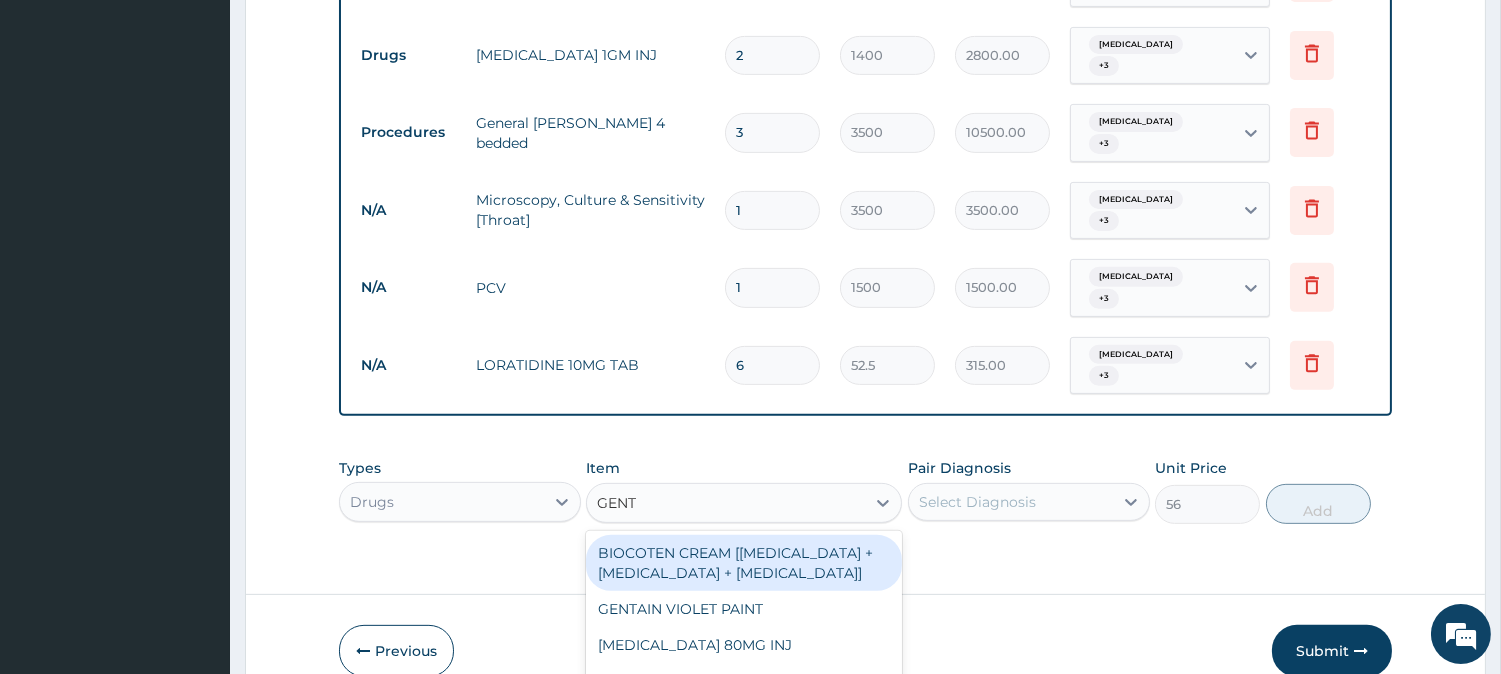type on "GENTA" 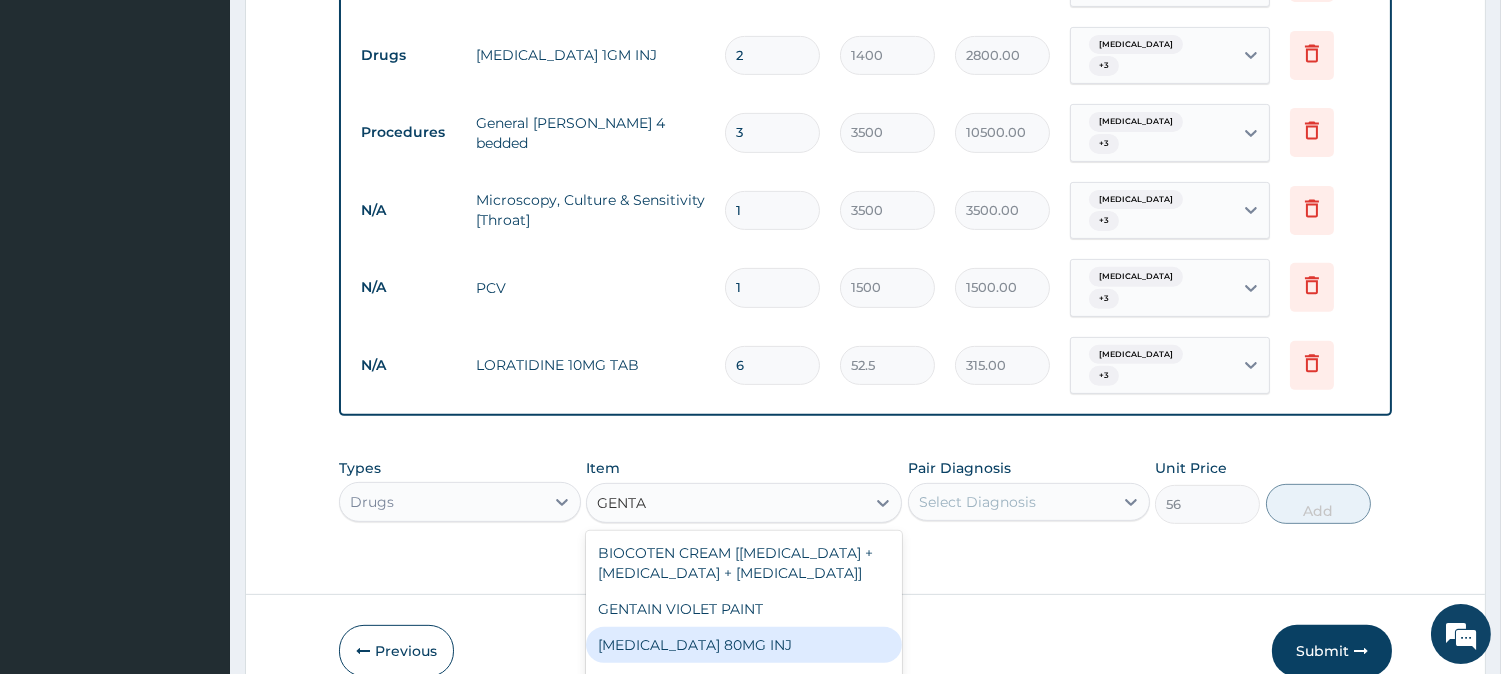 click on "GENTAMICIN 80MG INJ" at bounding box center (744, 645) 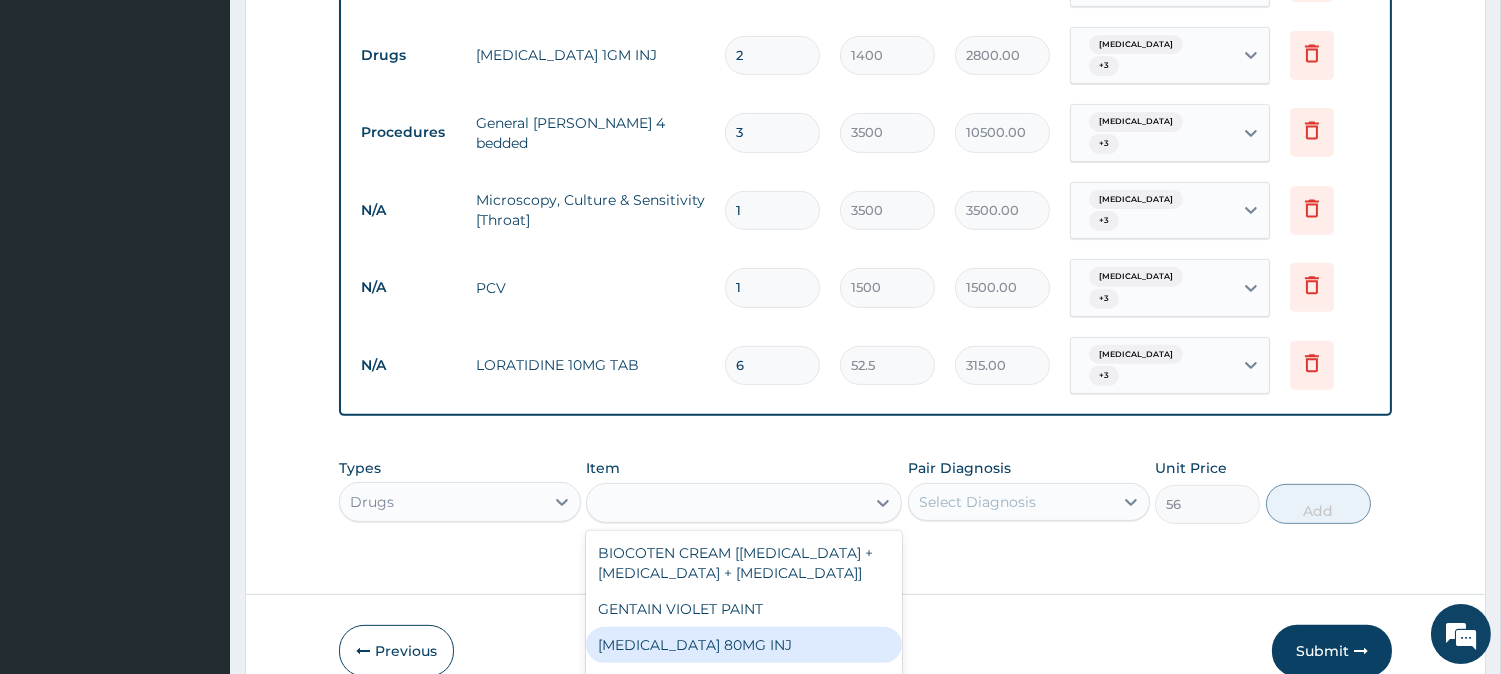 type on "700" 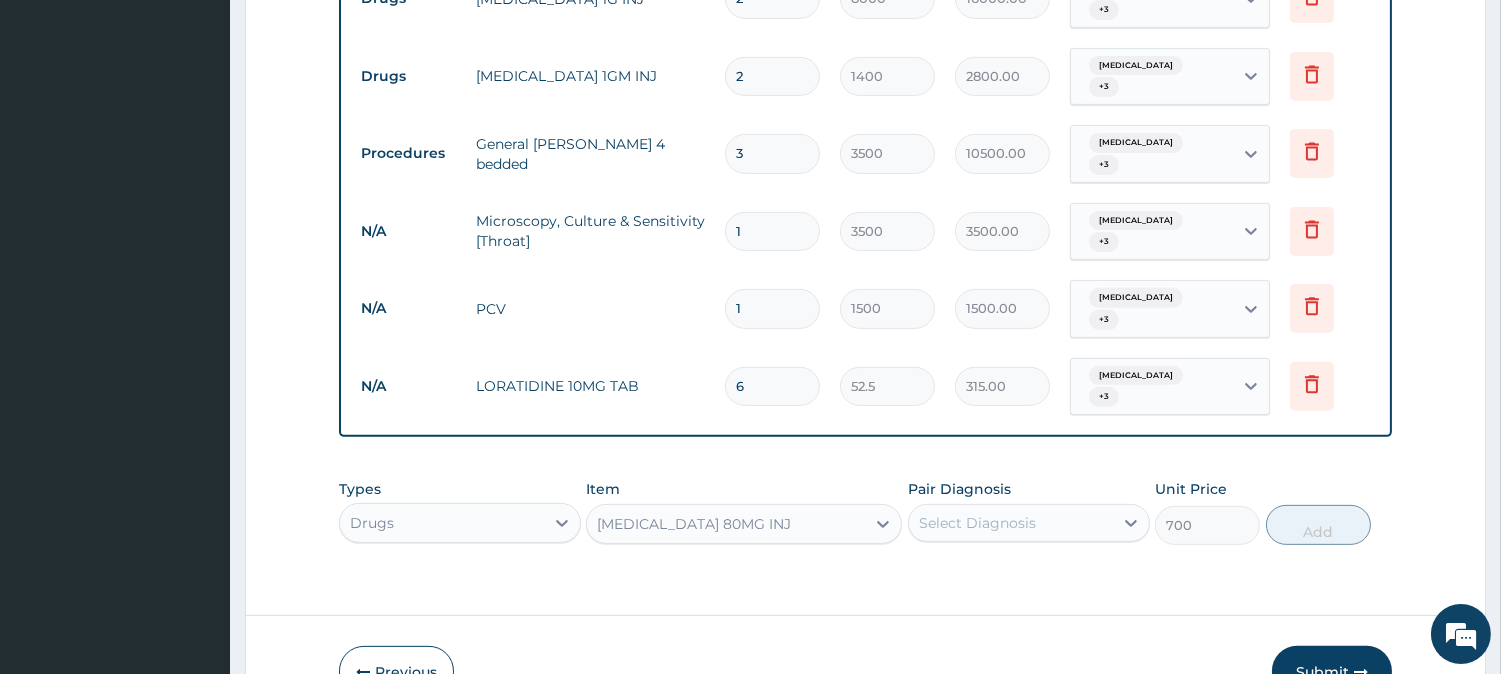 scroll, scrollTop: 1395, scrollLeft: 0, axis: vertical 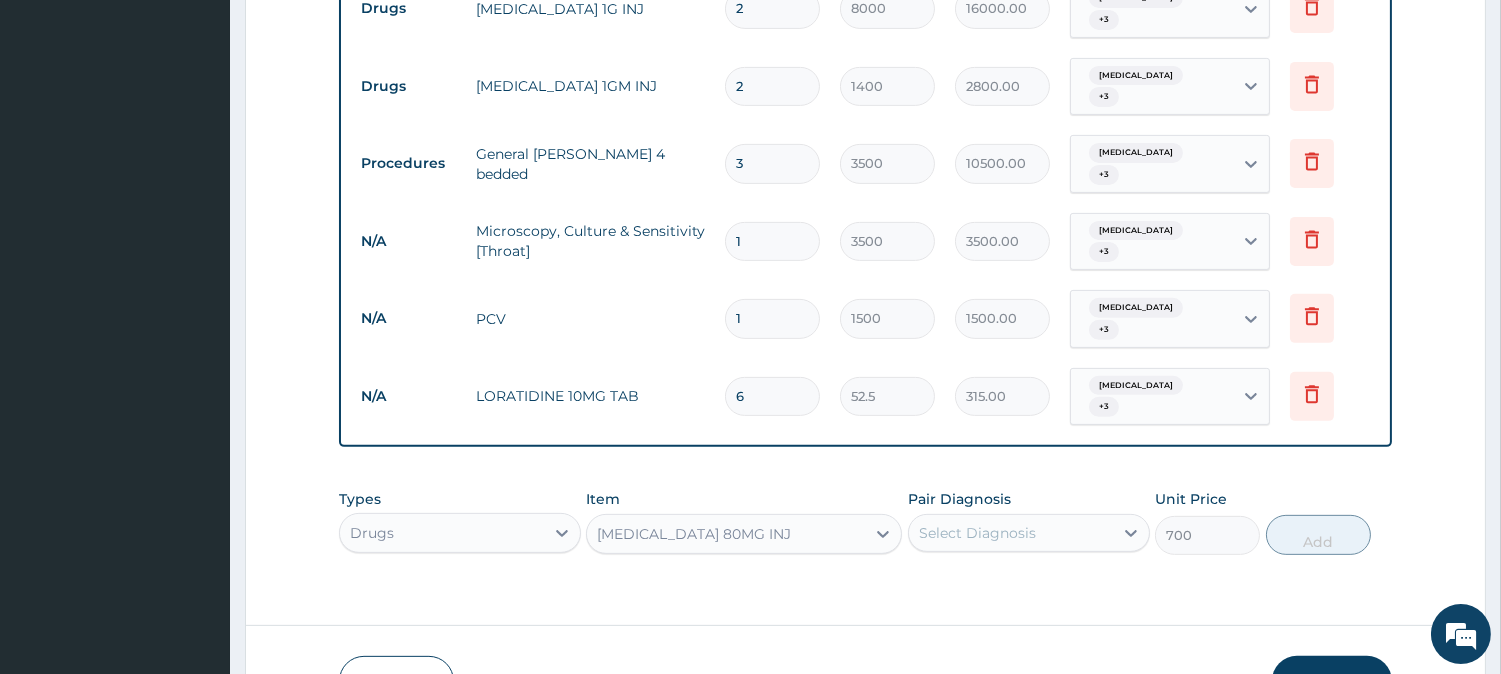 click on "Select Diagnosis" at bounding box center (1011, 533) 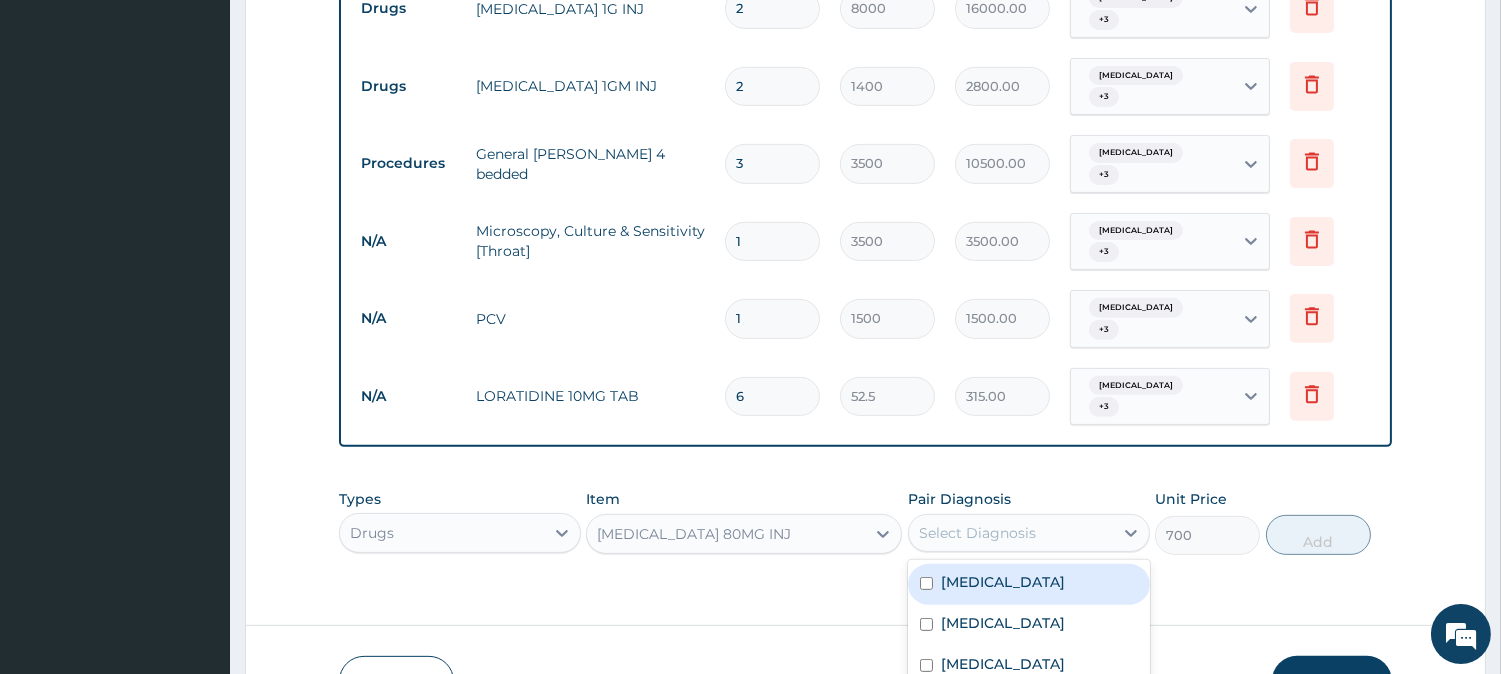 click on "Sepsis" at bounding box center (1029, 584) 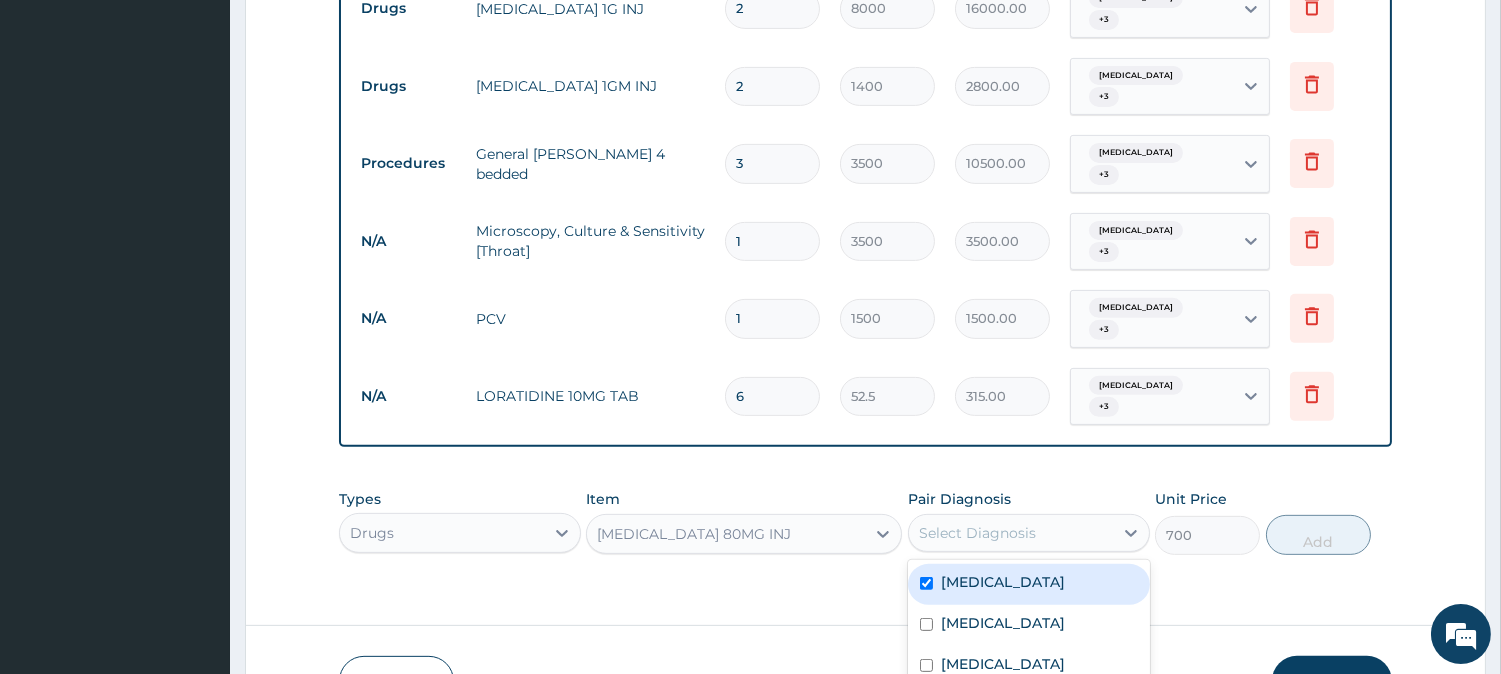 checkbox on "true" 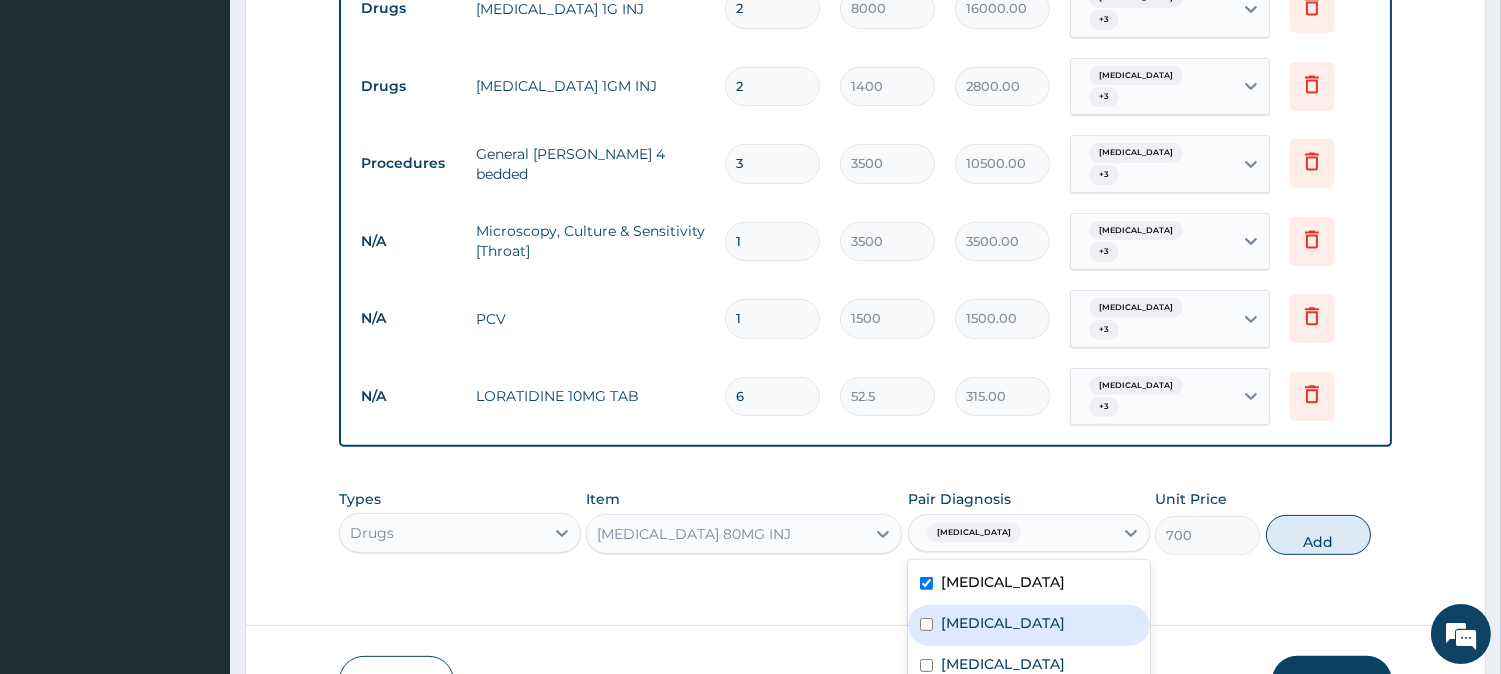 click on "Malaria" at bounding box center [1029, 625] 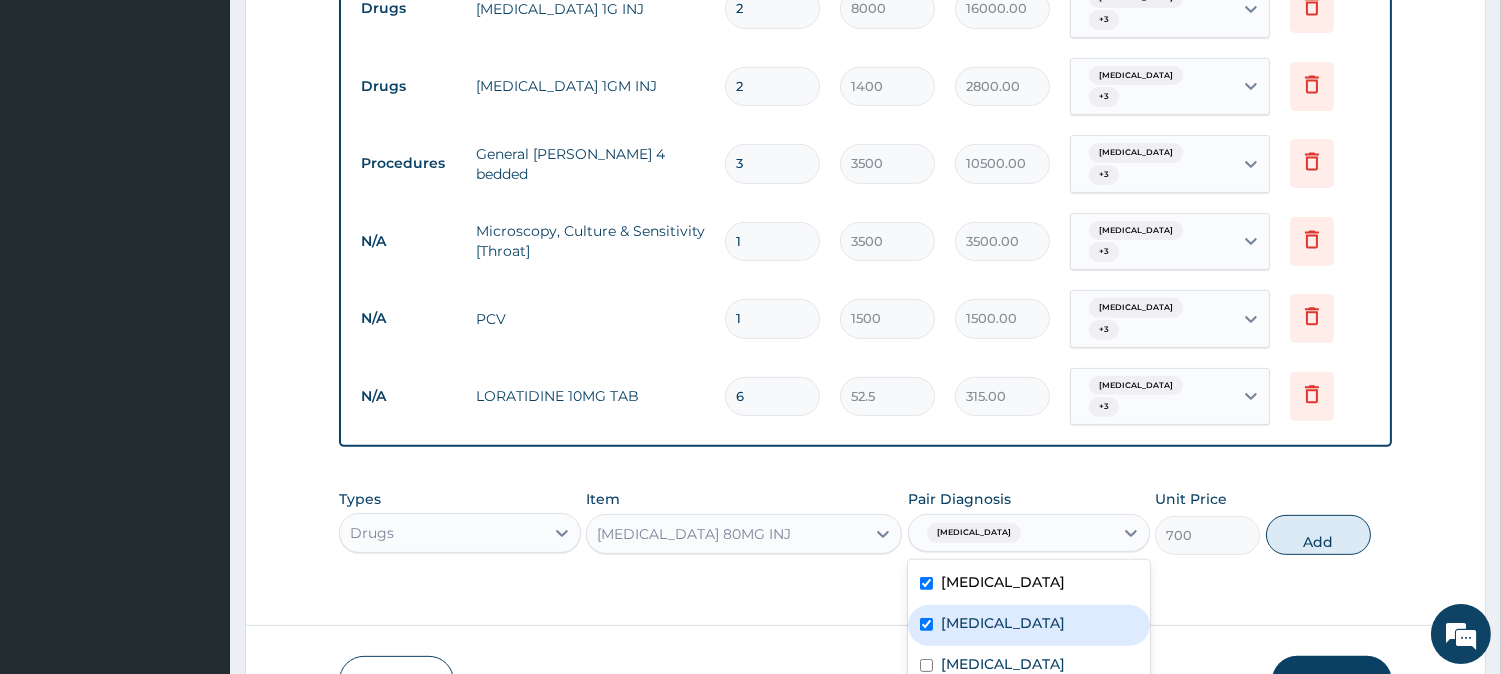 checkbox on "true" 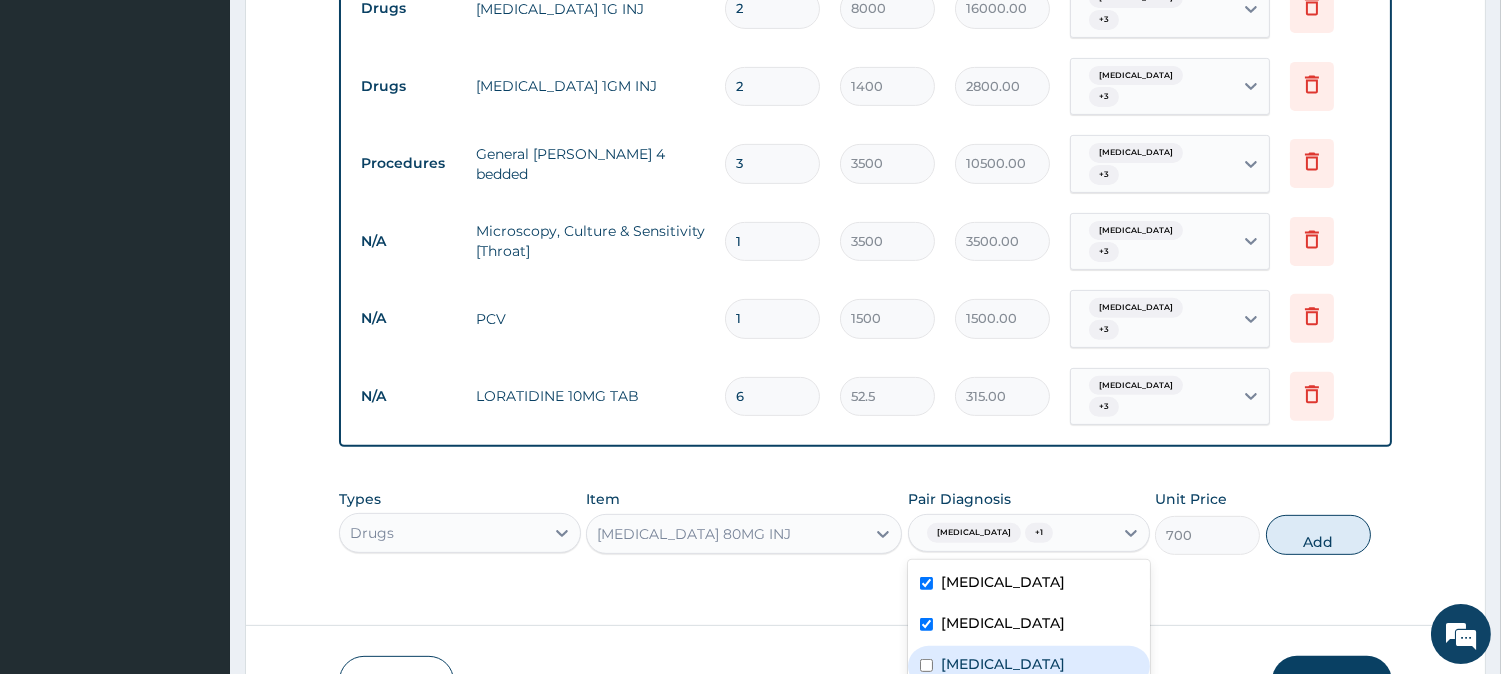 click on "Bacteremia" at bounding box center [1003, 664] 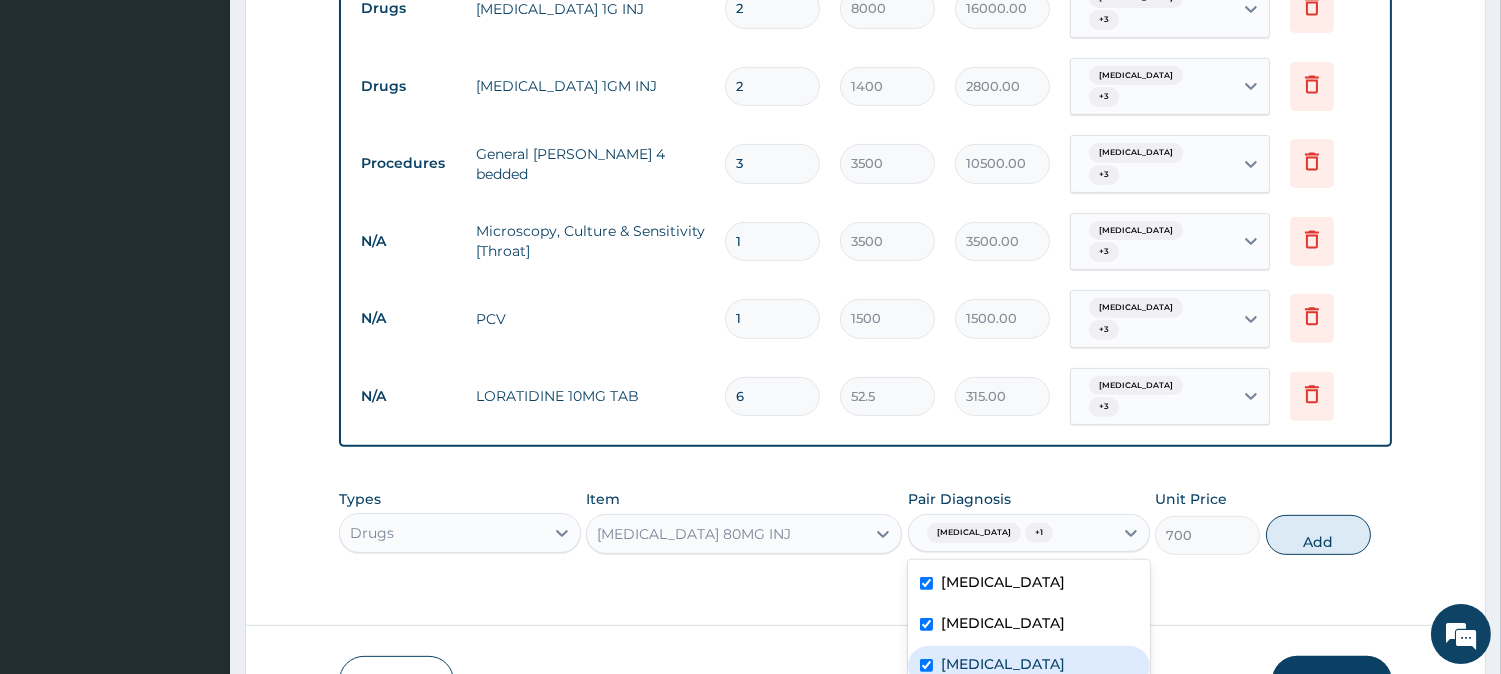 checkbox on "true" 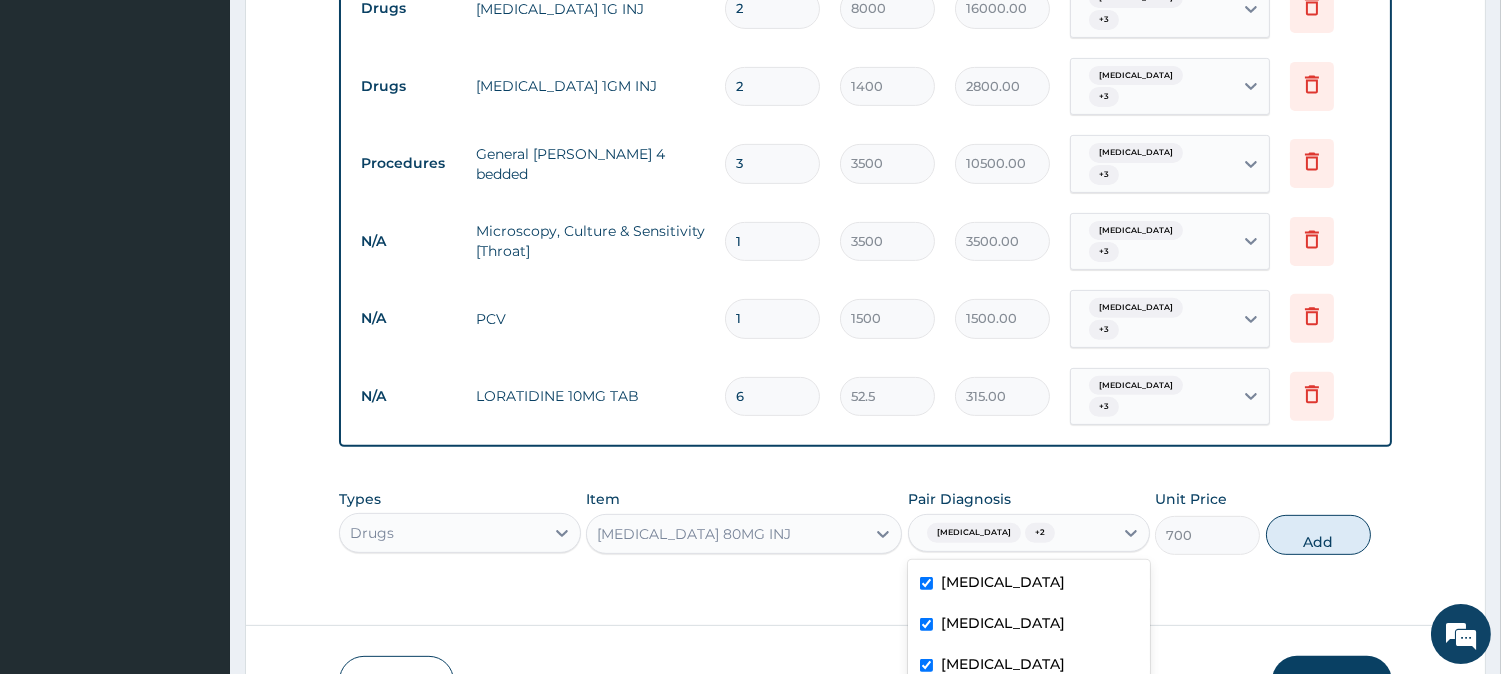 click on "Tonsillitis" at bounding box center [1029, 707] 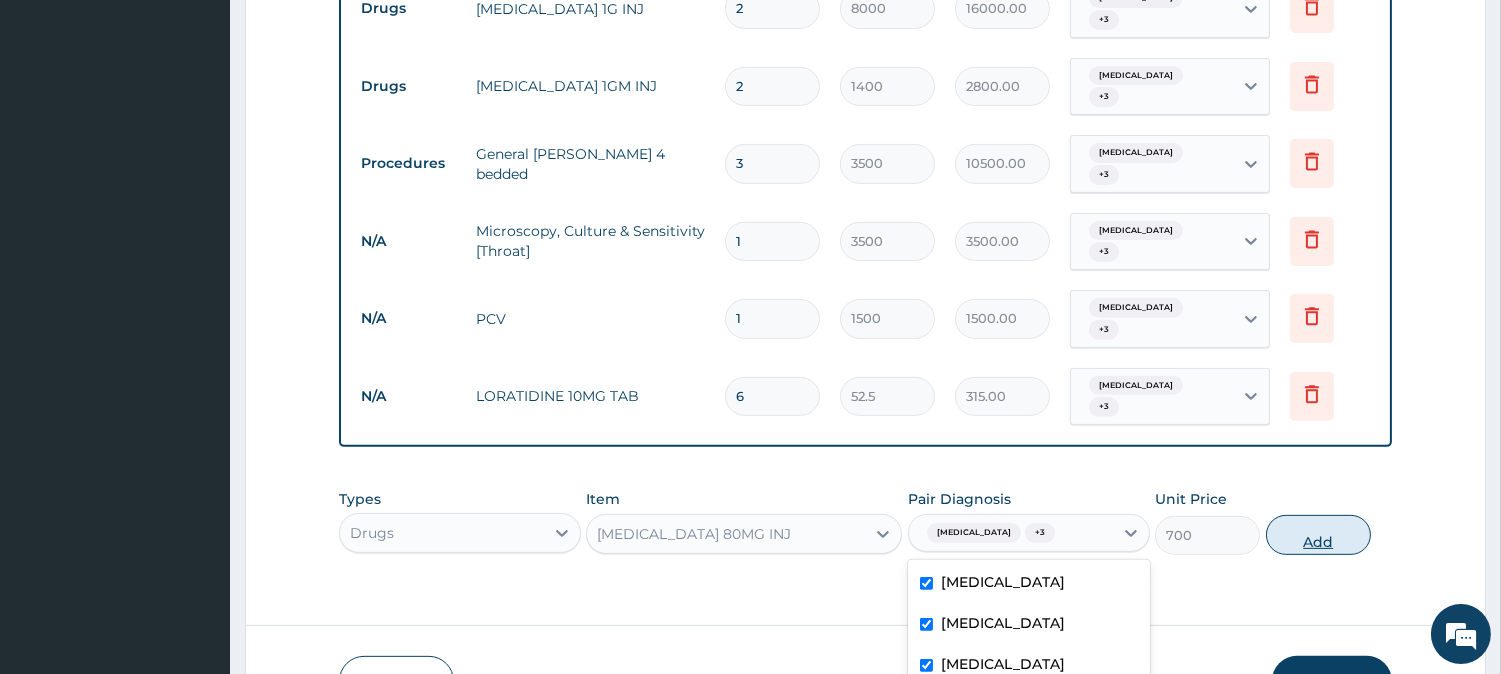 click on "Add" at bounding box center (1318, 535) 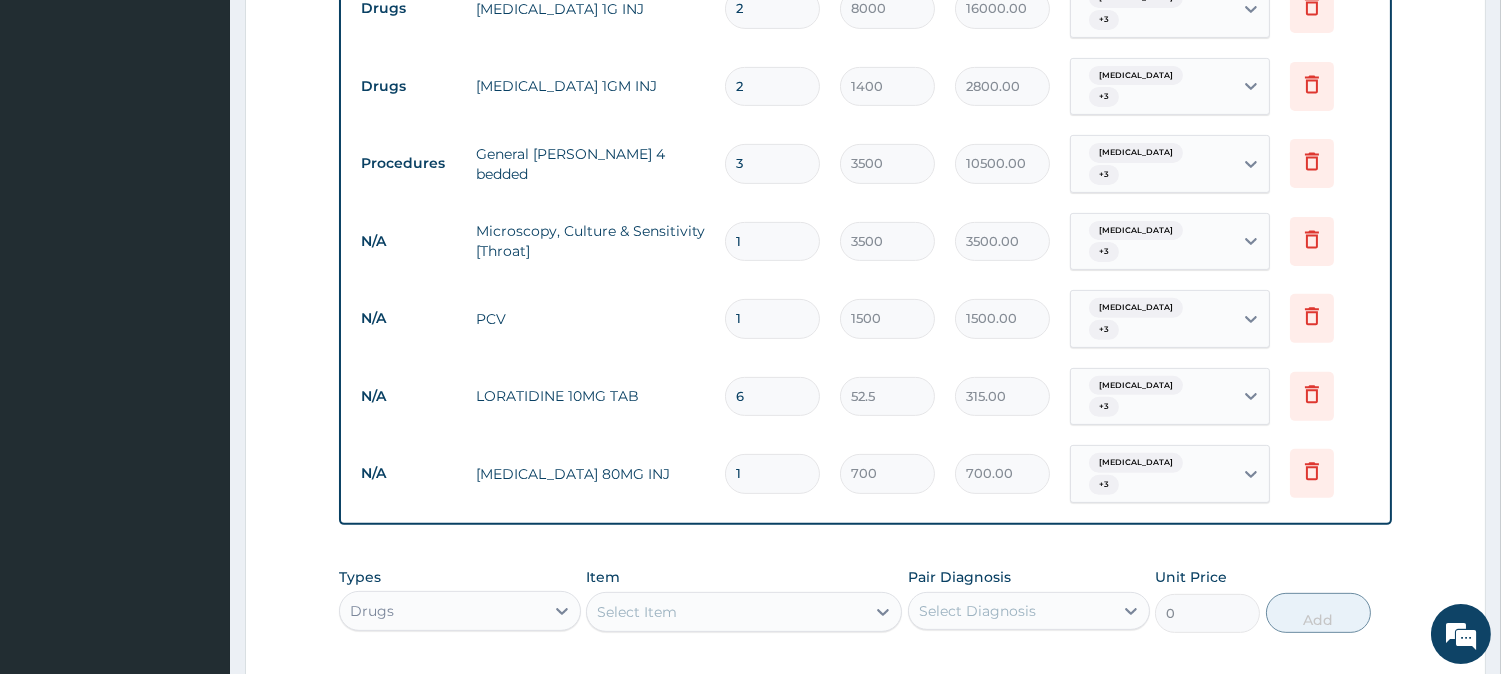 click on "6" at bounding box center [772, 396] 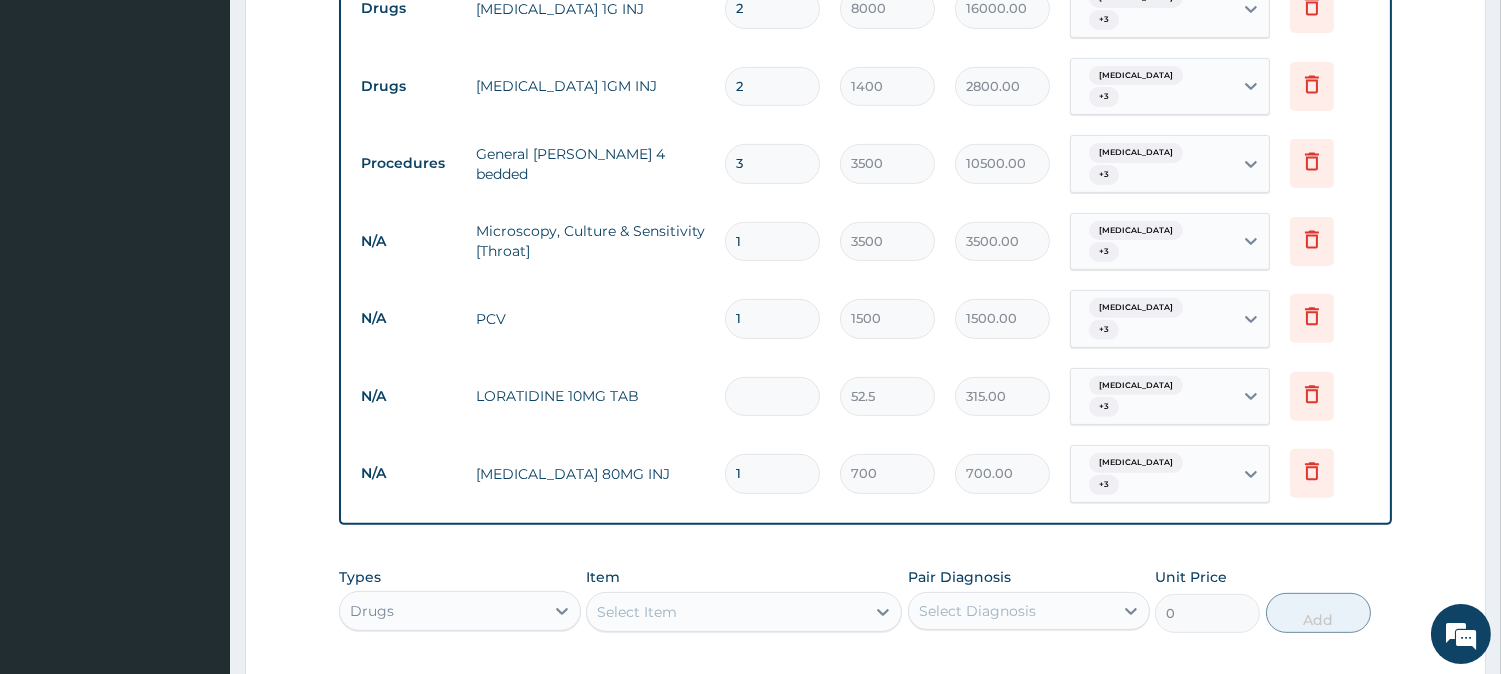 type on "0.00" 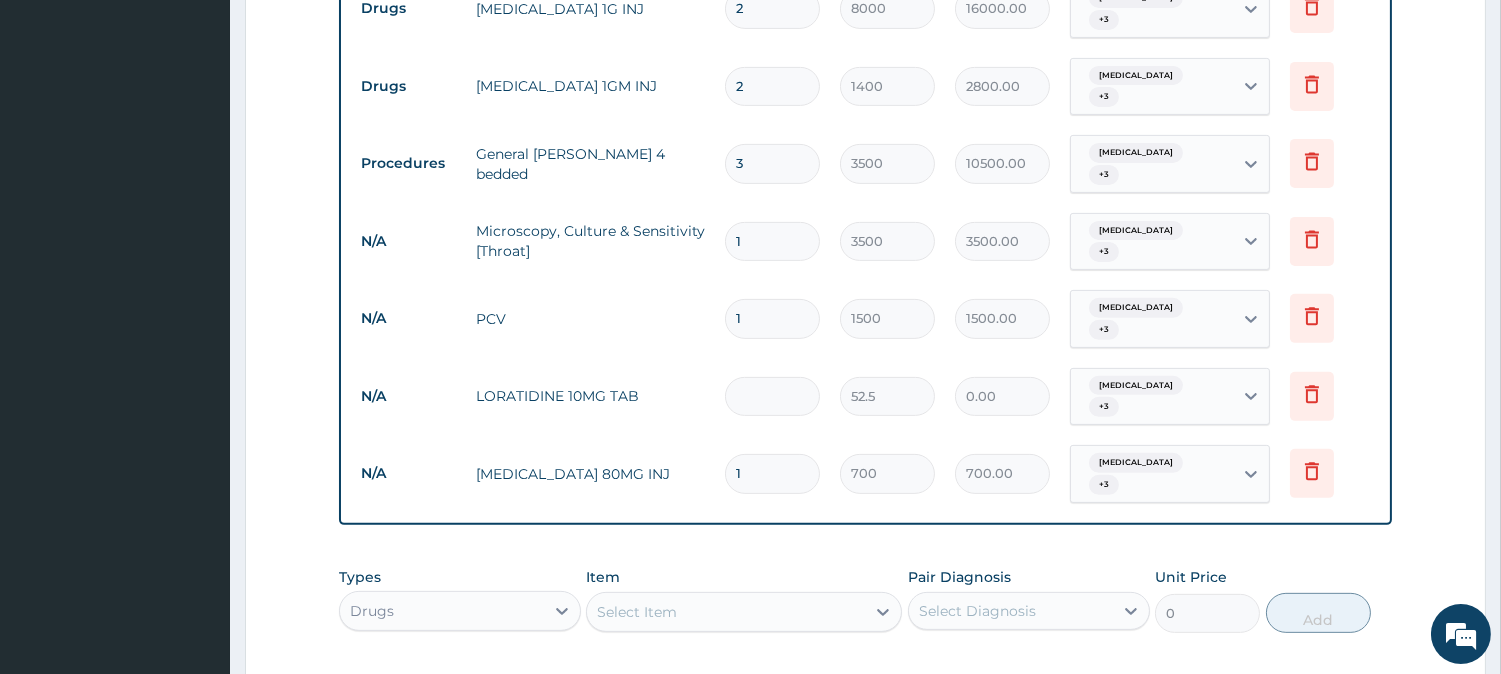 type on "5" 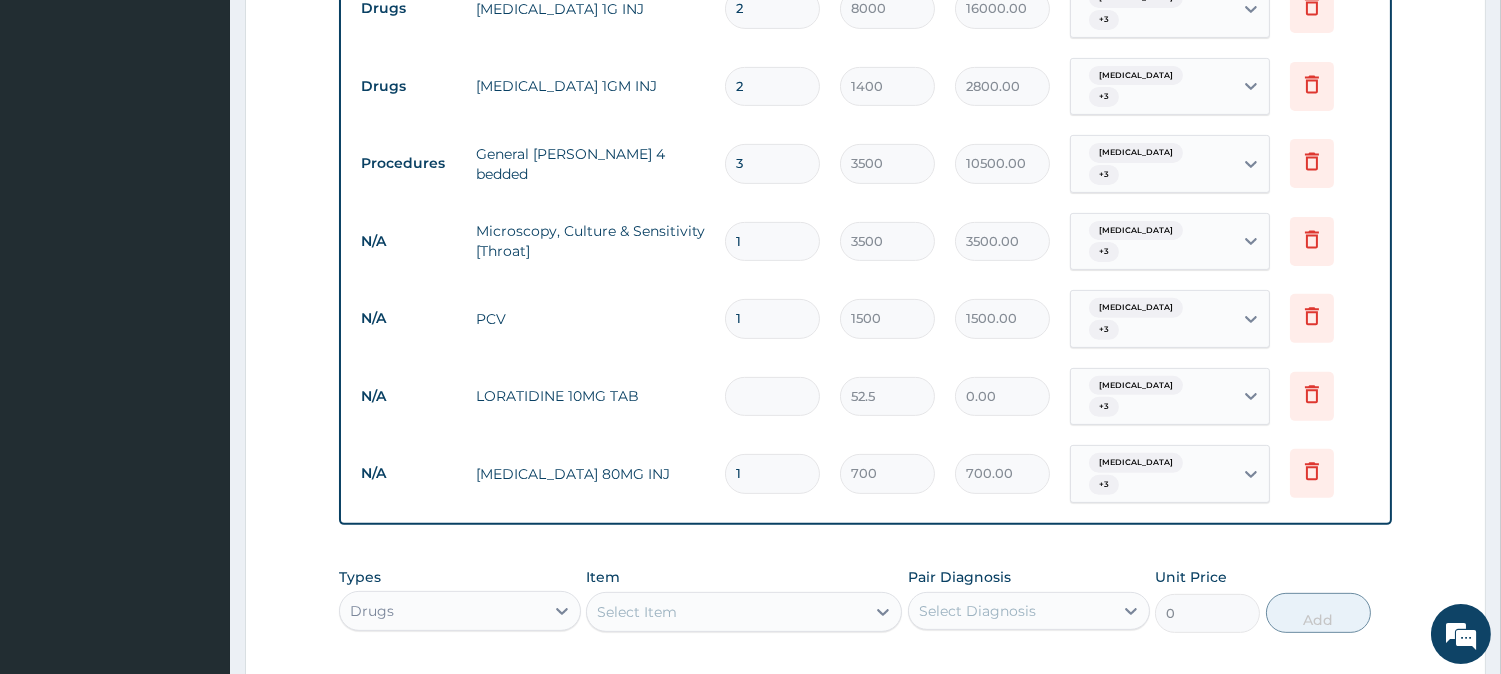 type on "262.50" 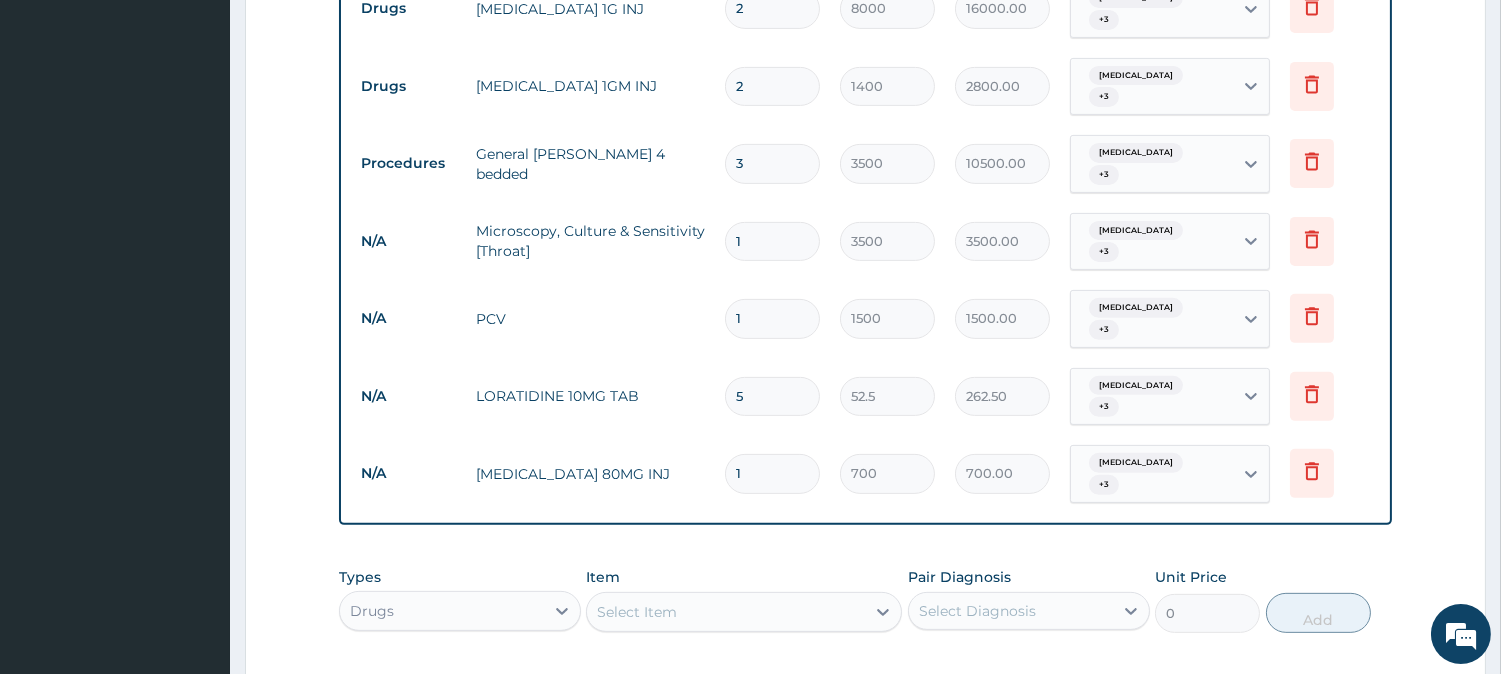 type on "5" 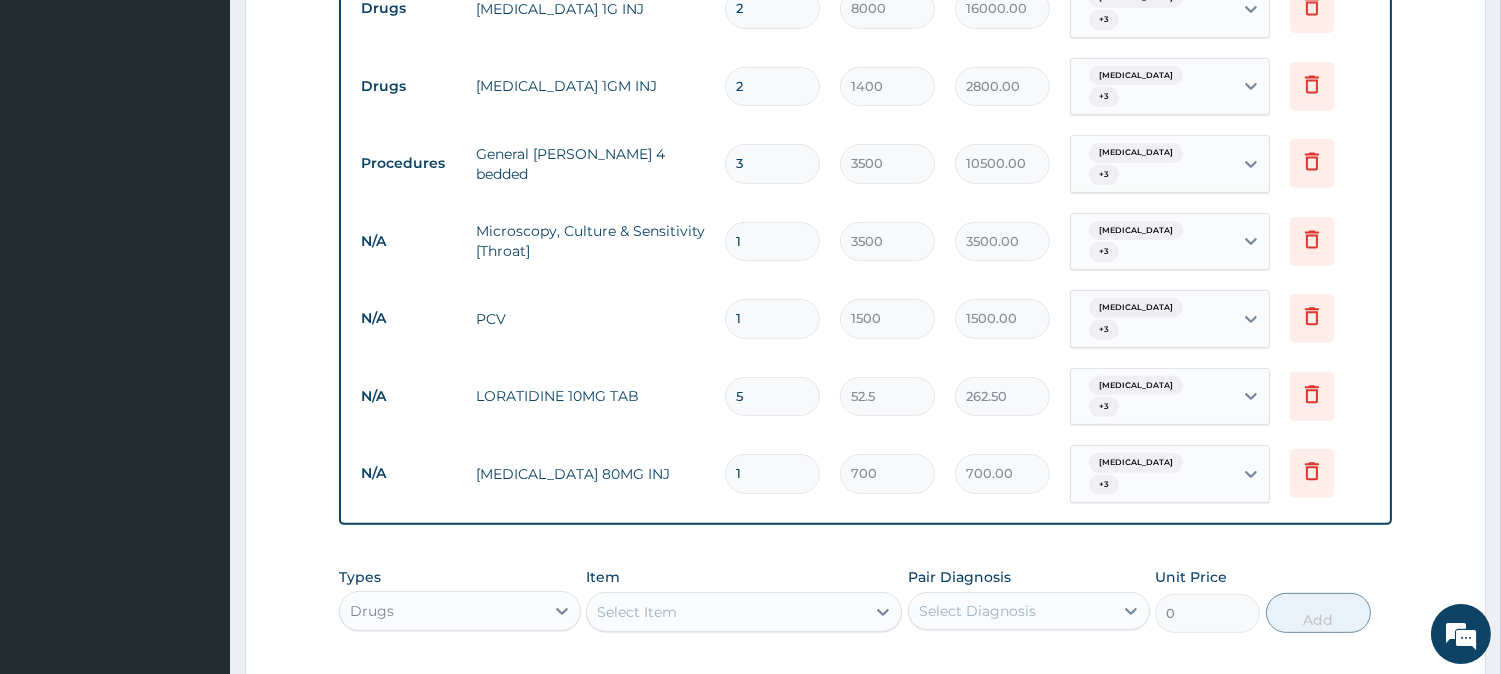 click on "1" at bounding box center (772, 473) 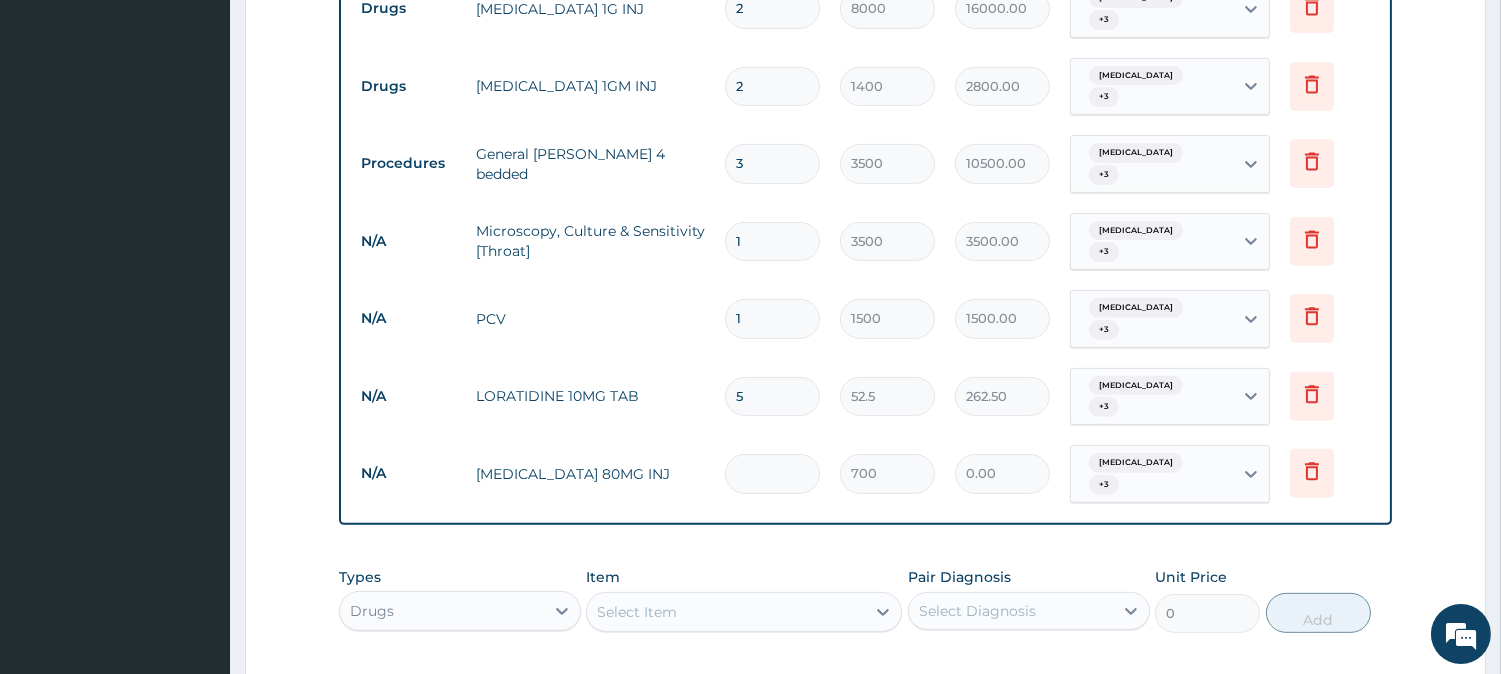 type on "4" 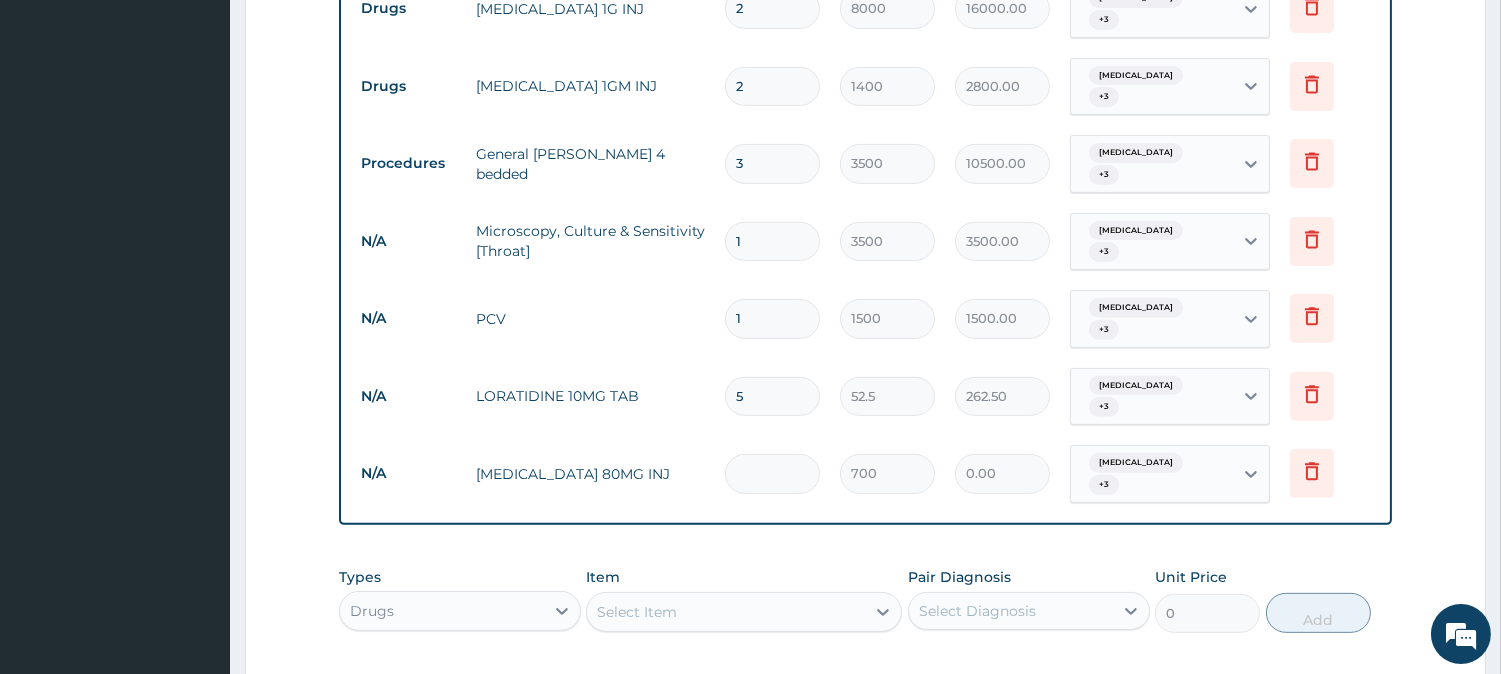 type on "2800.00" 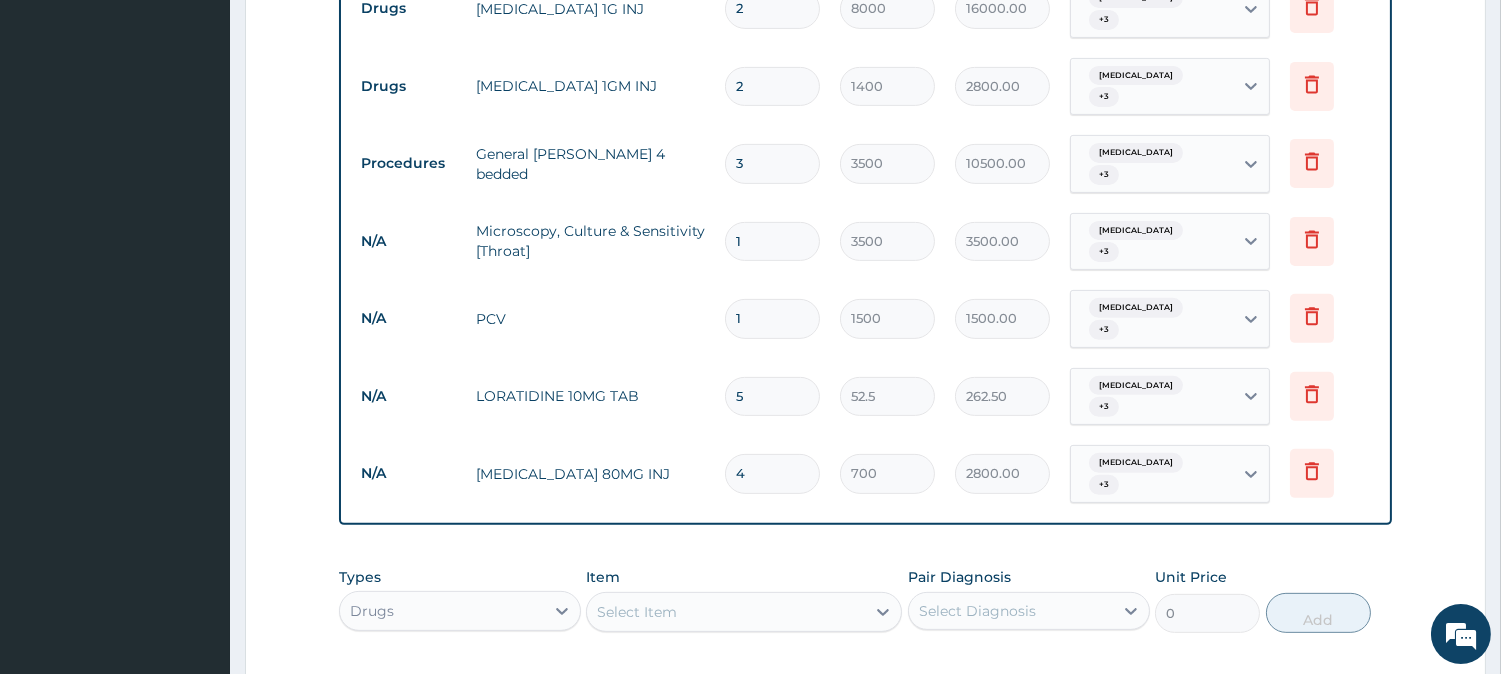 type on "4" 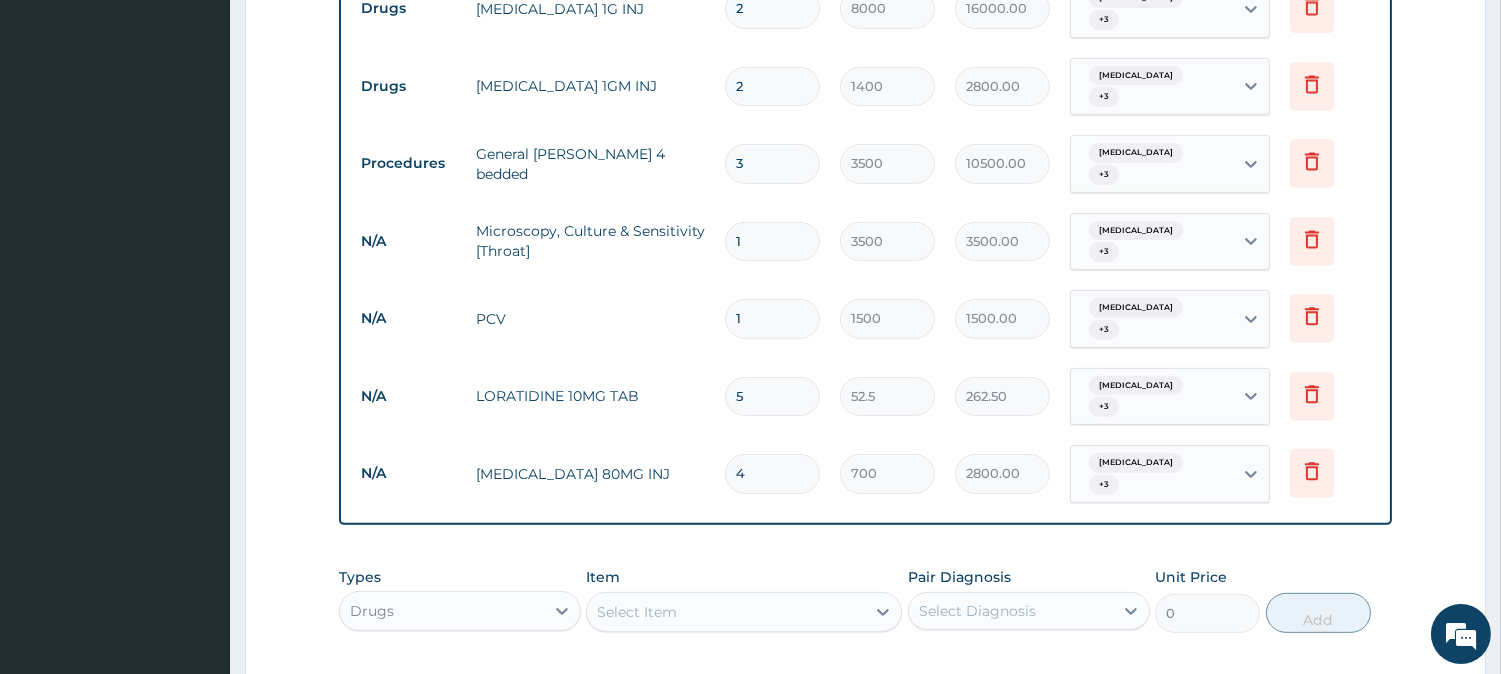 click on "Submit" at bounding box center [1332, 760] 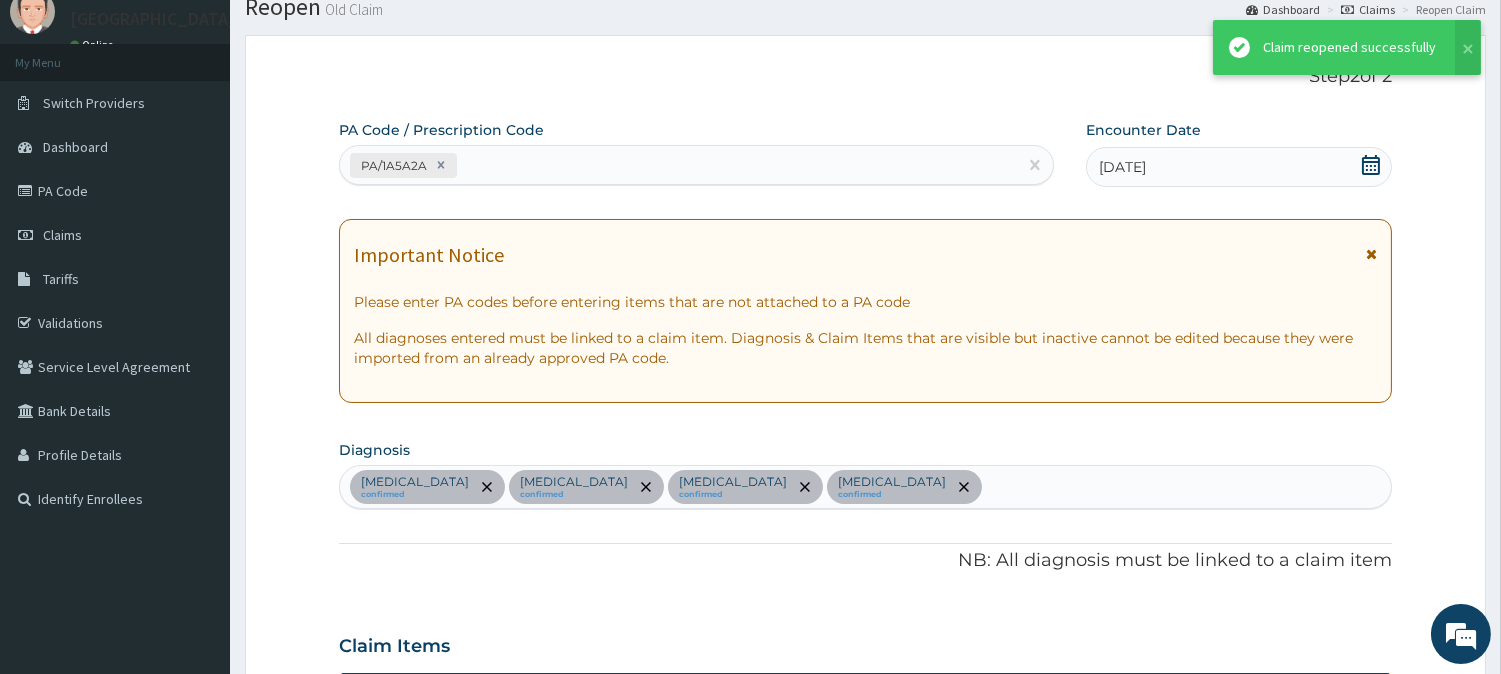 scroll, scrollTop: 1395, scrollLeft: 0, axis: vertical 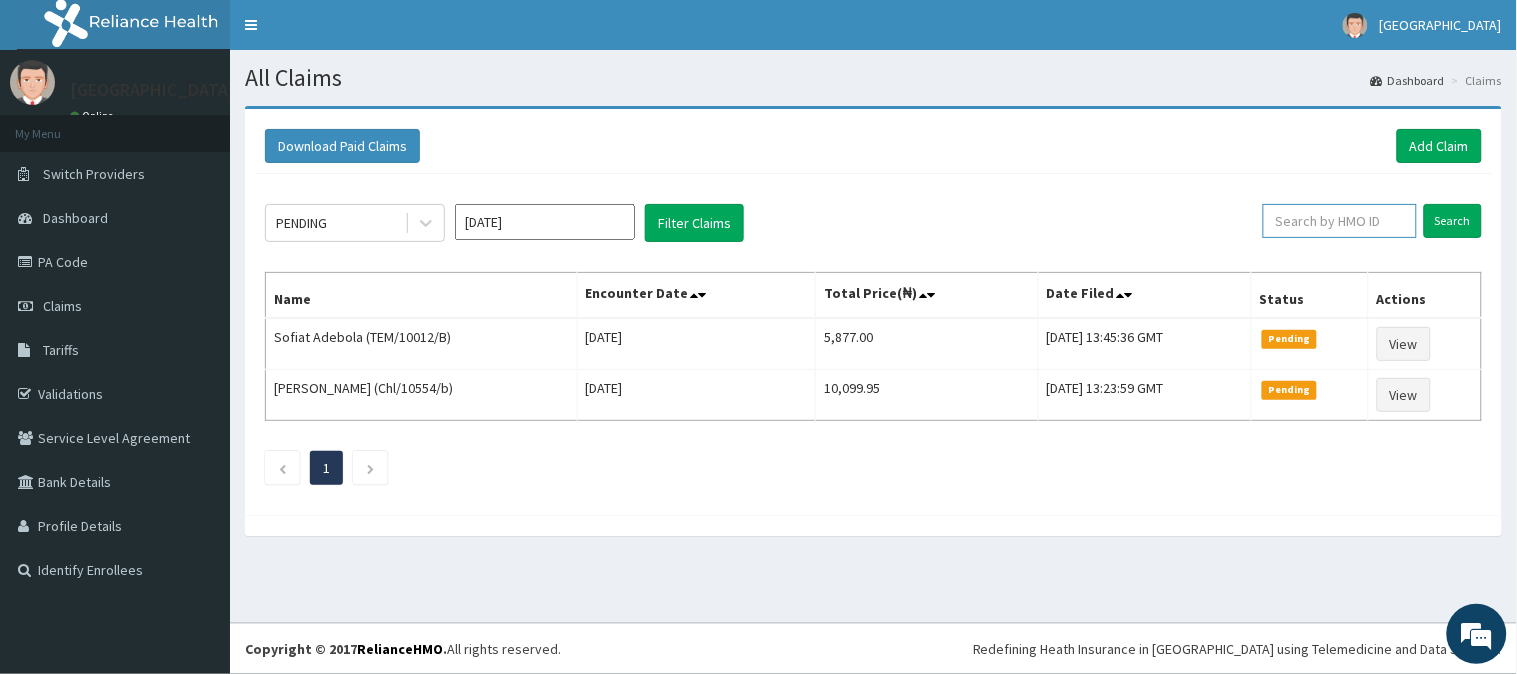 click at bounding box center (1340, 221) 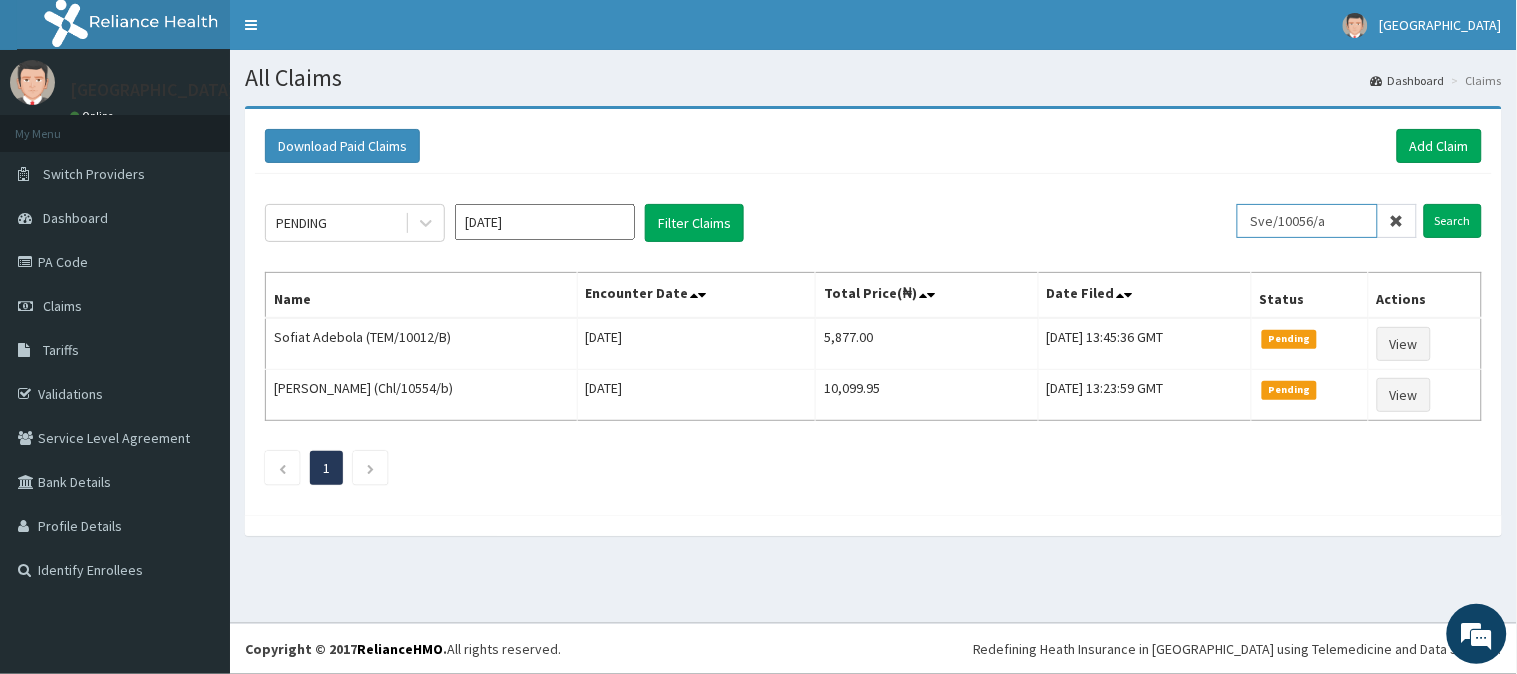 type on "Sve/10056/a" 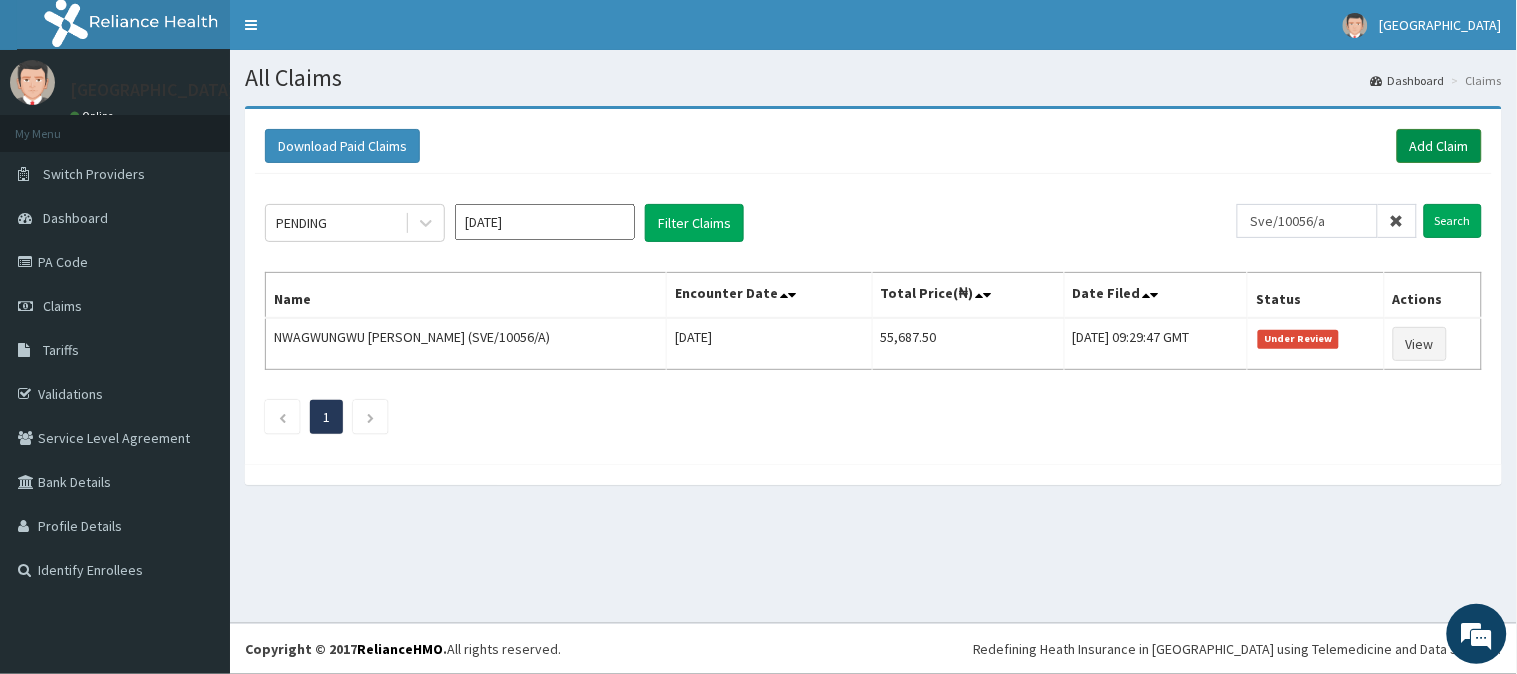 click on "Add Claim" at bounding box center [1439, 146] 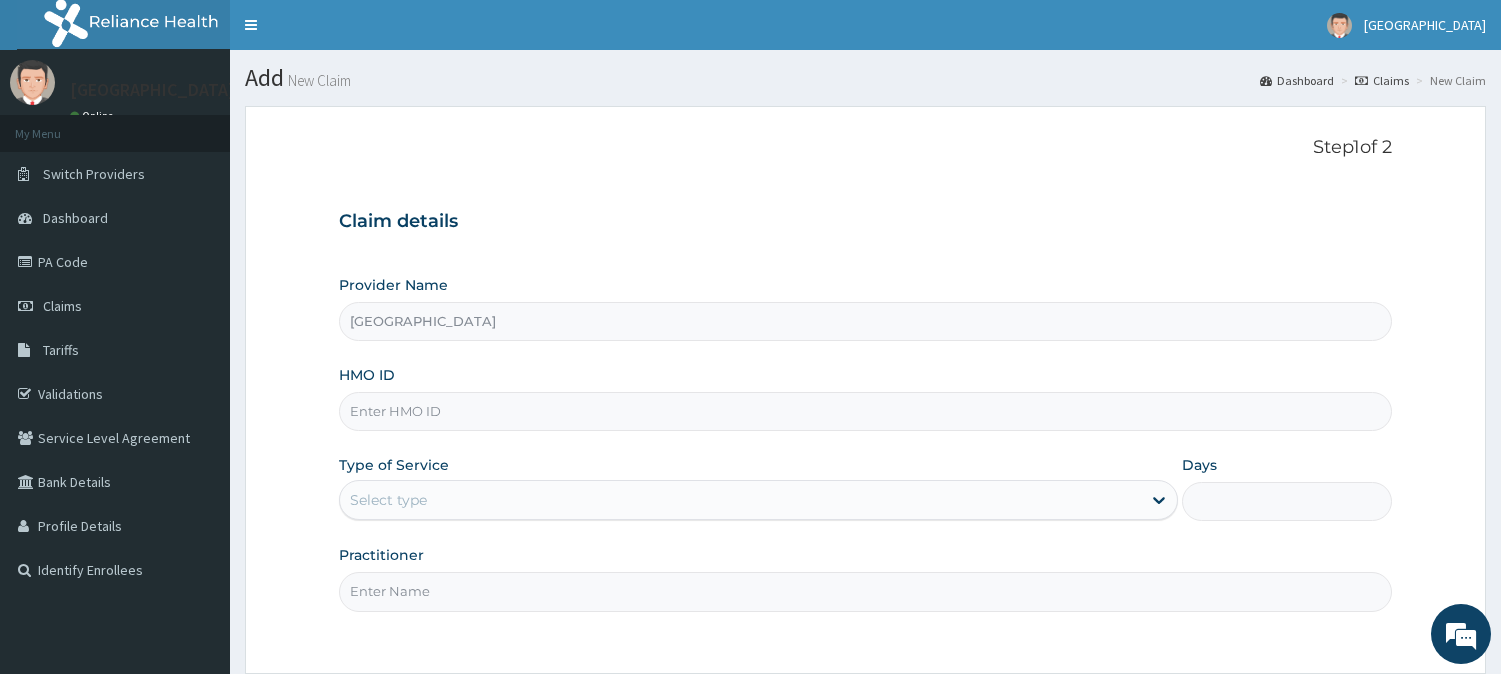 scroll, scrollTop: 0, scrollLeft: 0, axis: both 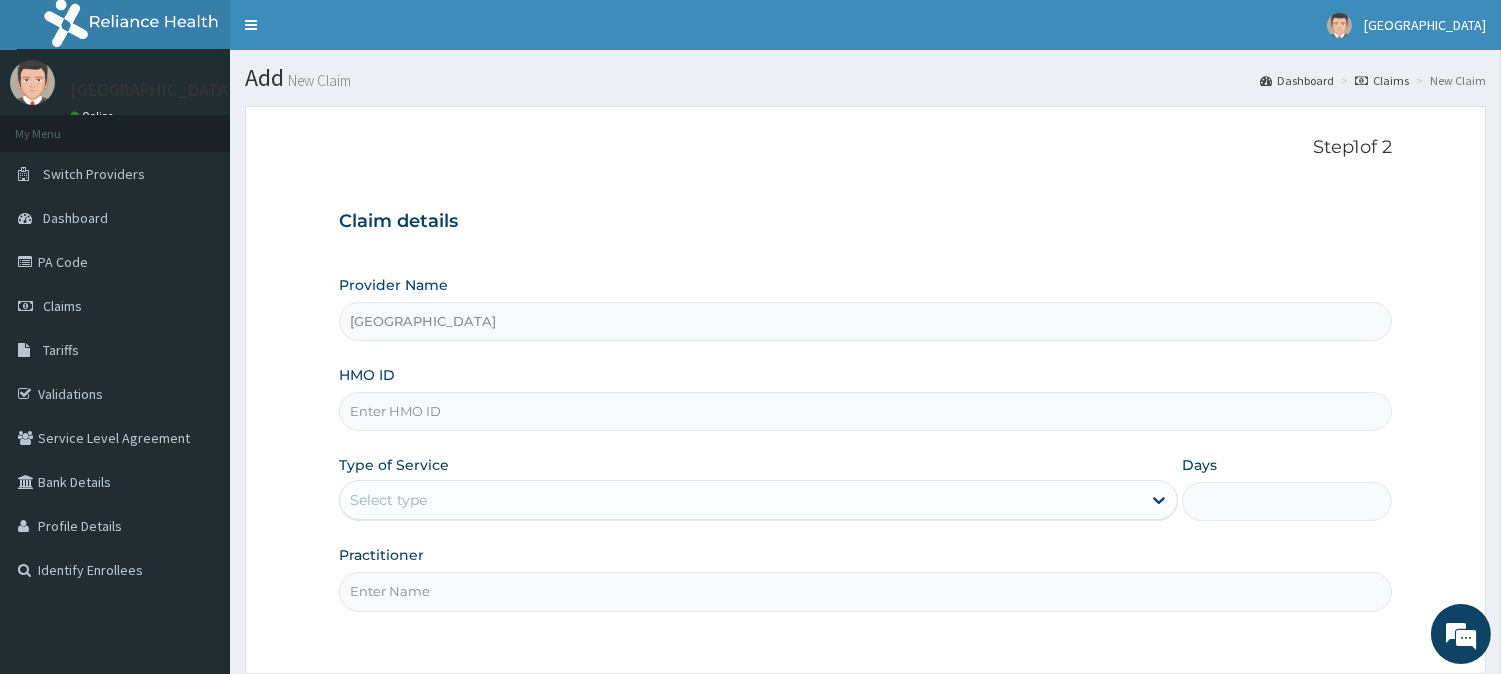 click on "HMO ID" at bounding box center (865, 411) 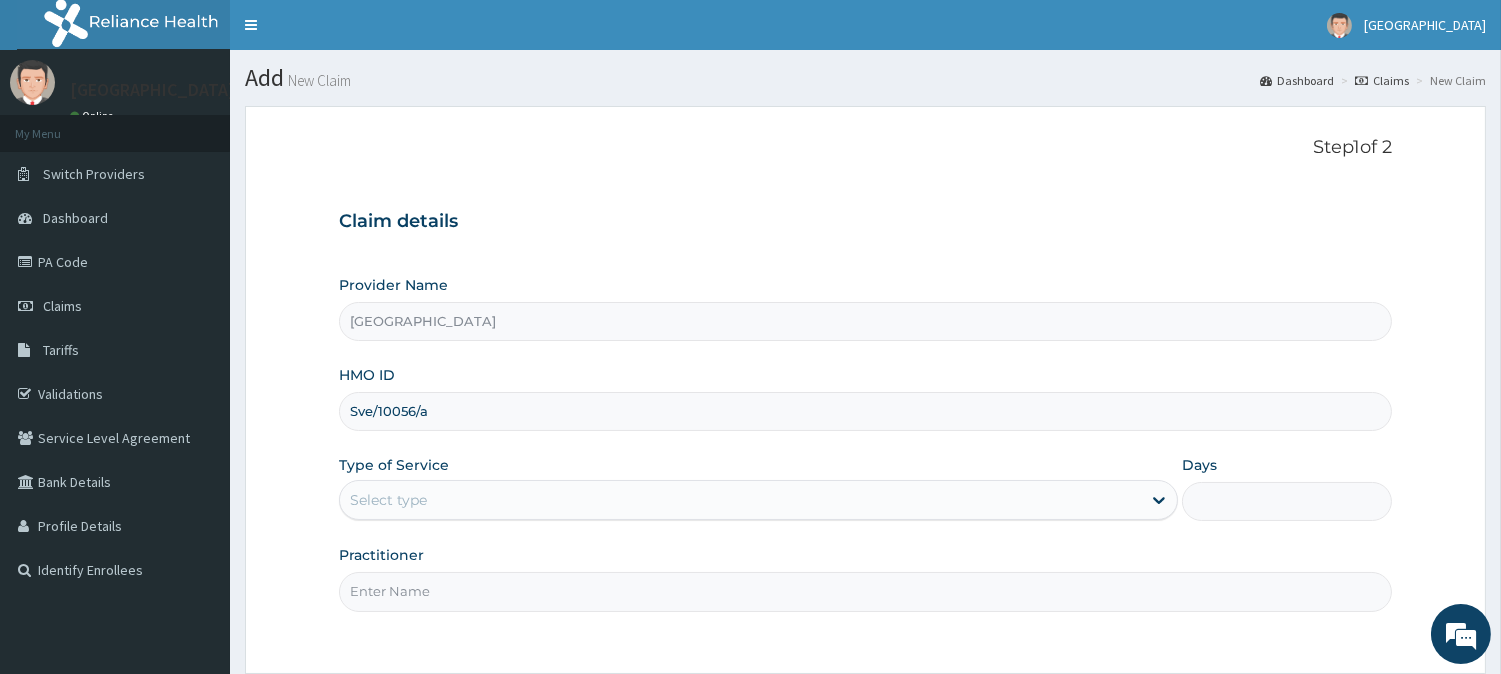 type on "Sve/10056/a" 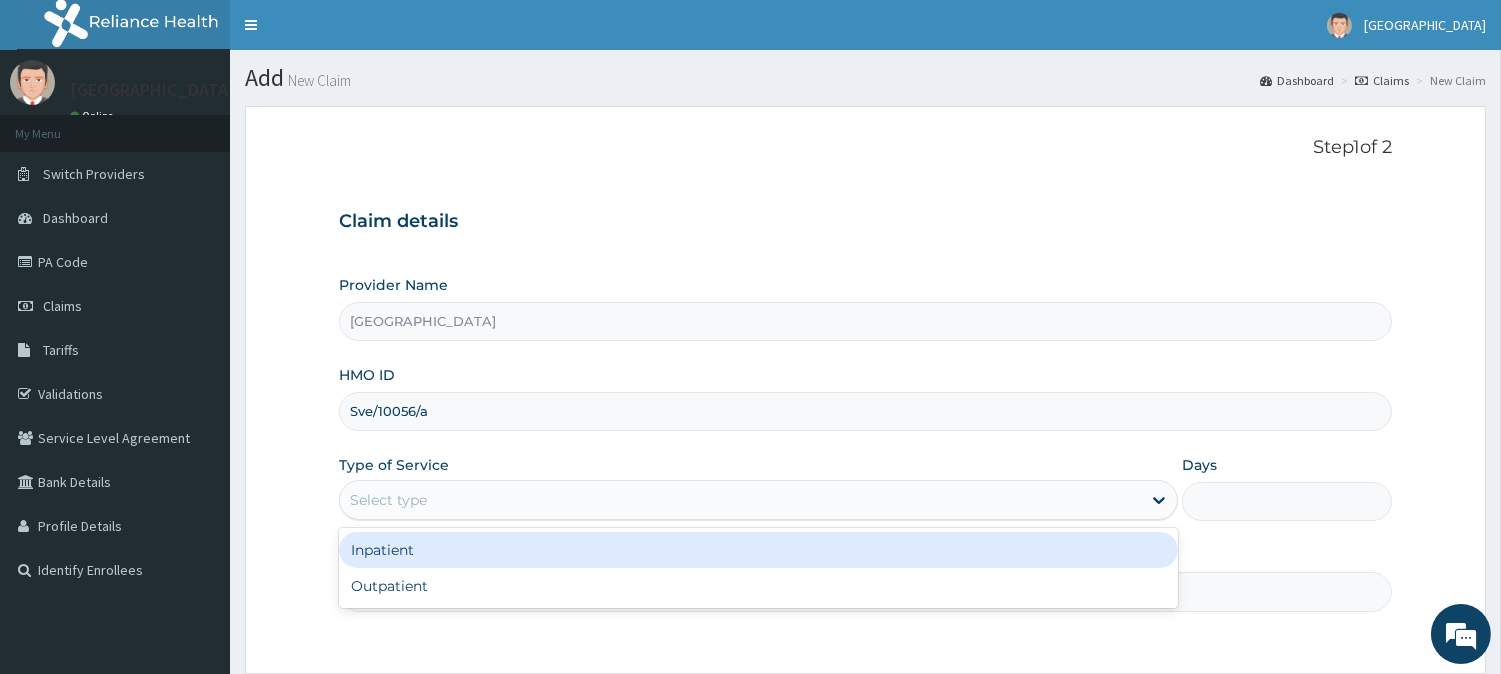 click on "Select type" at bounding box center (740, 500) 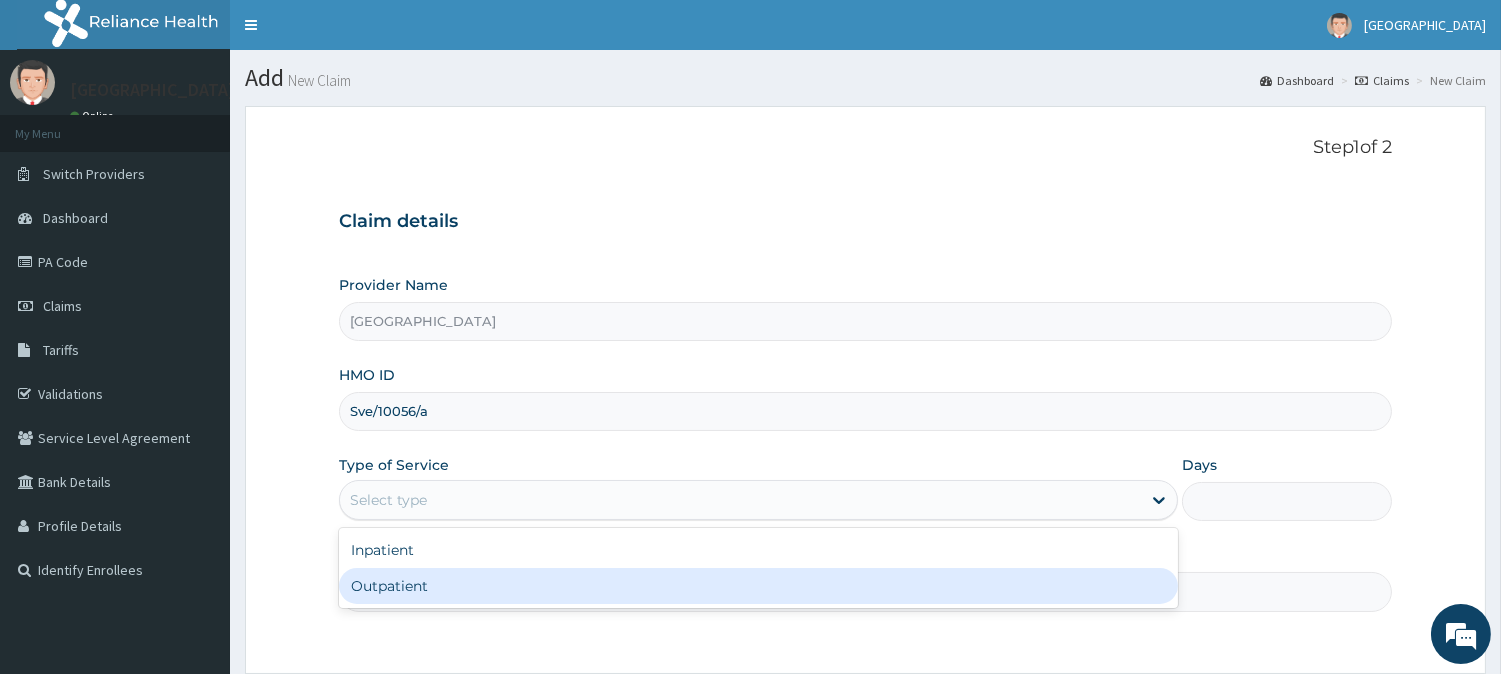 click on "Outpatient" at bounding box center (758, 586) 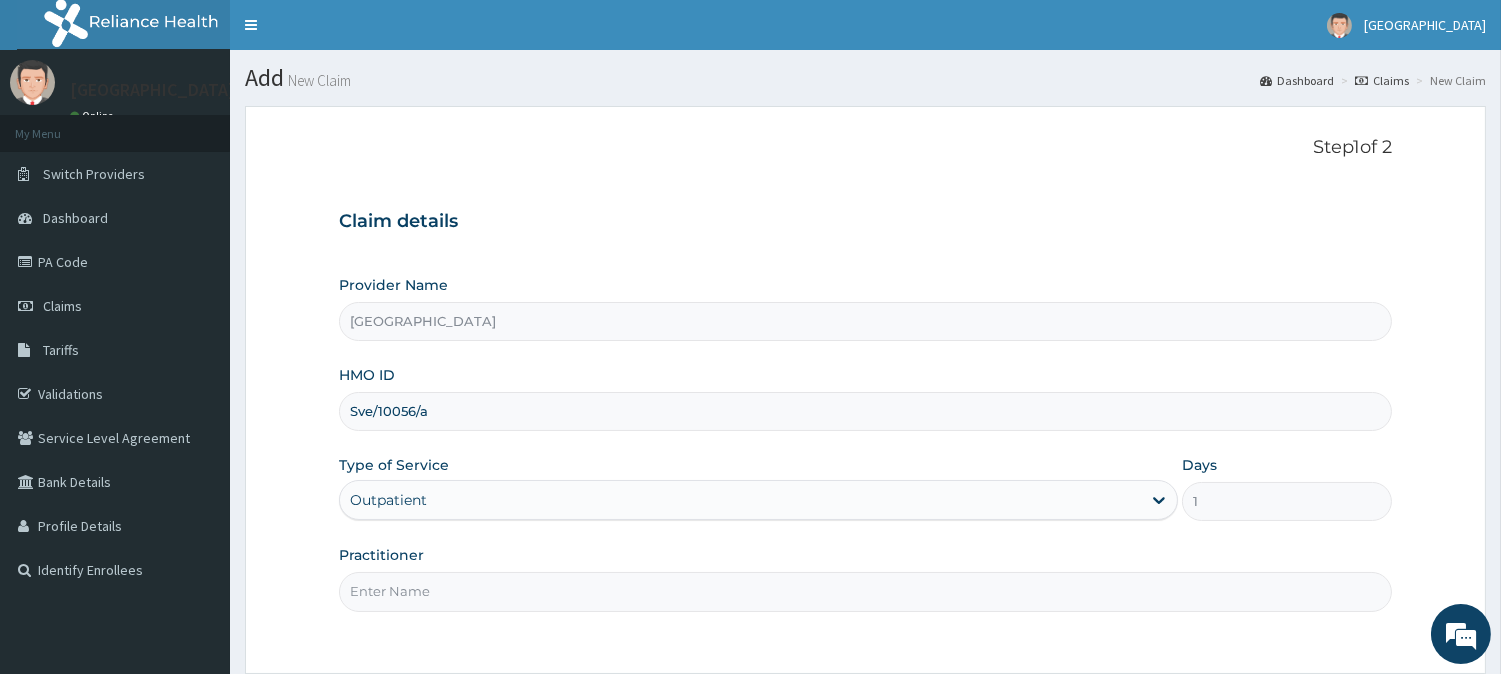 click on "Practitioner" at bounding box center [865, 591] 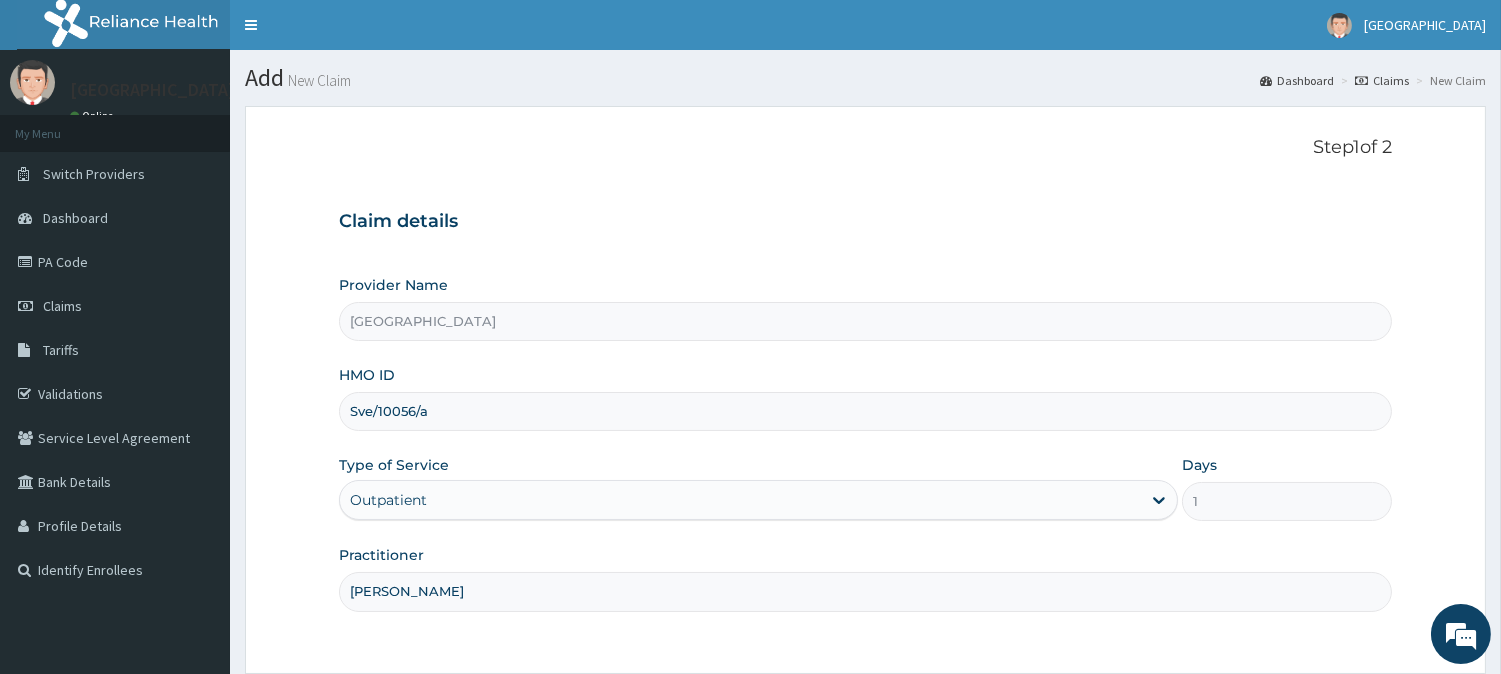 scroll, scrollTop: 178, scrollLeft: 0, axis: vertical 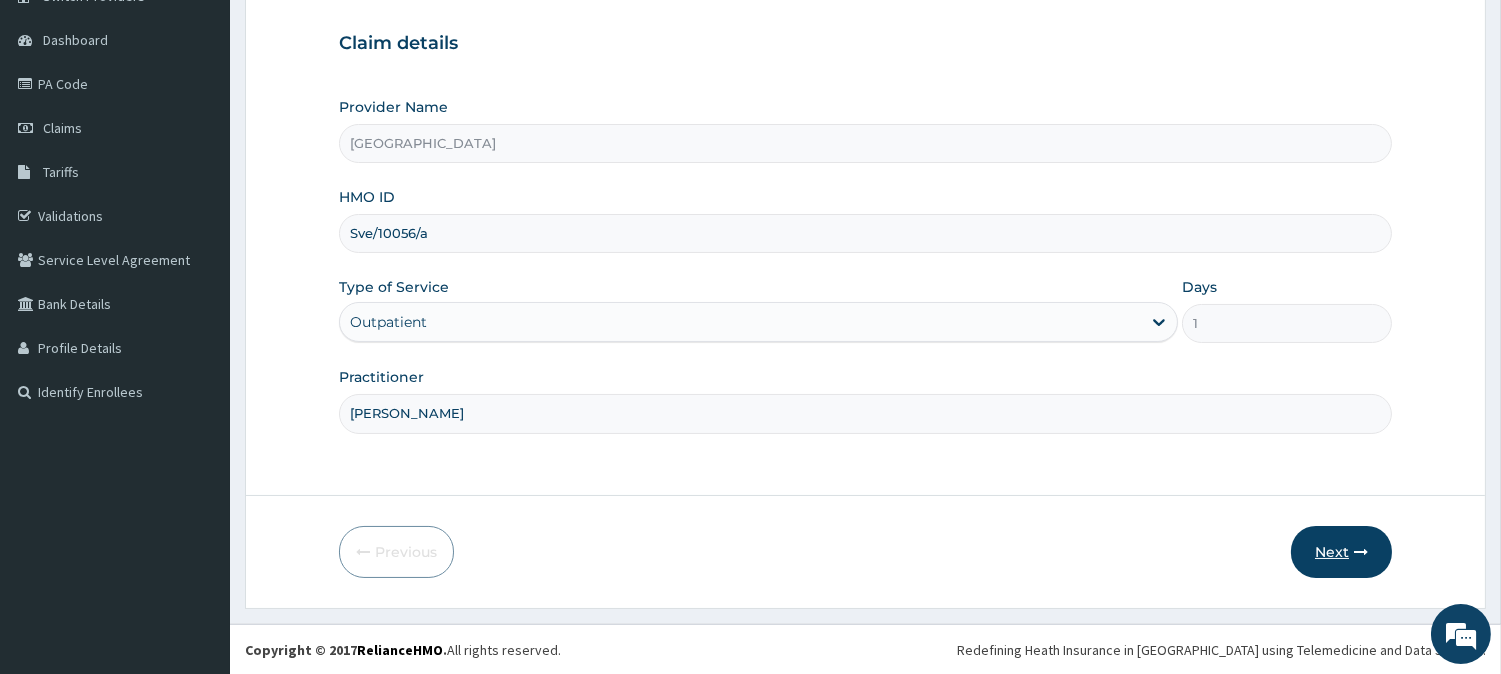 type on "DR YUSUF" 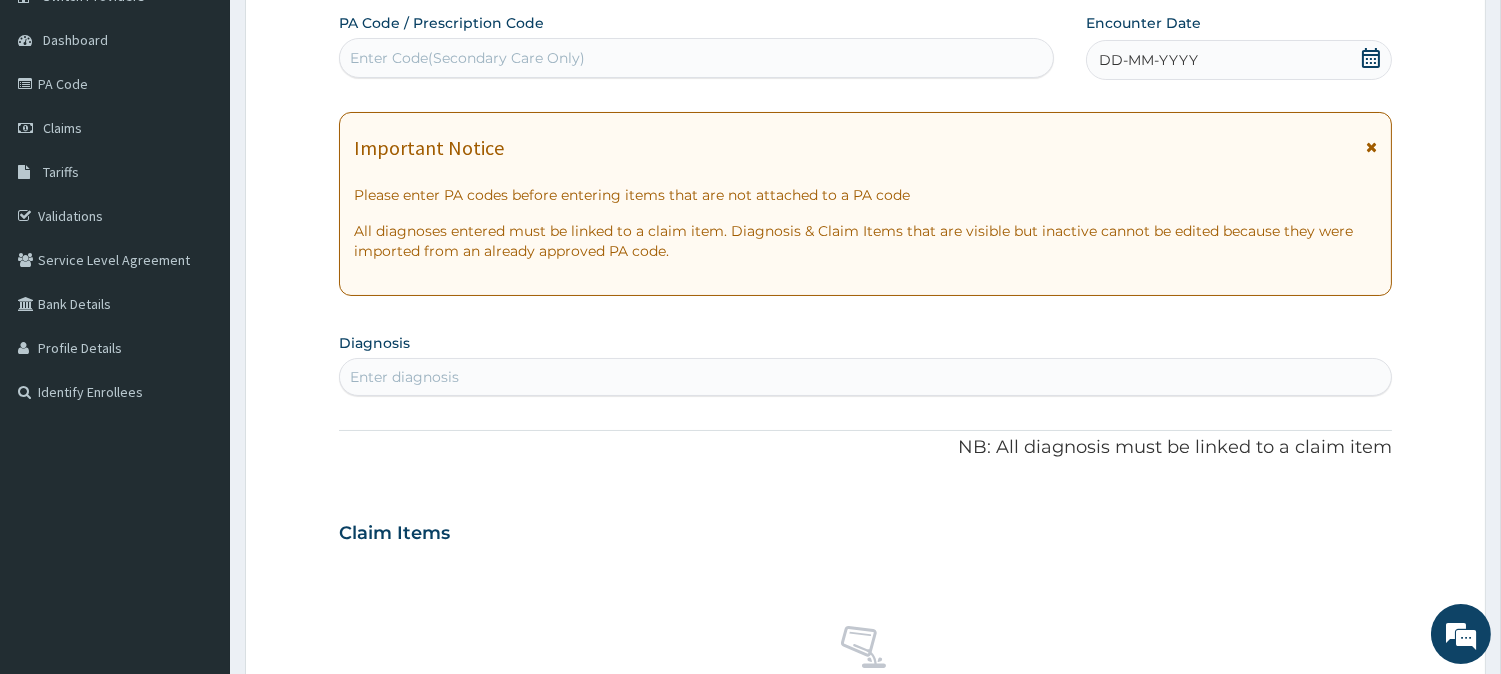 click on "DD-MM-YYYY" at bounding box center [1148, 60] 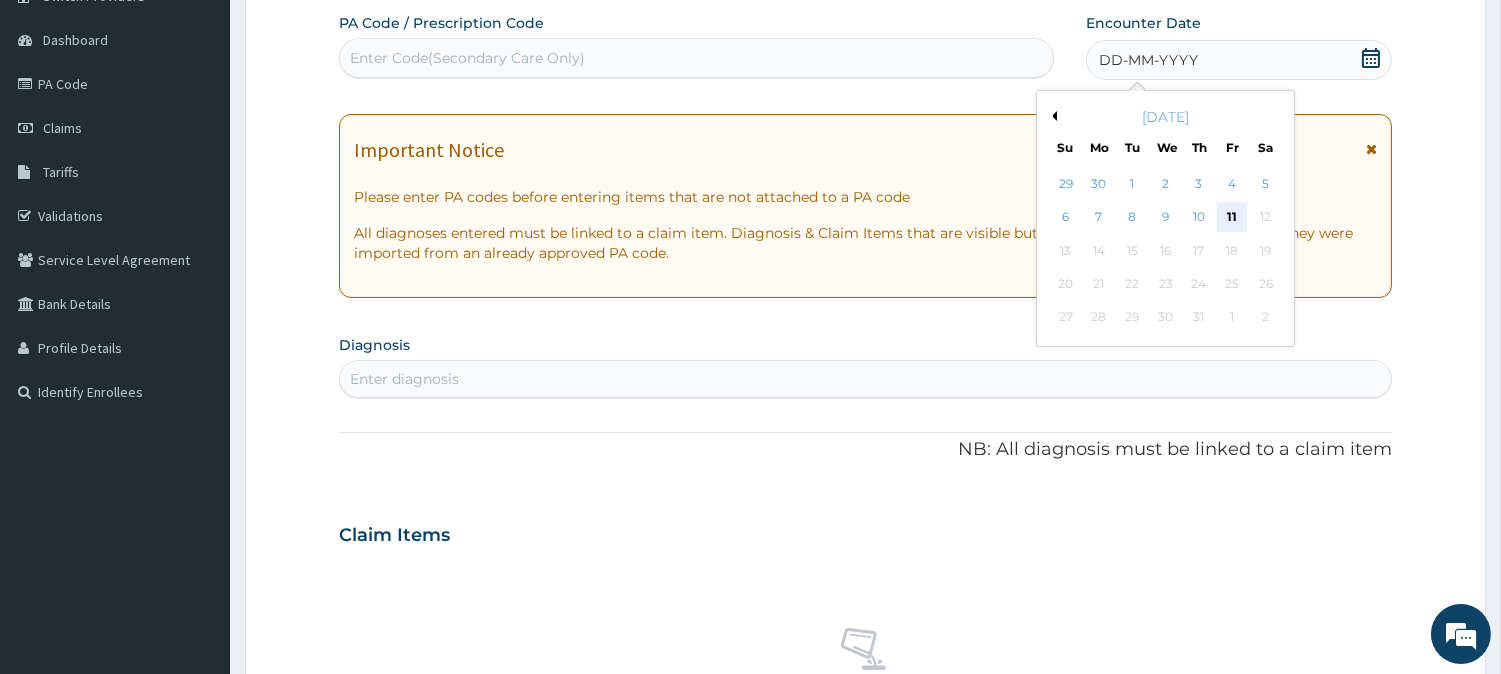 click on "11" at bounding box center [1232, 218] 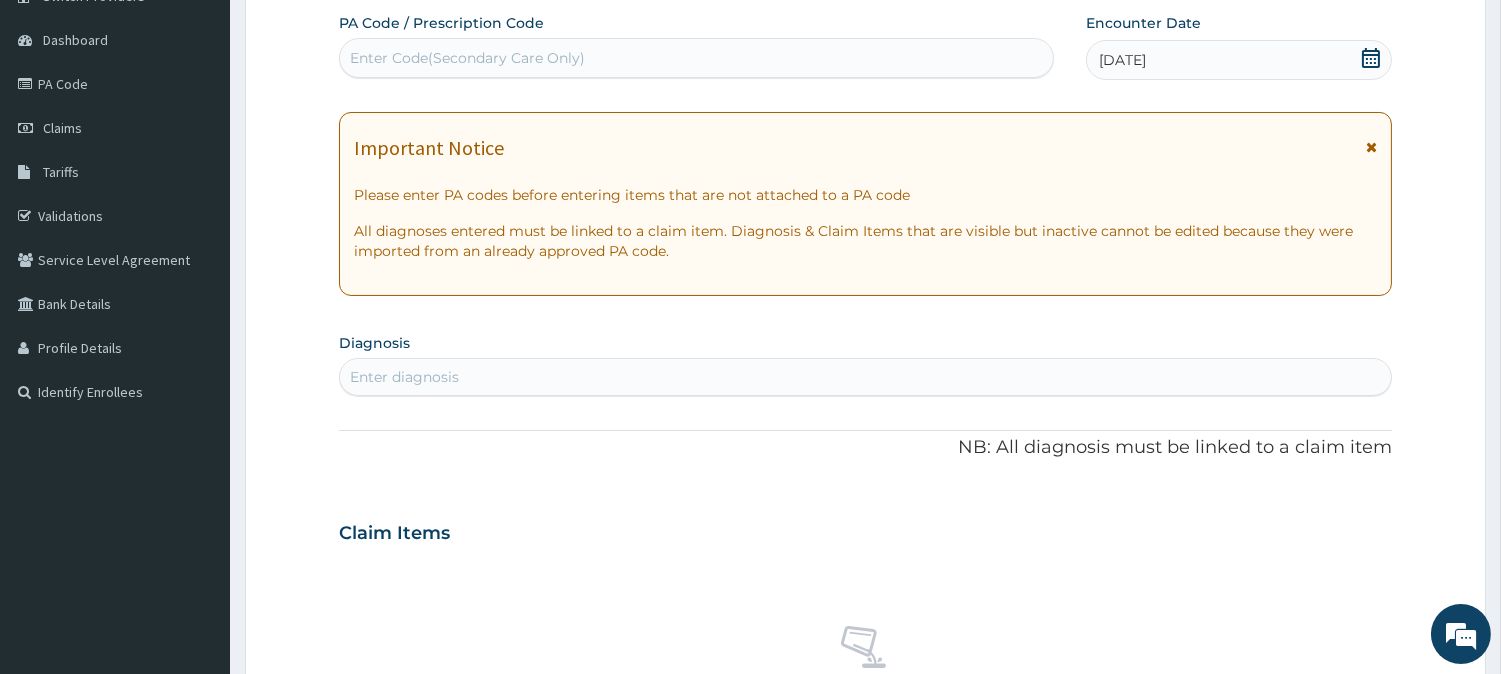 click on "Enter diagnosis" at bounding box center (865, 377) 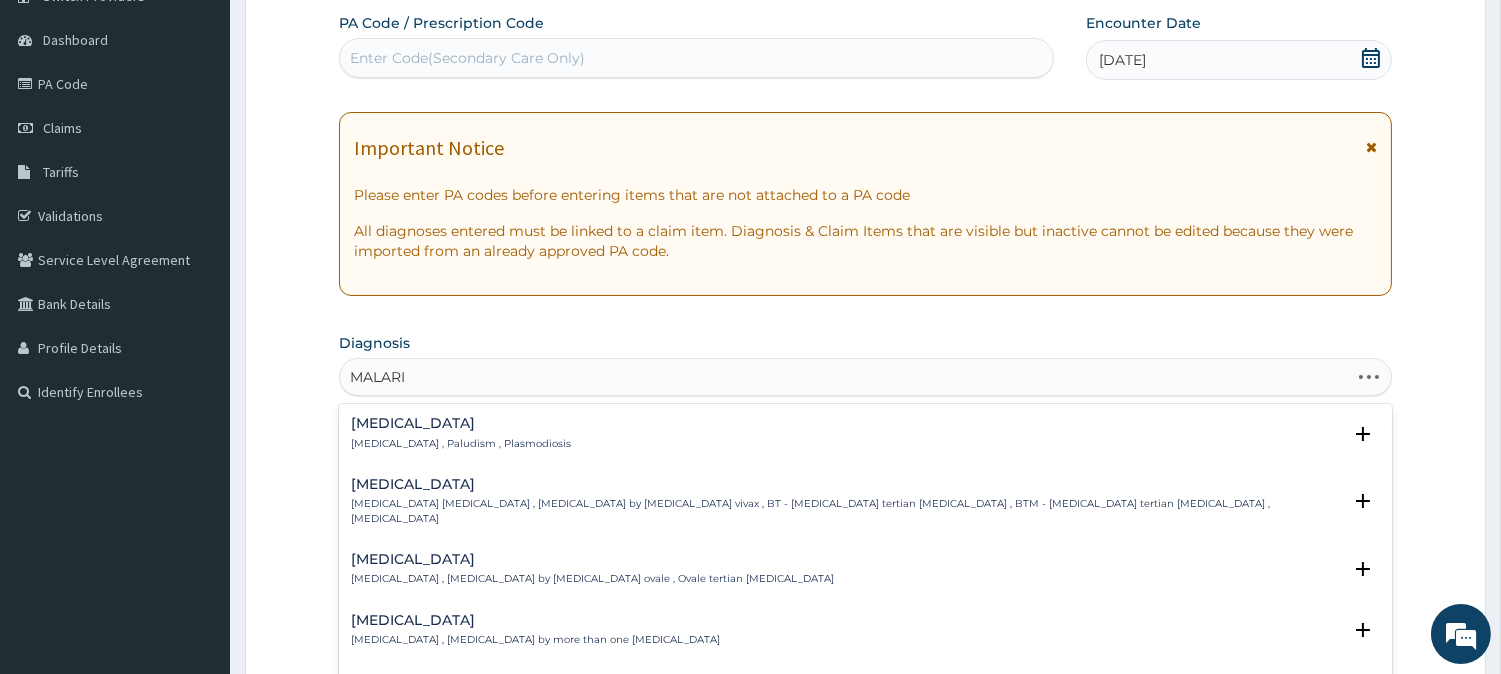 type on "MALARIA" 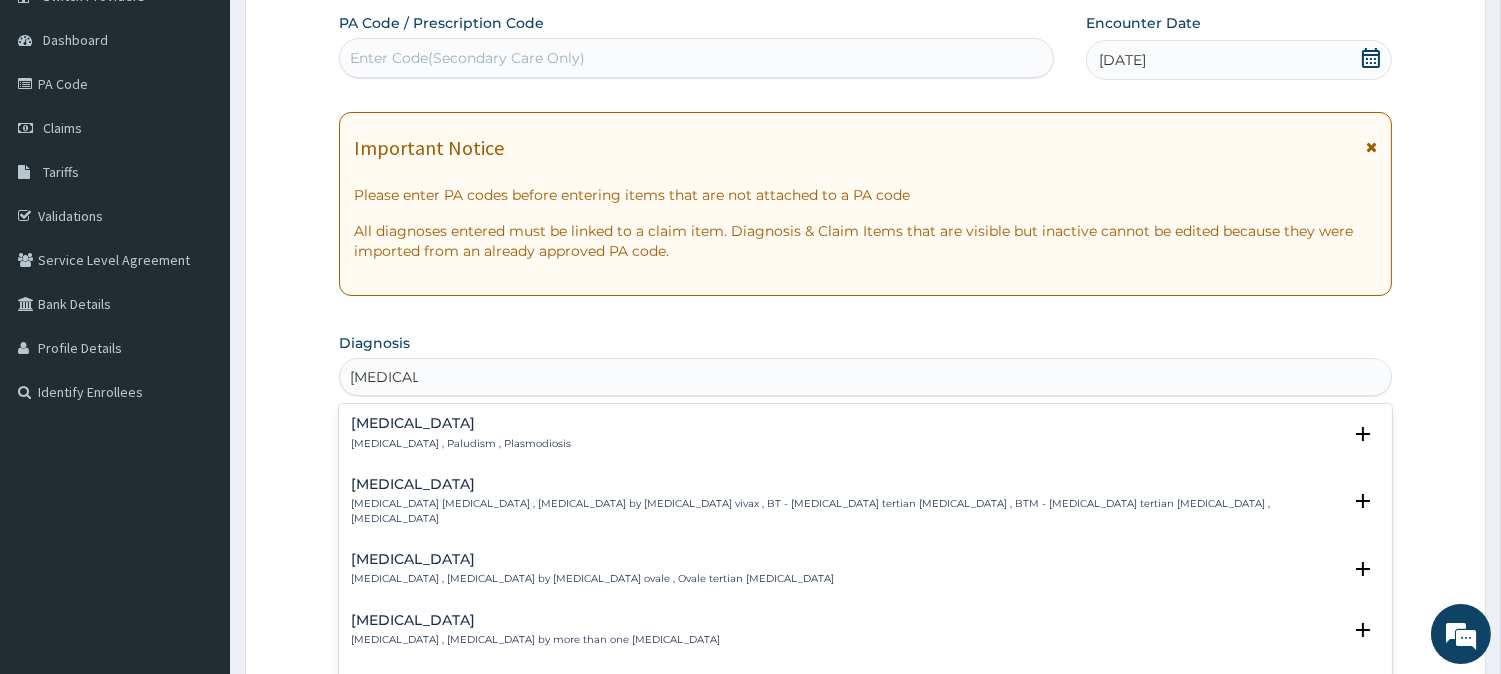 click on "Malaria Malaria , Paludism , Plasmodiosis Select Status Query Query covers suspected (?), Keep in view (kiv), Ruled out (r/o) Confirmed" at bounding box center [865, 438] 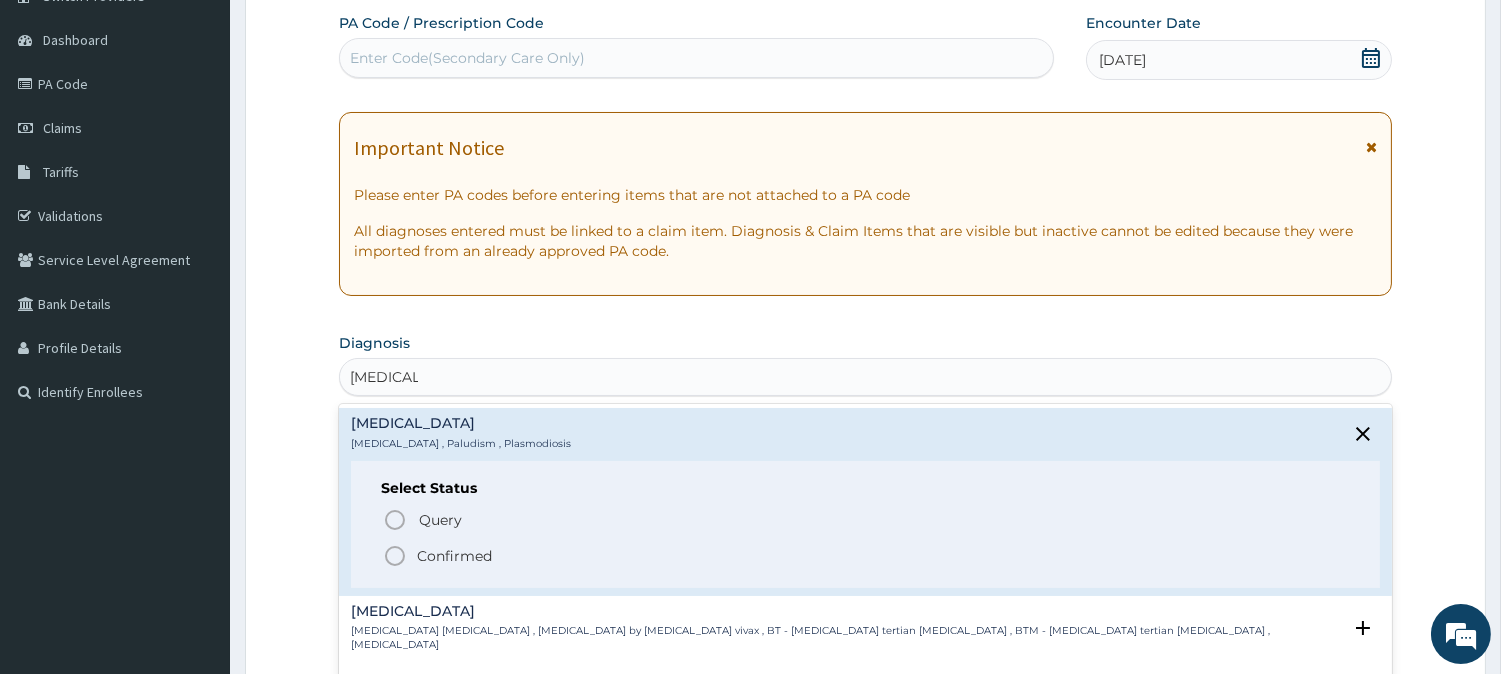 click on "Confirmed" at bounding box center (454, 556) 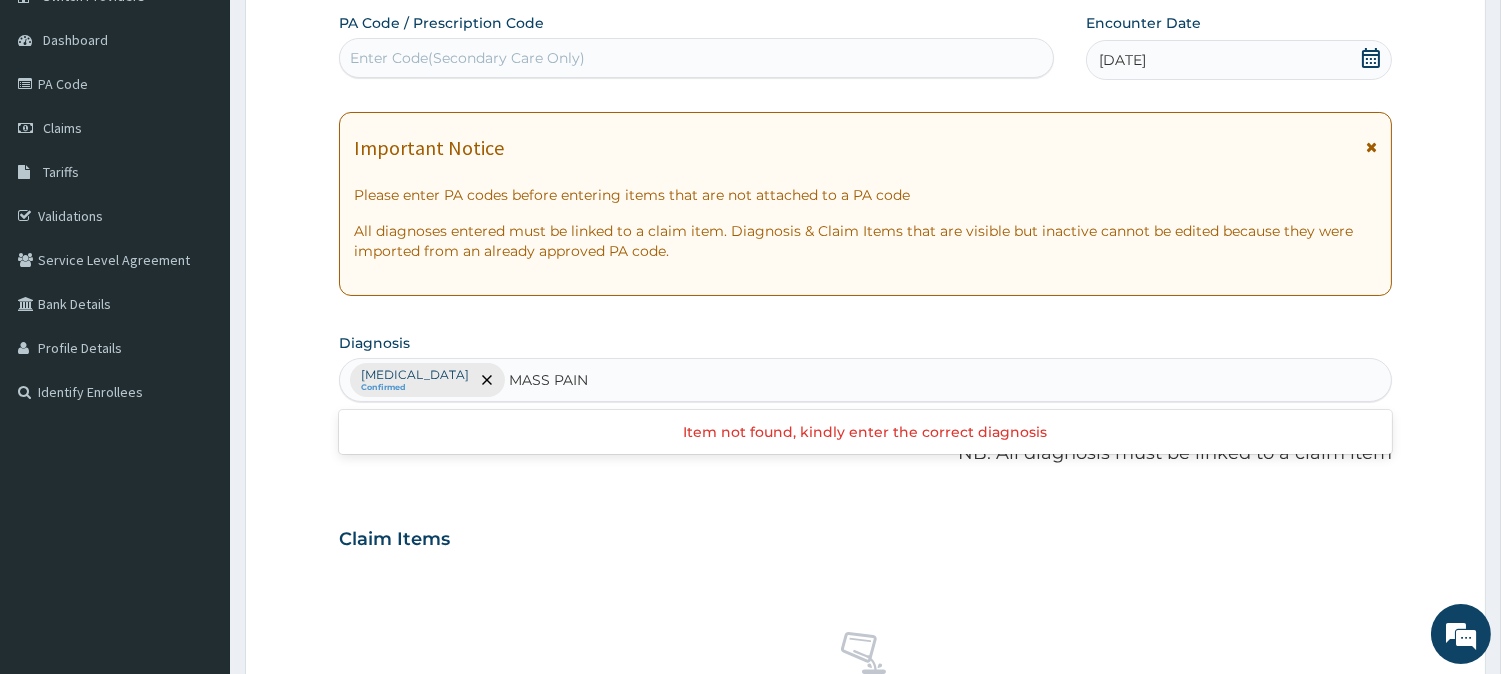 type on "MASS PAIN" 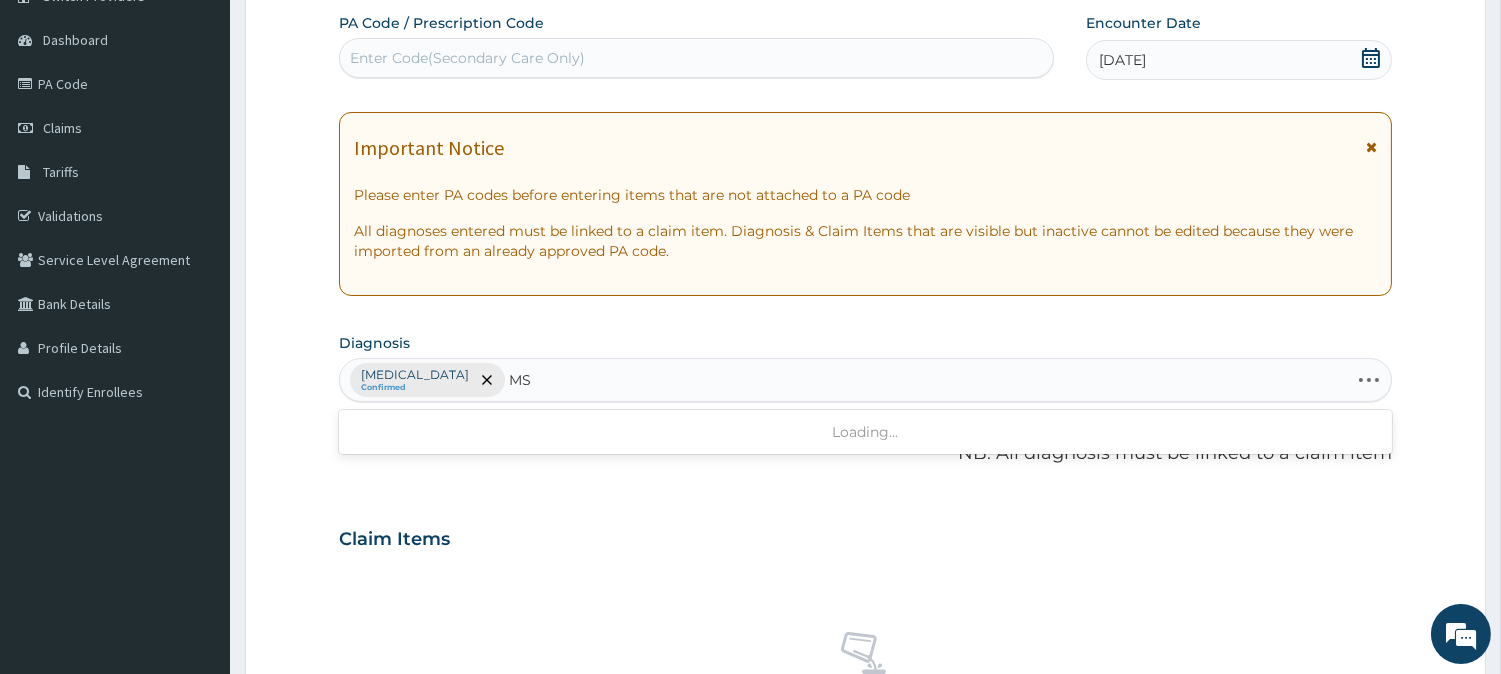 type on "M" 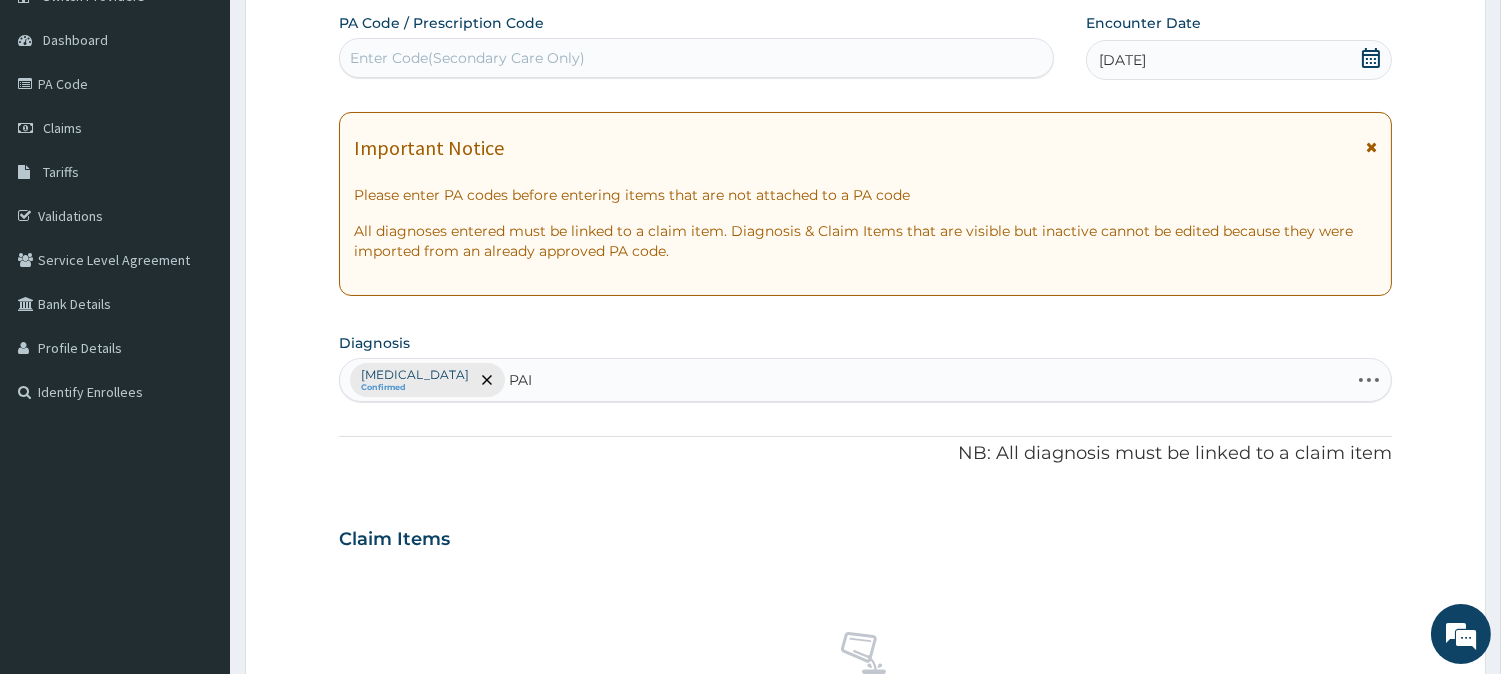type on "PAIN" 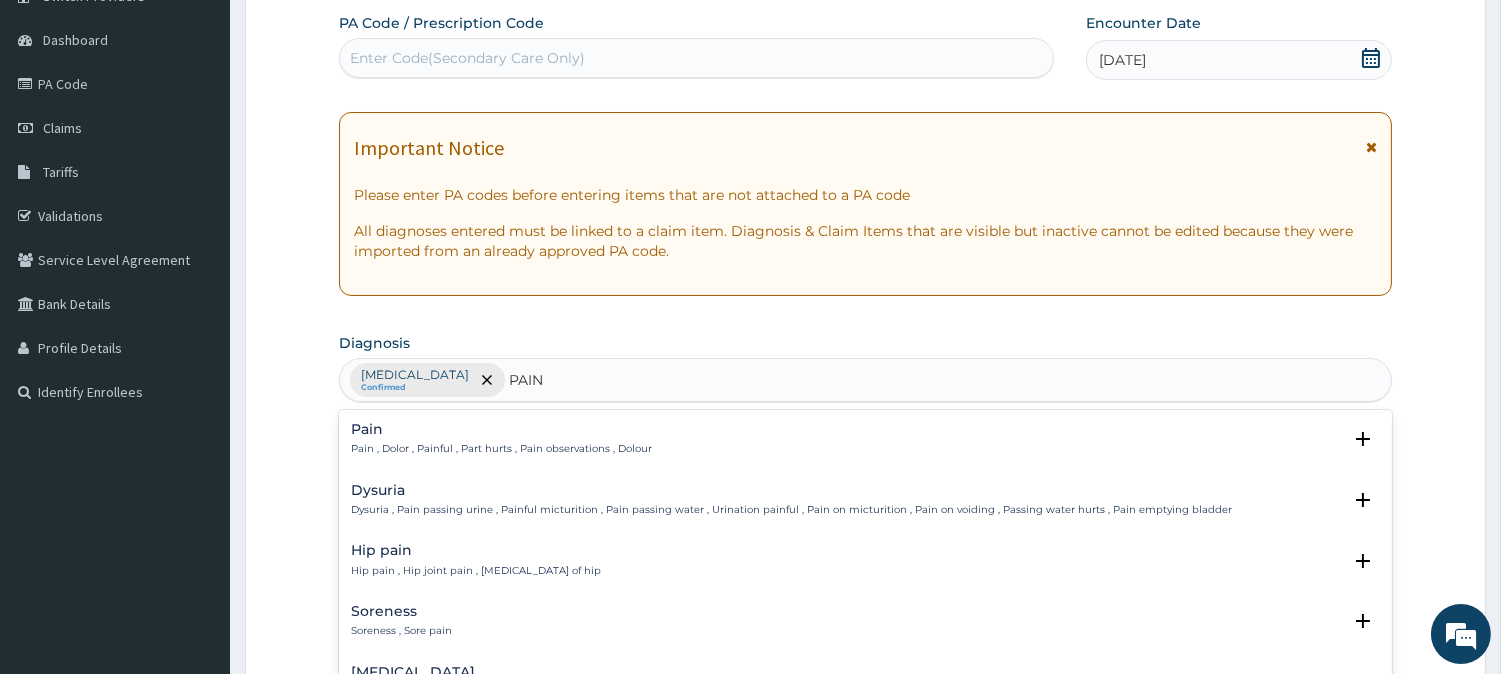 click on "Pain , Dolor , Painful , Part hurts , Pain observations , Dolour" at bounding box center (501, 449) 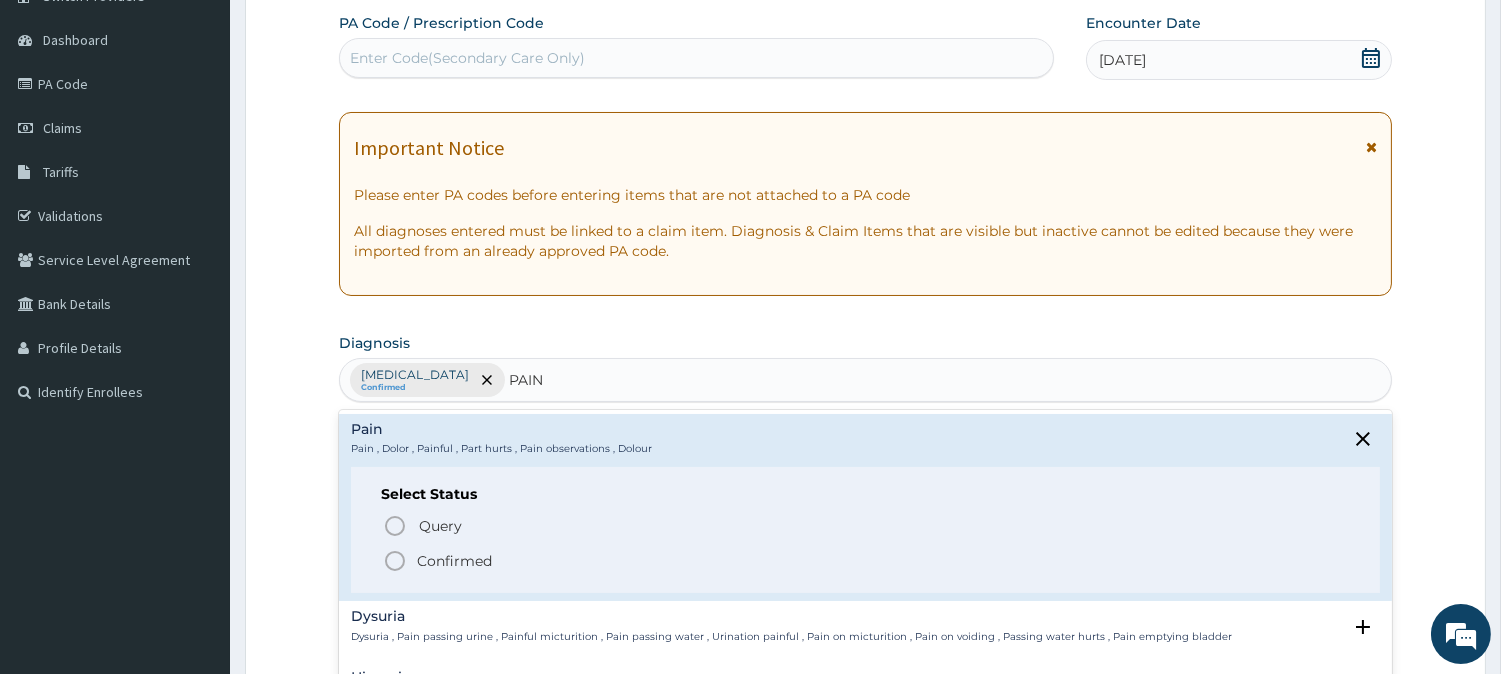 click on "Confirmed" at bounding box center [454, 561] 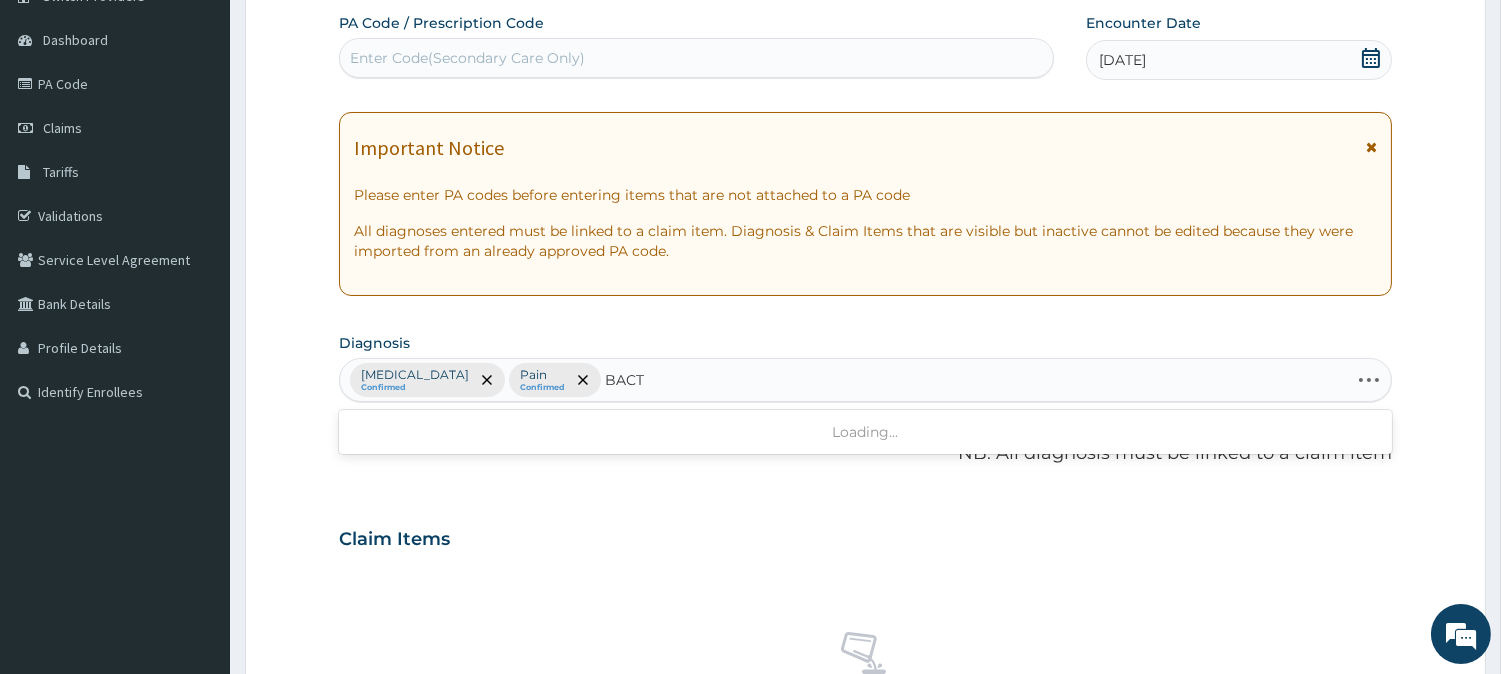 type on "BACTER" 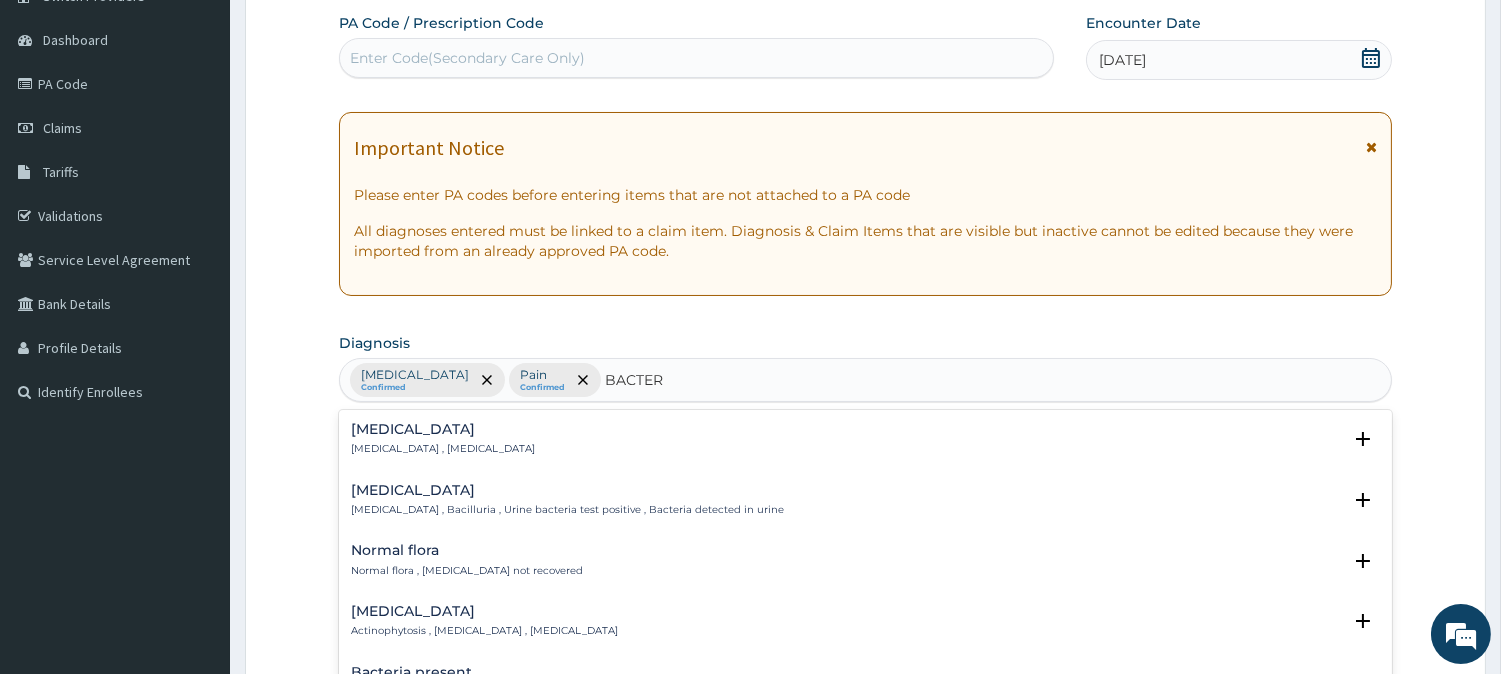 click on "Bacteremia , Bacteraemia" at bounding box center [443, 449] 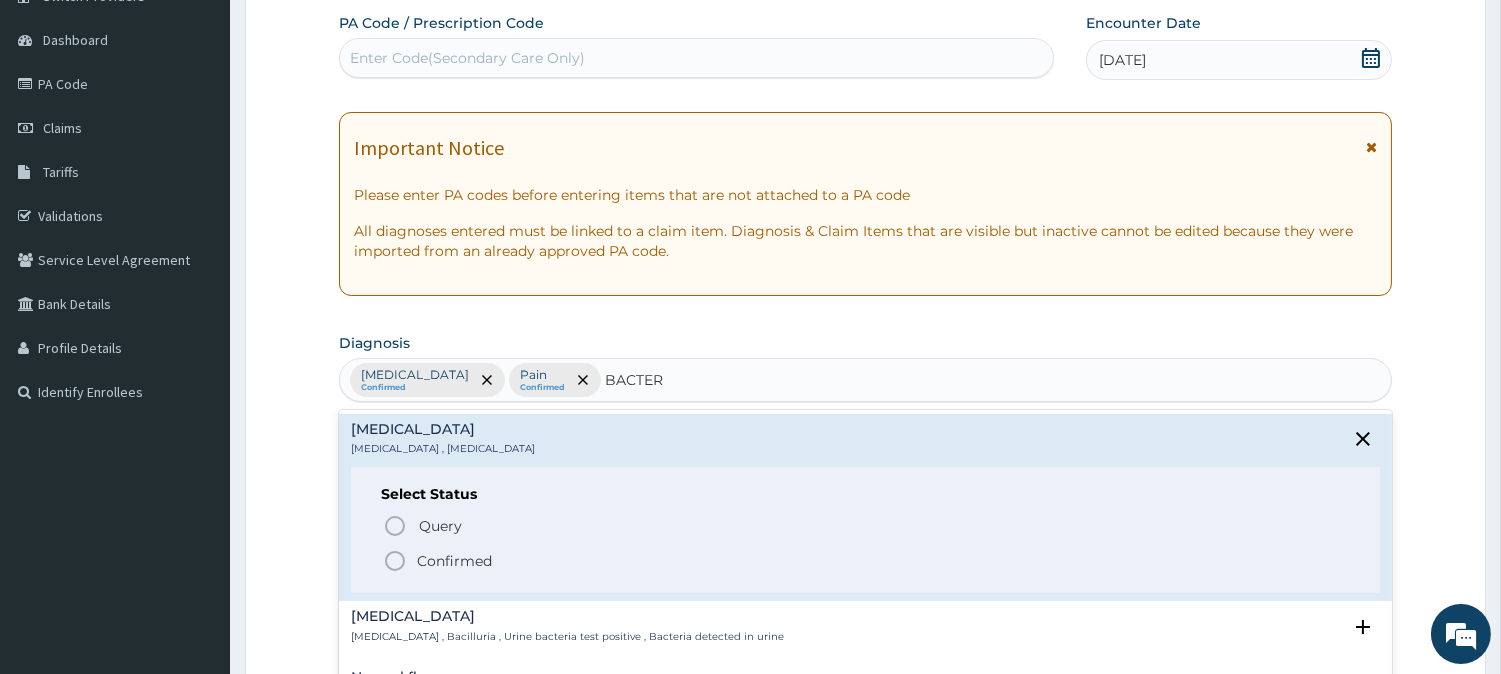click on "Confirmed" at bounding box center [454, 561] 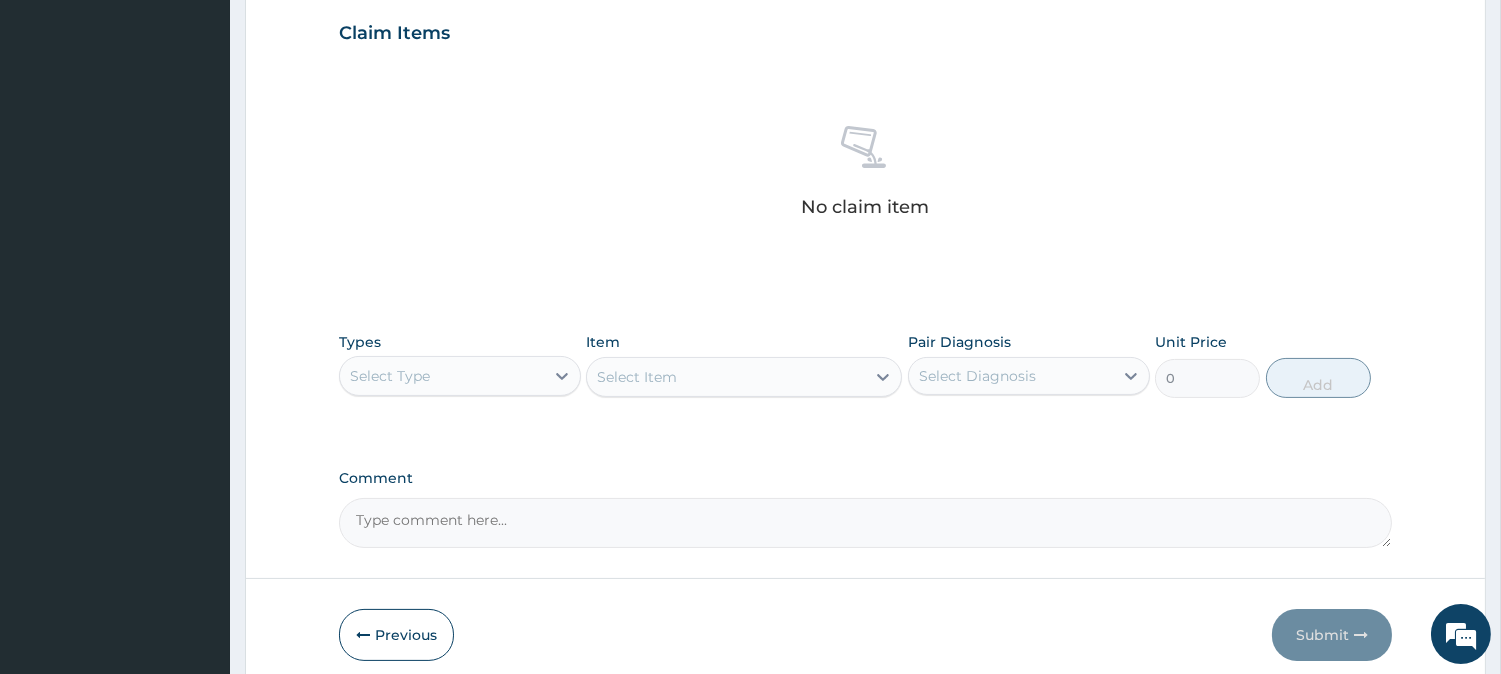 scroll, scrollTop: 716, scrollLeft: 0, axis: vertical 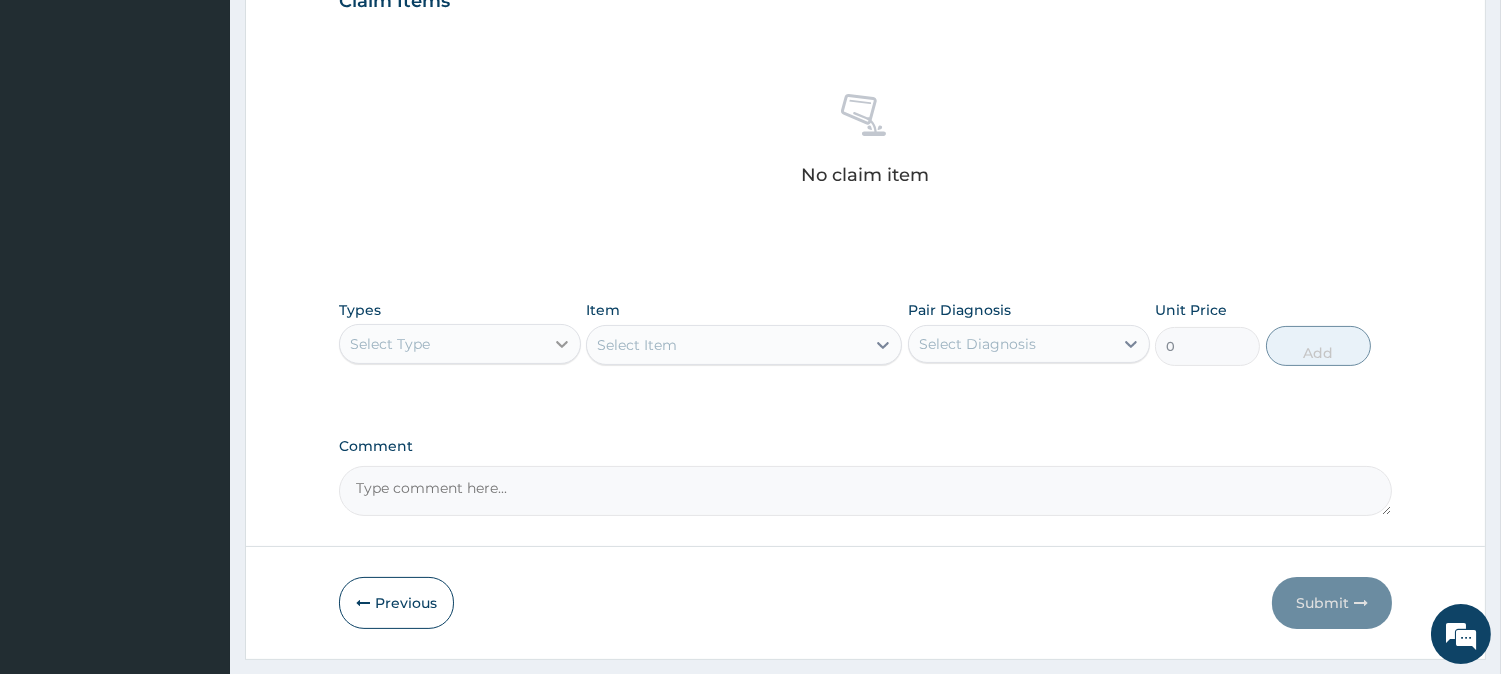 click 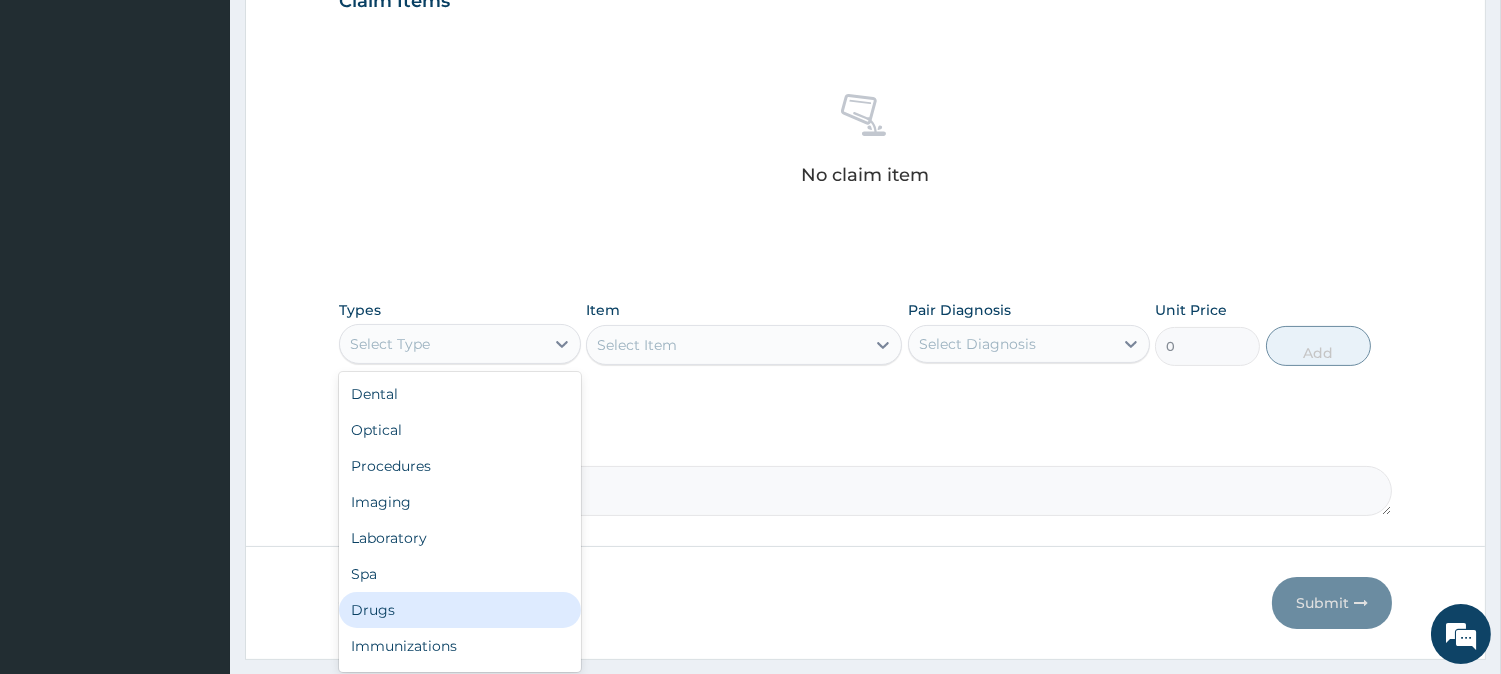 click on "Drugs" at bounding box center [460, 610] 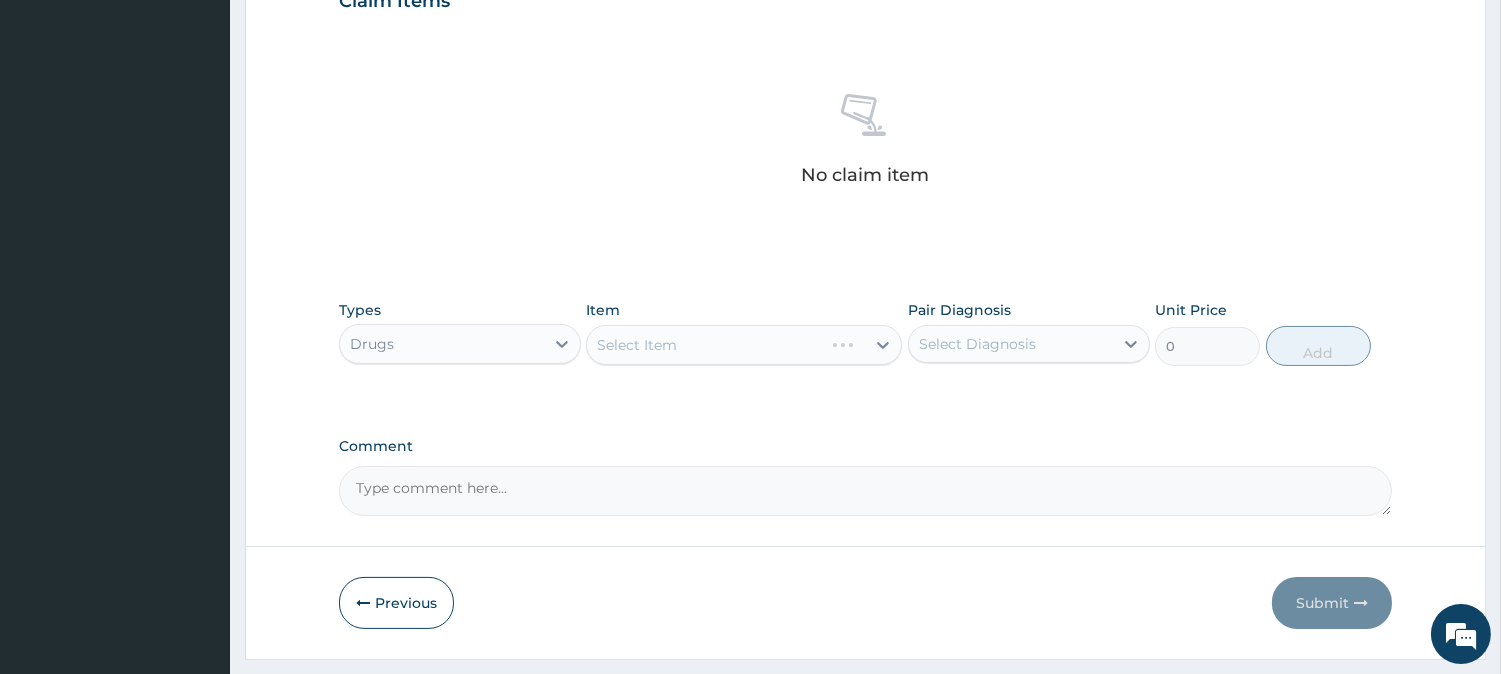 click on "Comment" at bounding box center [865, 491] 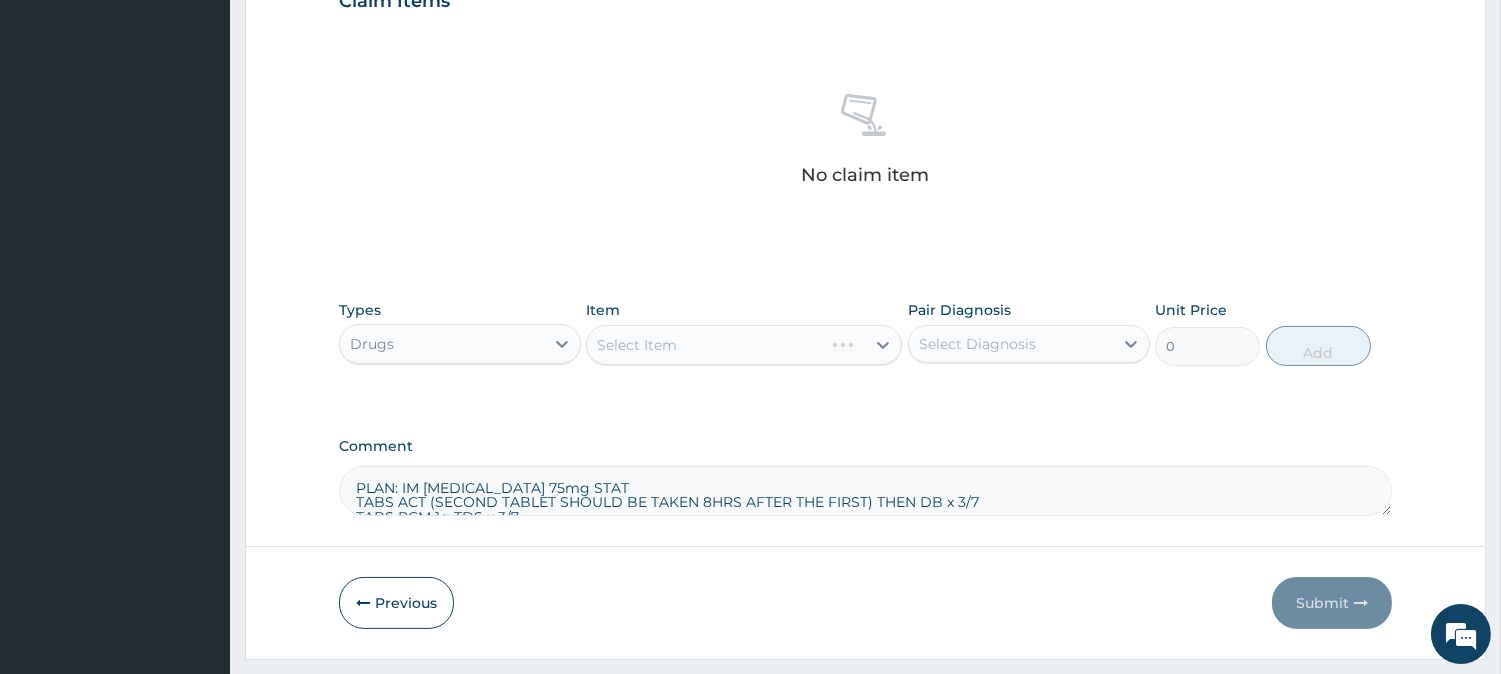 scroll, scrollTop: 26, scrollLeft: 0, axis: vertical 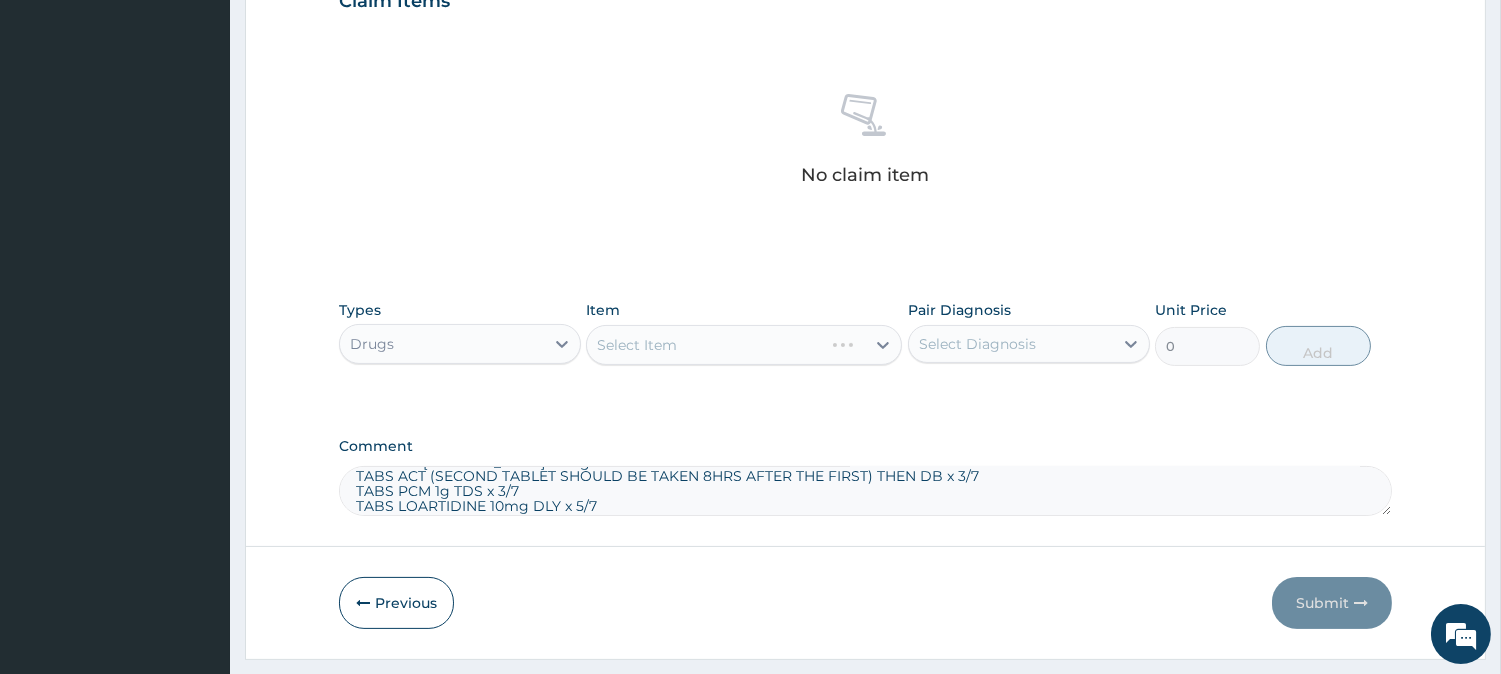 type on "PLAN: IM DICLOFENAC 75mg STAT
TABS ACT (SECOND TABLET SHOULD BE TAKEN 8HRS AFTER THE FIRST) THEN DB x 3/7
TABS PCM 1g TDS x 3/7
TABS LOARTIDINE 10mg DLY x 5/7" 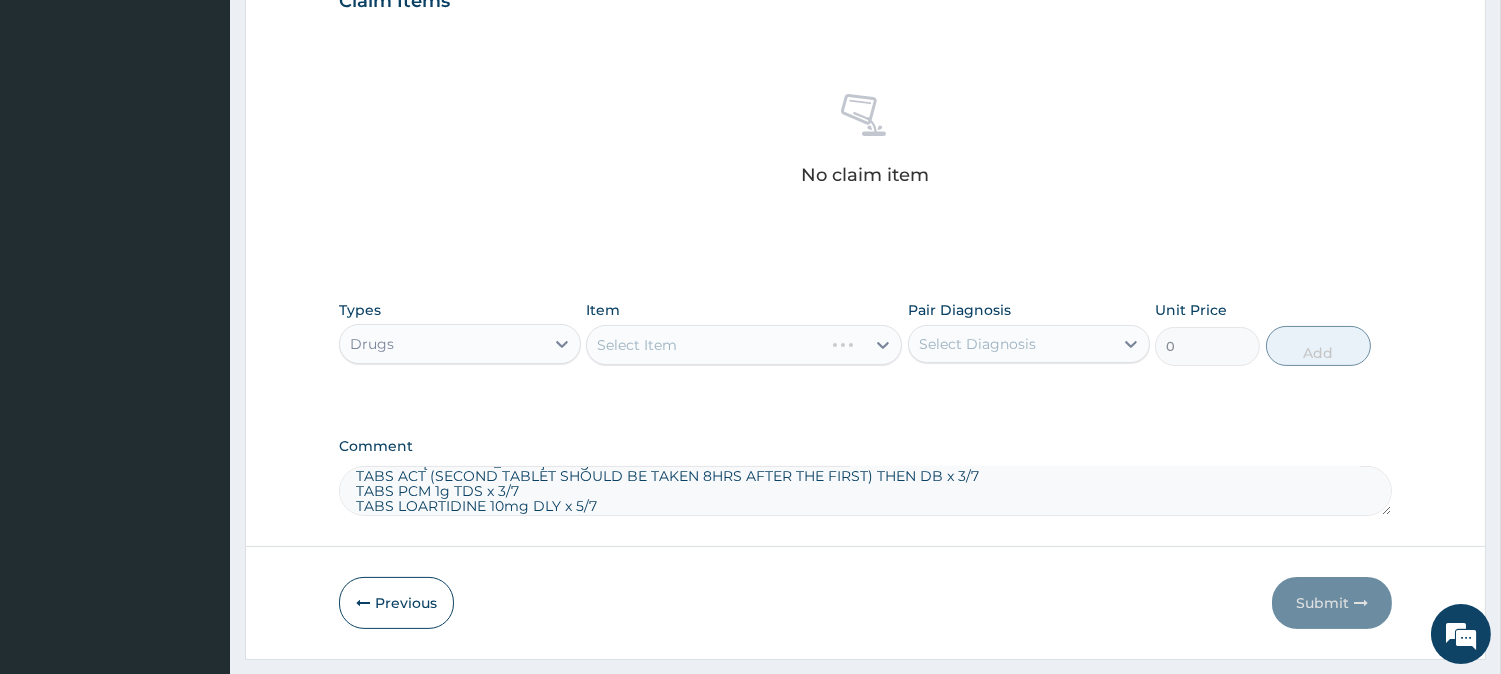 click on "Select Item" at bounding box center (705, 345) 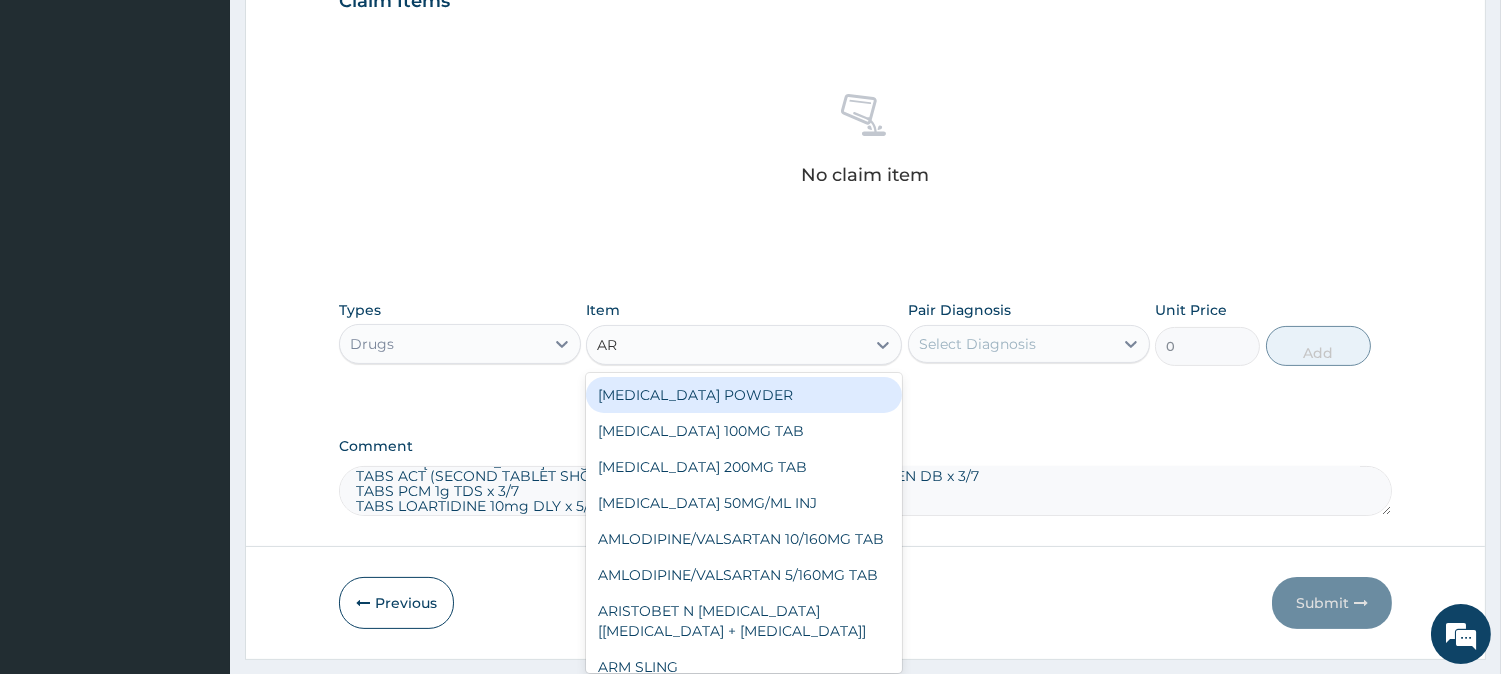 type on "A" 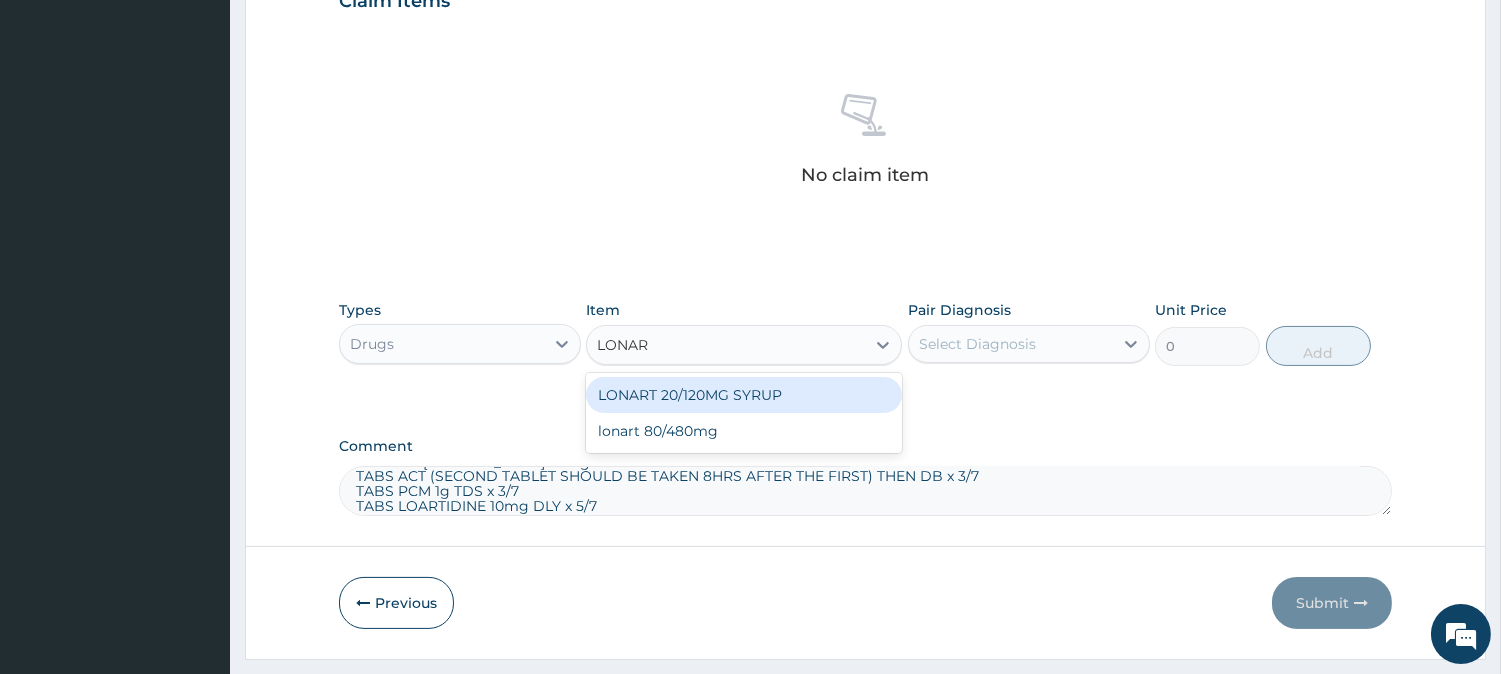 type on "LONART" 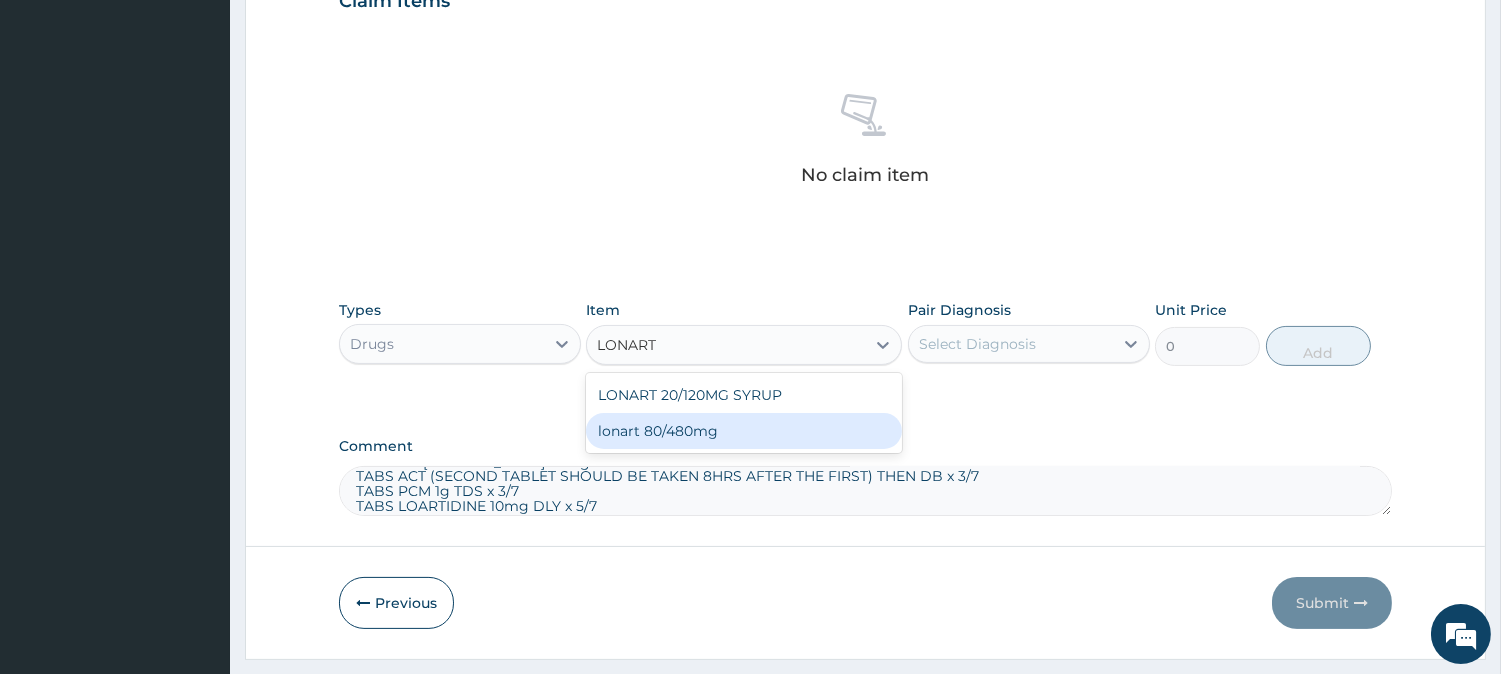 click on "lonart 80/480mg" at bounding box center [744, 431] 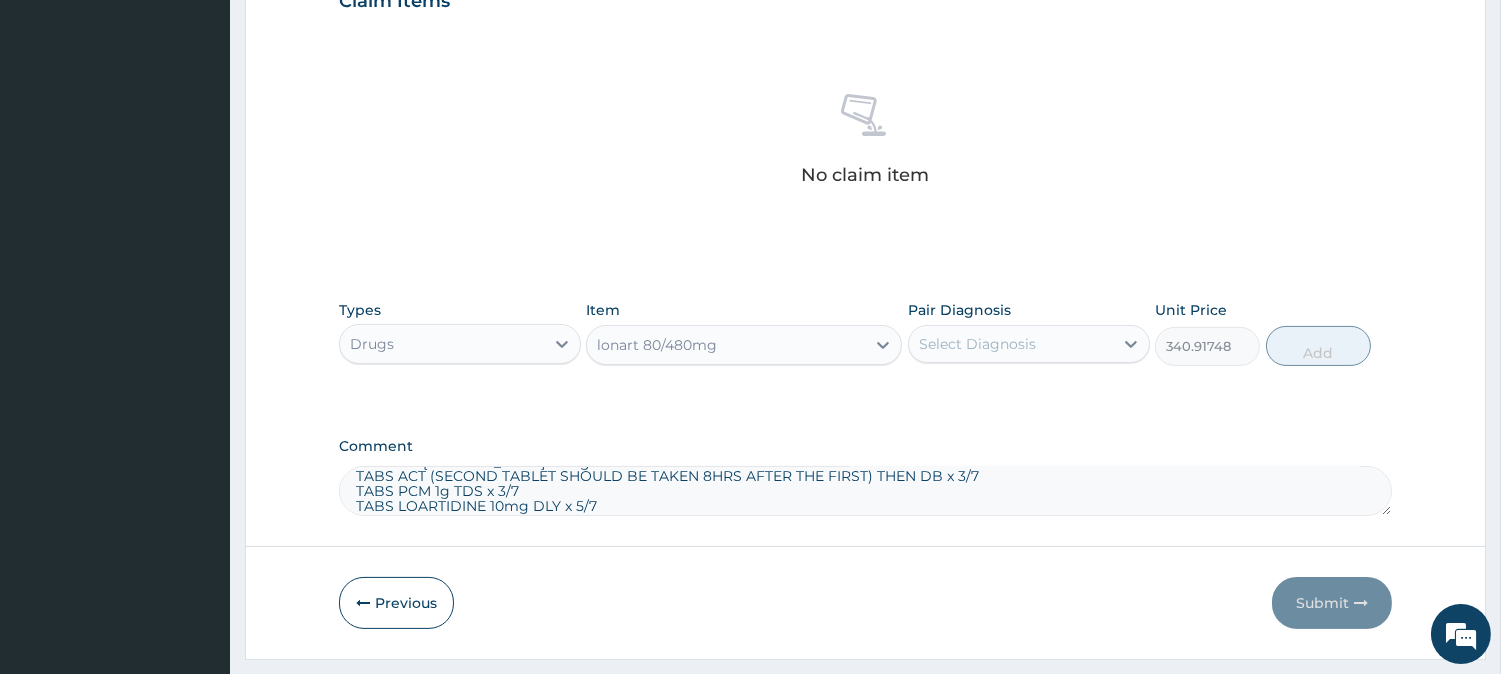 click on "Select Diagnosis" at bounding box center (977, 344) 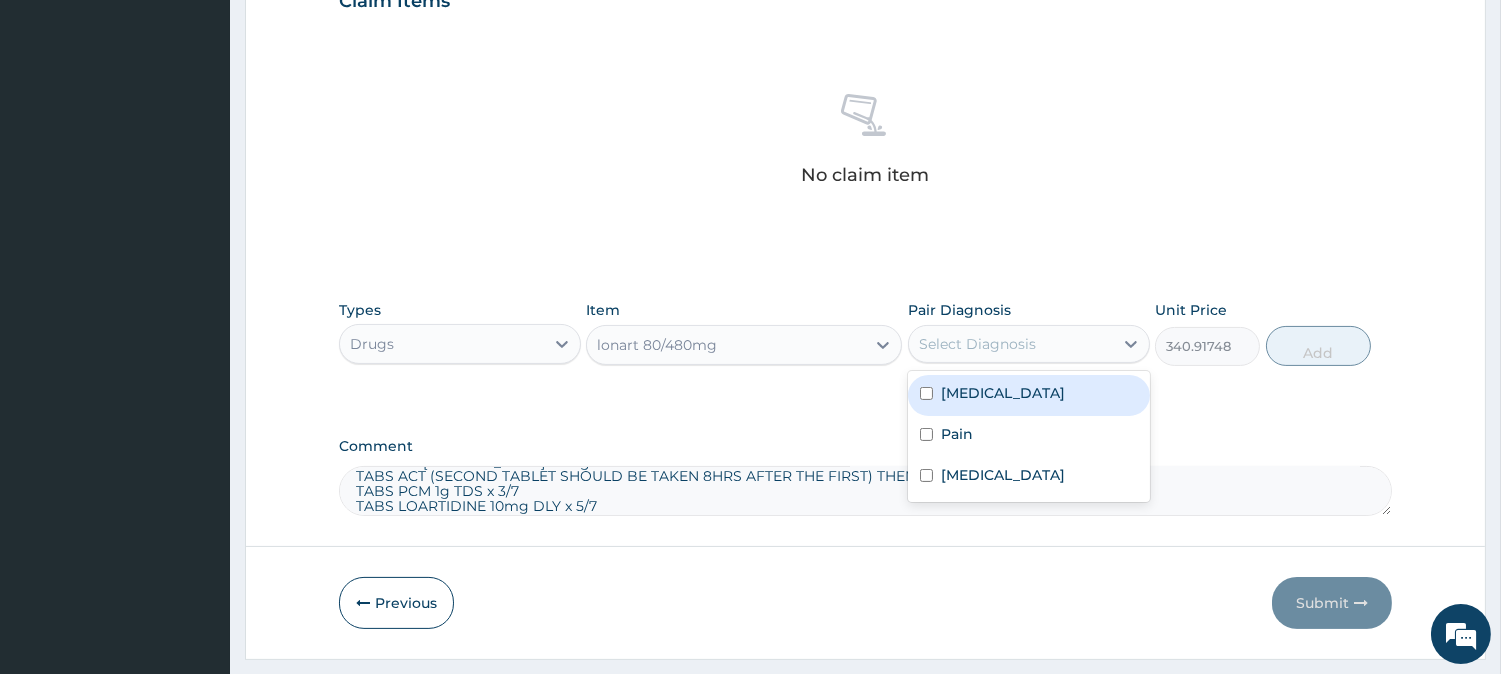 click on "Malaria" at bounding box center [1029, 395] 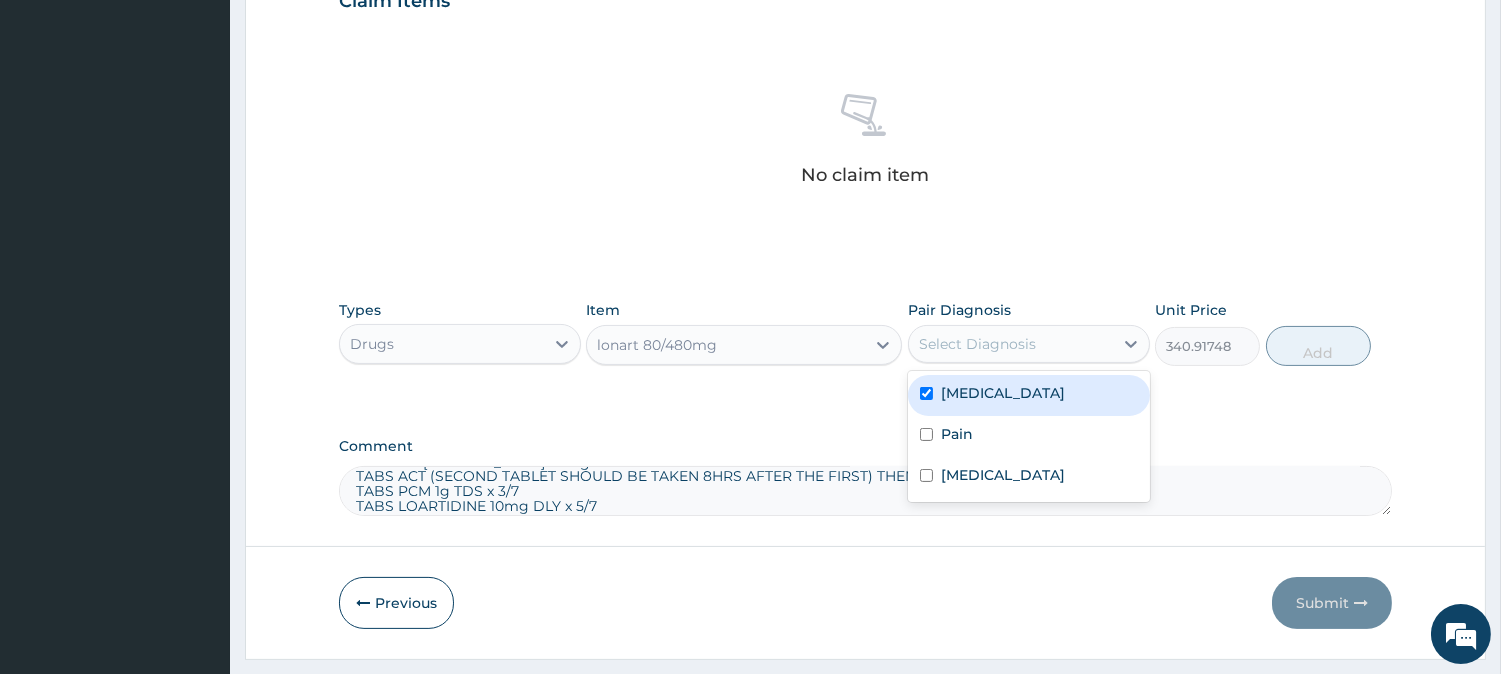 checkbox on "true" 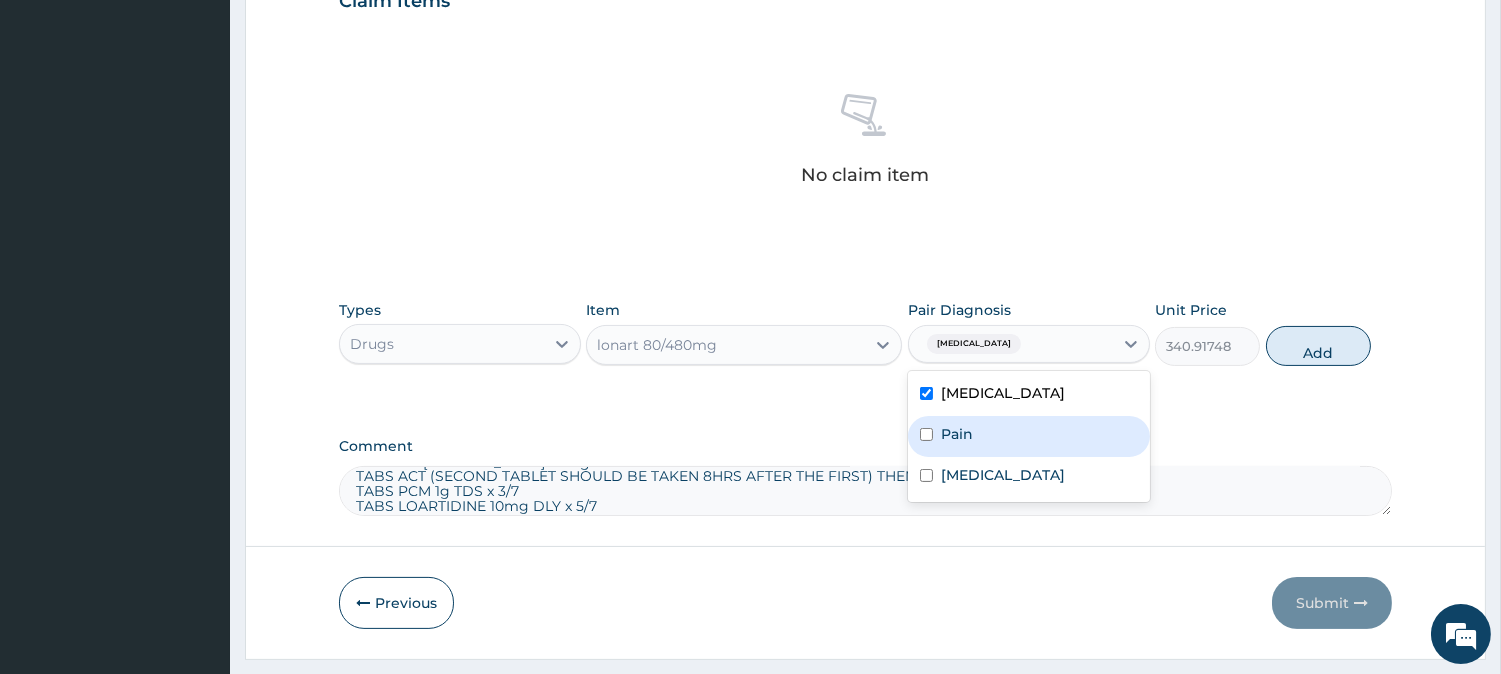 click on "Pain" at bounding box center [1029, 436] 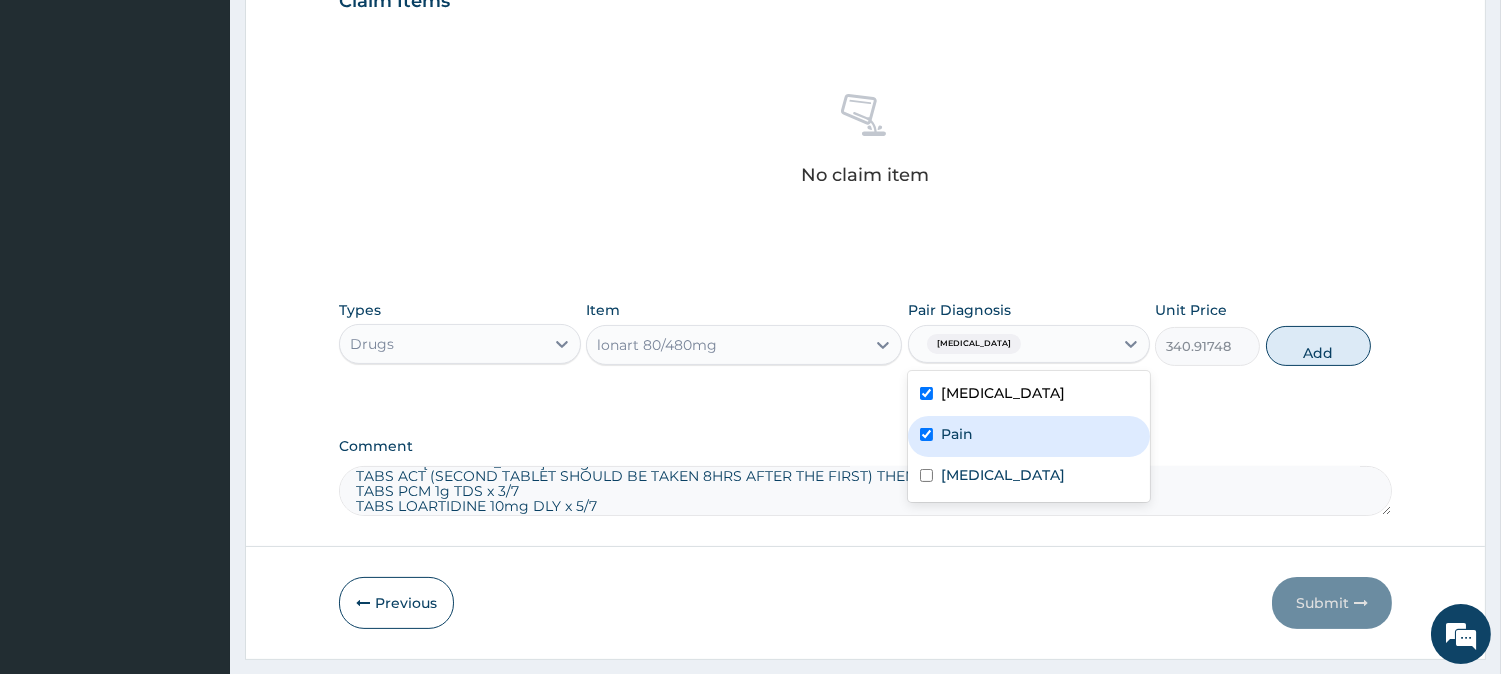checkbox on "true" 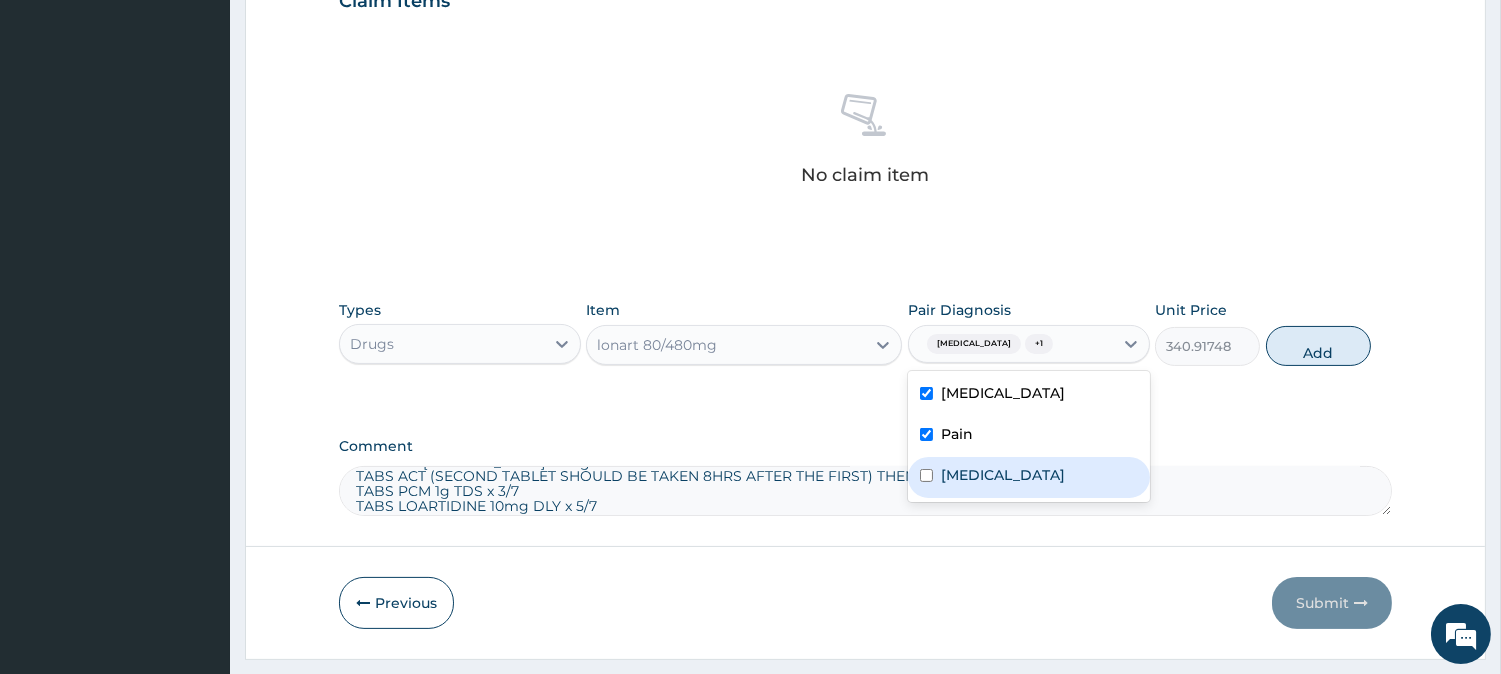 click on "Bacteremia" at bounding box center (1003, 475) 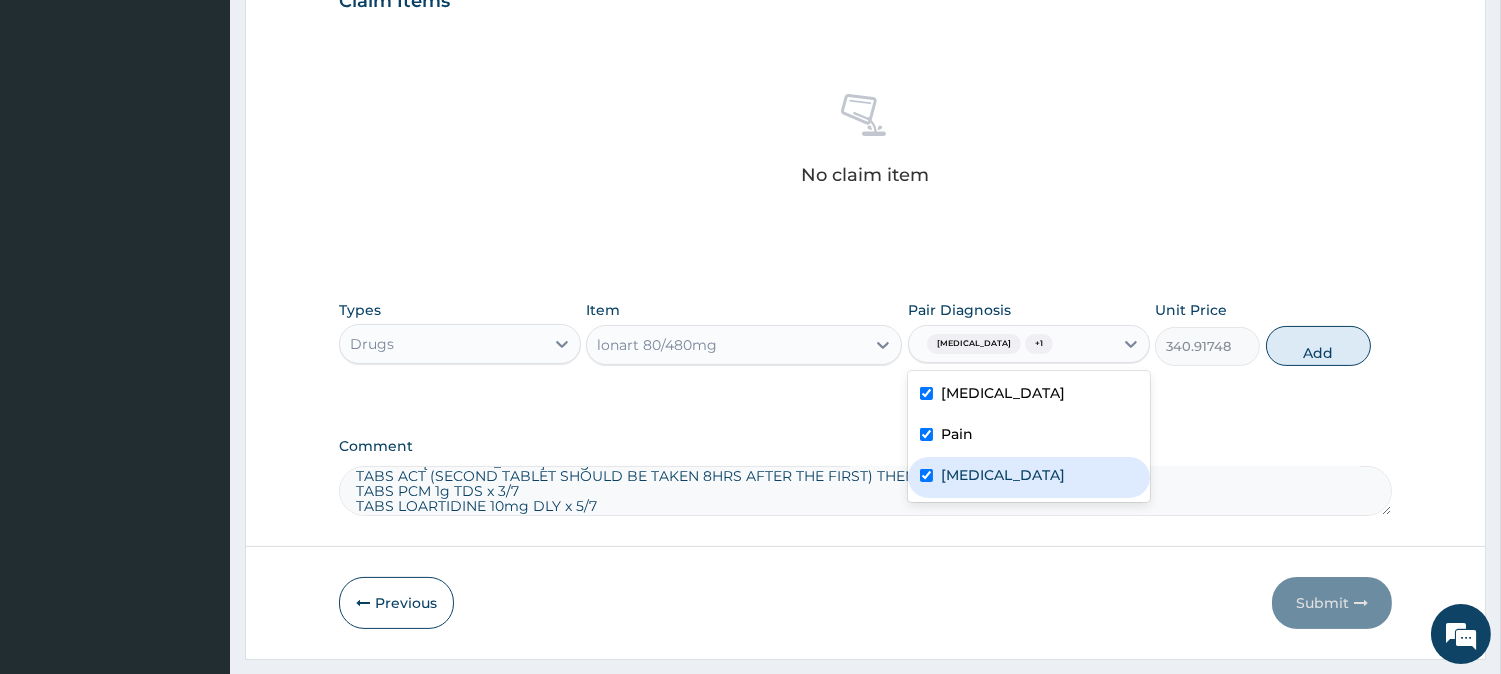 checkbox on "true" 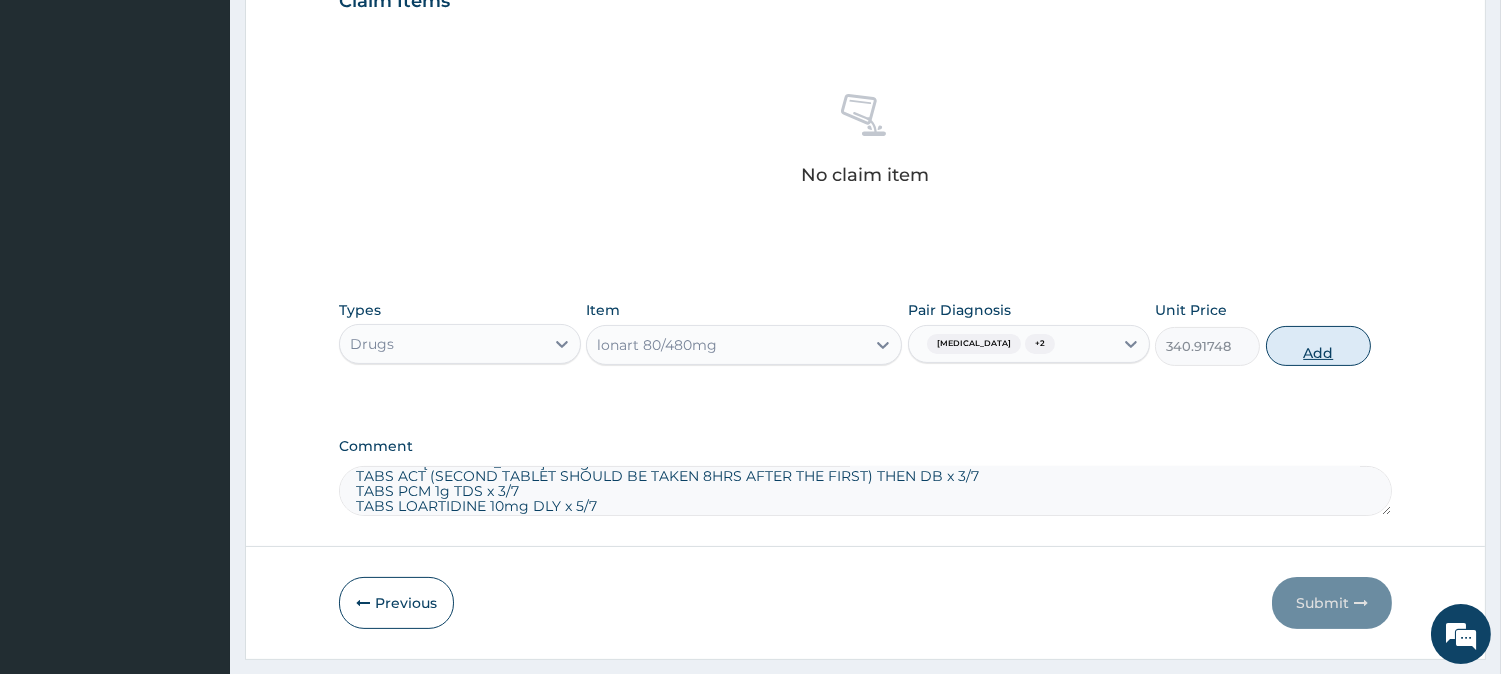 click on "Add" at bounding box center (1318, 346) 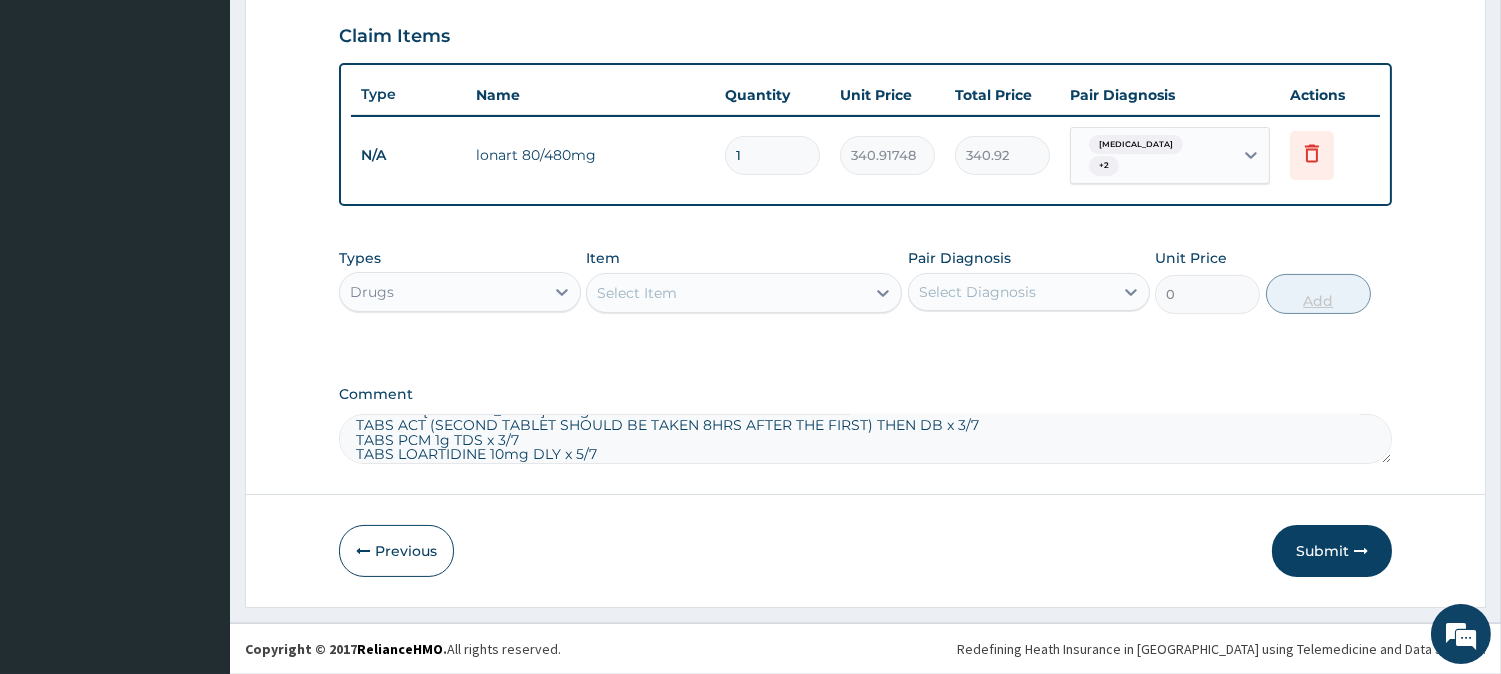scroll, scrollTop: 671, scrollLeft: 0, axis: vertical 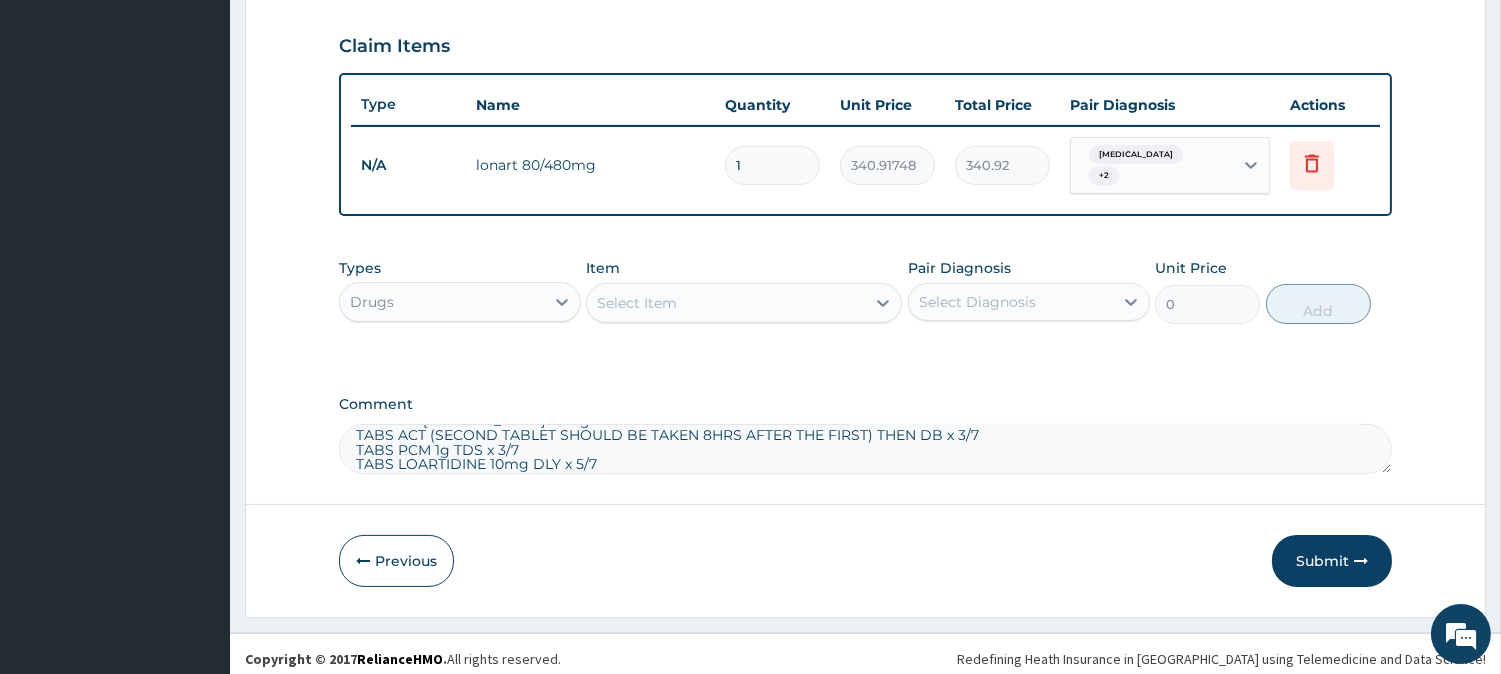click on "Select Item" at bounding box center [726, 303] 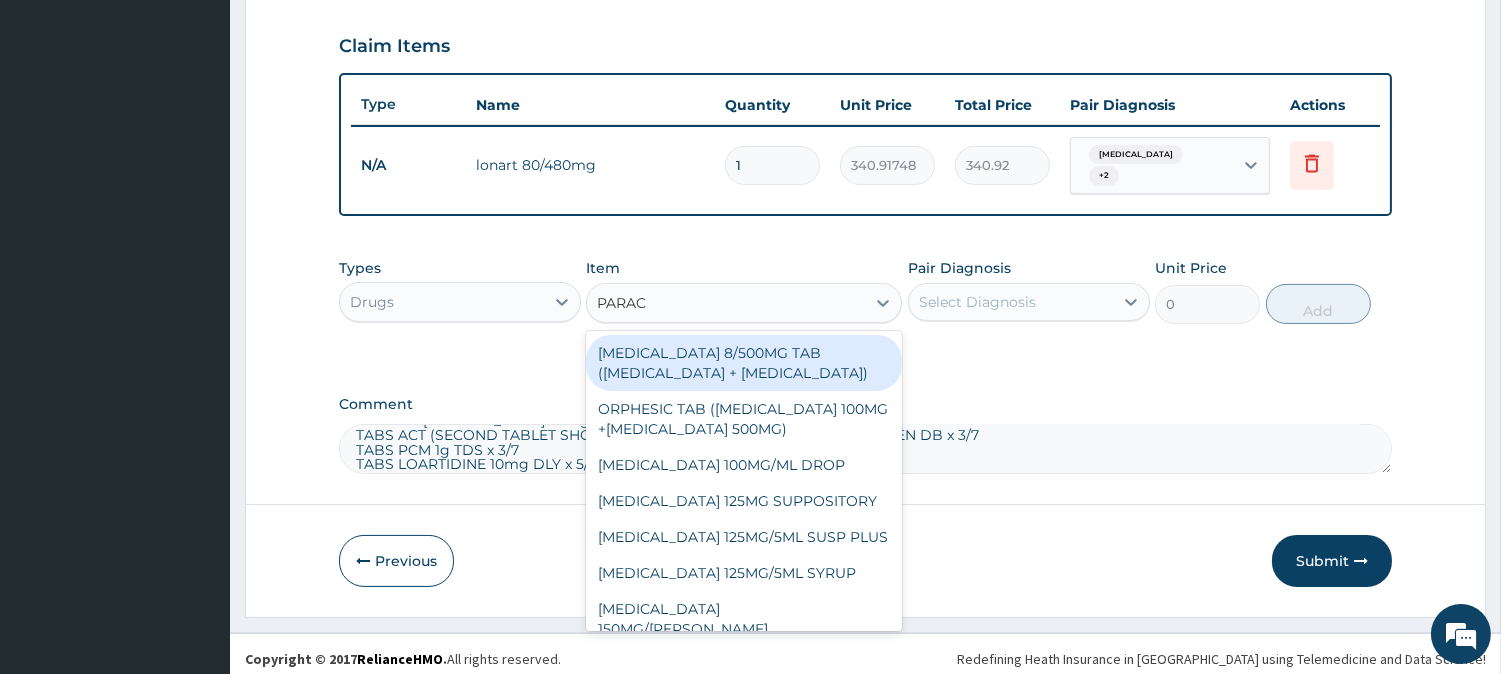 type on "PARACE" 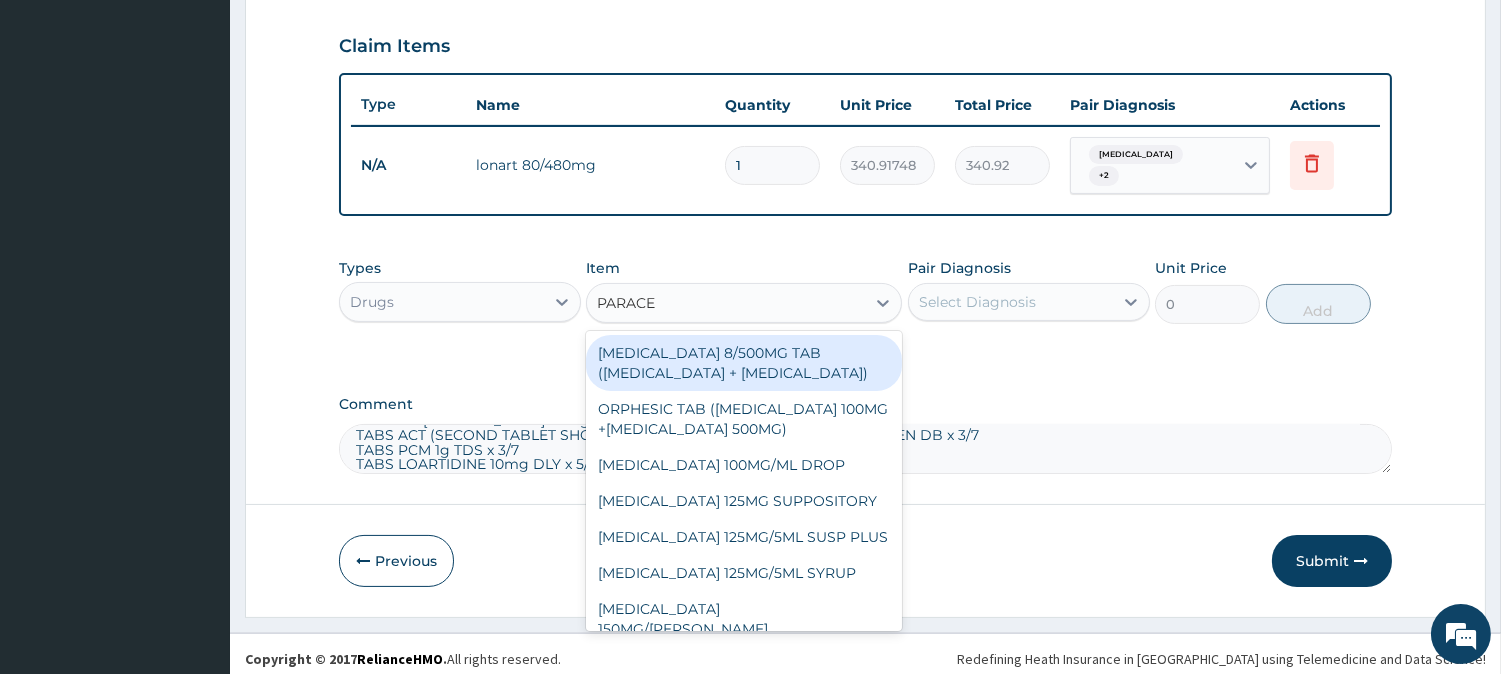 scroll, scrollTop: 166, scrollLeft: 0, axis: vertical 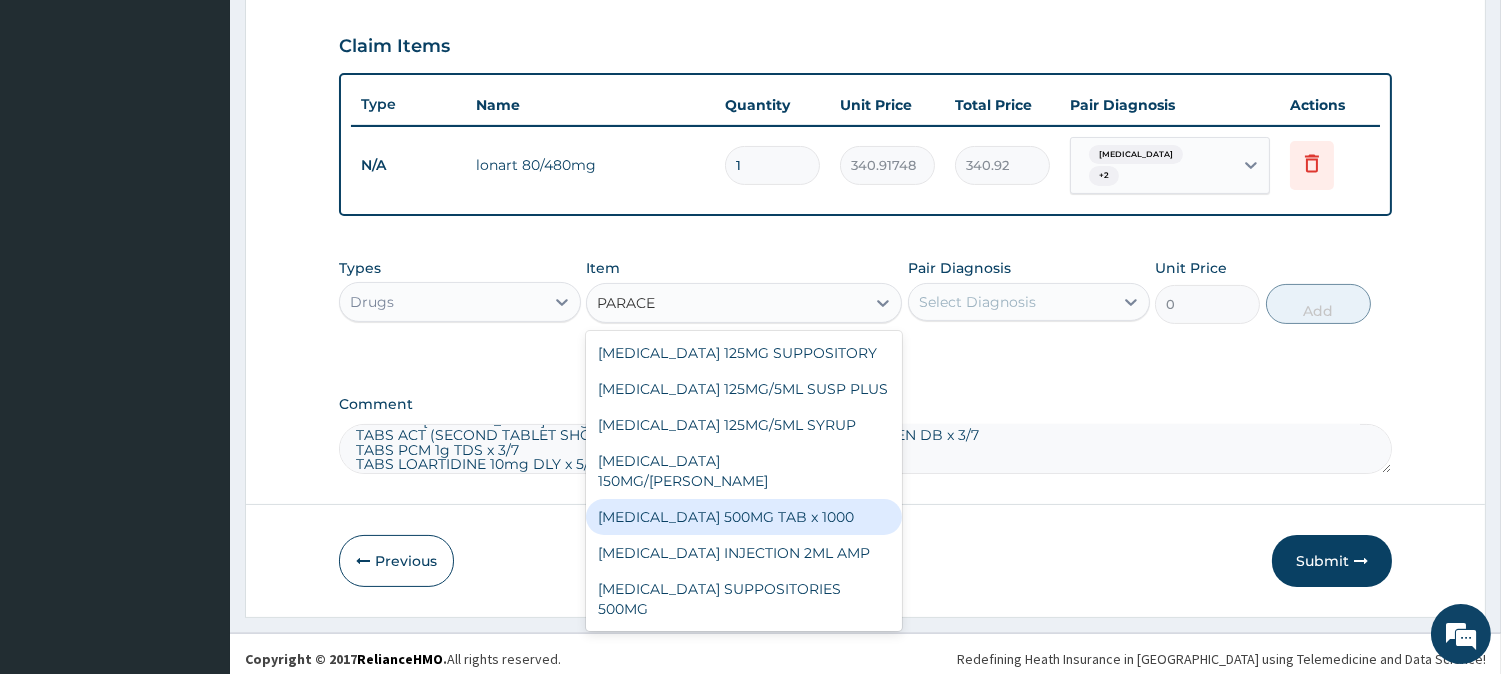 click on "PARACETAMOL 500MG TAB x 1000" at bounding box center [744, 517] 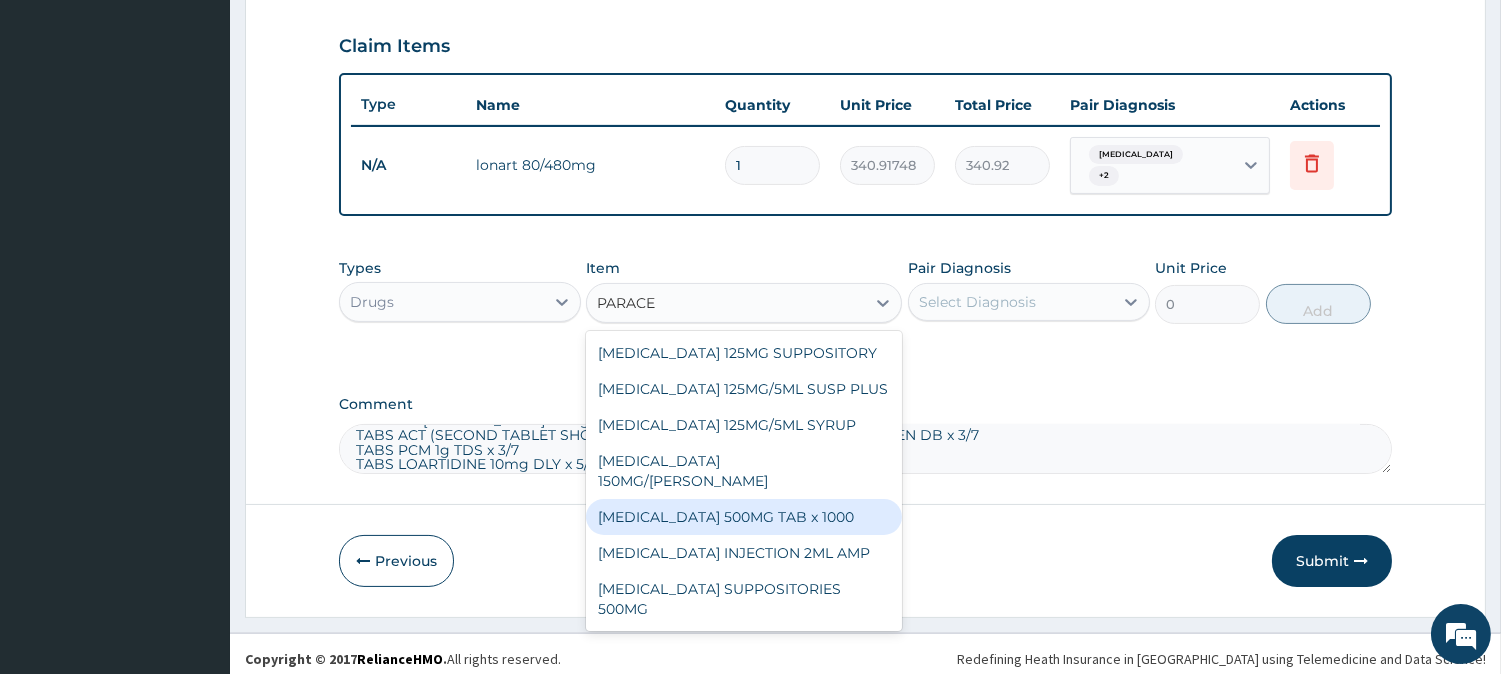 type 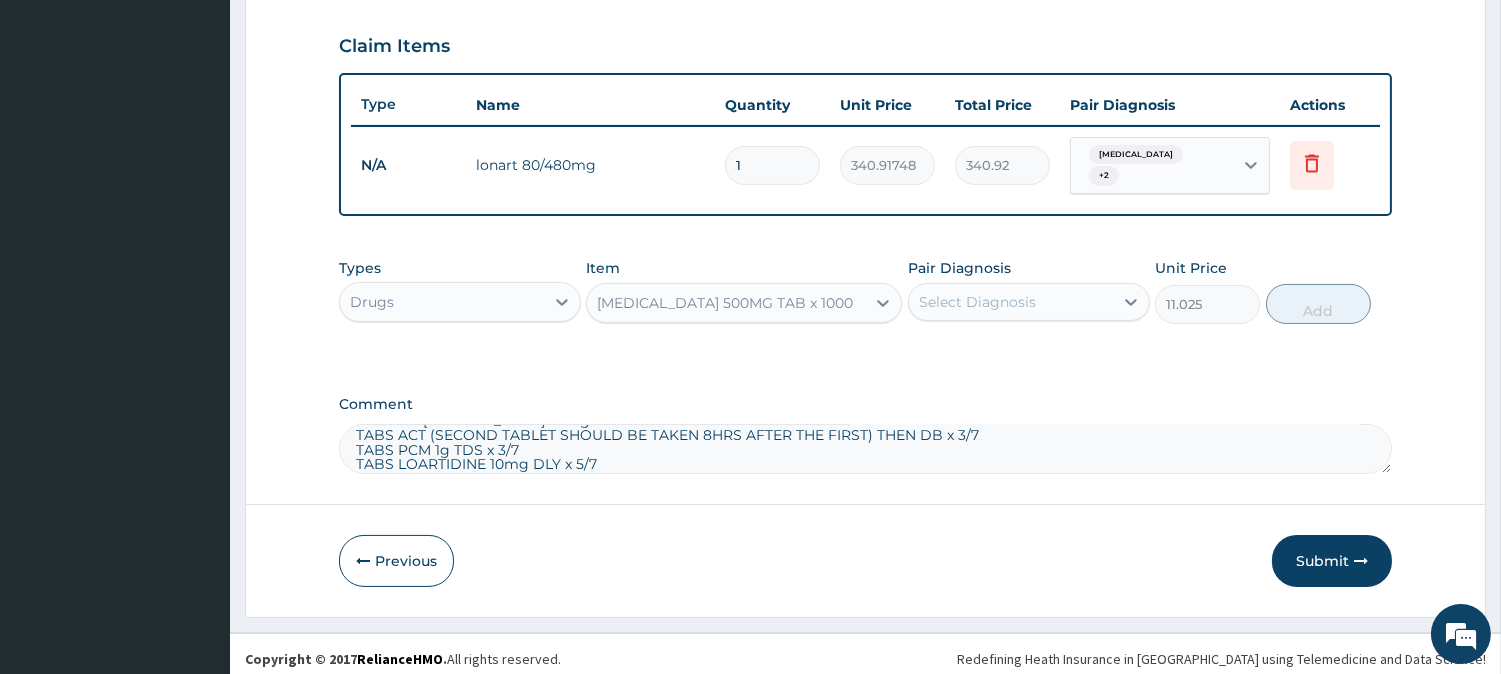 click on "Select Diagnosis" at bounding box center (1011, 302) 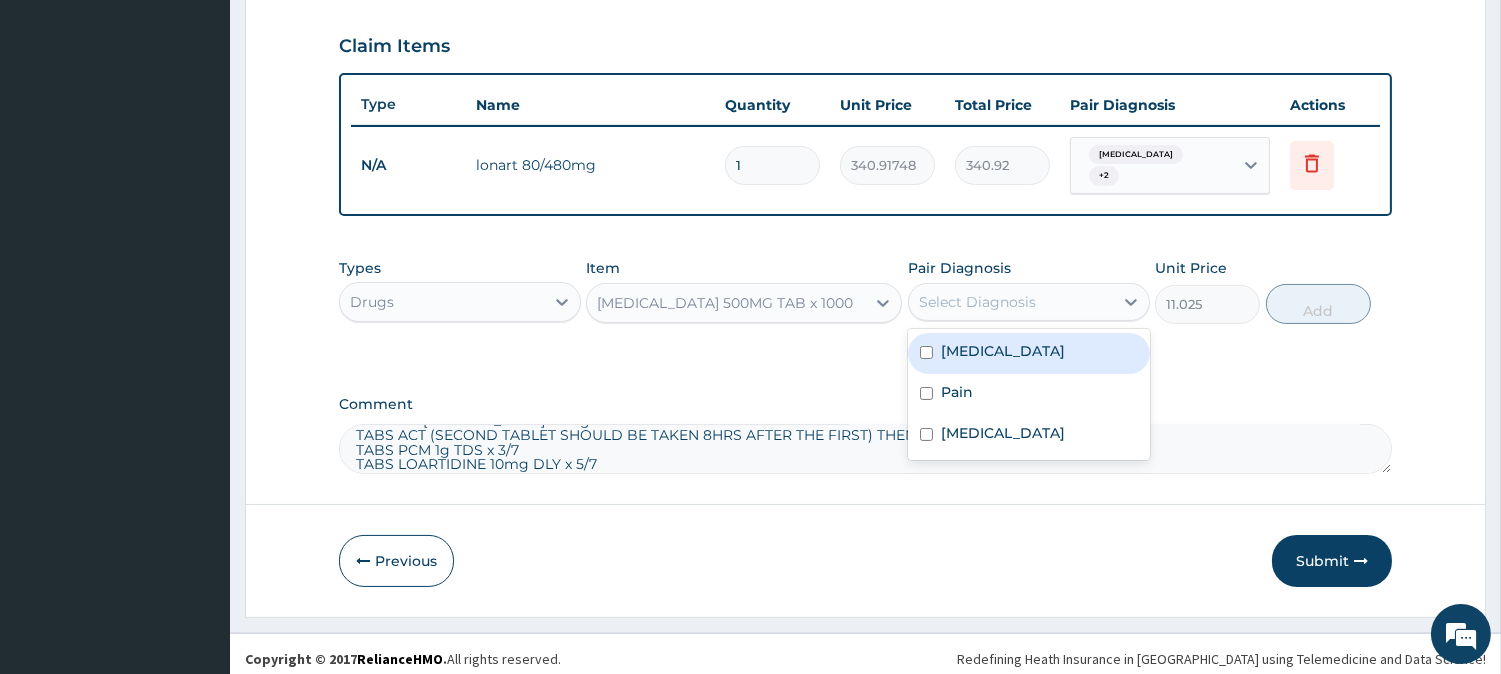 click on "Malaria" at bounding box center (1003, 351) 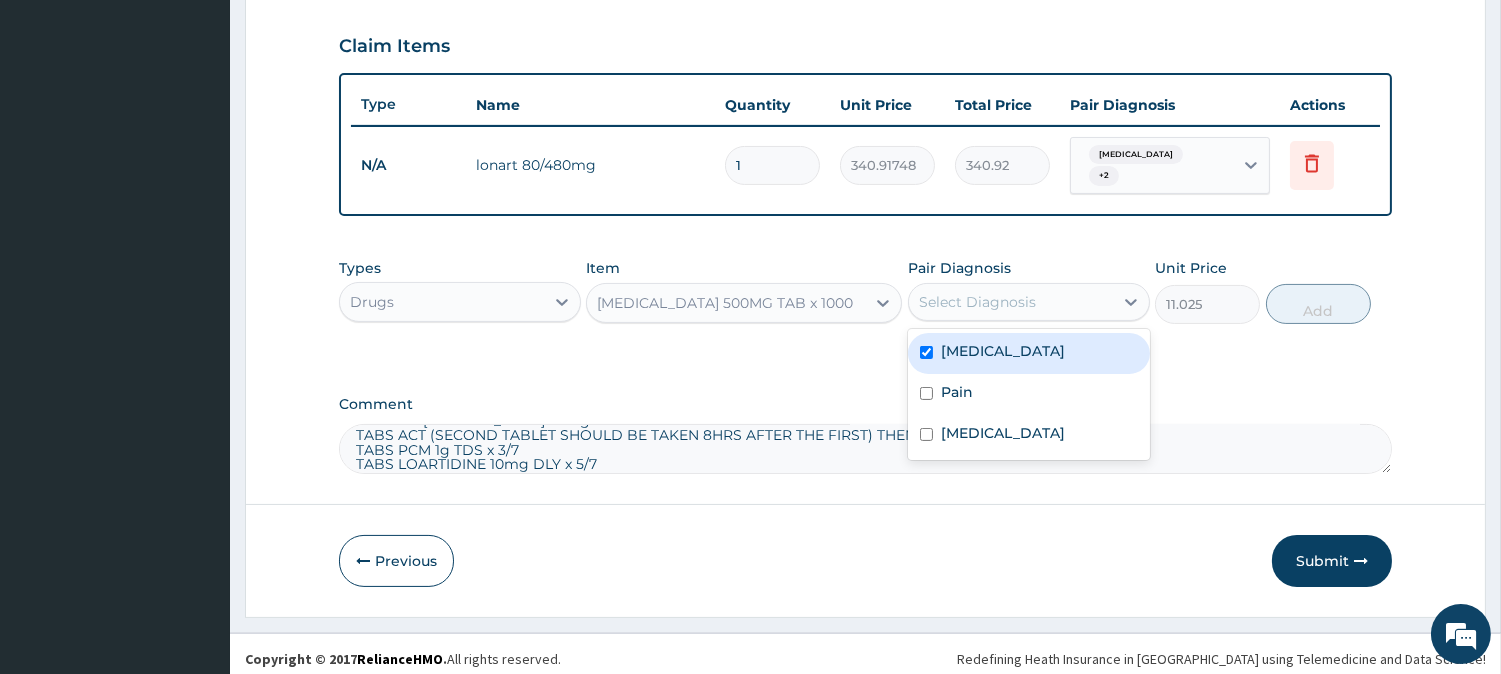 checkbox on "true" 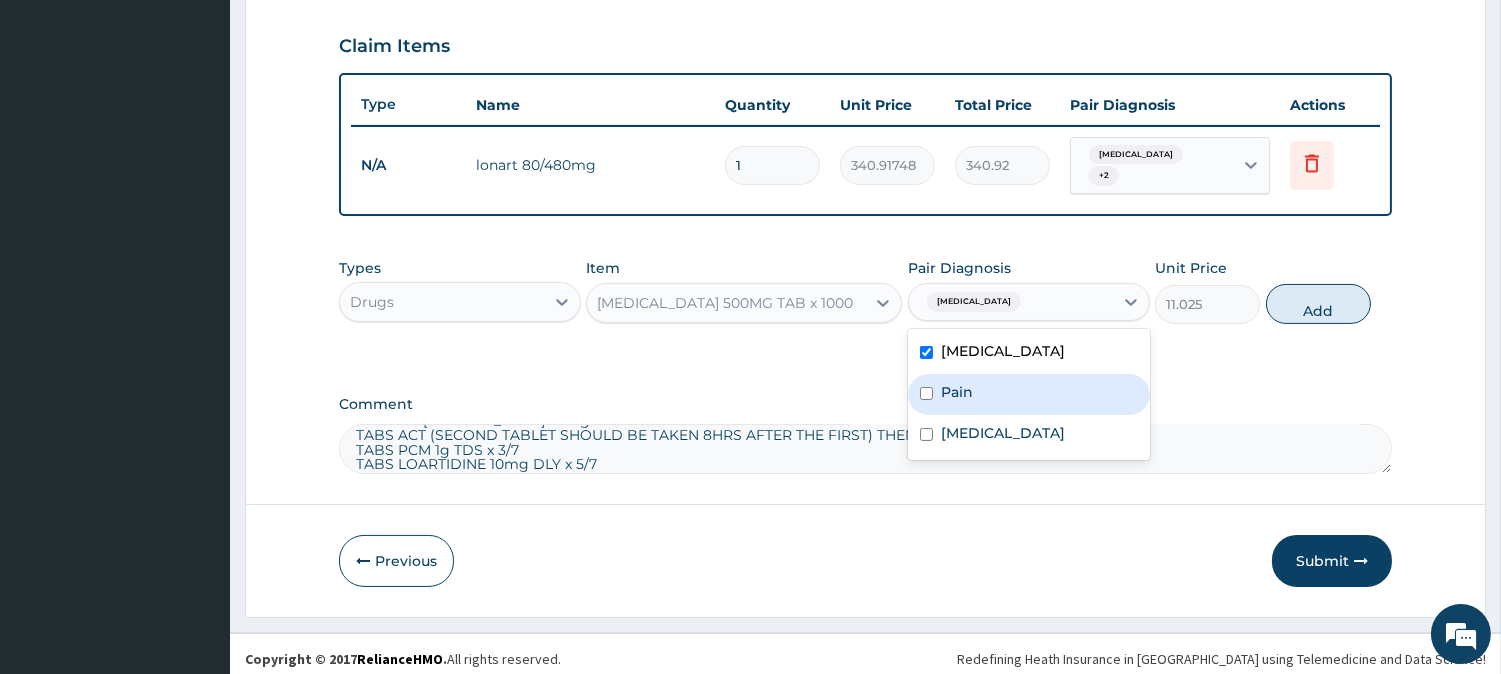 click on "Pain" at bounding box center (957, 392) 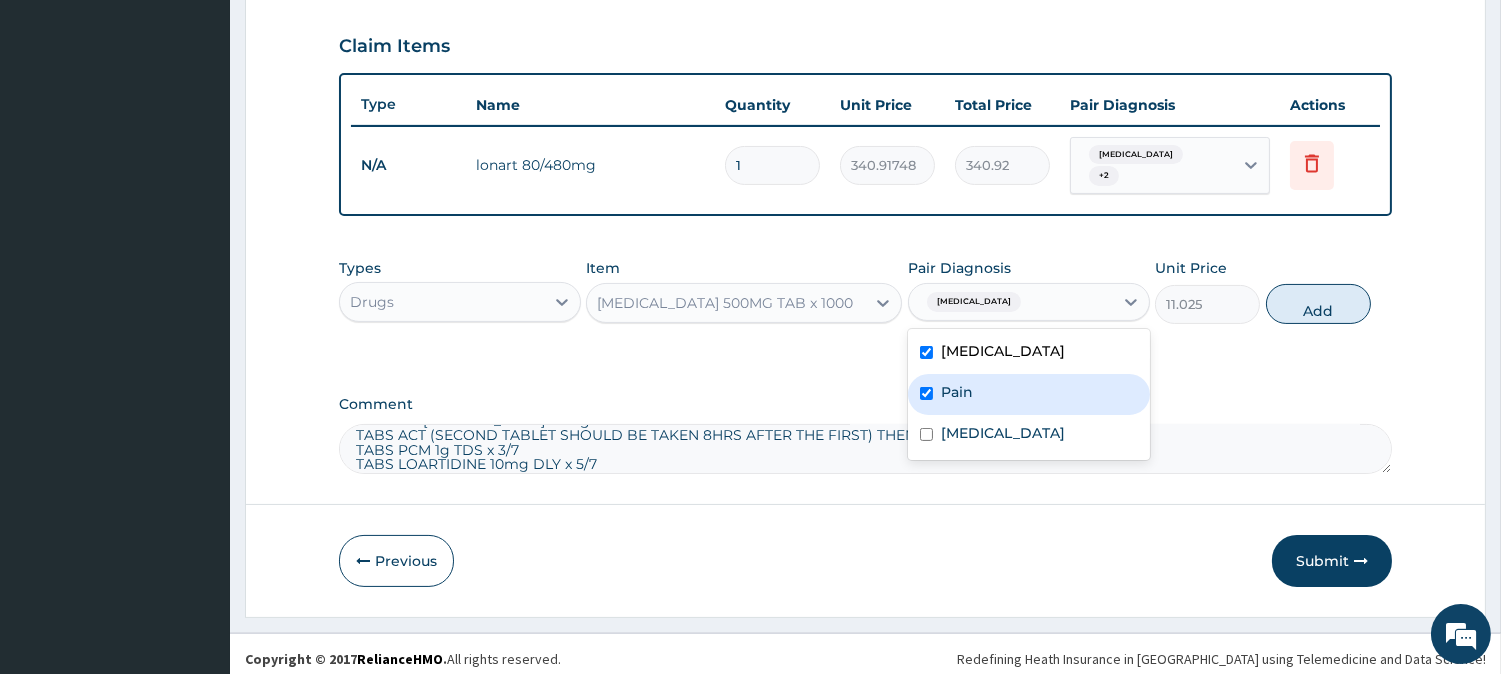 checkbox on "true" 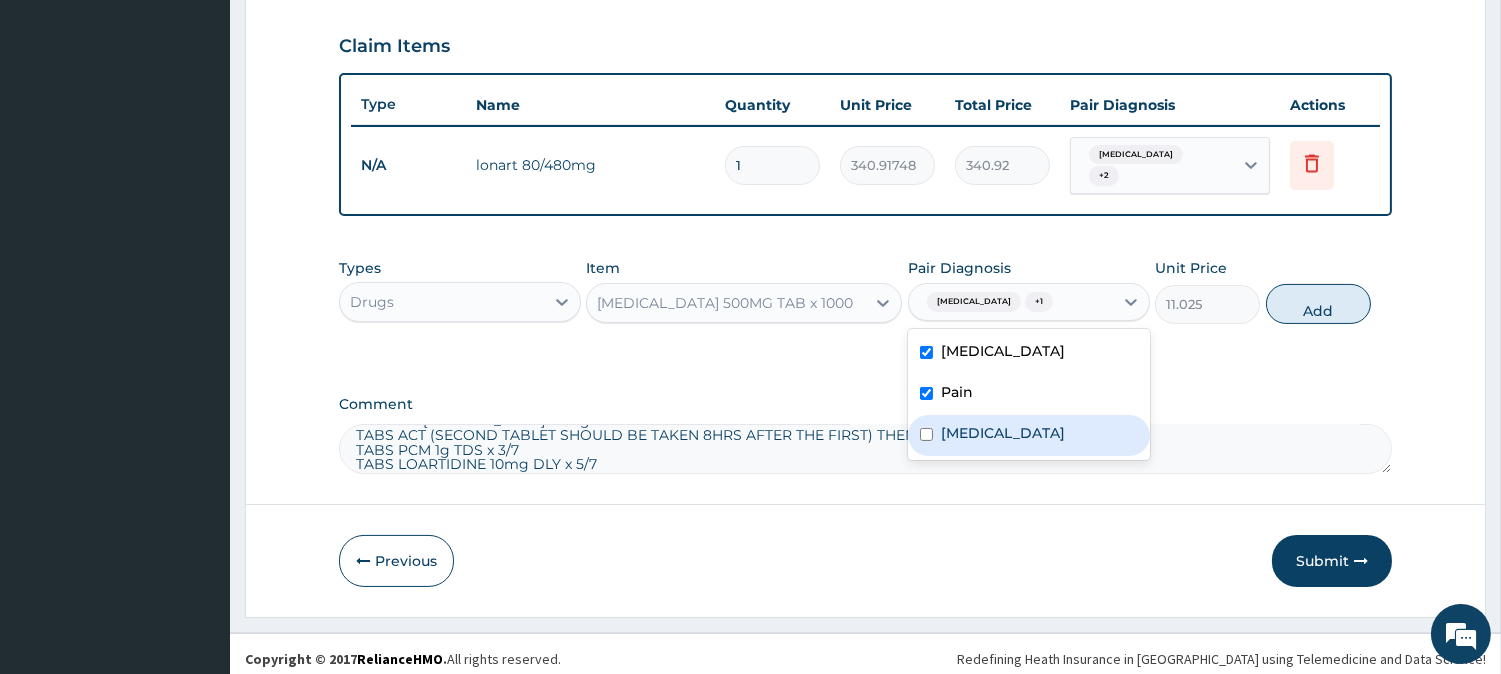 click on "Bacteremia" at bounding box center [1003, 433] 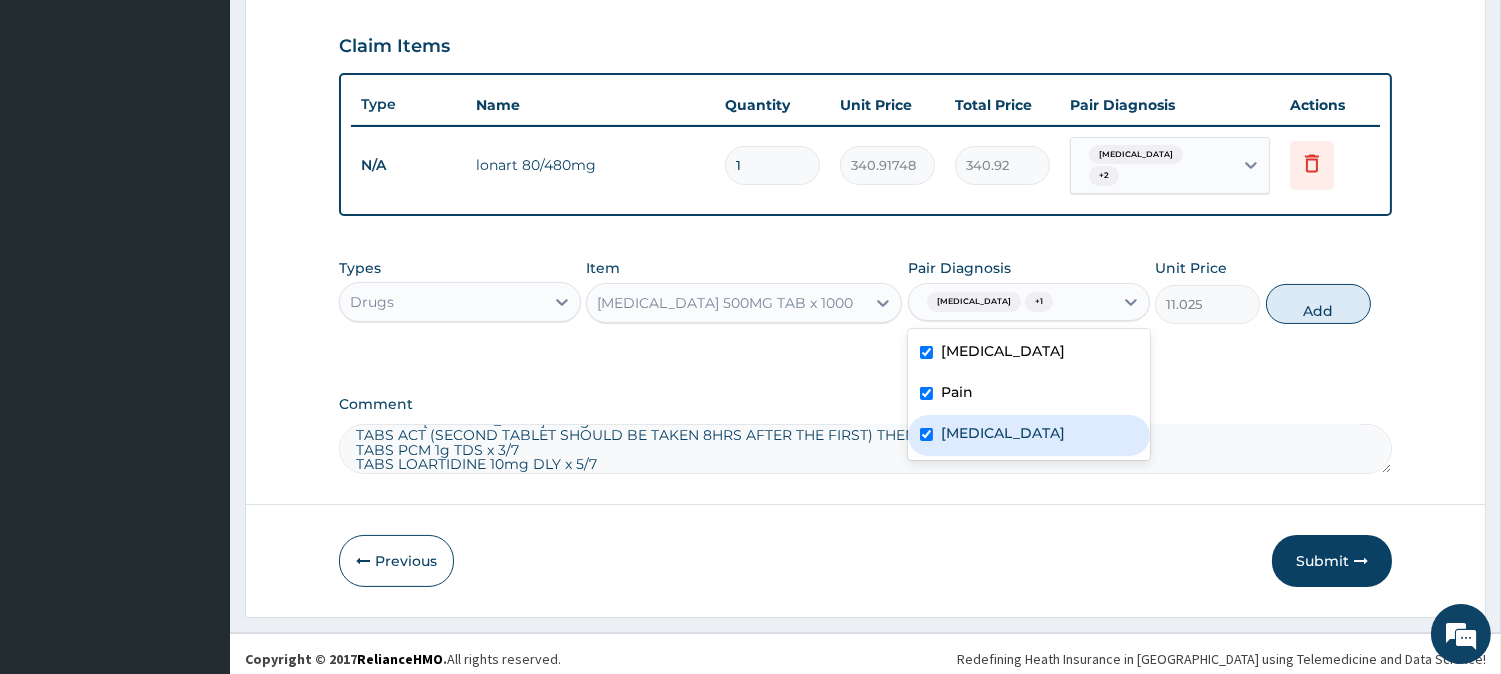 checkbox on "true" 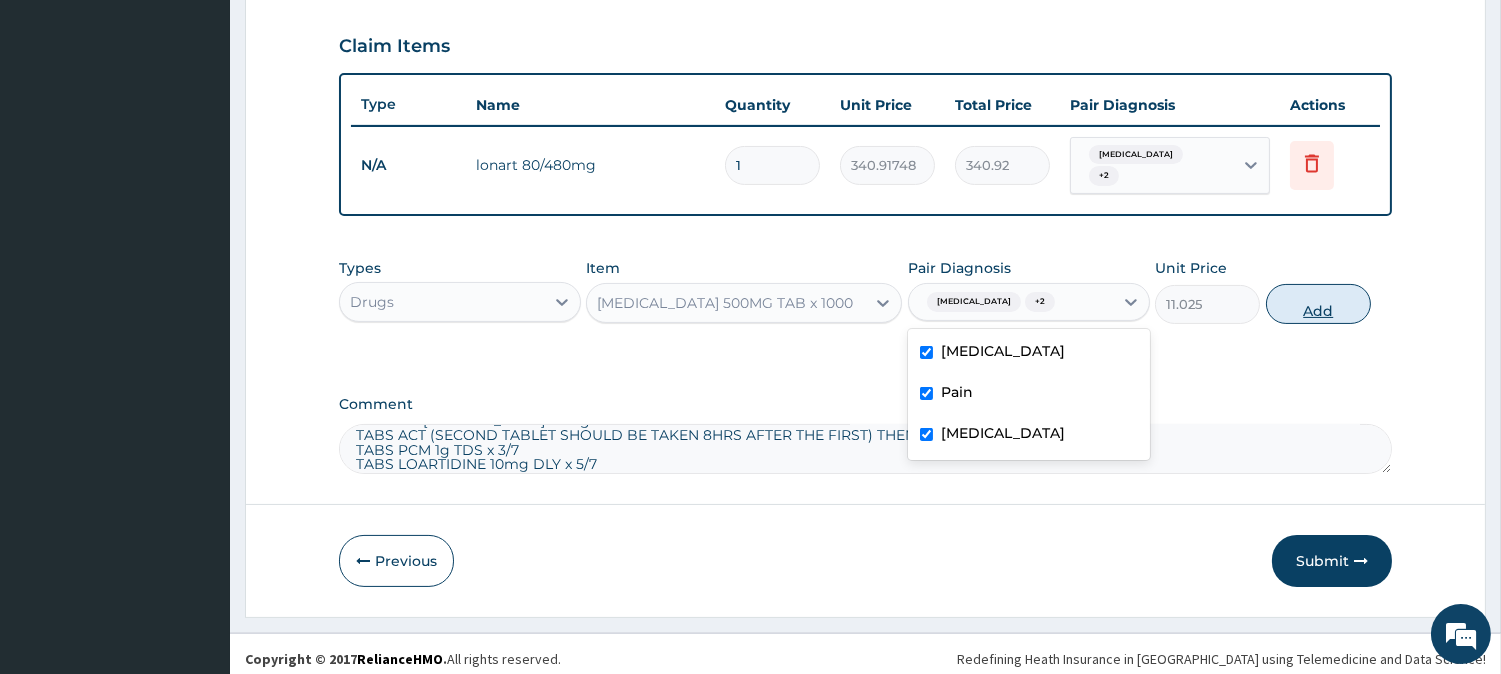 click on "Add" at bounding box center (1318, 304) 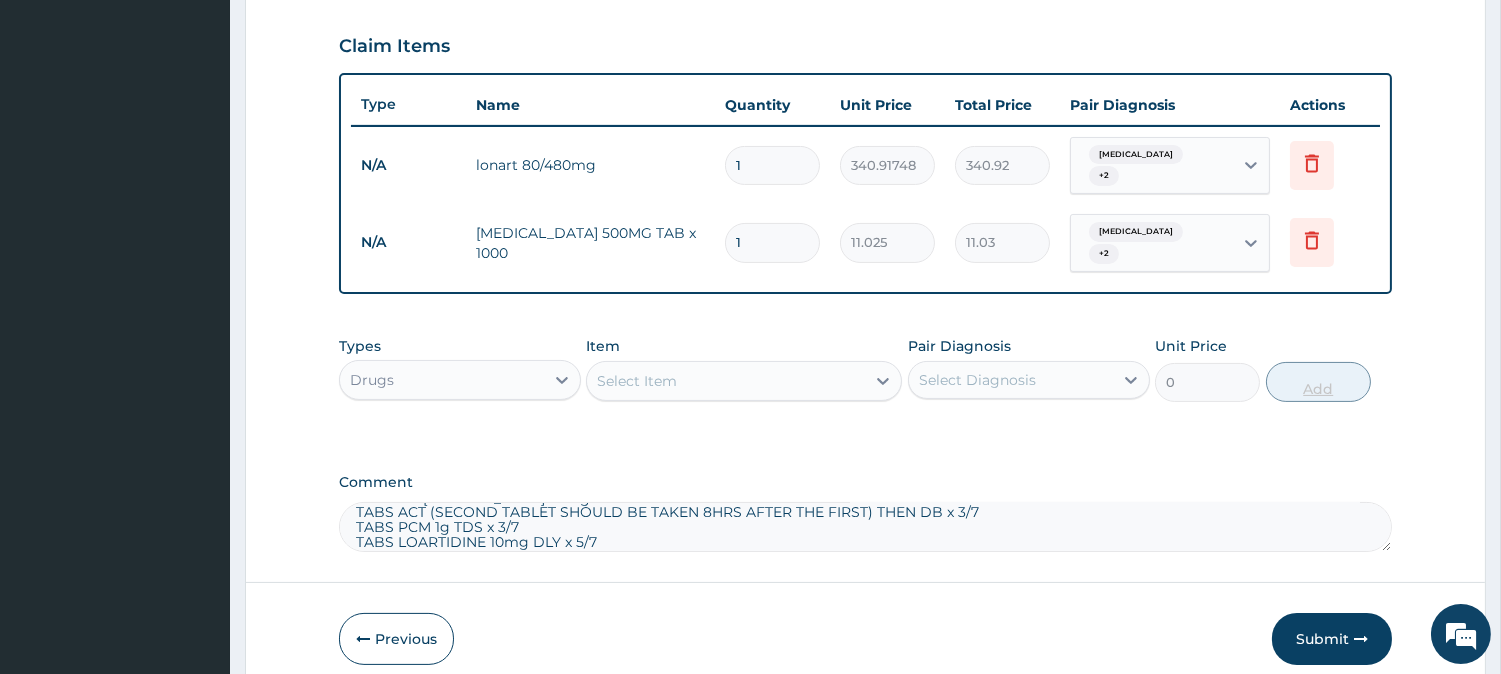 type on "18" 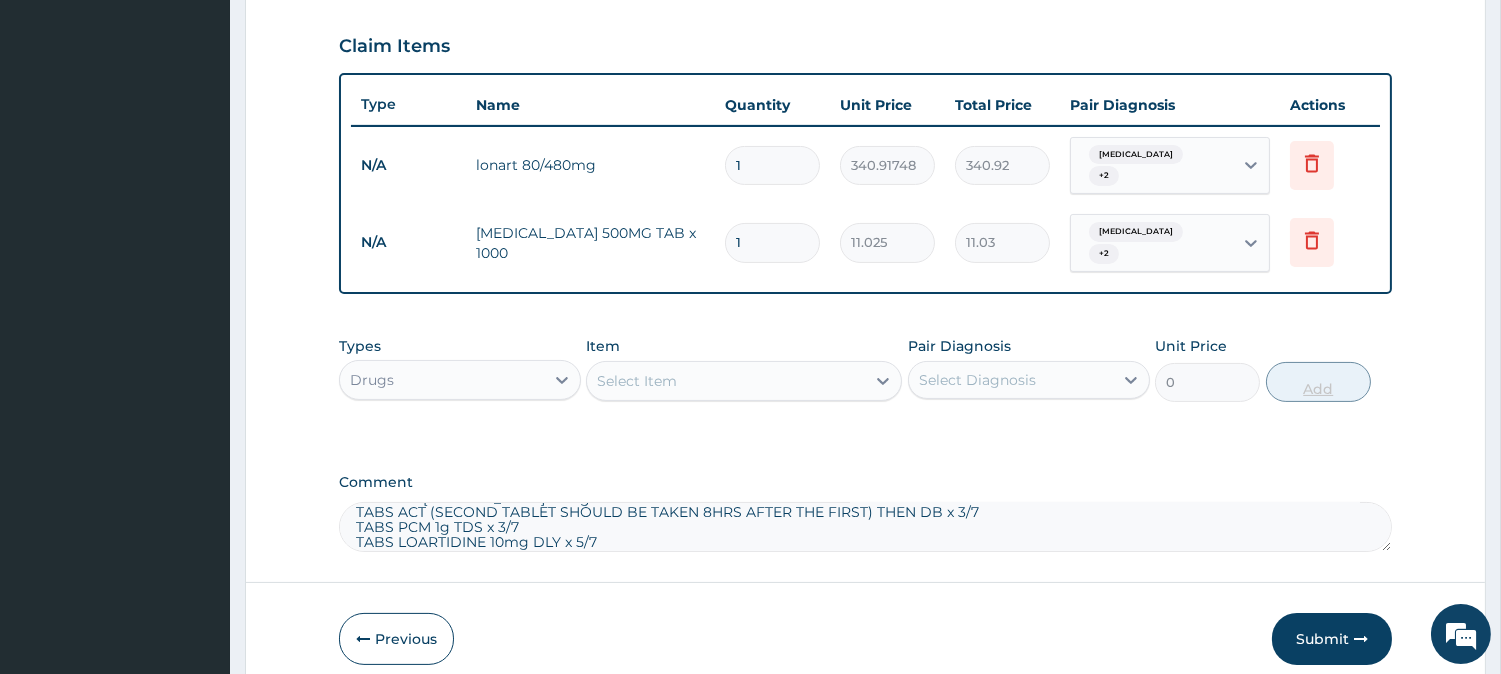 type on "198.45" 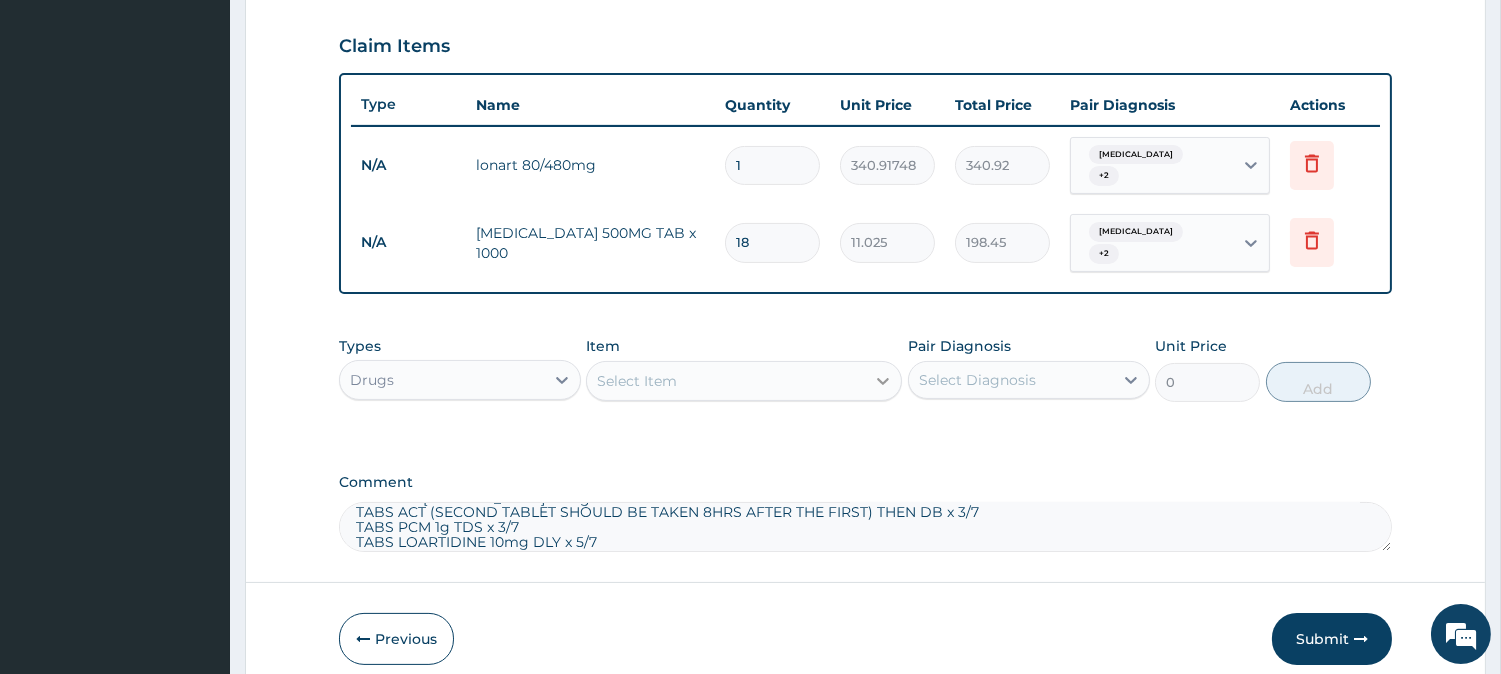 type on "18" 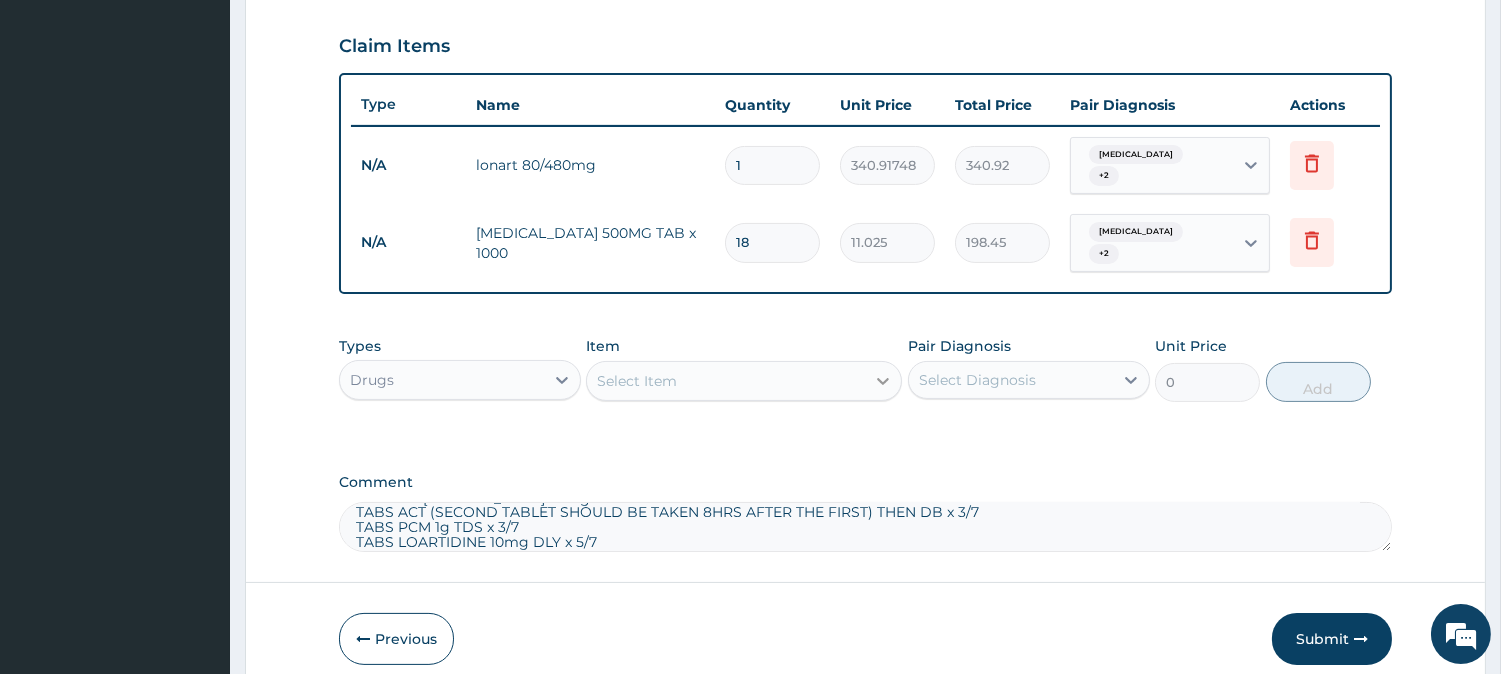click 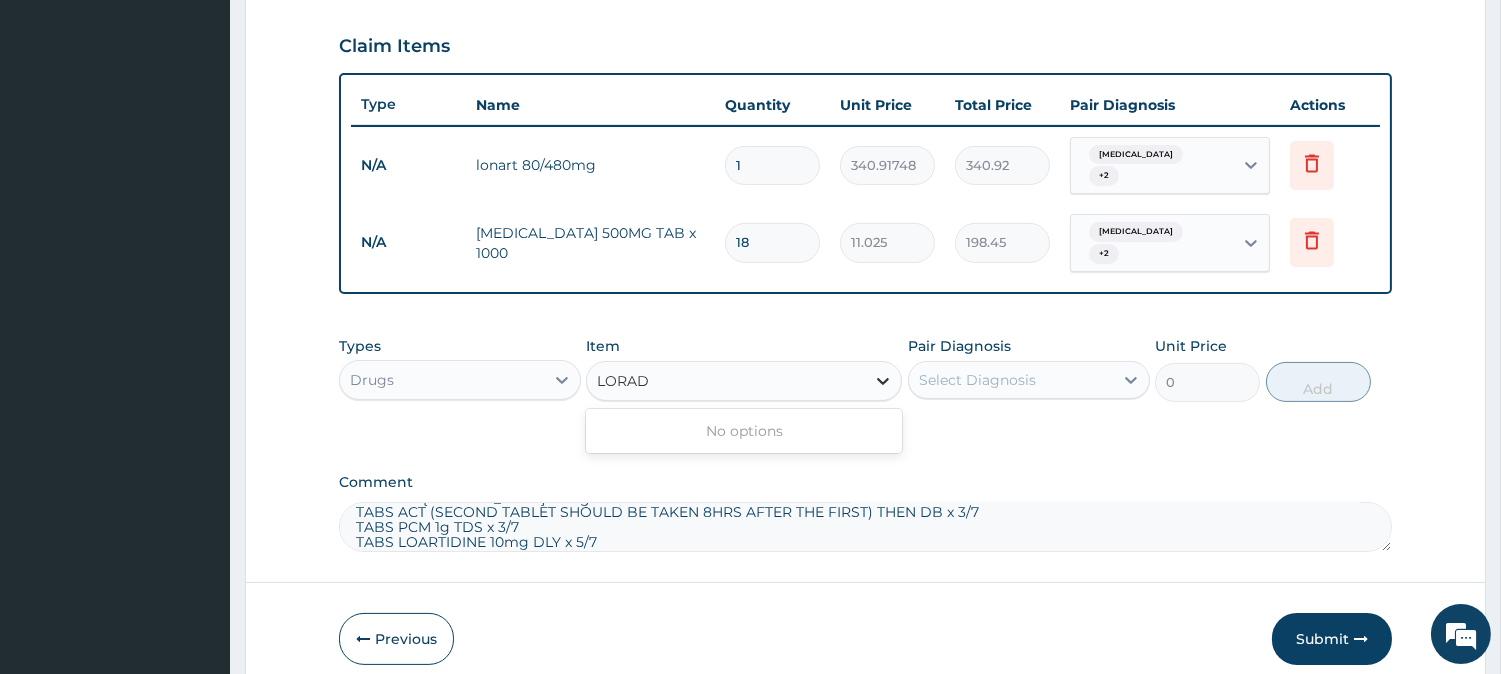 type on "LORA" 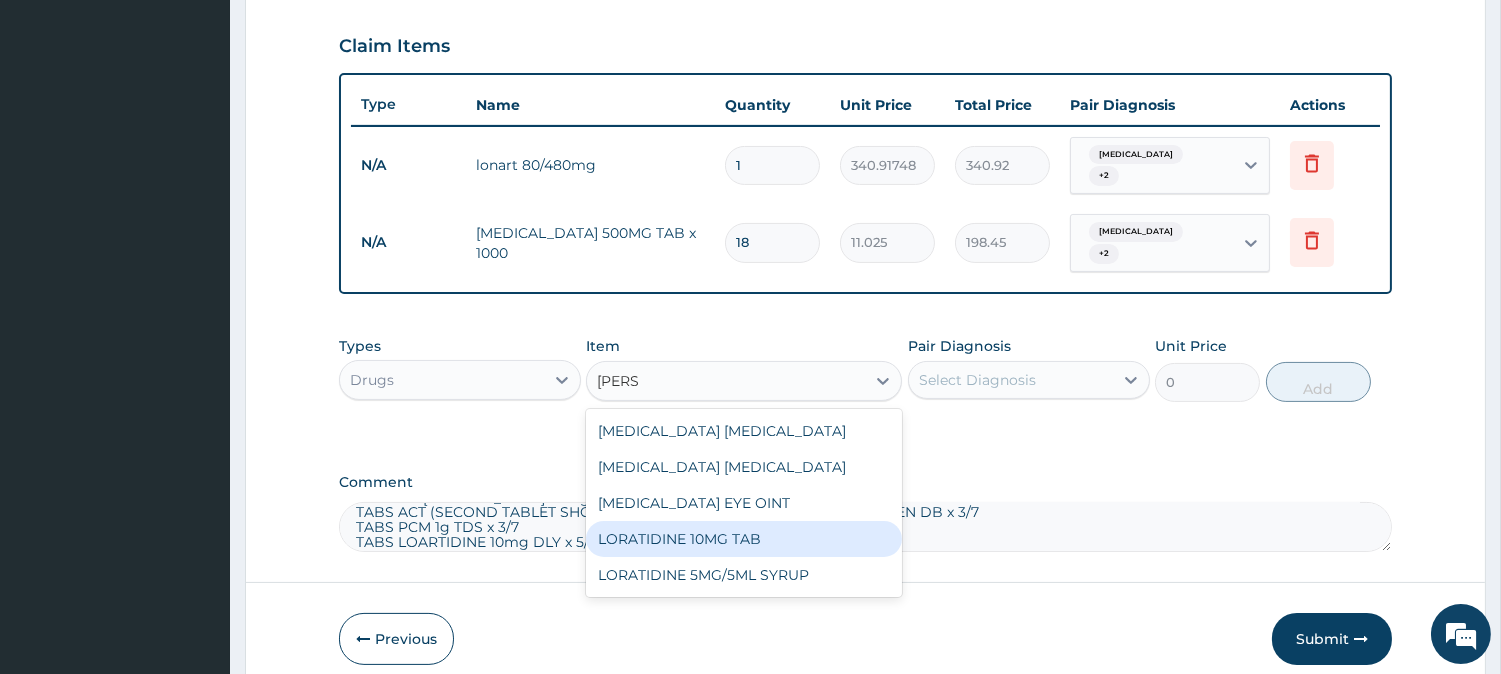 click on "LORATIDINE 10MG TAB" at bounding box center [744, 539] 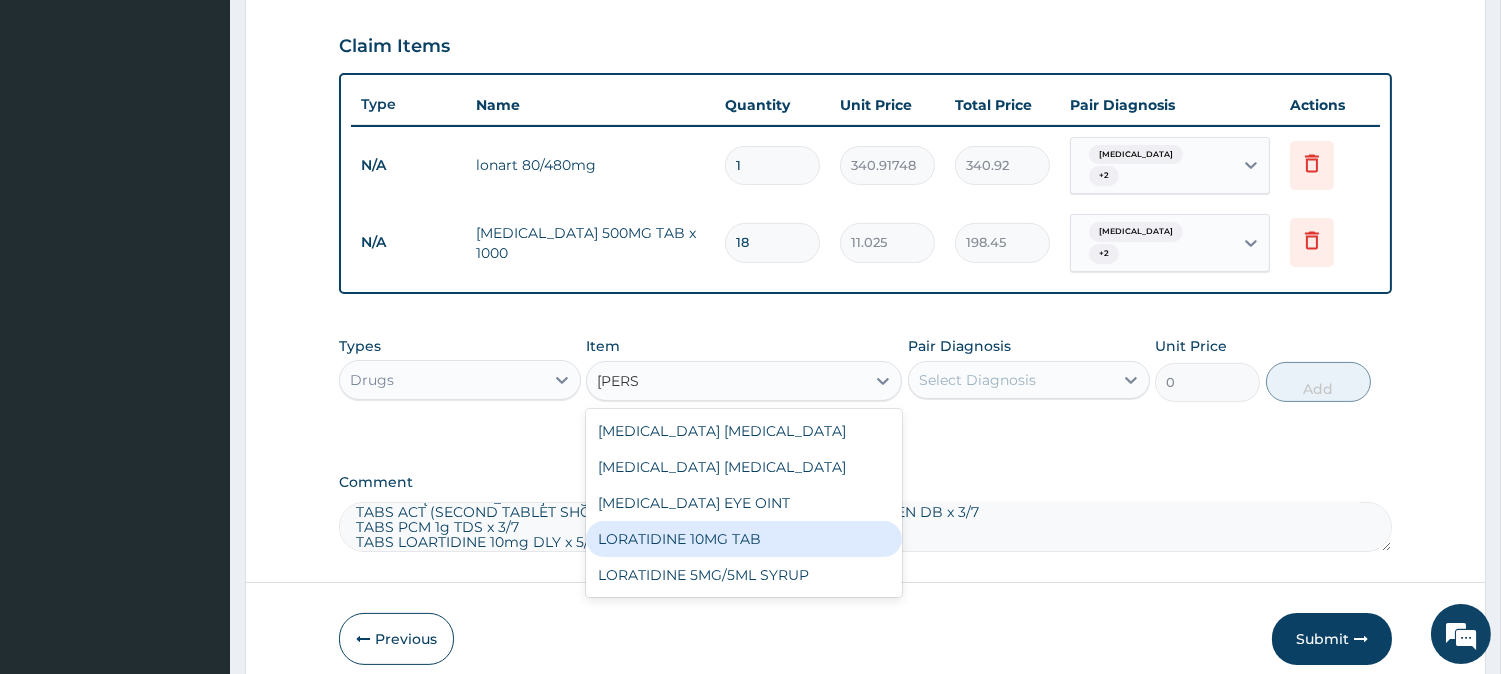 type 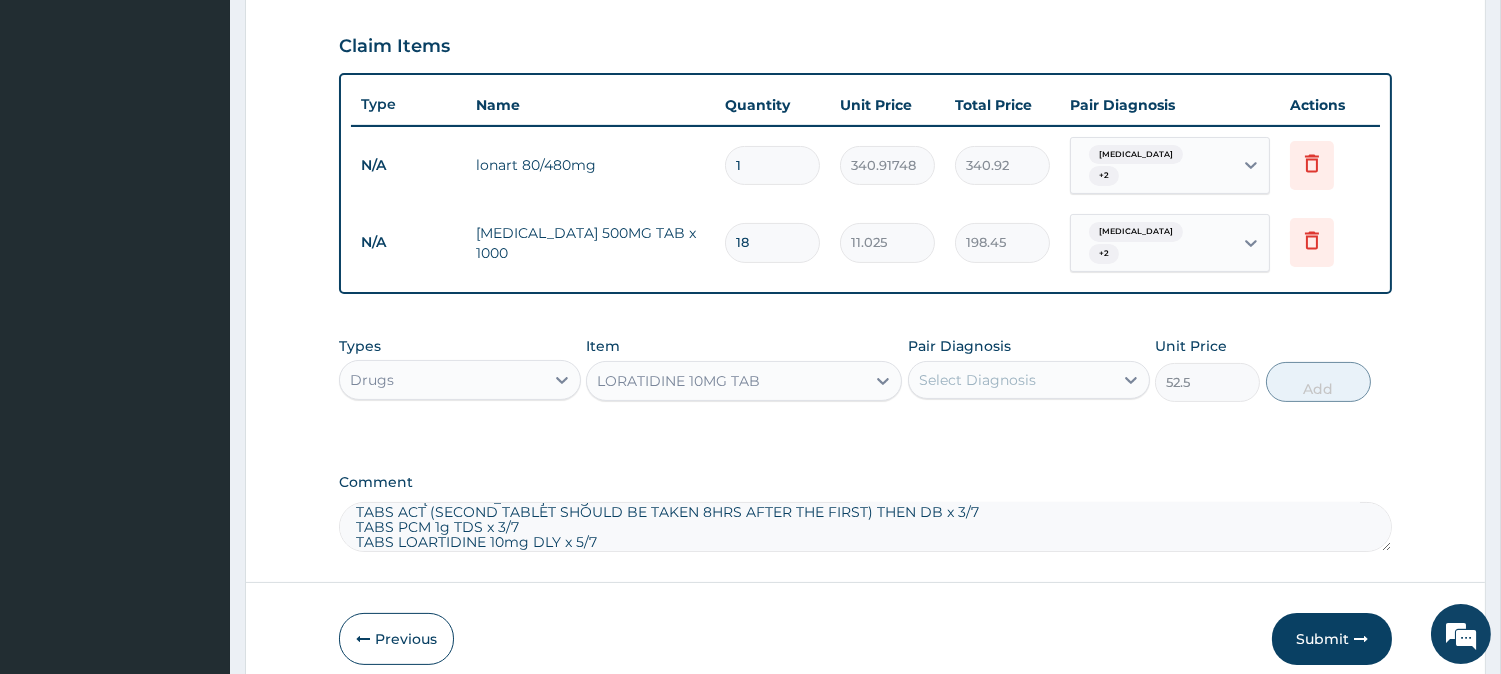 click on "Select Diagnosis" at bounding box center (977, 380) 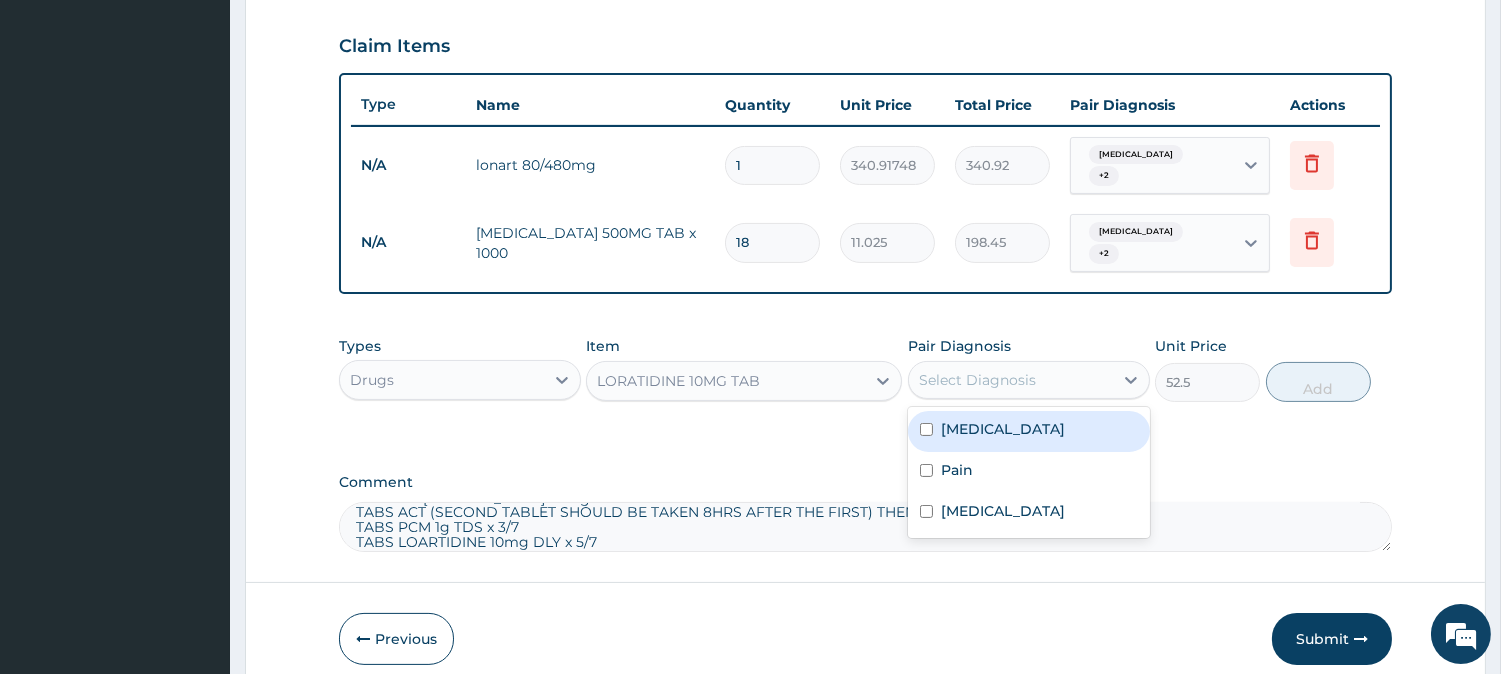 click on "Malaria" at bounding box center [1003, 429] 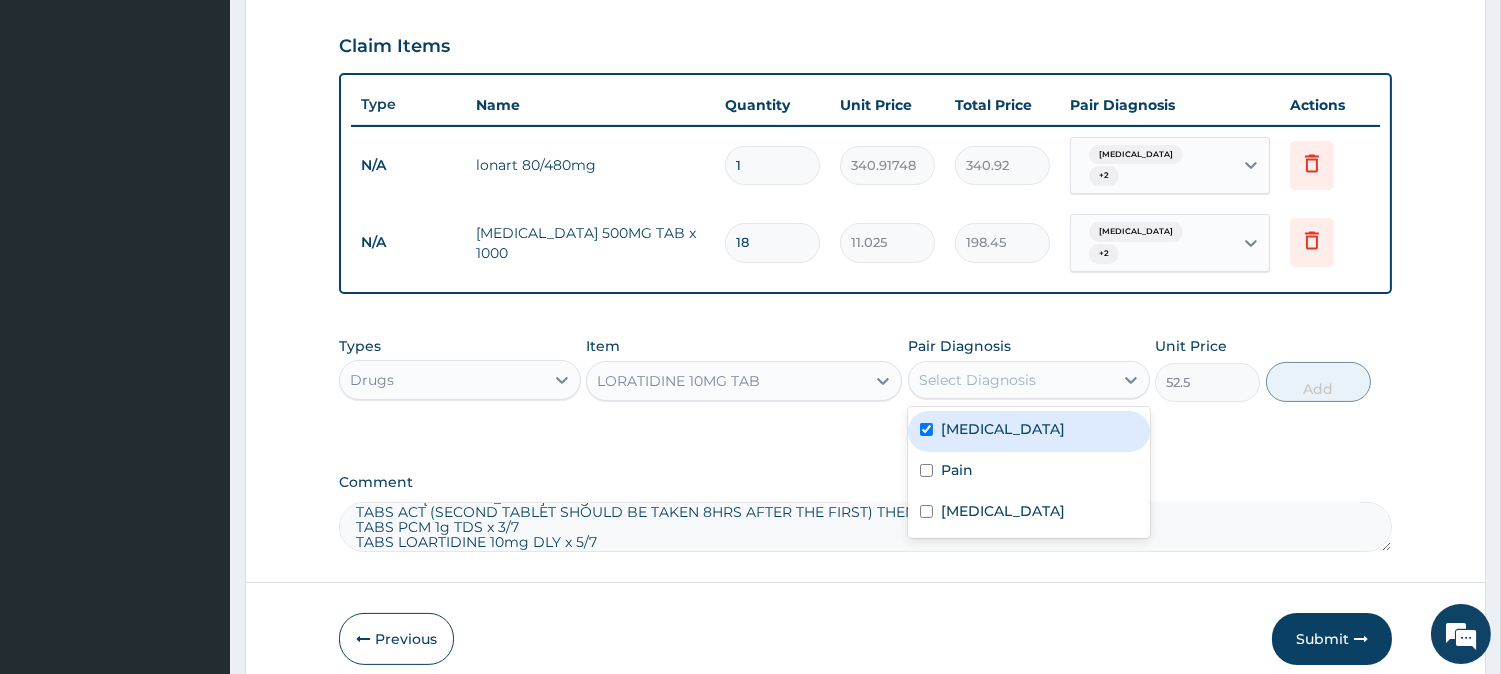 checkbox on "true" 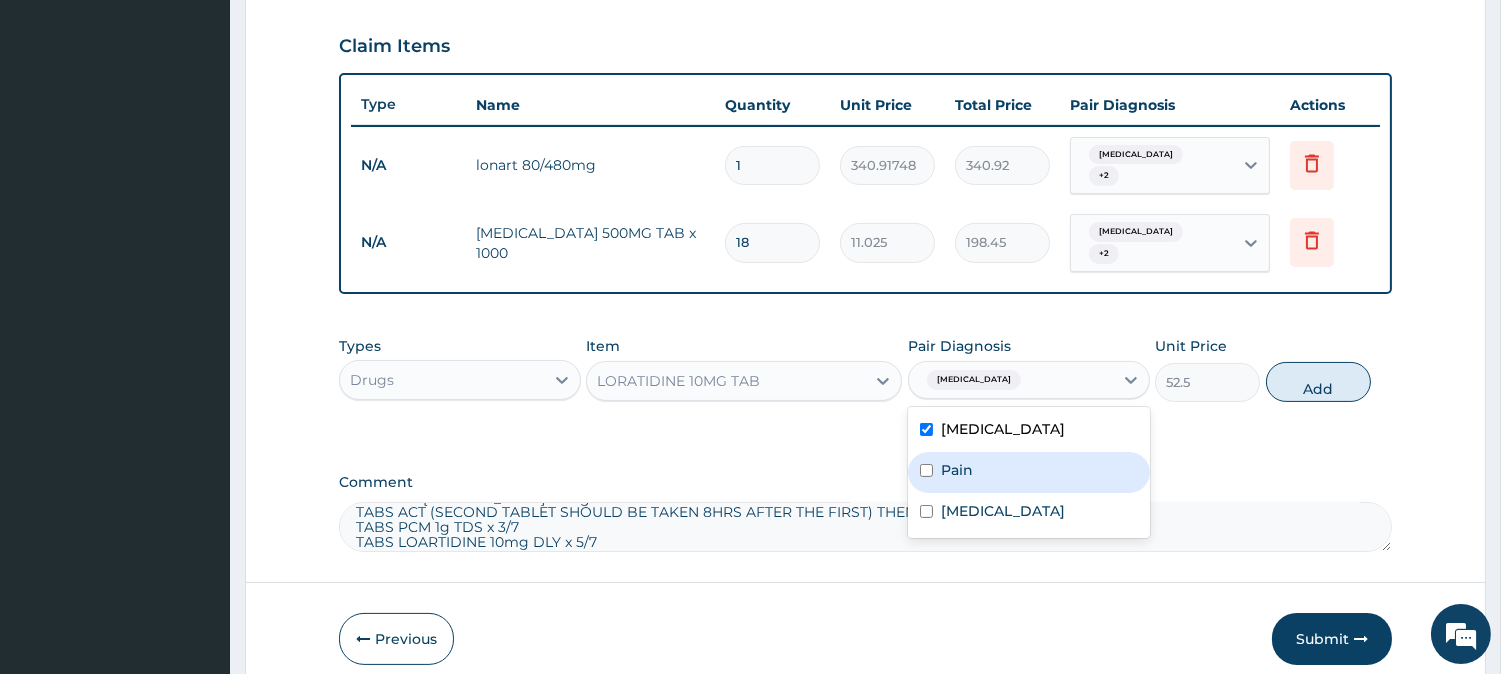 click on "Pain" at bounding box center [1029, 472] 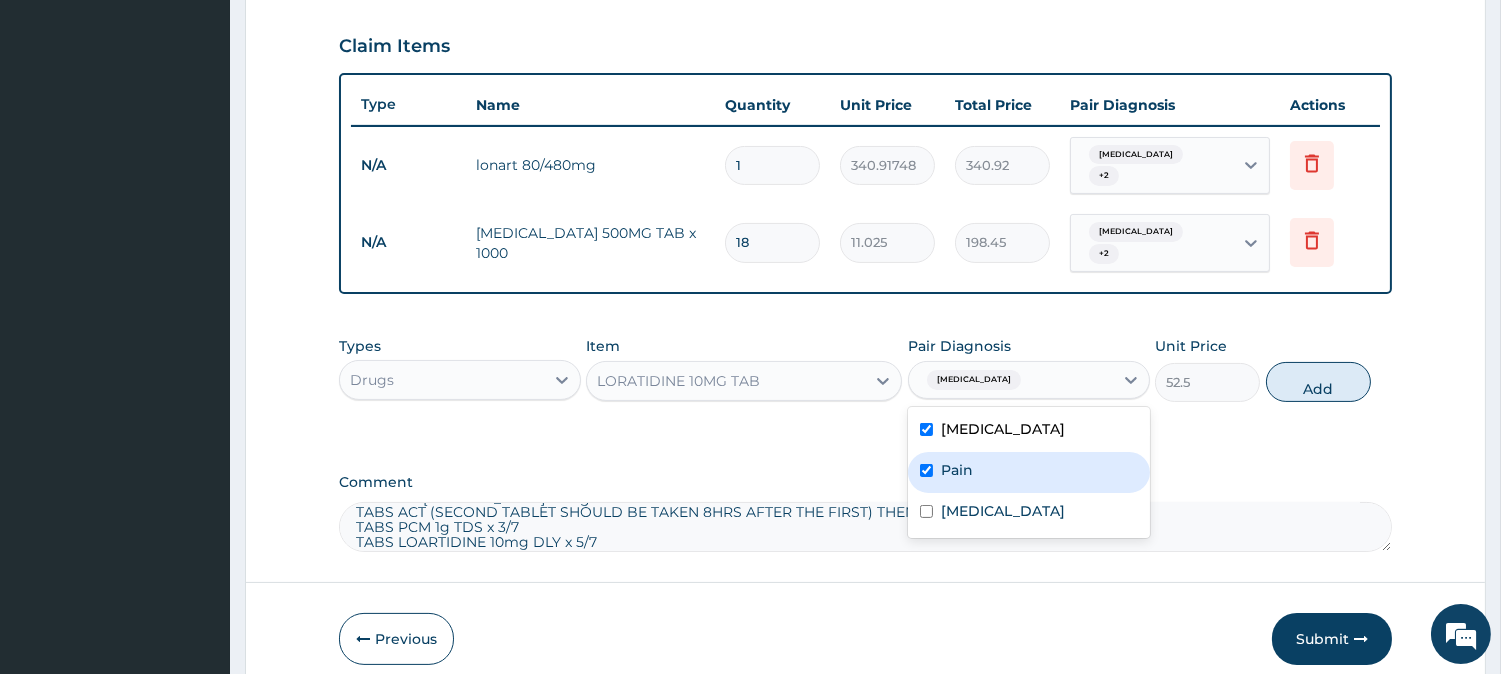 checkbox on "true" 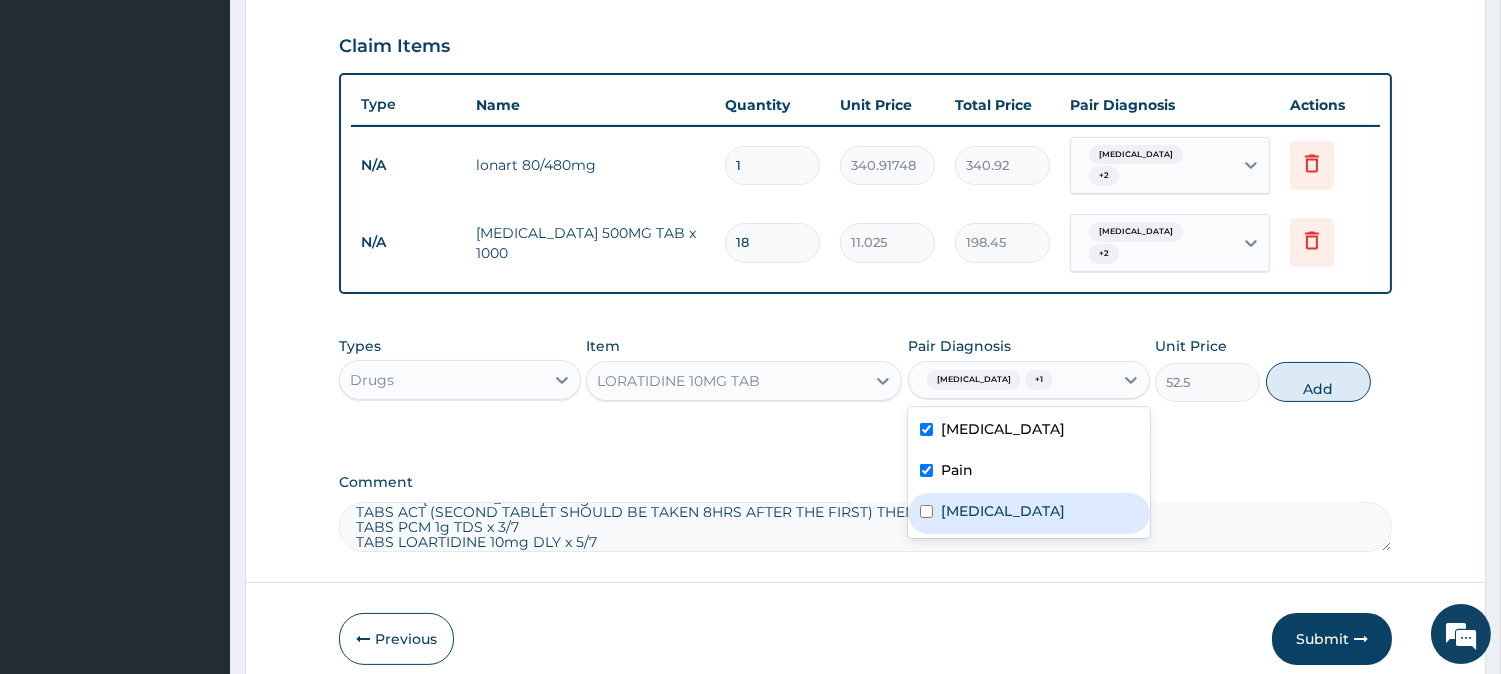click on "Bacteremia" at bounding box center (1003, 511) 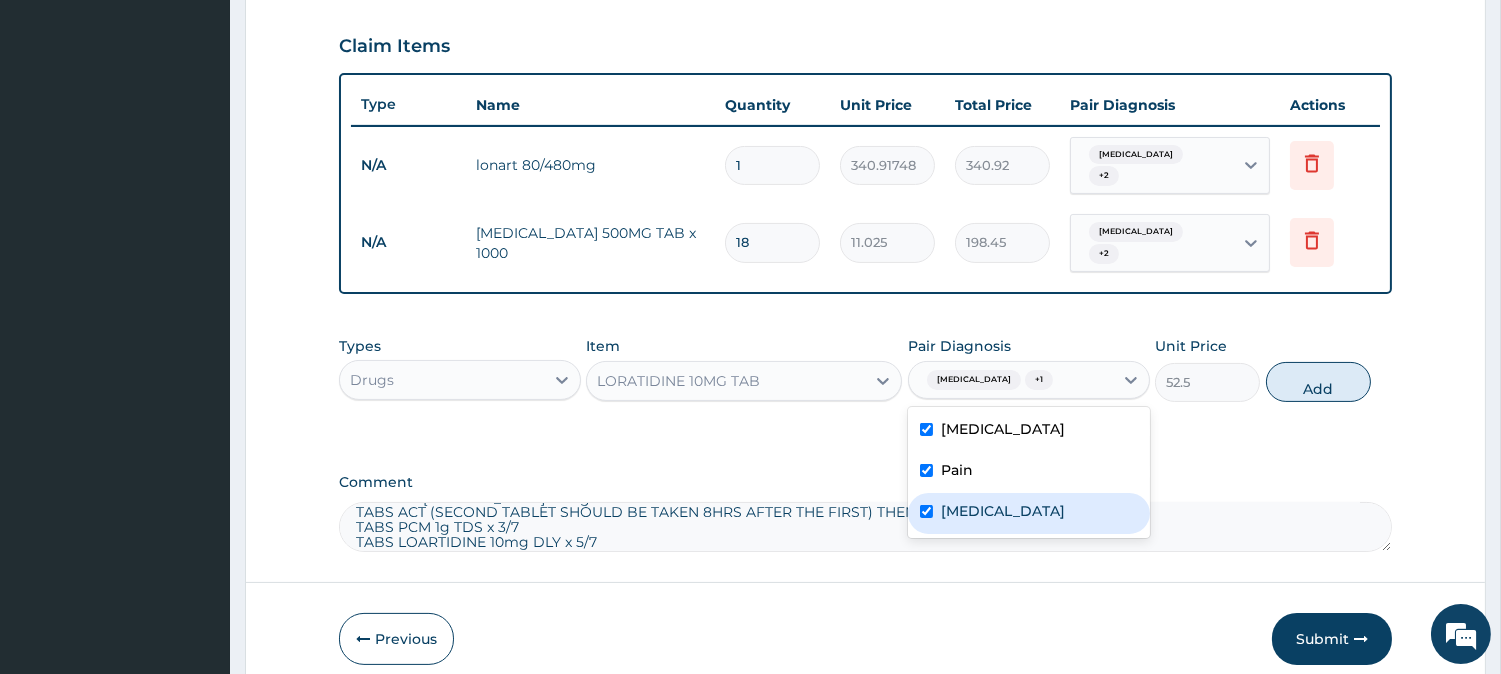 checkbox on "true" 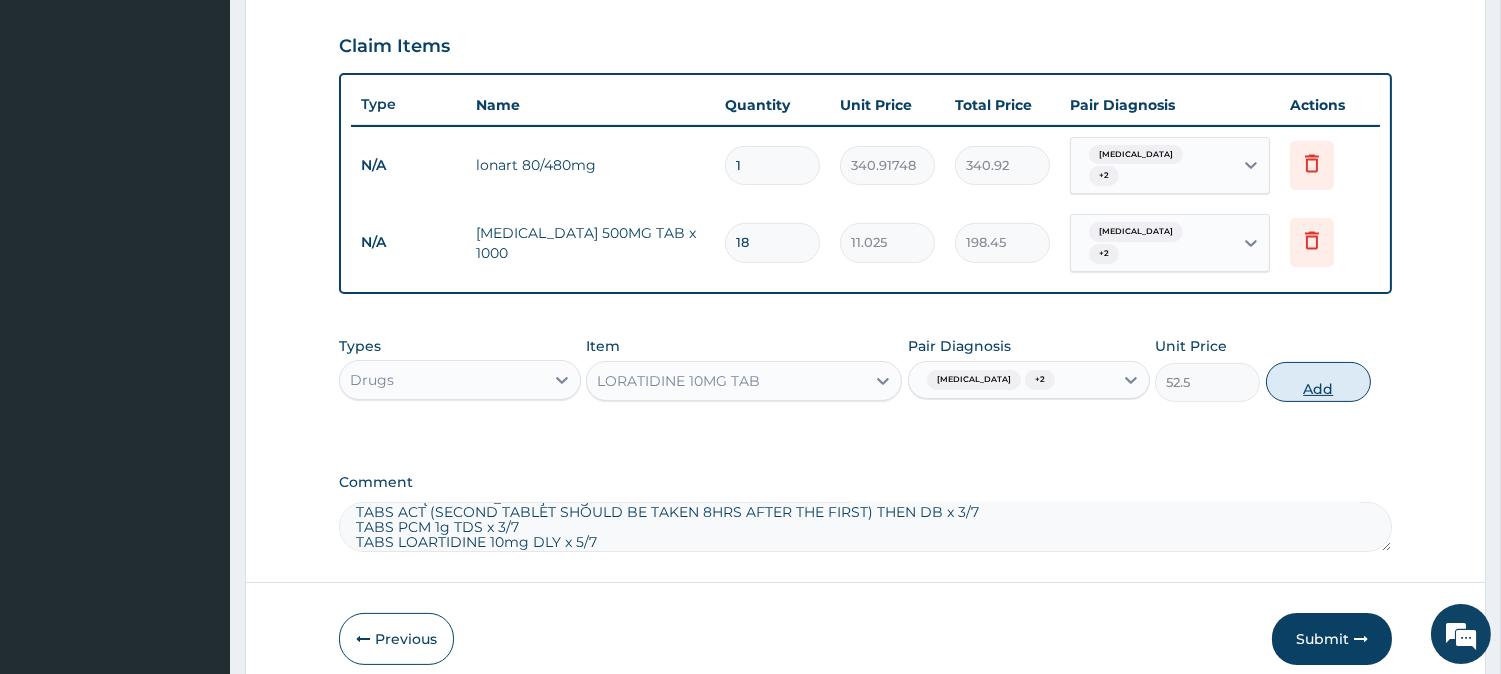 click on "Add" at bounding box center (1318, 382) 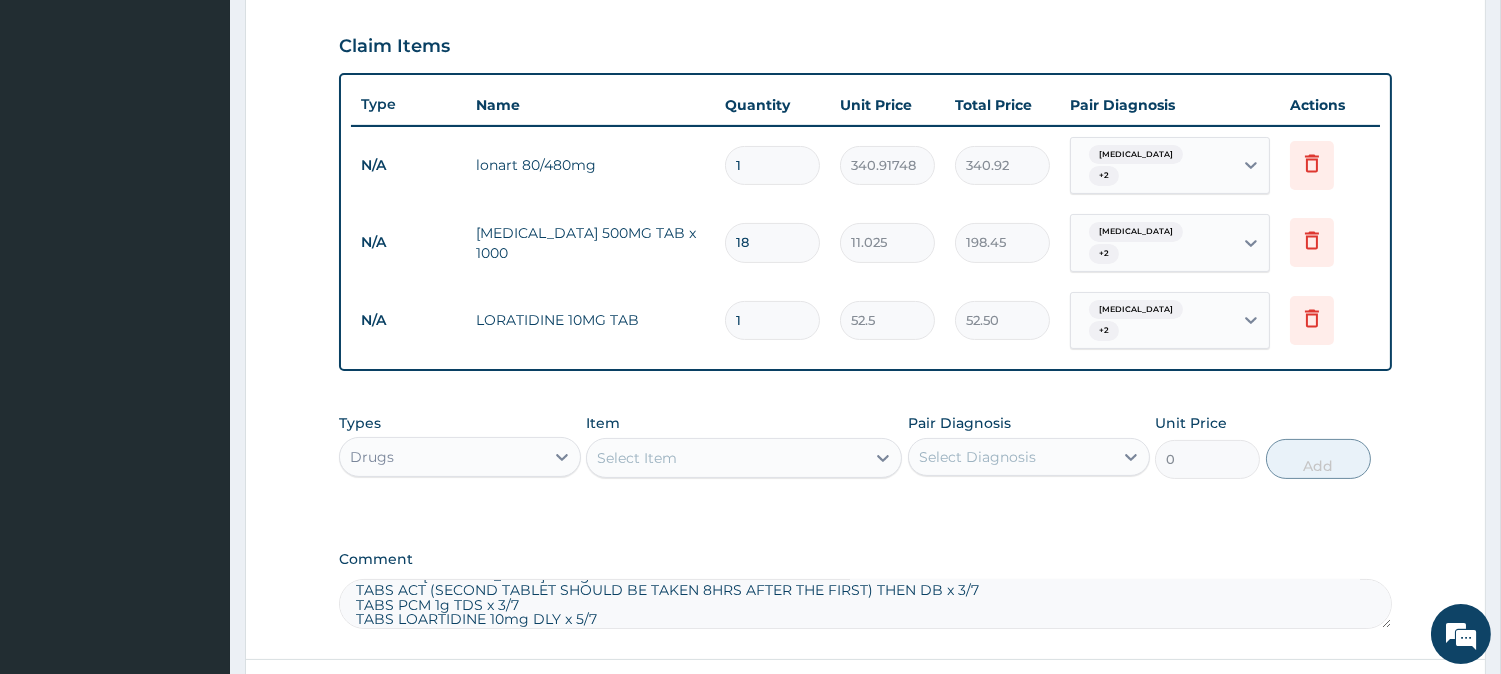 type 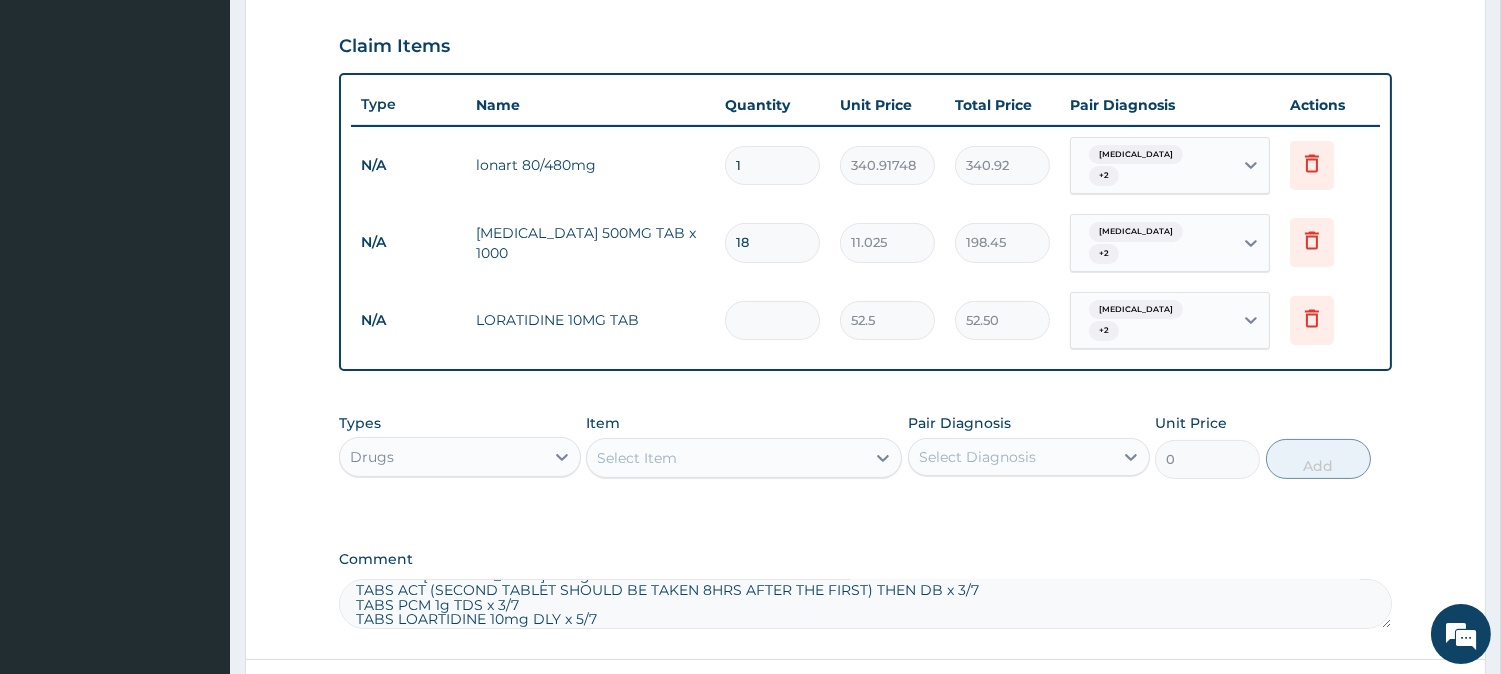 type on "0.00" 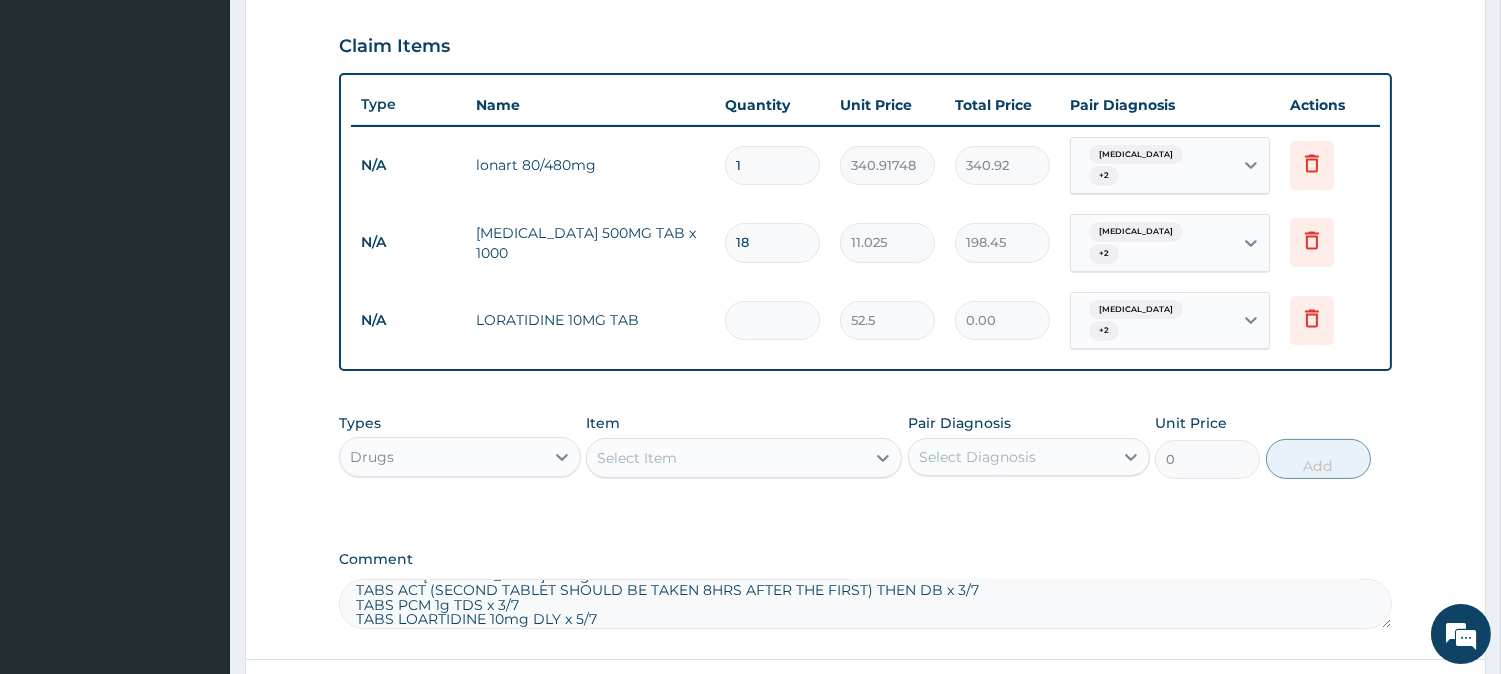 type on "5" 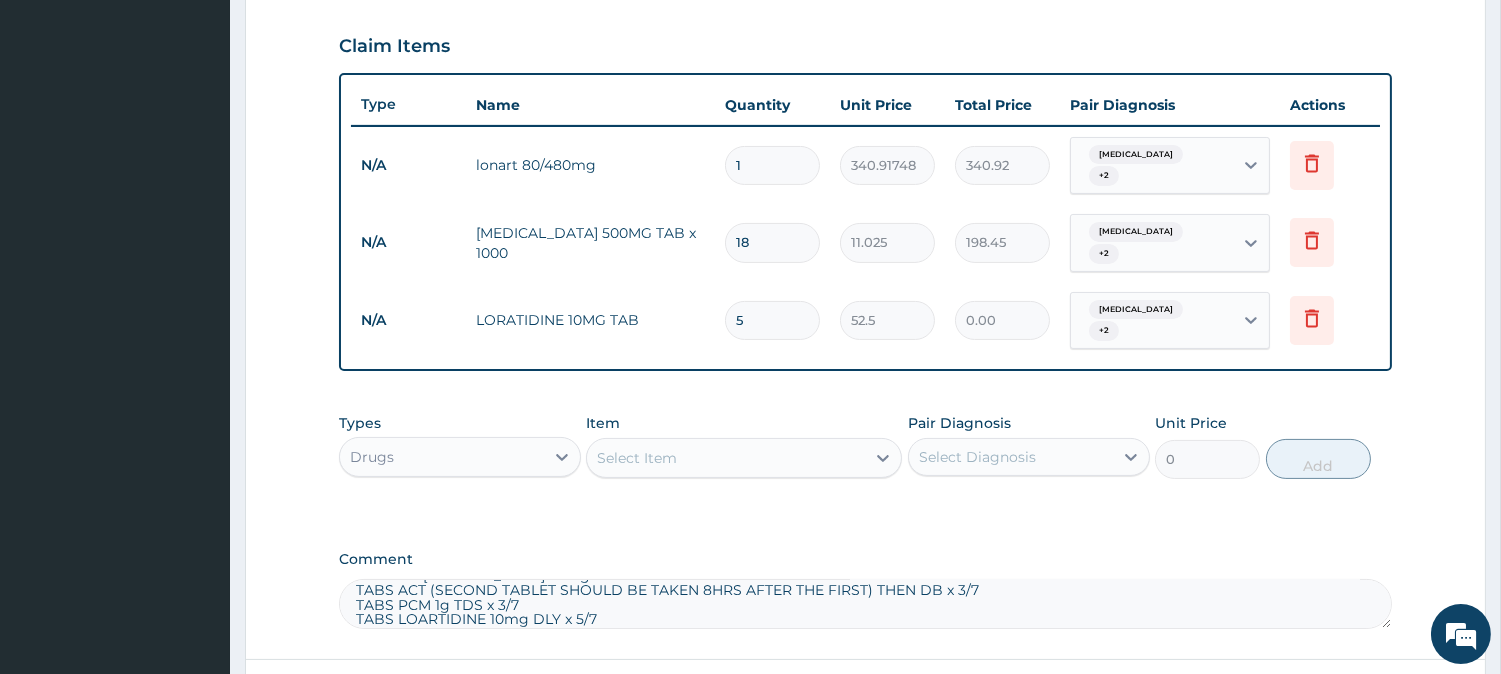 type on "262.50" 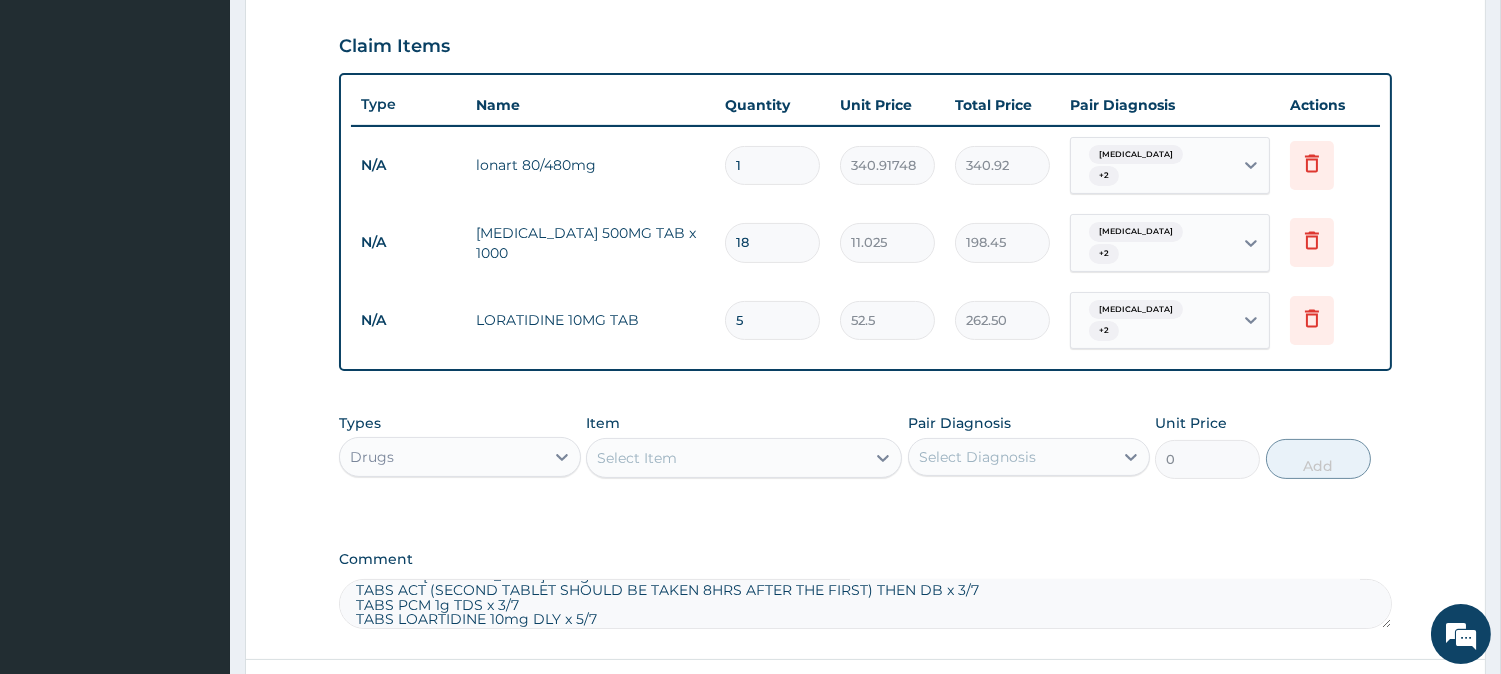 type on "5" 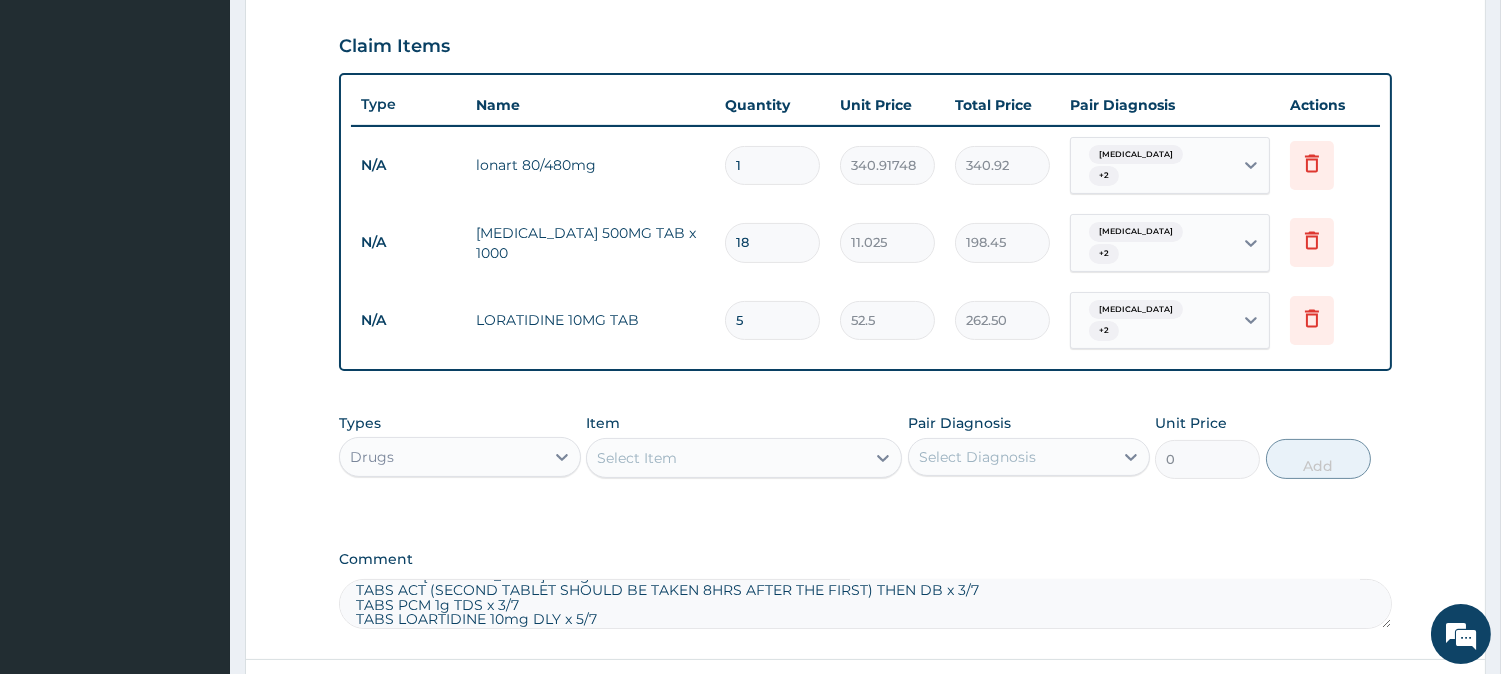 click on "Select Item" at bounding box center (726, 458) 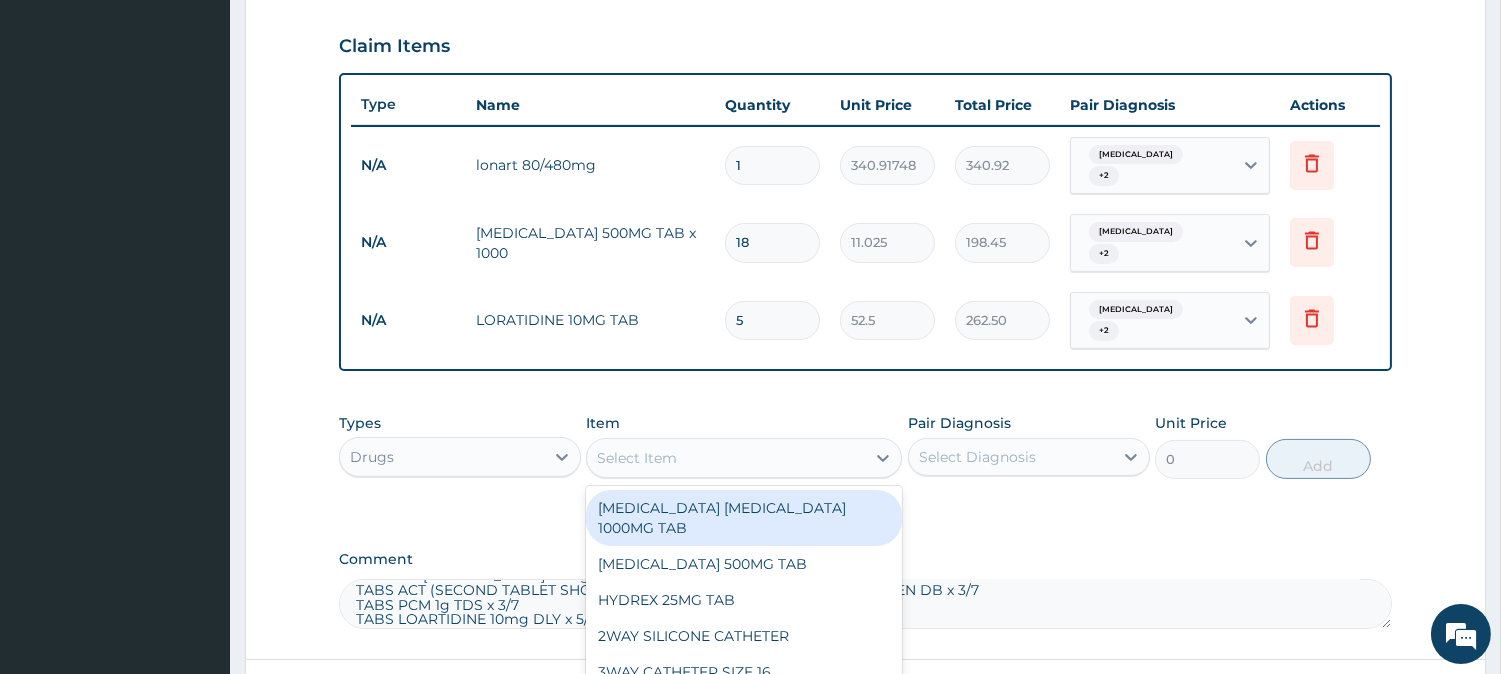click on "Select Item" at bounding box center [726, 458] 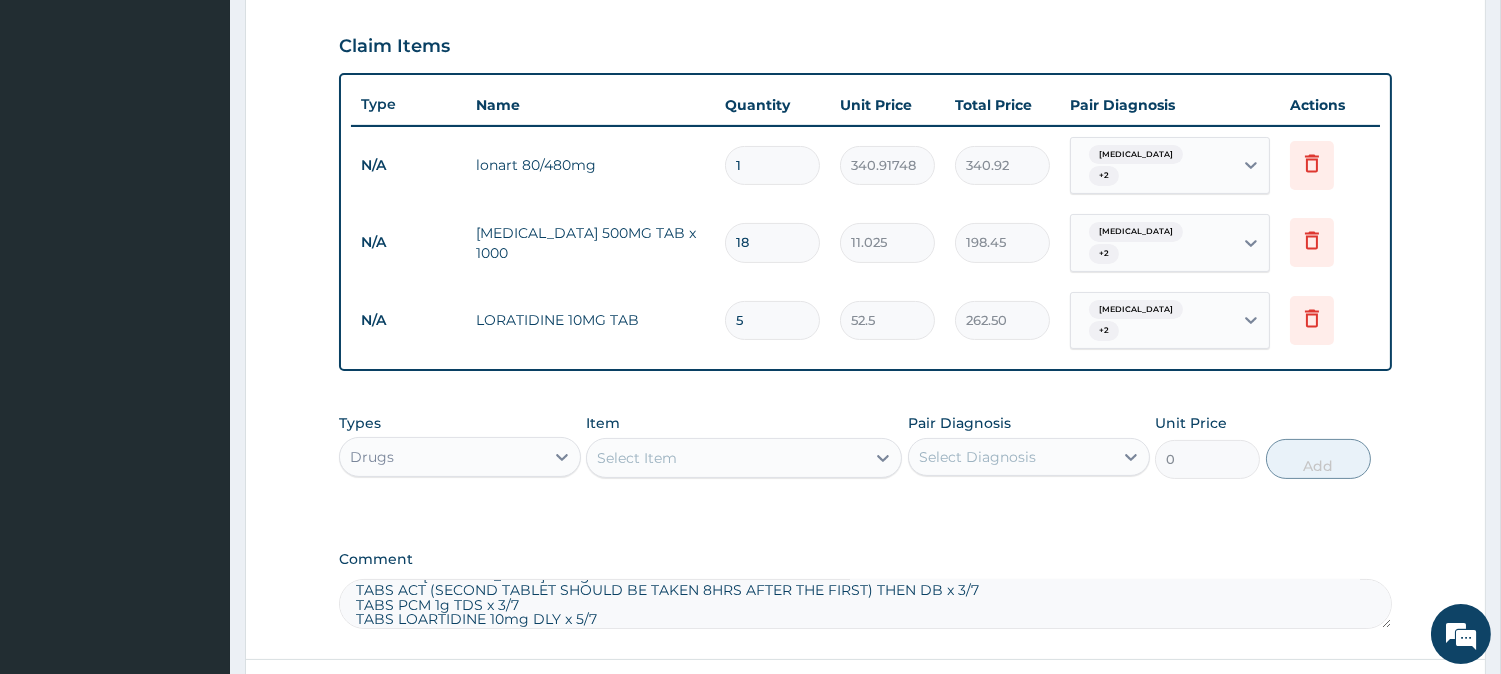 click on "Select Item" at bounding box center (726, 458) 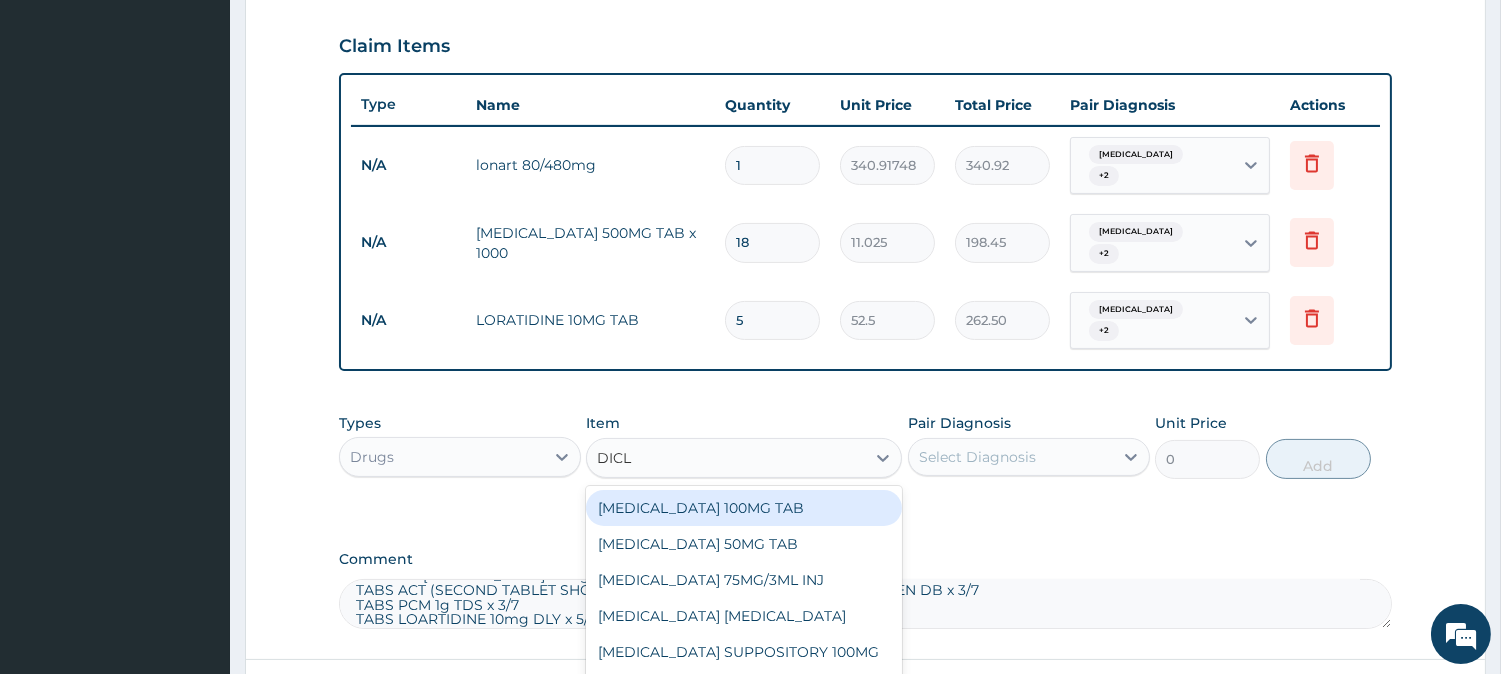 type on "DICLO" 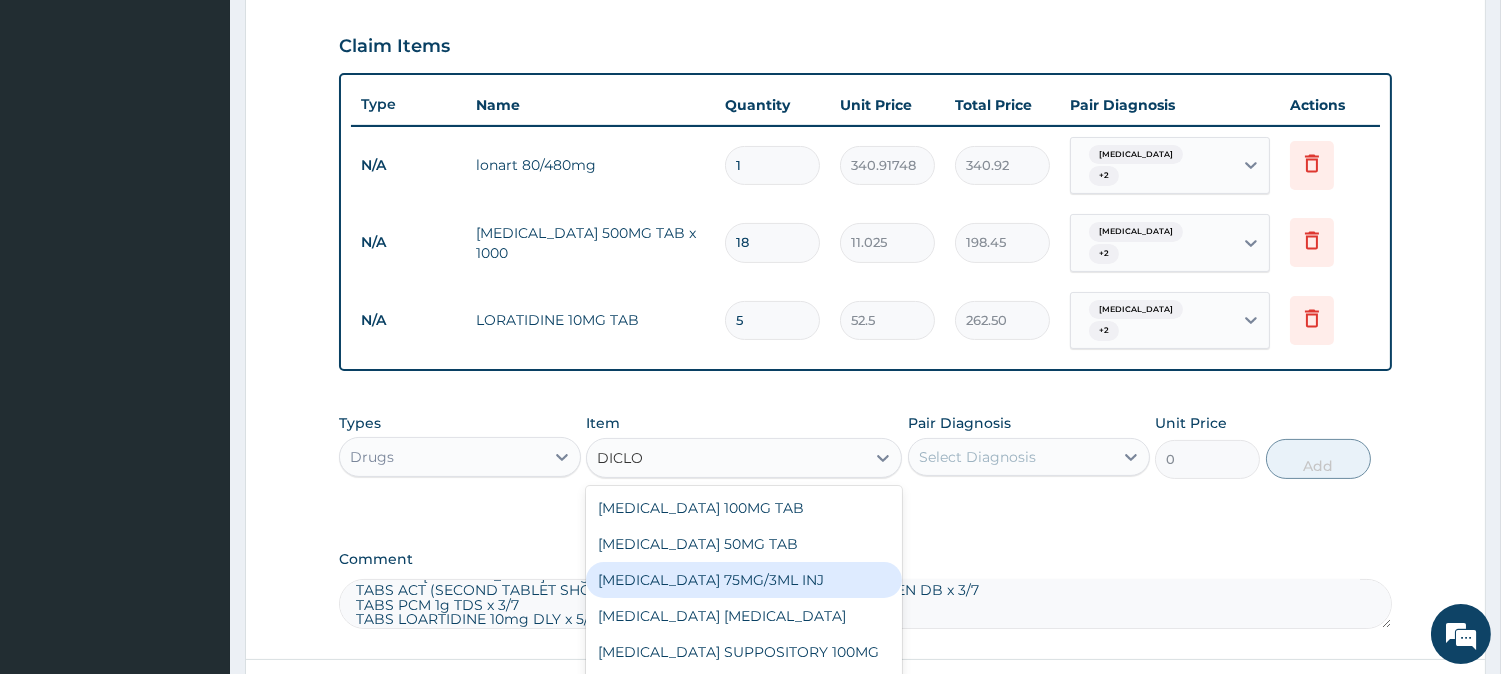 click on "DICLOFENAC 75MG/3ML INJ" at bounding box center [744, 580] 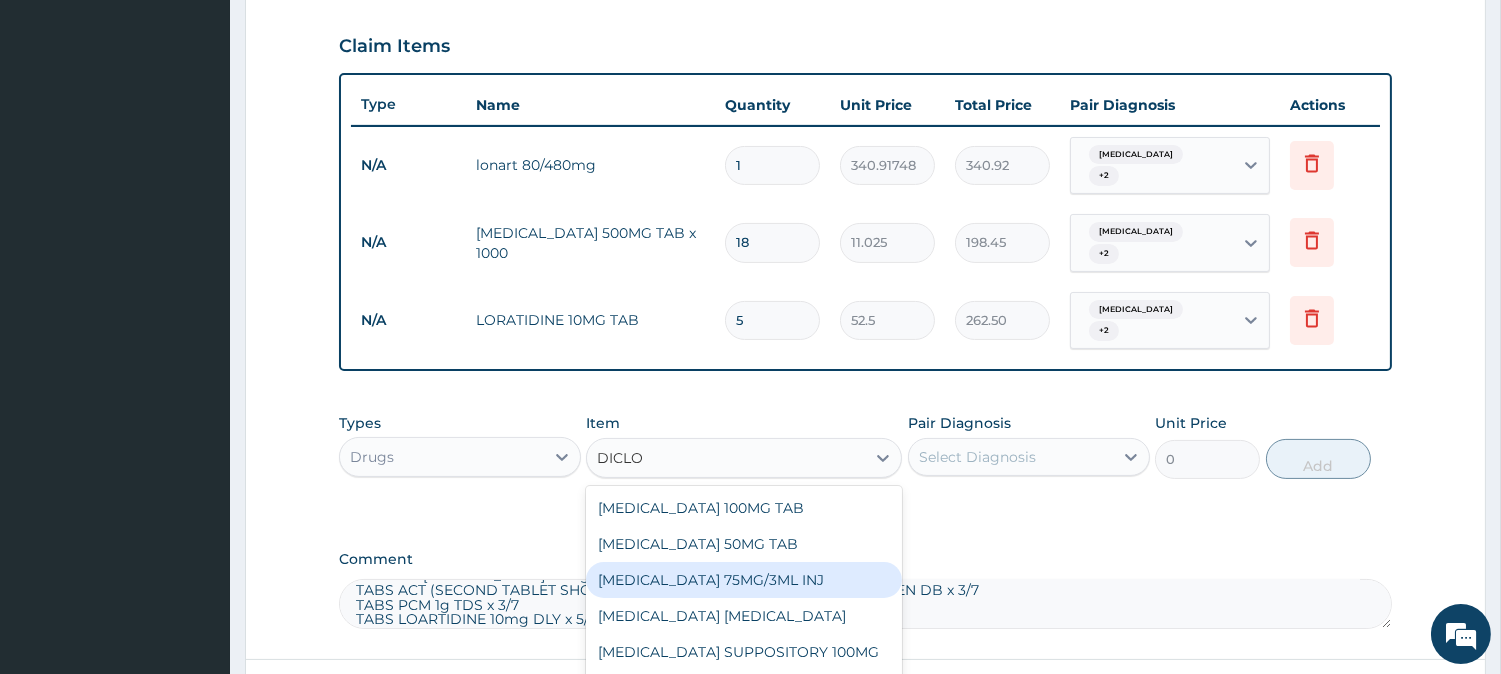 type 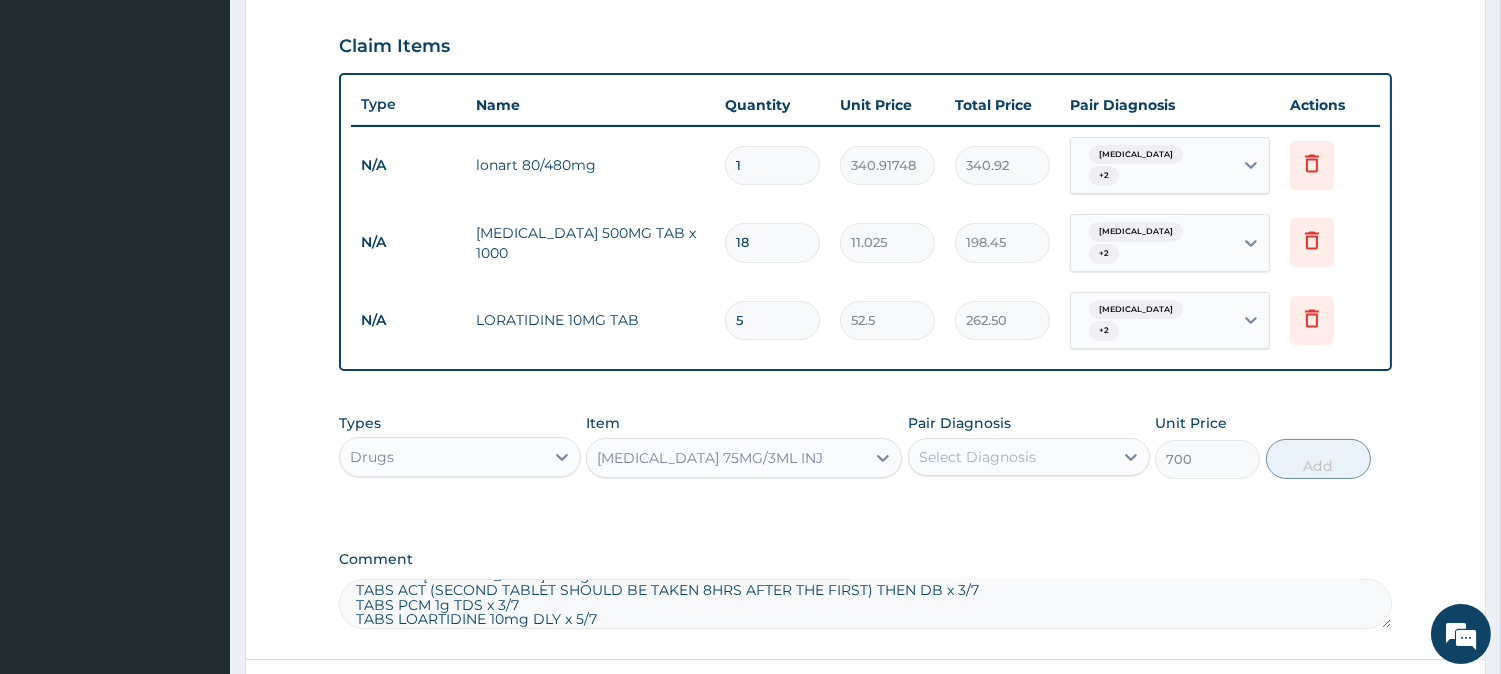 click on "Select Diagnosis" at bounding box center (977, 457) 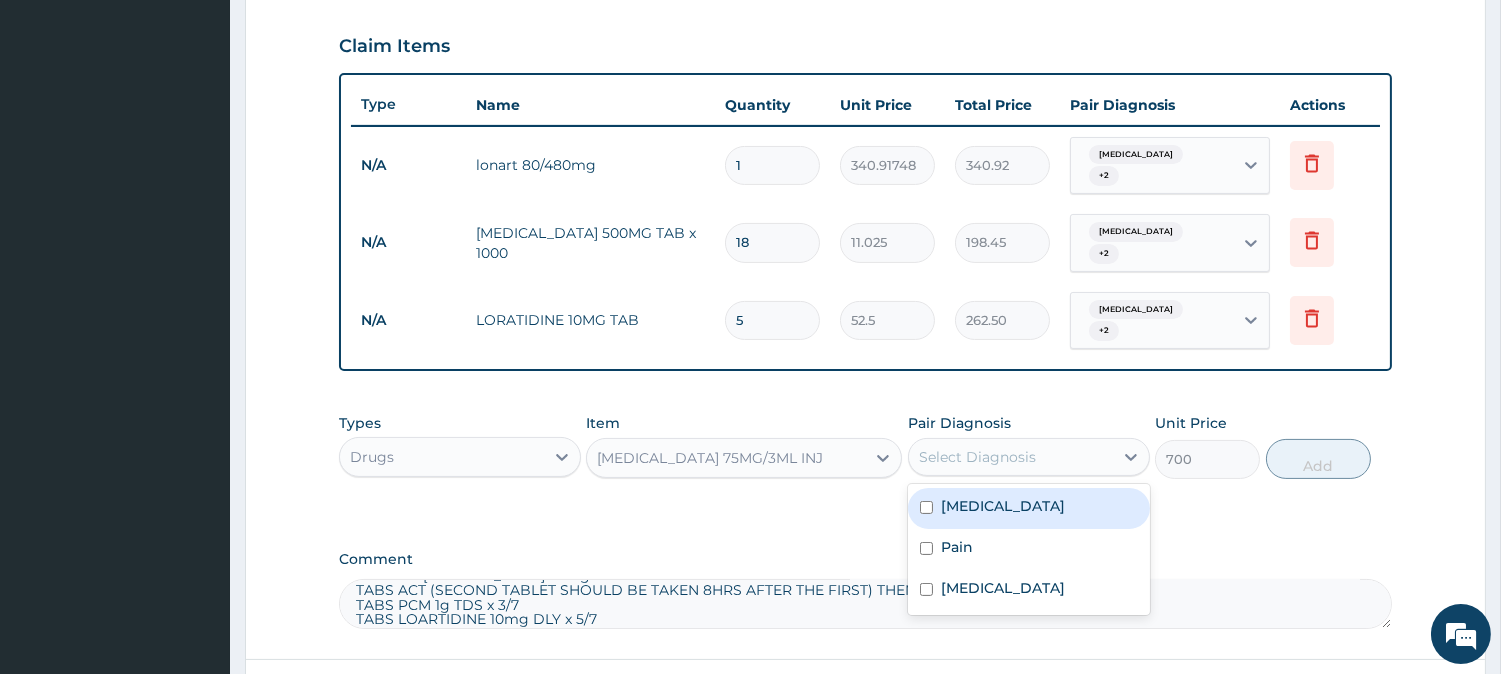 click on "Malaria" at bounding box center (1029, 508) 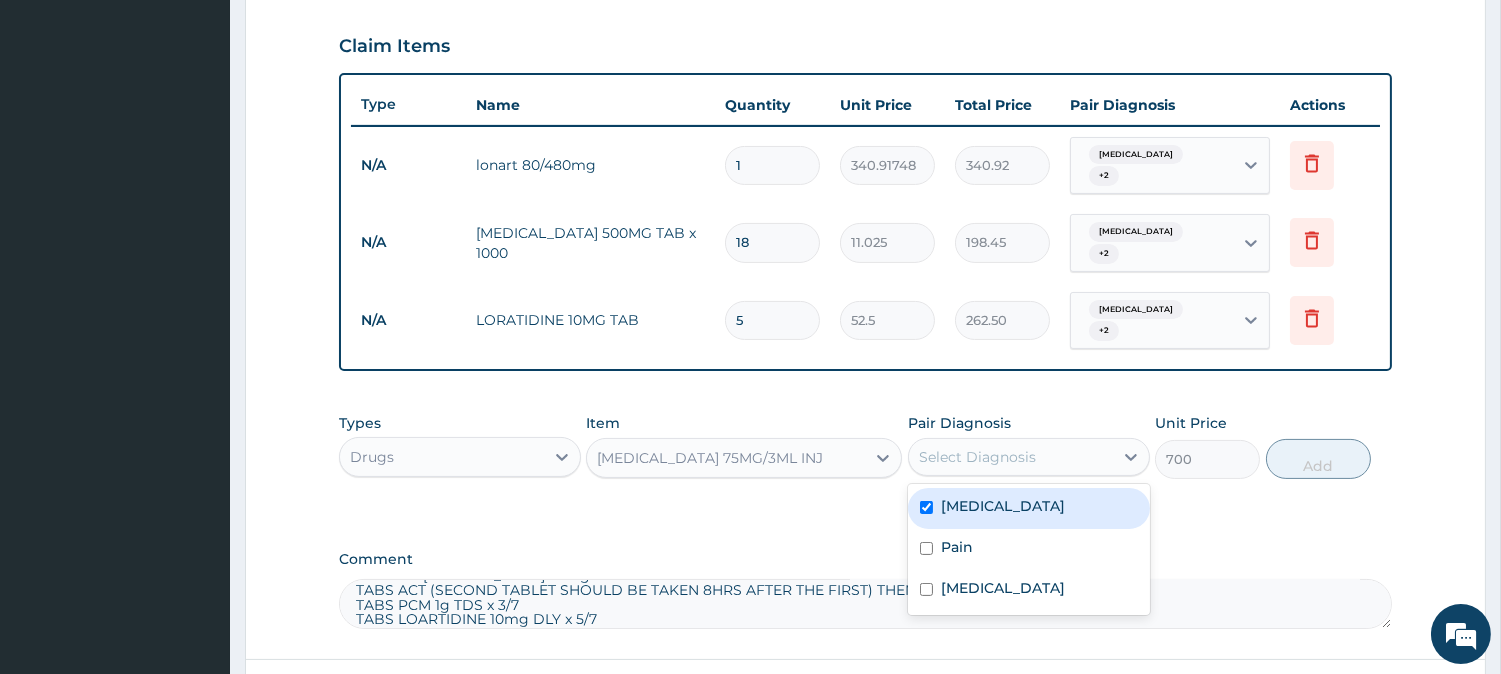 checkbox on "true" 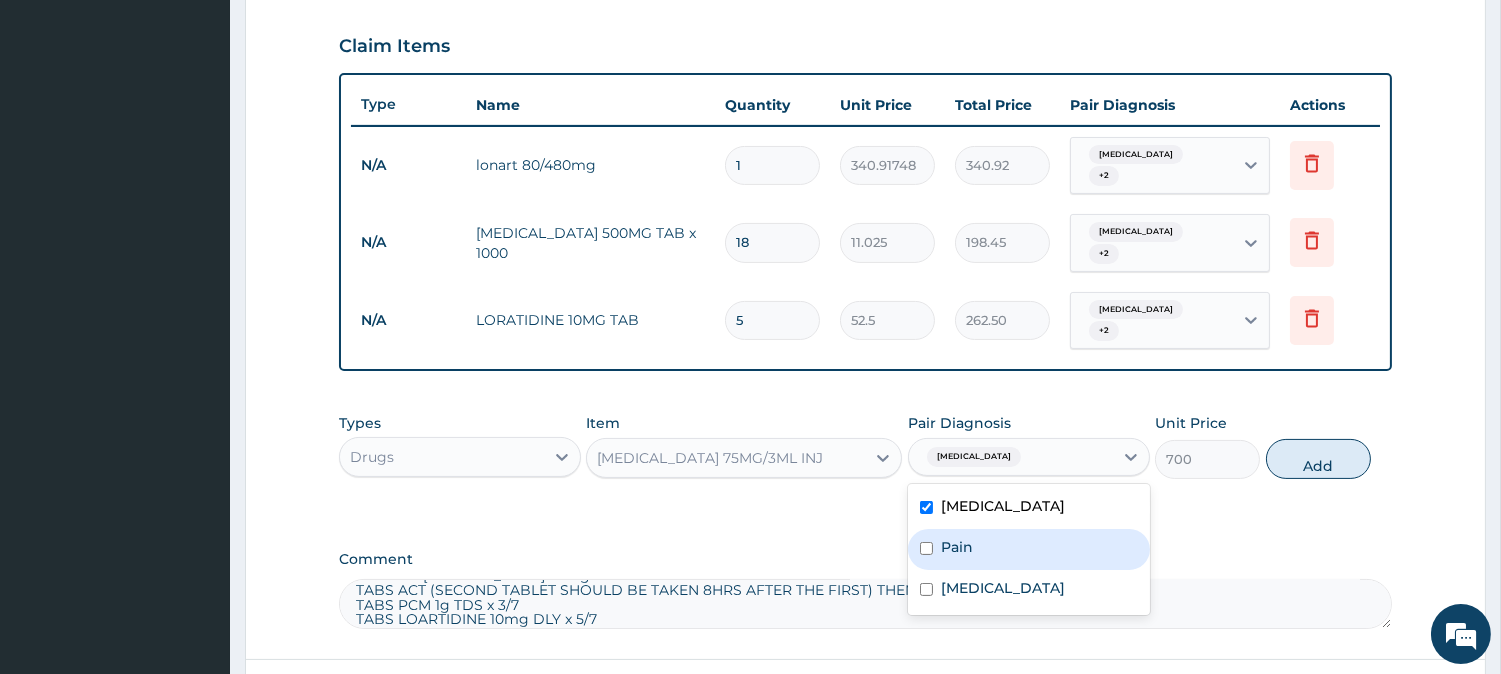 click on "Pain" at bounding box center [1029, 549] 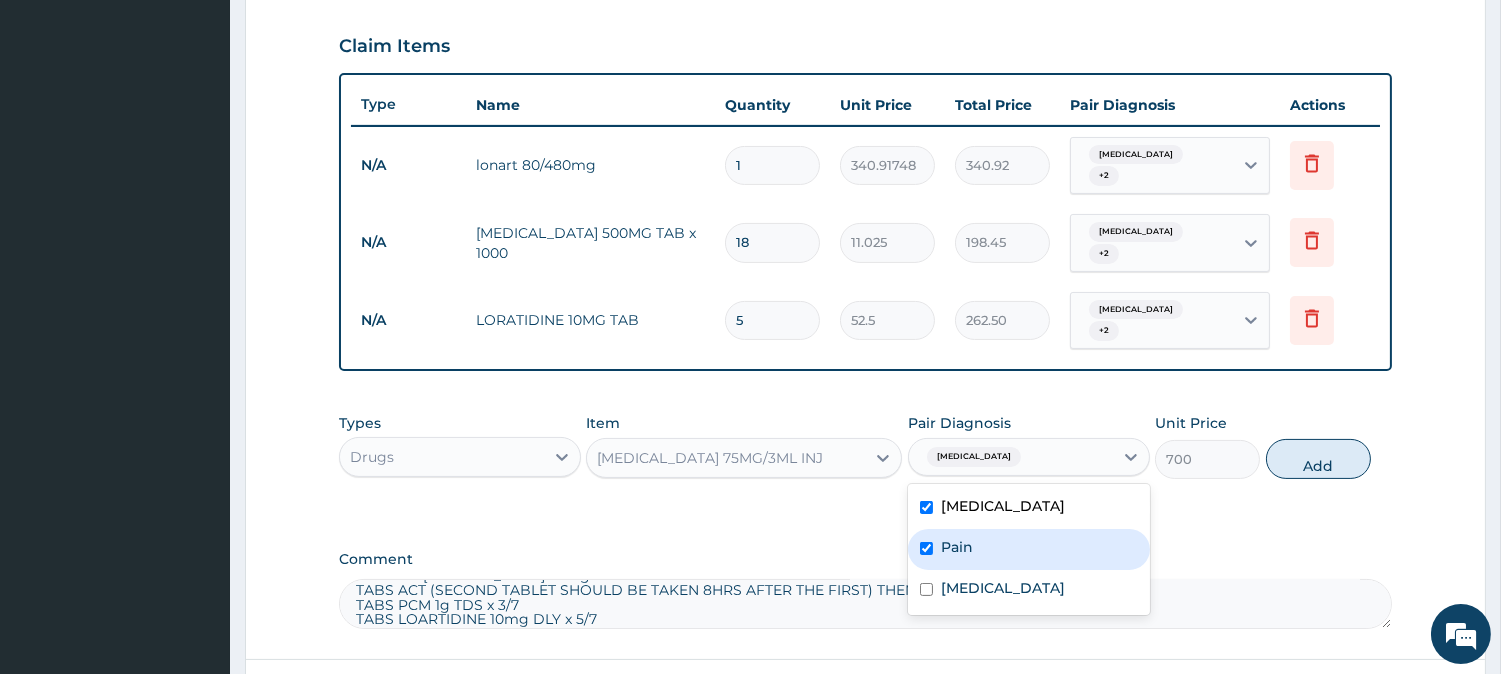 checkbox on "true" 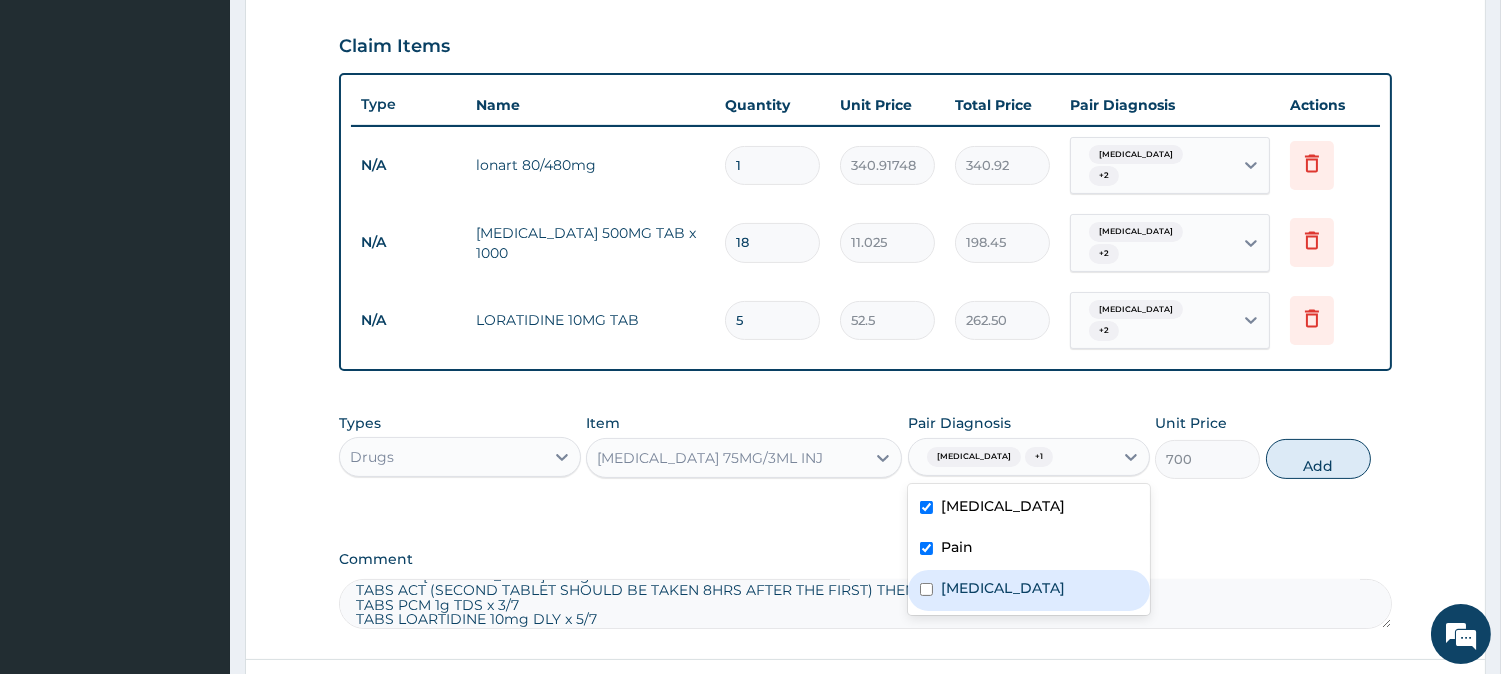 click on "Bacteremia" at bounding box center [1029, 590] 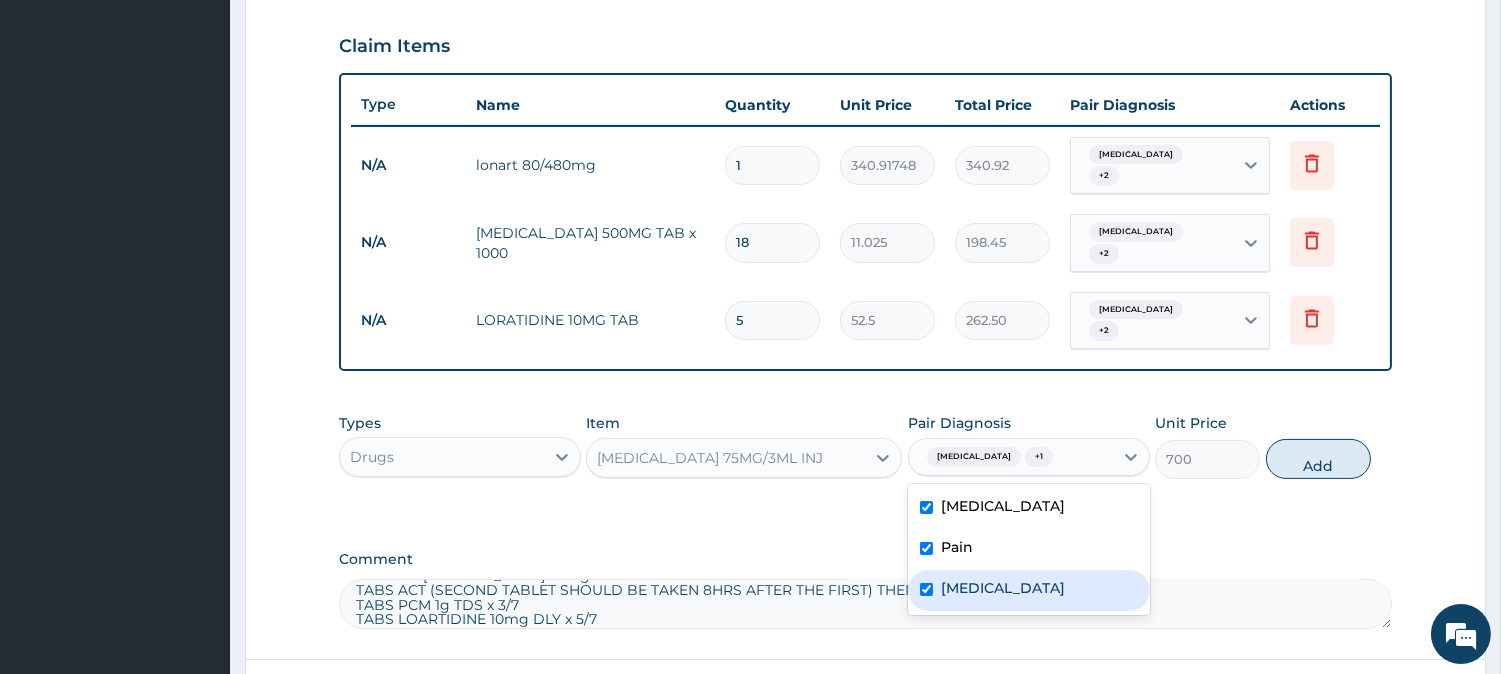checkbox on "true" 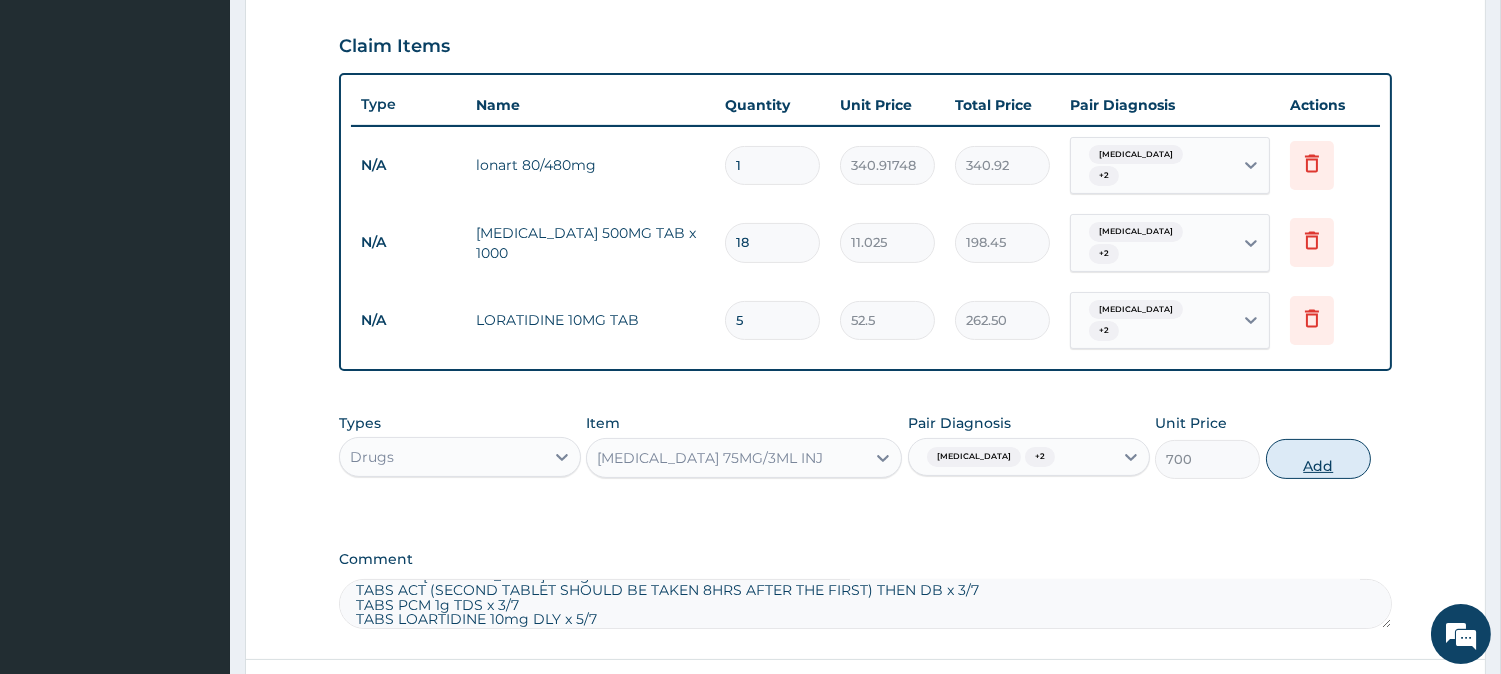 click on "Add" at bounding box center [1318, 459] 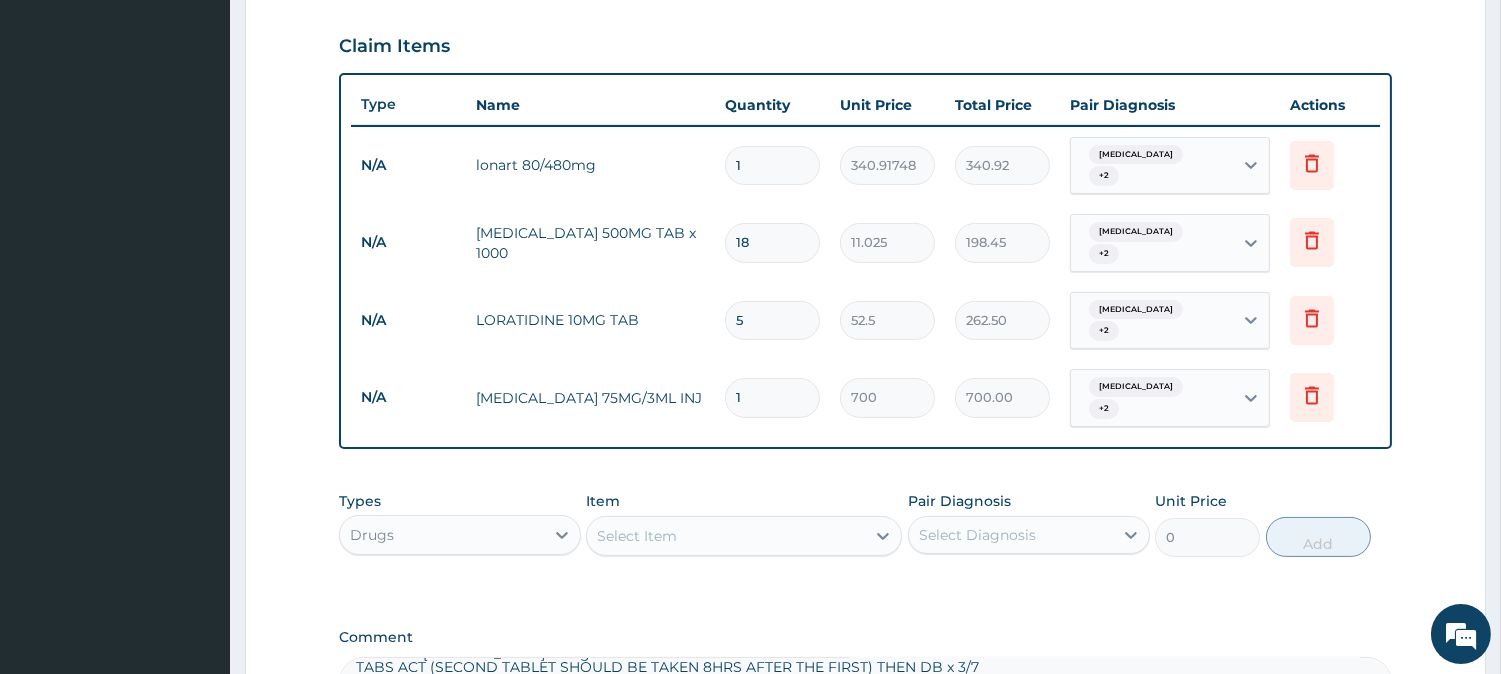 click on "PLAN: IM DICLOFENAC 75mg STAT
TABS ACT (SECOND TABLET SHOULD BE TAKEN 8HRS AFTER THE FIRST) THEN DB x 3/7
TABS PCM 1g TDS x 3/7
TABS LOARTIDINE 10mg DLY x 5/7" at bounding box center [865, 682] 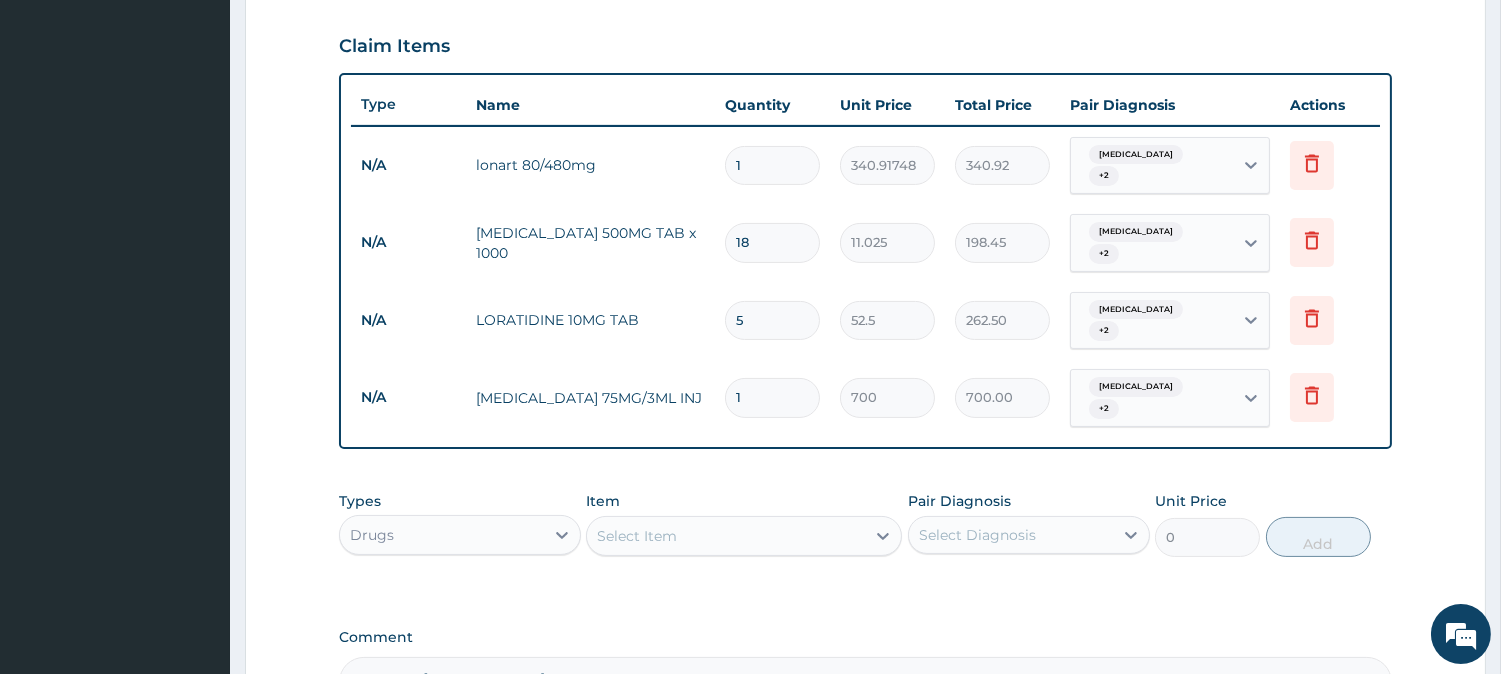 scroll, scrollTop: 0, scrollLeft: 0, axis: both 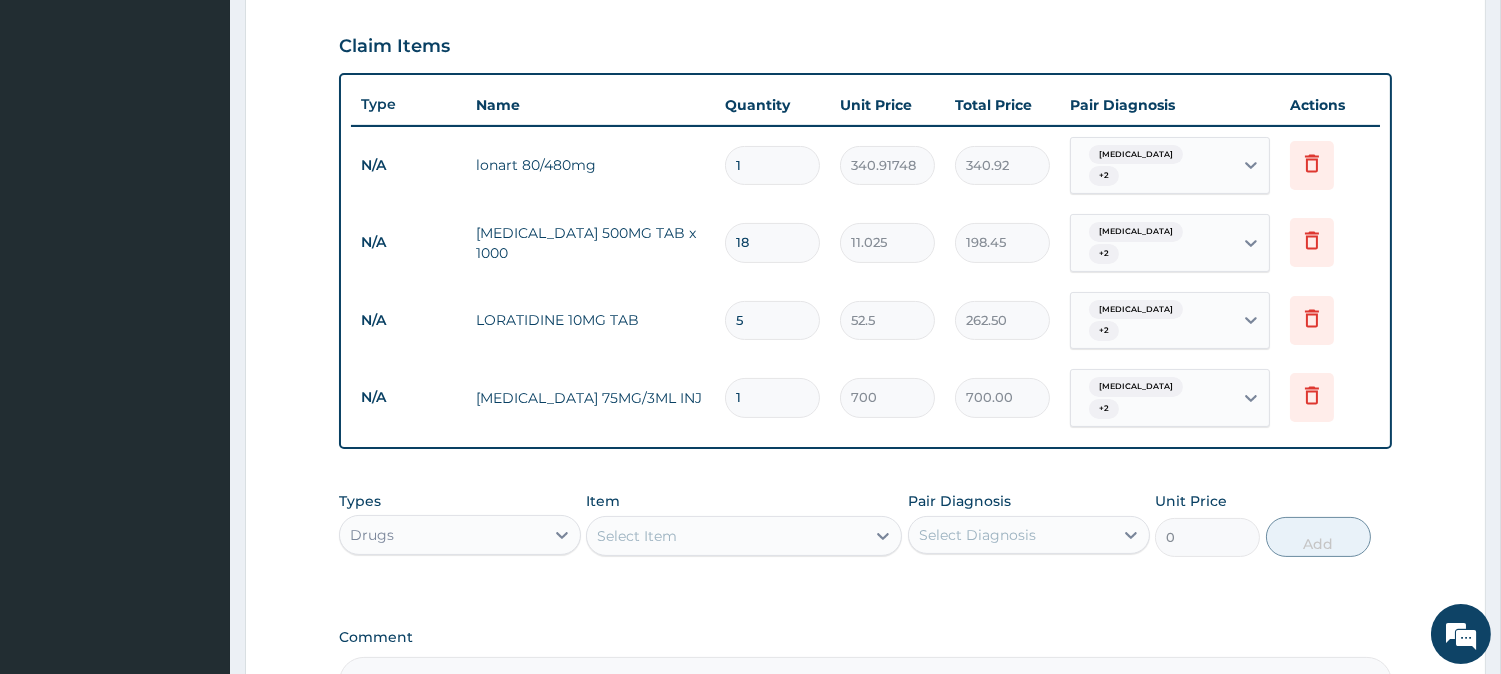 type on "P" 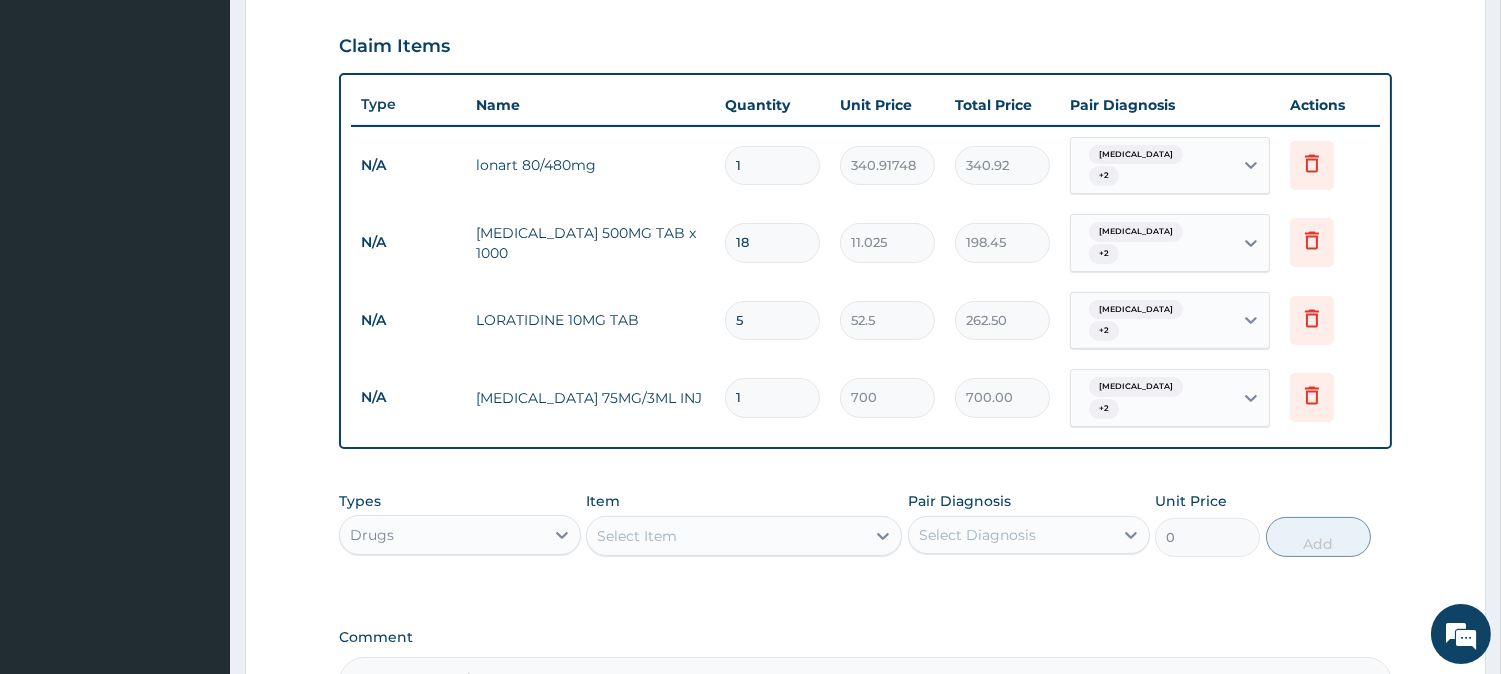 type 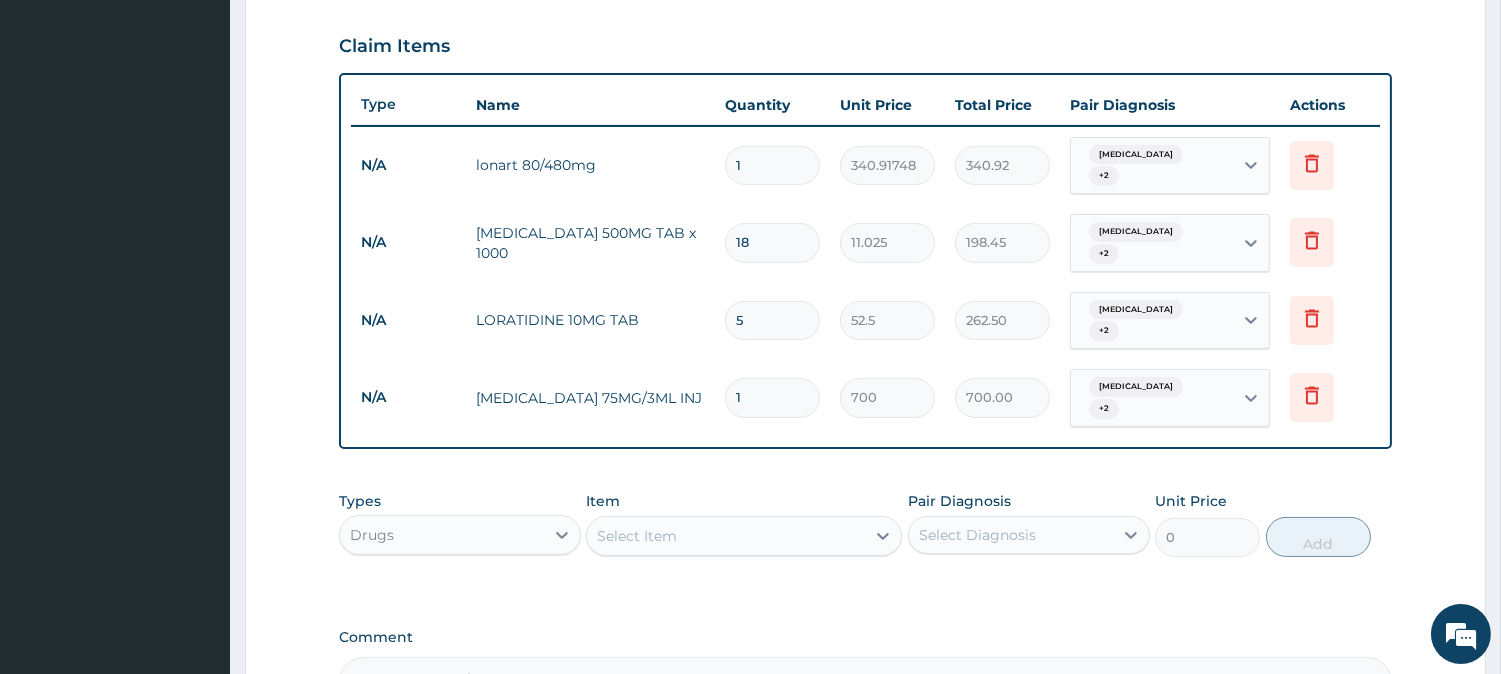 click on "Drugs" at bounding box center [442, 535] 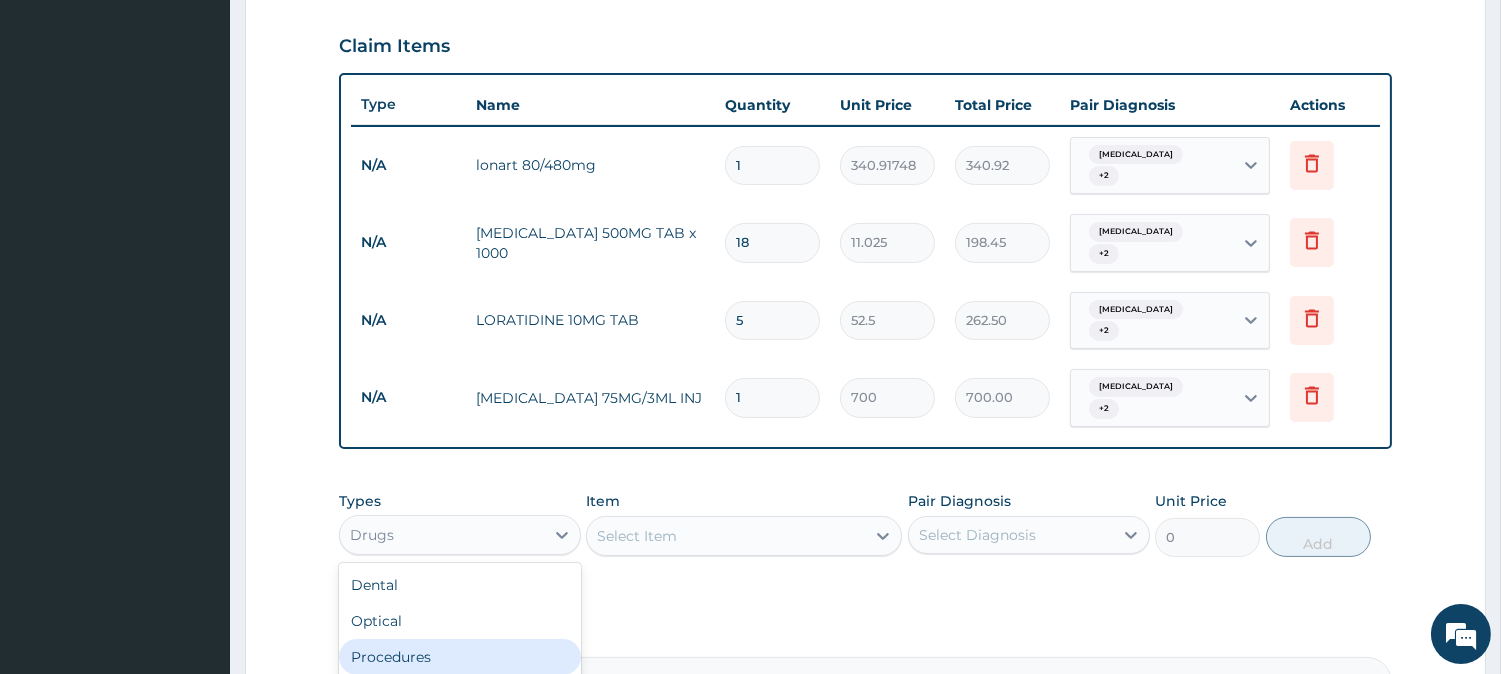 click on "Procedures" at bounding box center [460, 657] 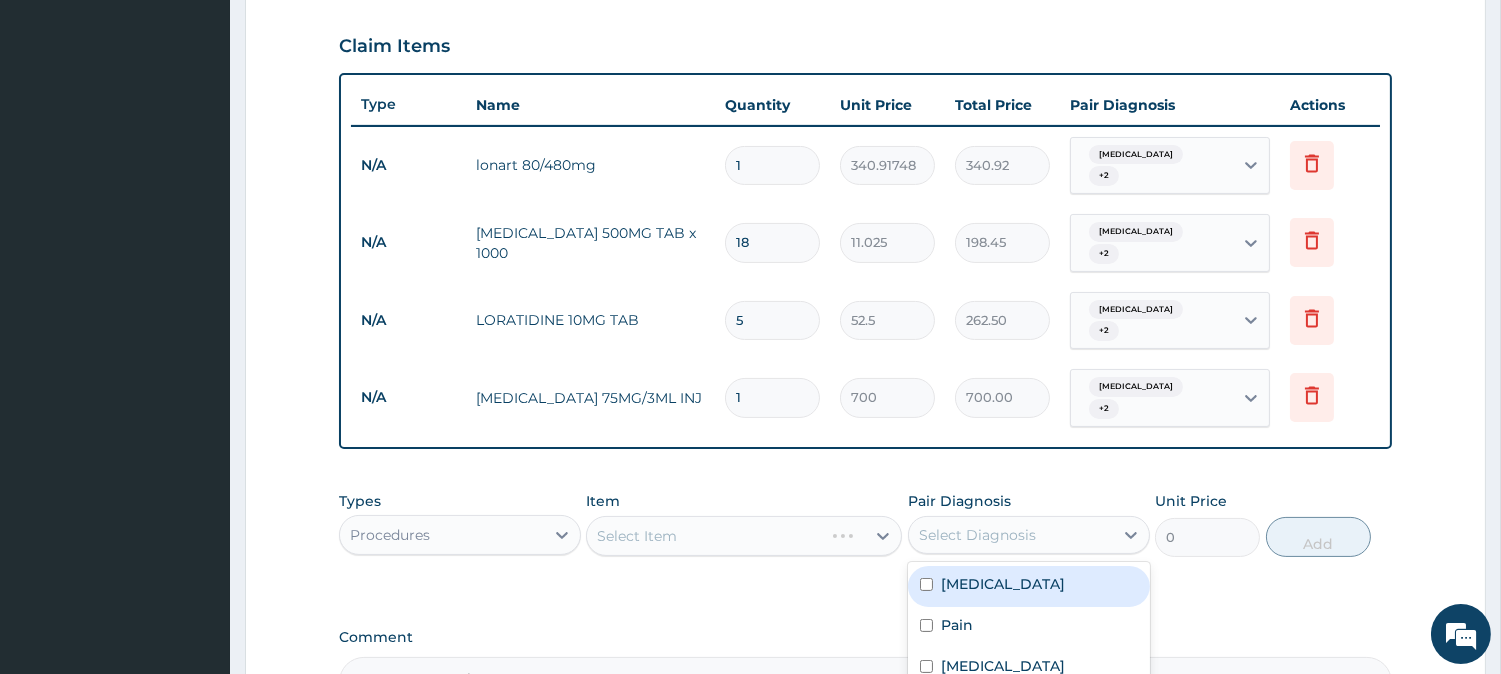 click on "Select Diagnosis" at bounding box center [977, 535] 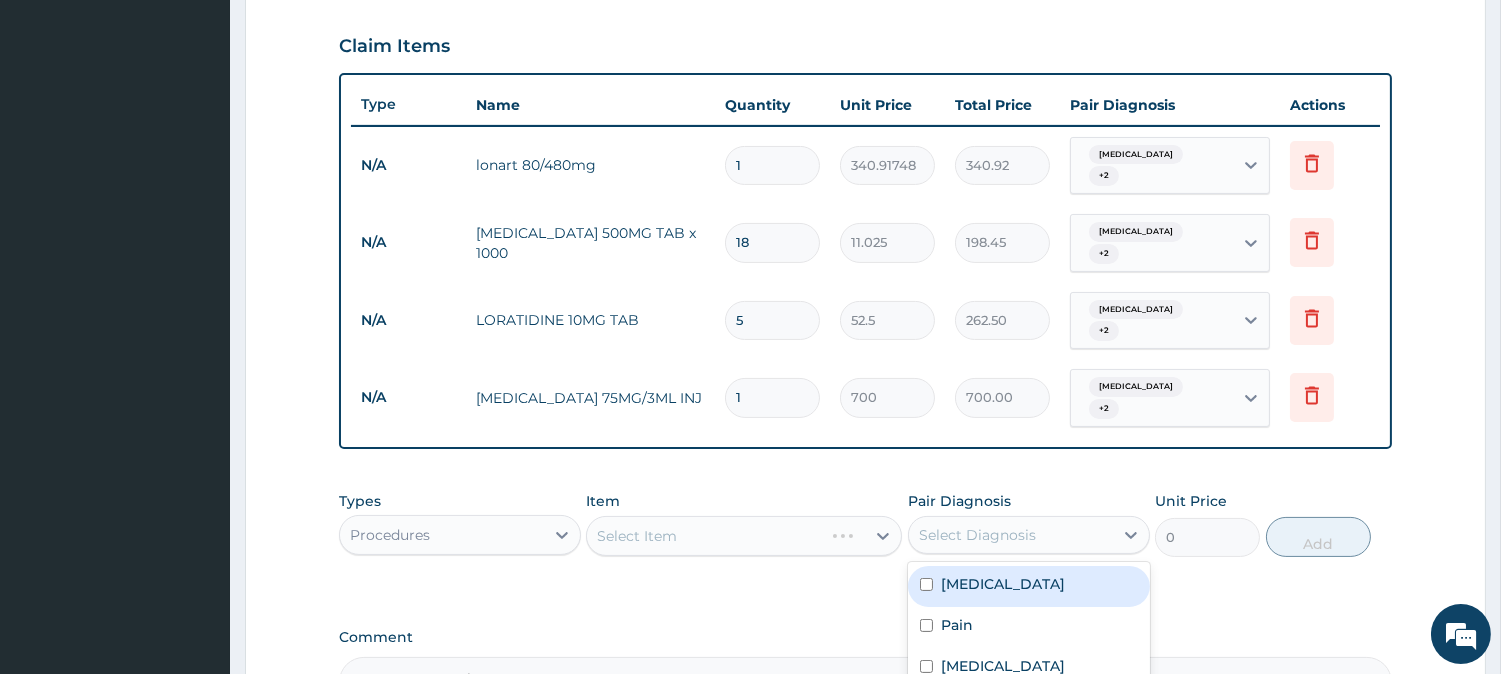 click on "Malaria" at bounding box center (1003, 584) 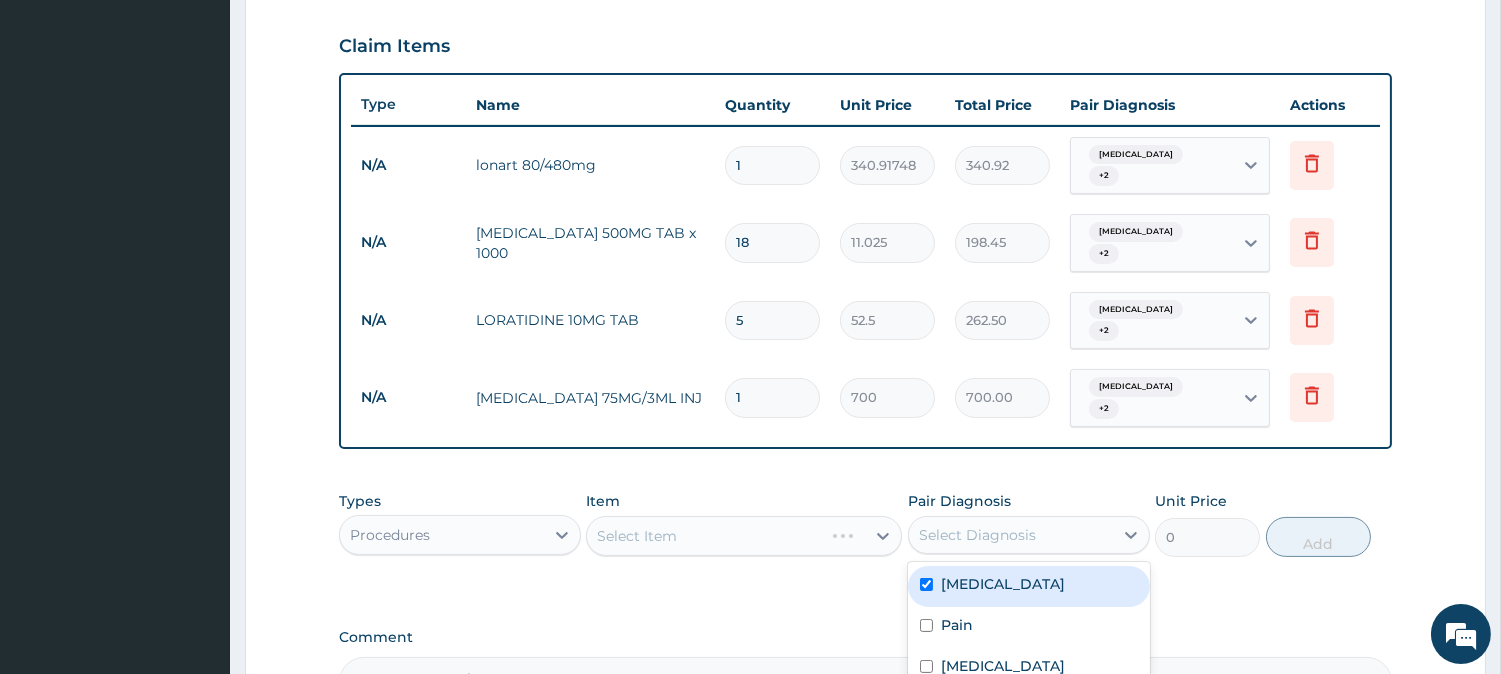 checkbox on "true" 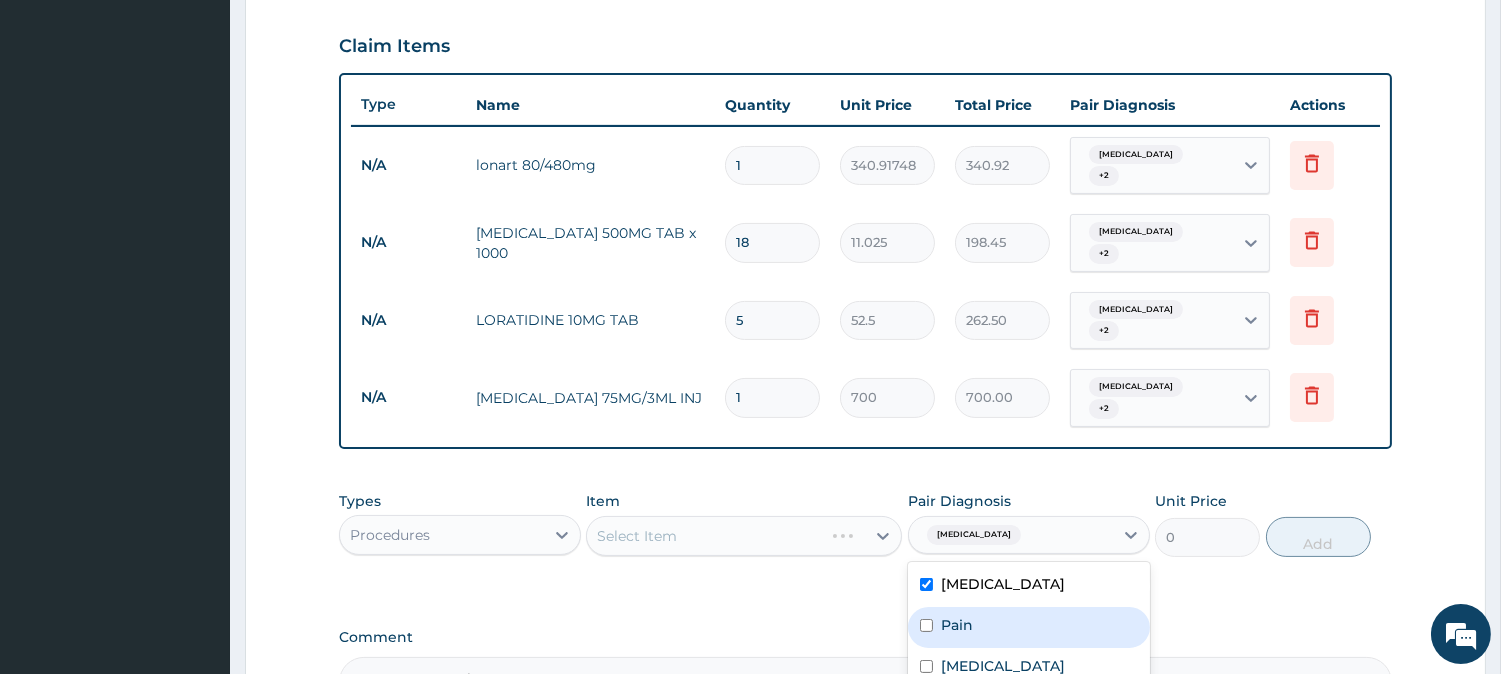click on "Pain" at bounding box center (957, 625) 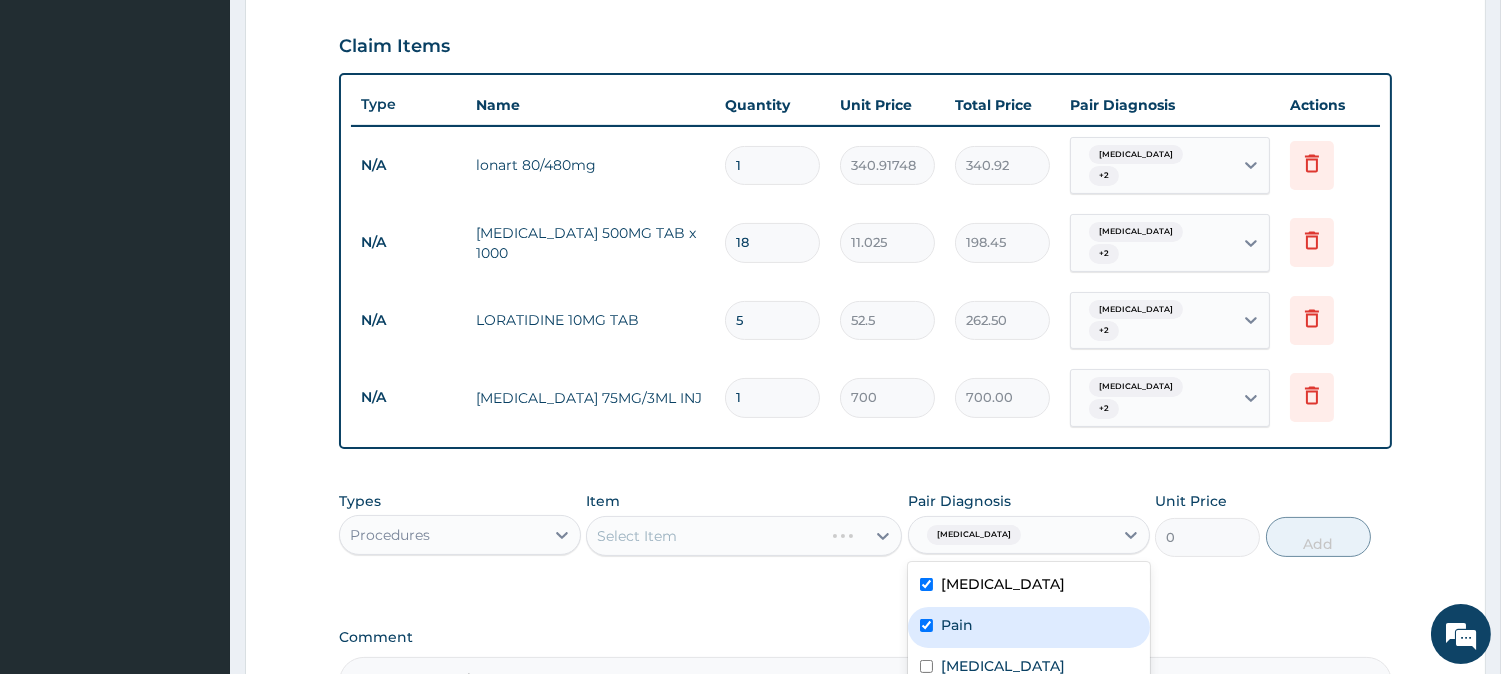 checkbox on "true" 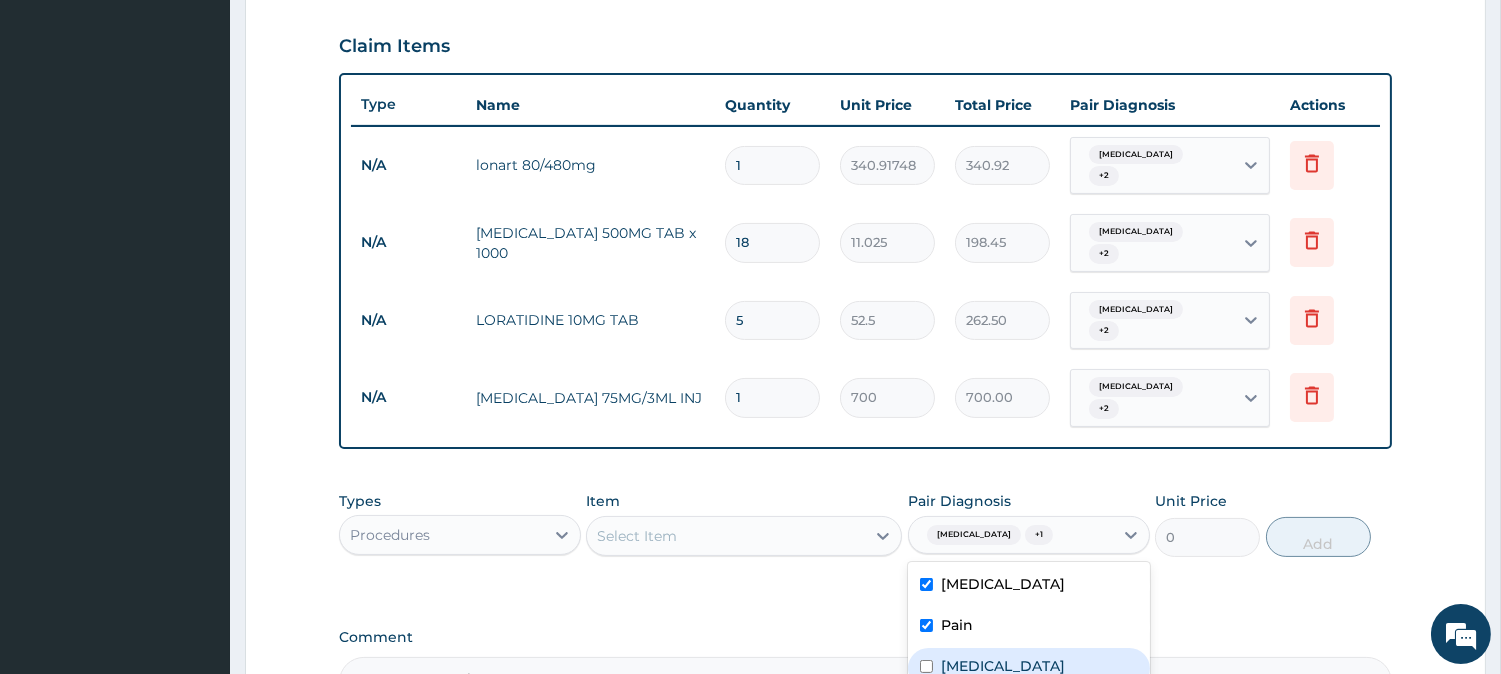 click on "Bacteremia" at bounding box center [1003, 666] 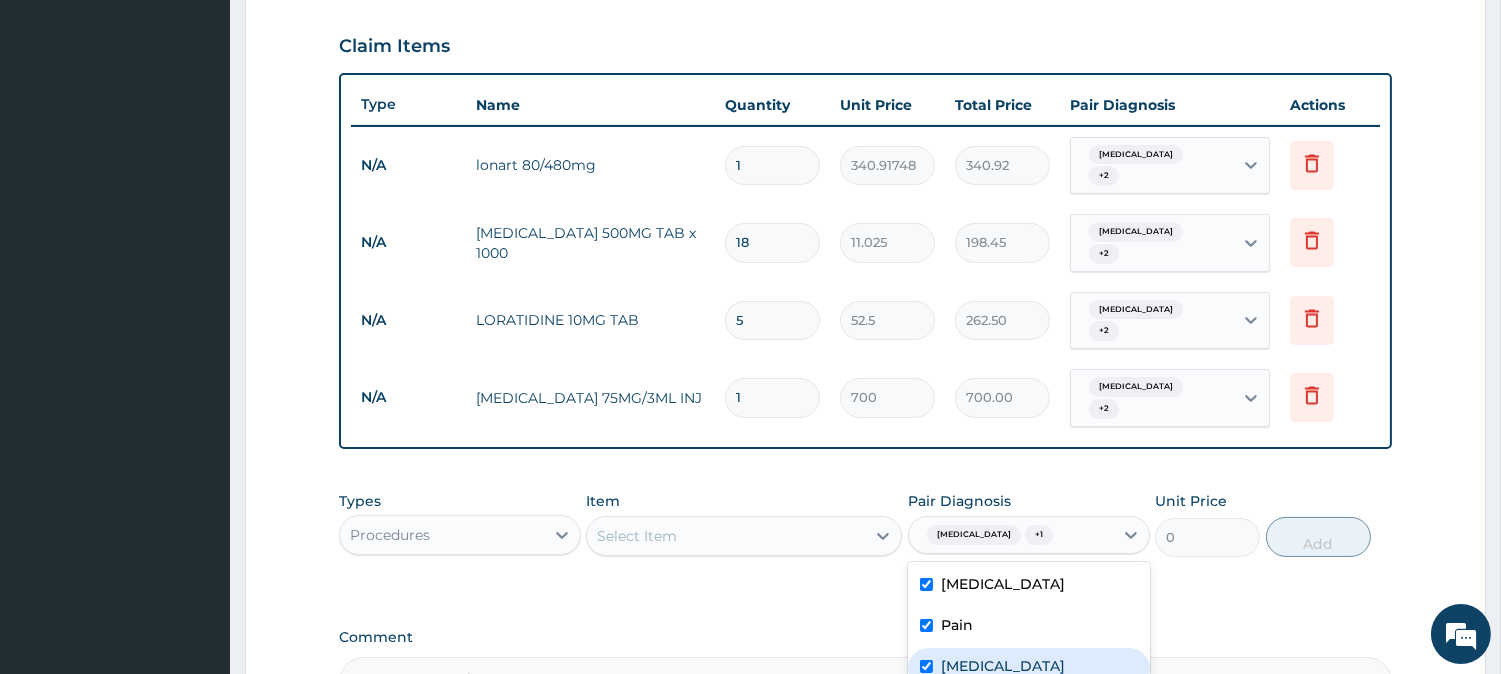 checkbox on "true" 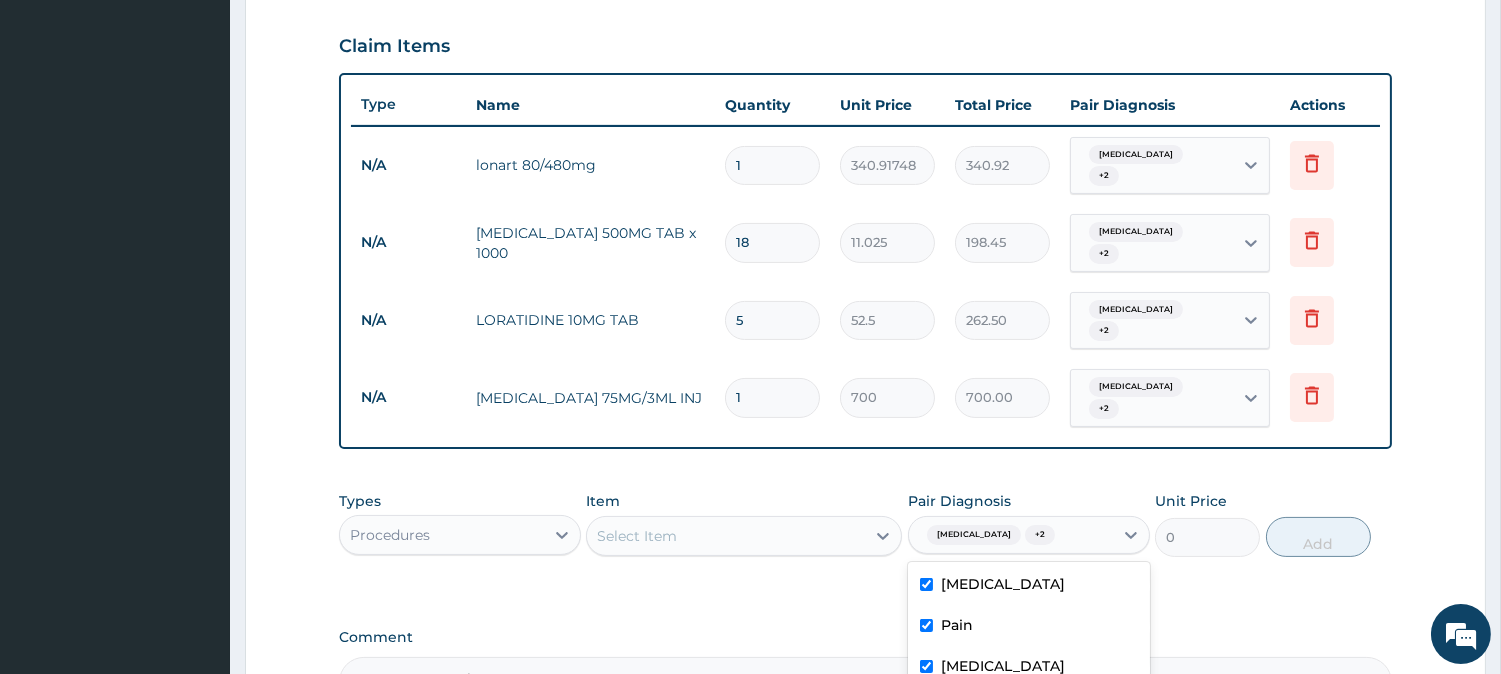 click on "Select Item" at bounding box center (726, 536) 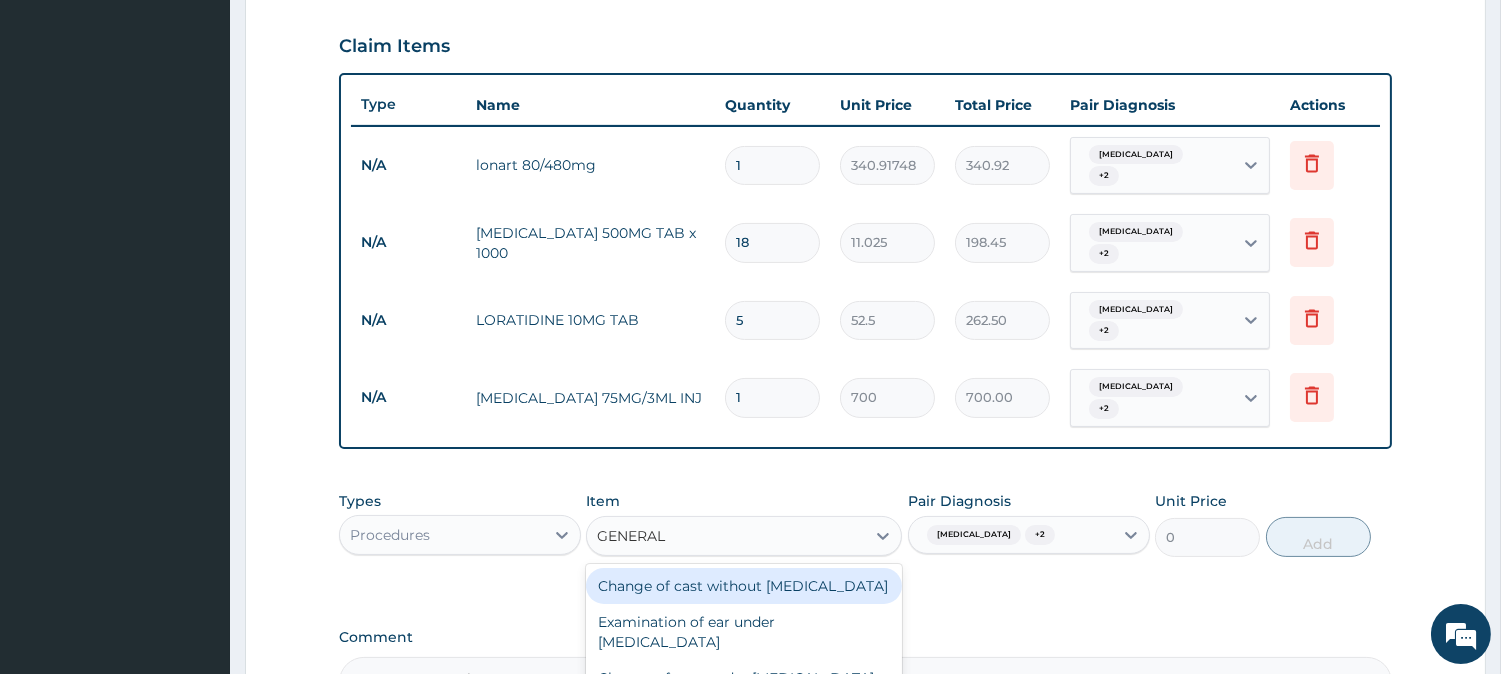 type on "GENERAL P" 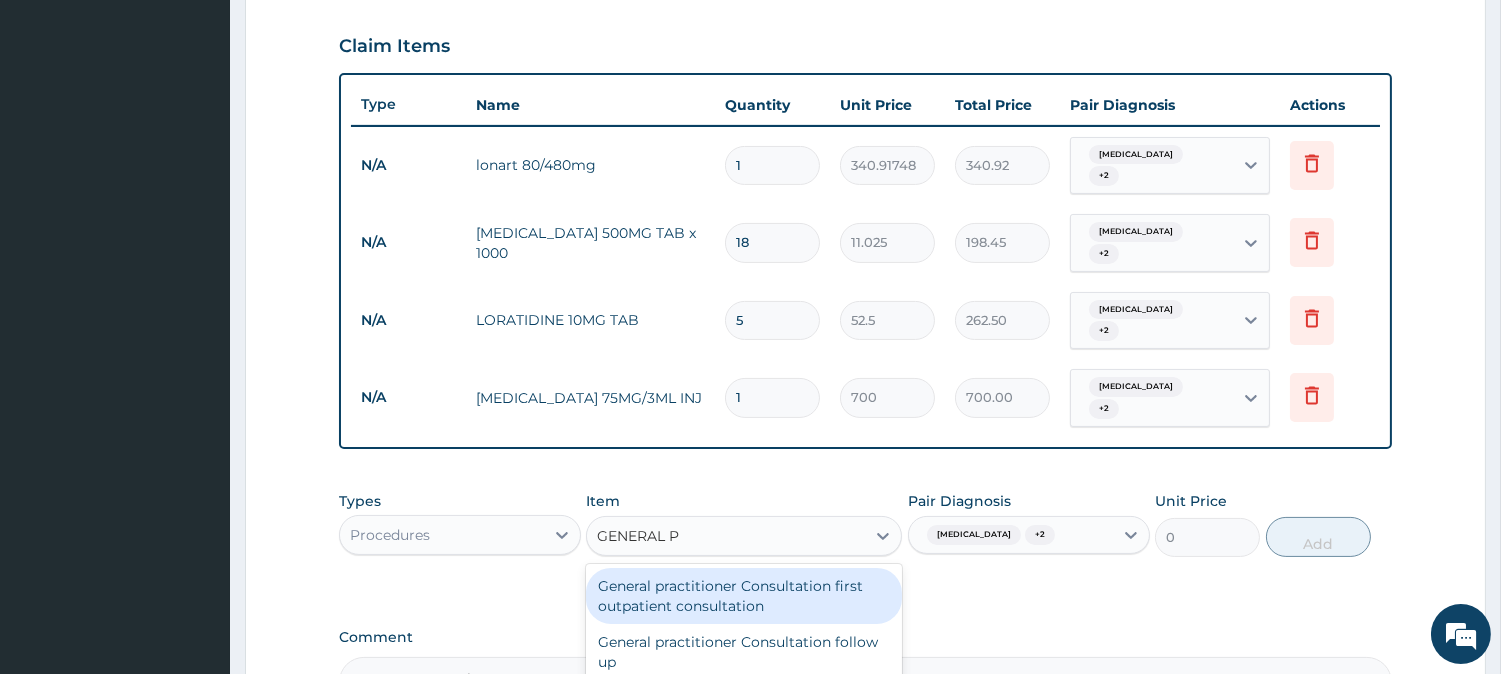 click on "General practitioner Consultation first outpatient consultation" at bounding box center (744, 596) 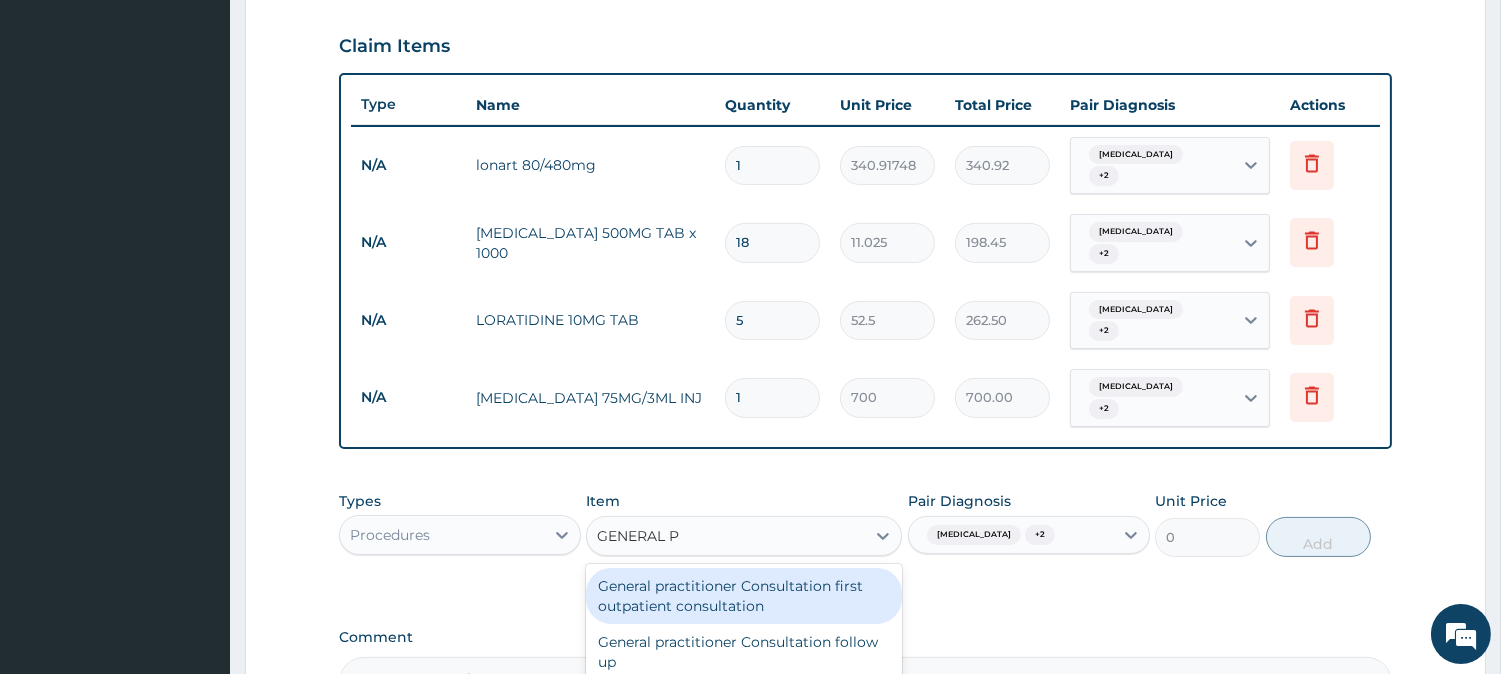 type 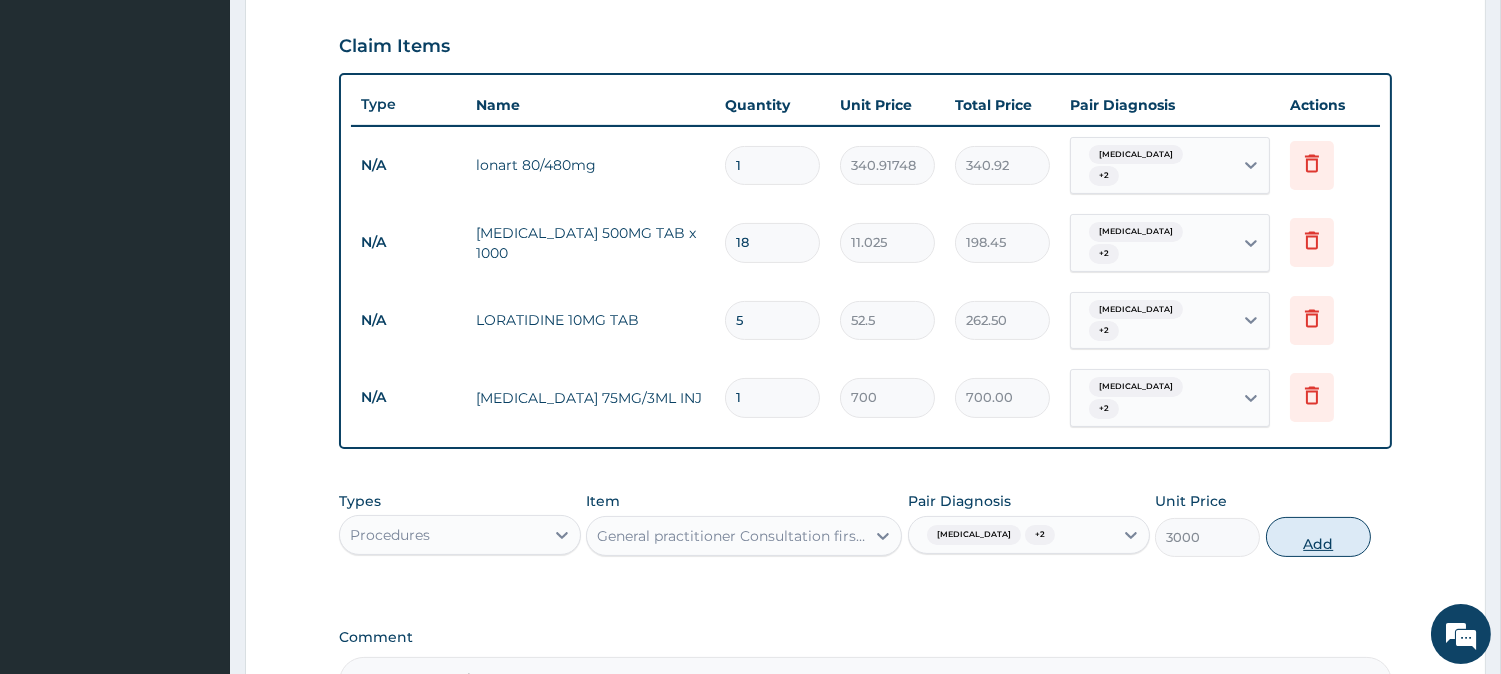click on "Add" at bounding box center [1318, 537] 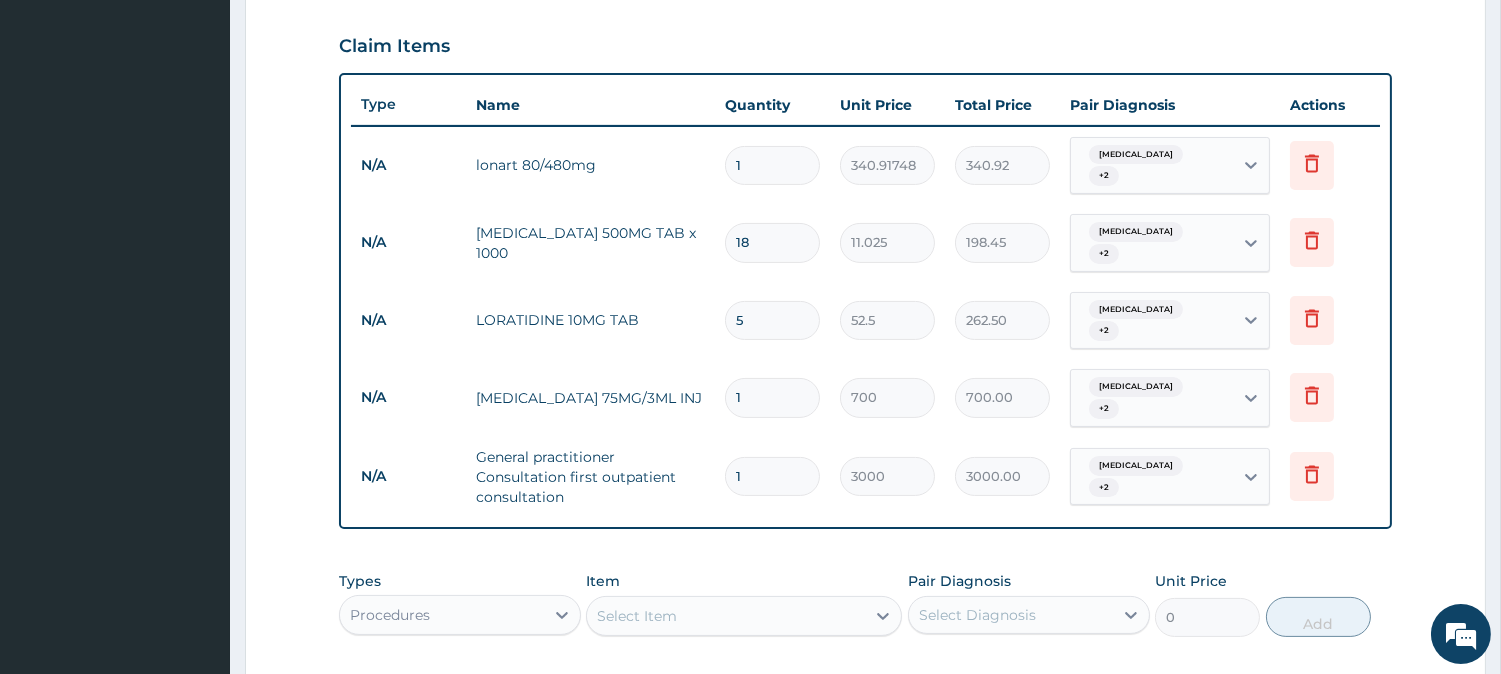 scroll, scrollTop: 960, scrollLeft: 0, axis: vertical 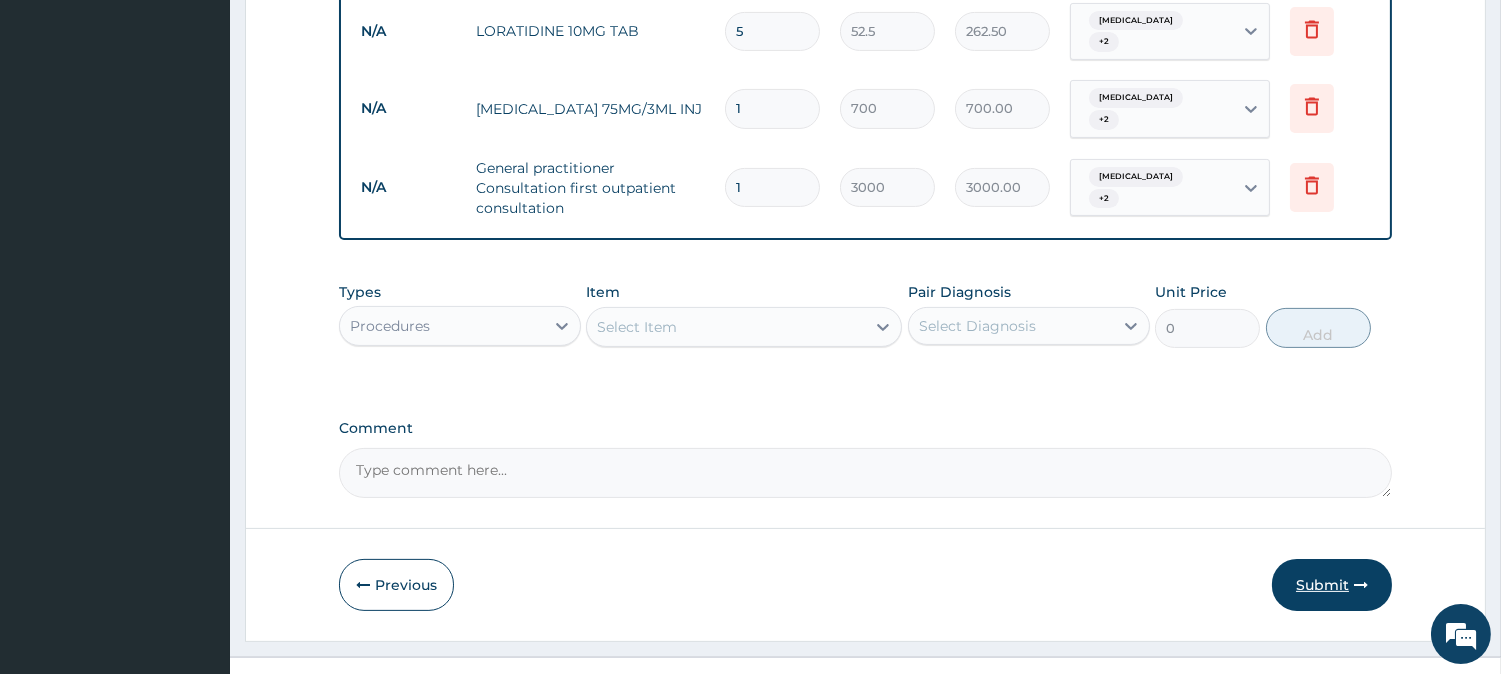 click on "Submit" at bounding box center [1332, 585] 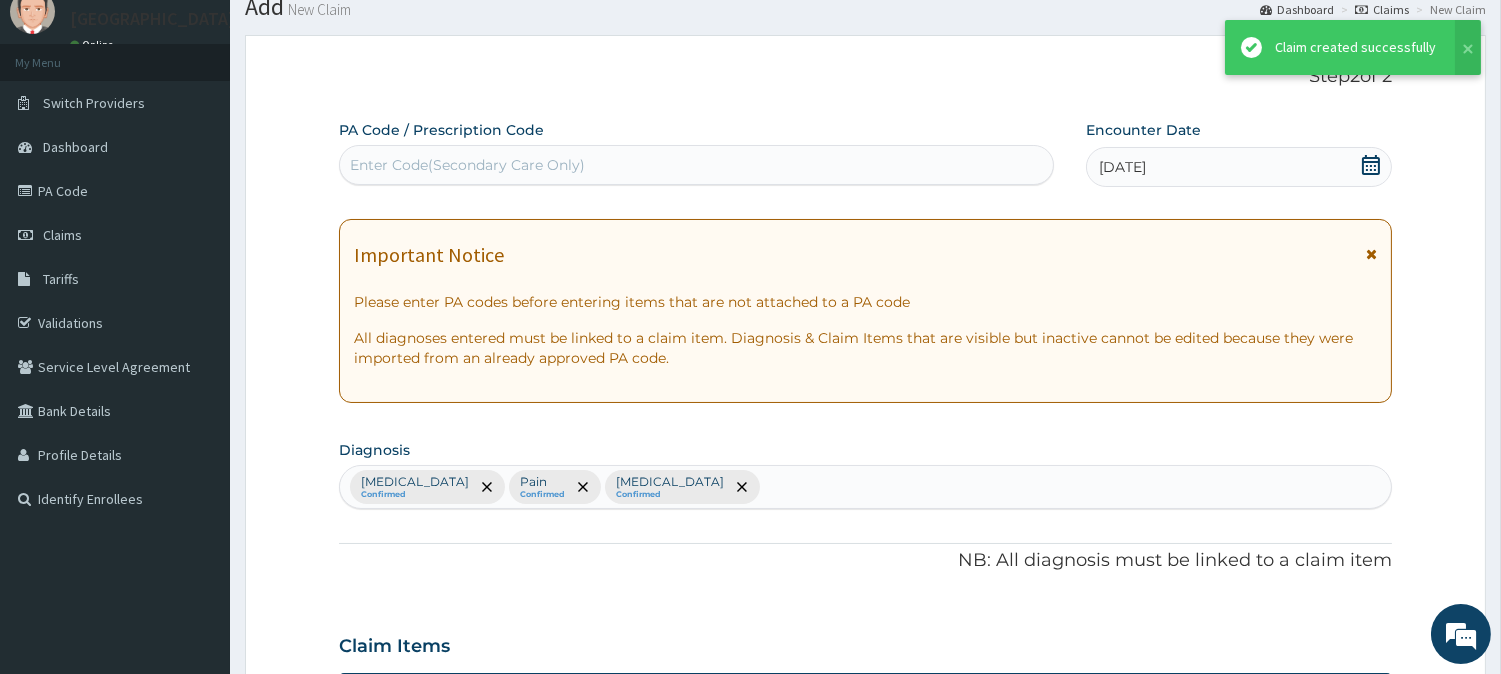 scroll, scrollTop: 960, scrollLeft: 0, axis: vertical 